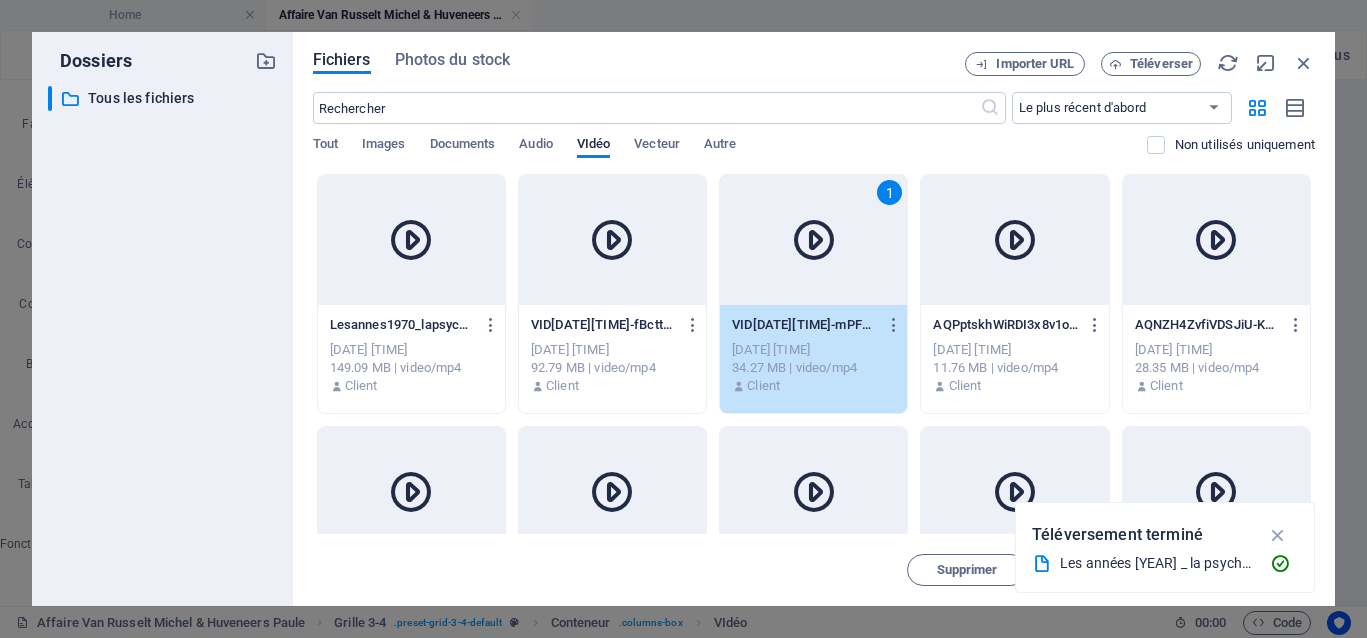 select on "%" 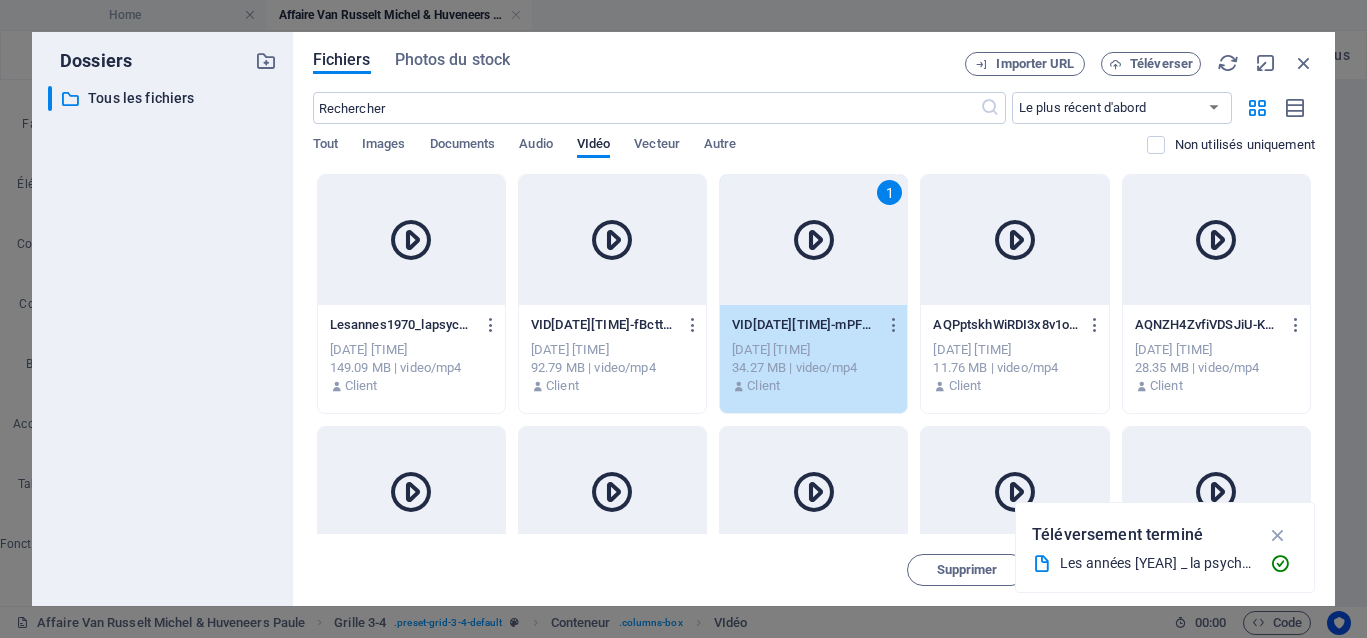 scroll, scrollTop: 0, scrollLeft: 0, axis: both 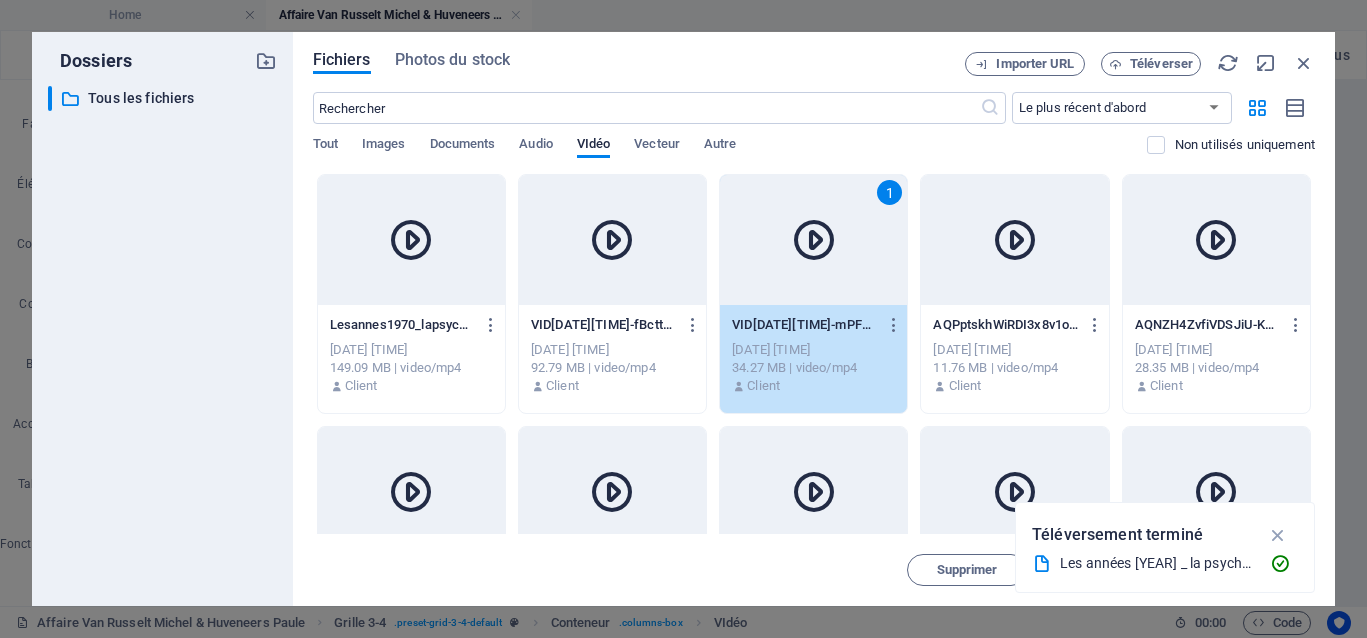 click at bounding box center [411, 240] 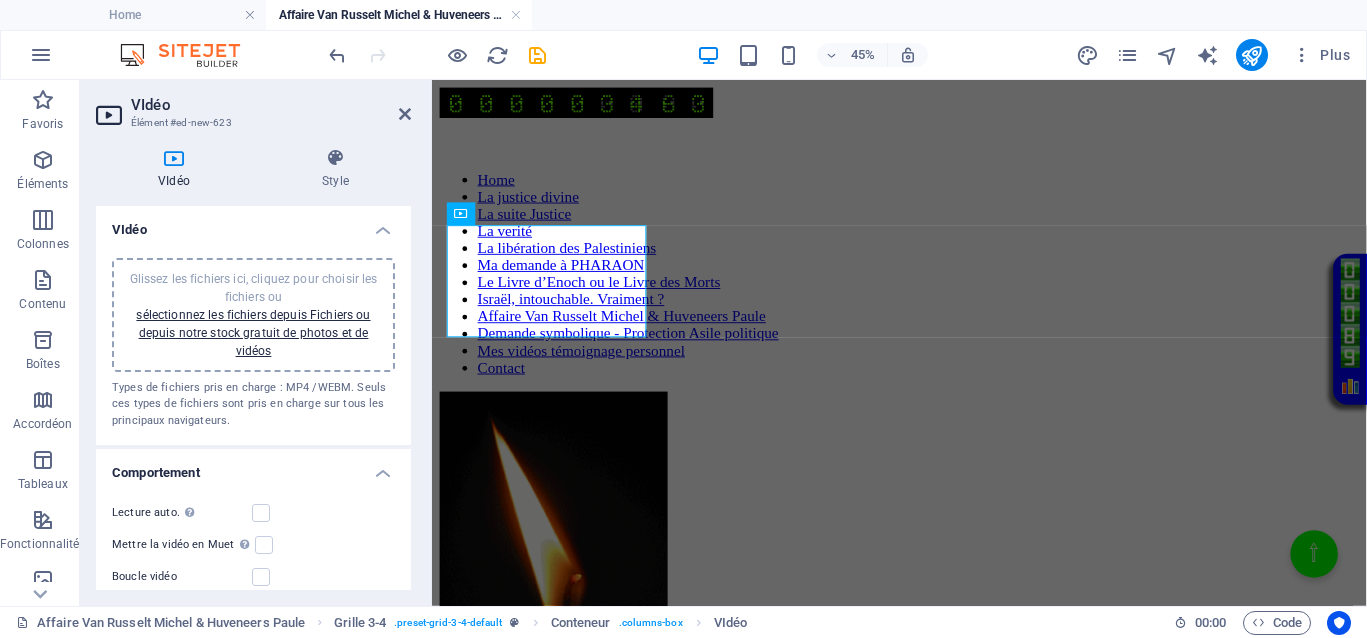 scroll, scrollTop: 0, scrollLeft: 0, axis: both 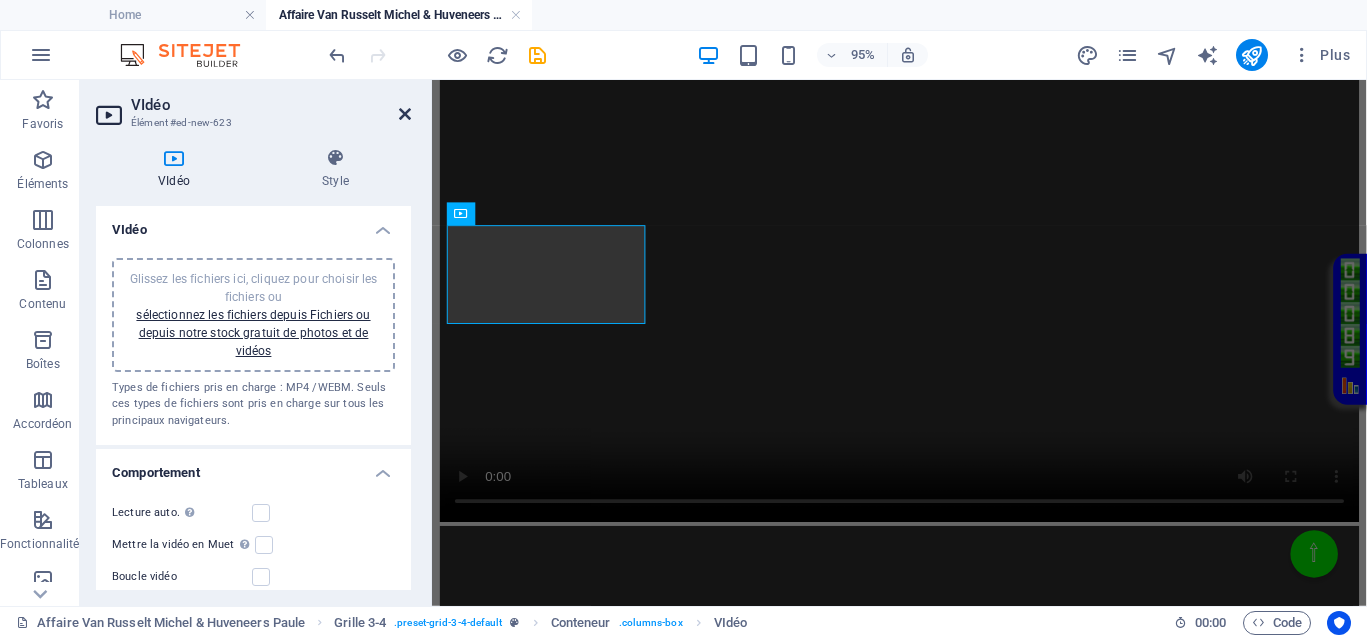 click at bounding box center (405, 114) 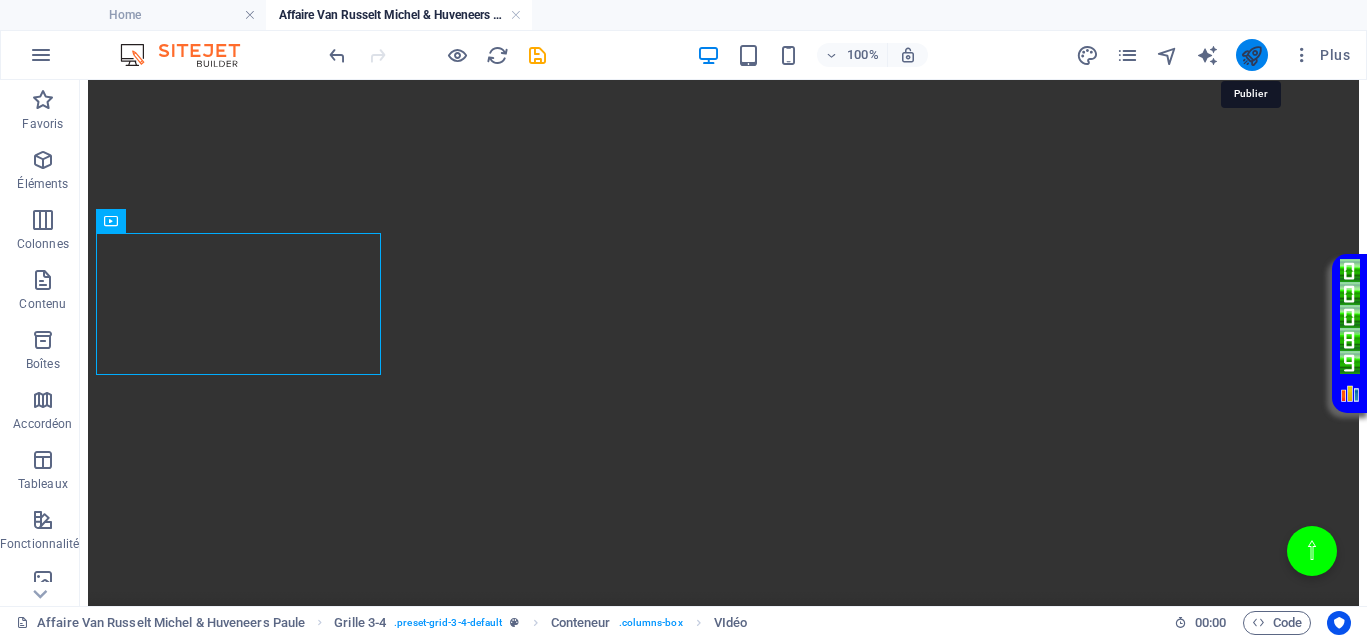 click at bounding box center [1251, 55] 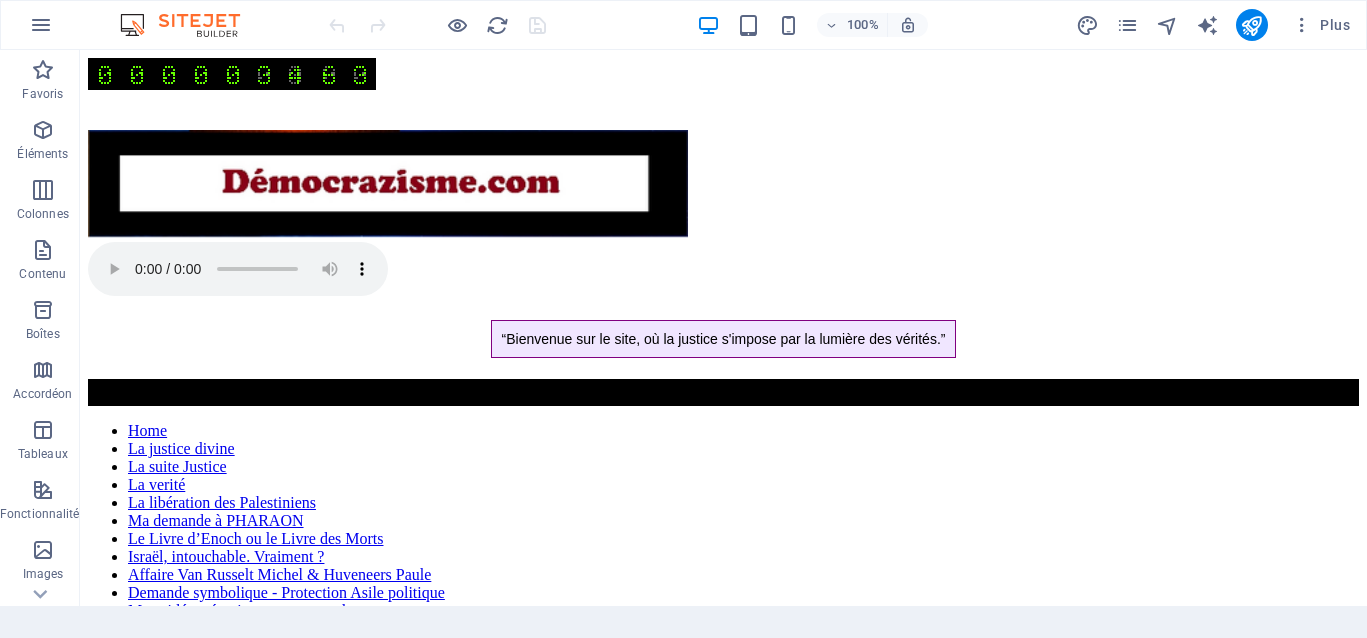 scroll, scrollTop: 0, scrollLeft: 0, axis: both 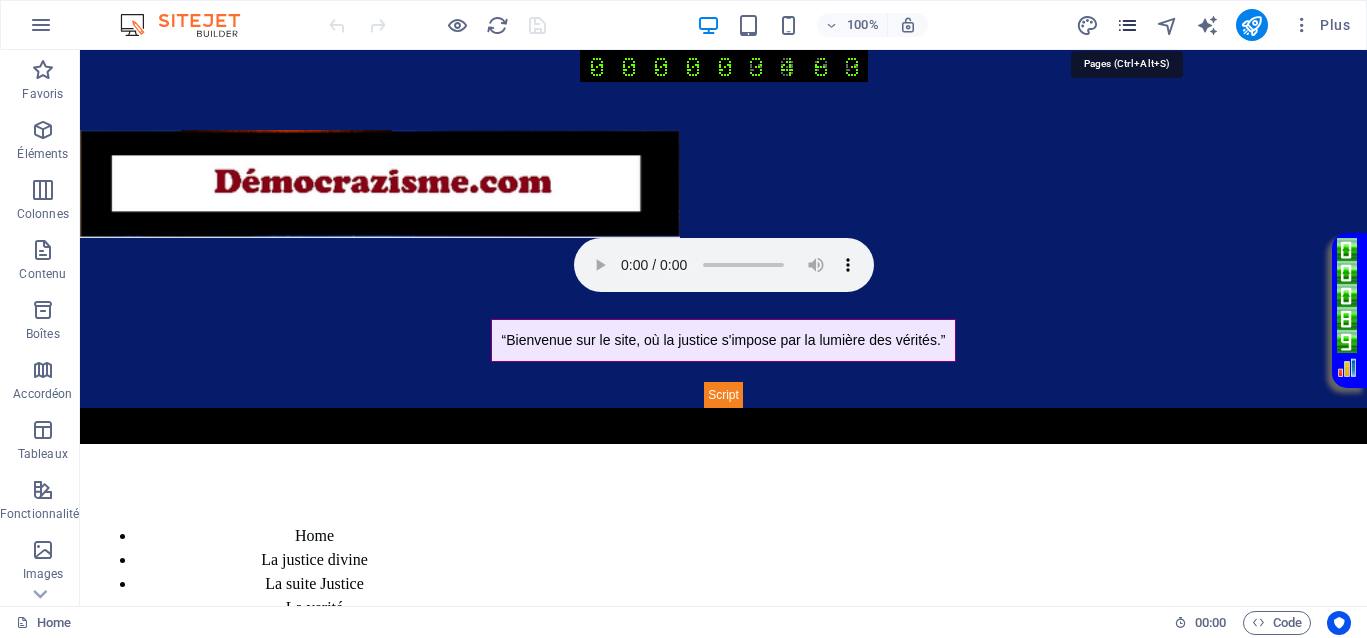 click at bounding box center (1127, 25) 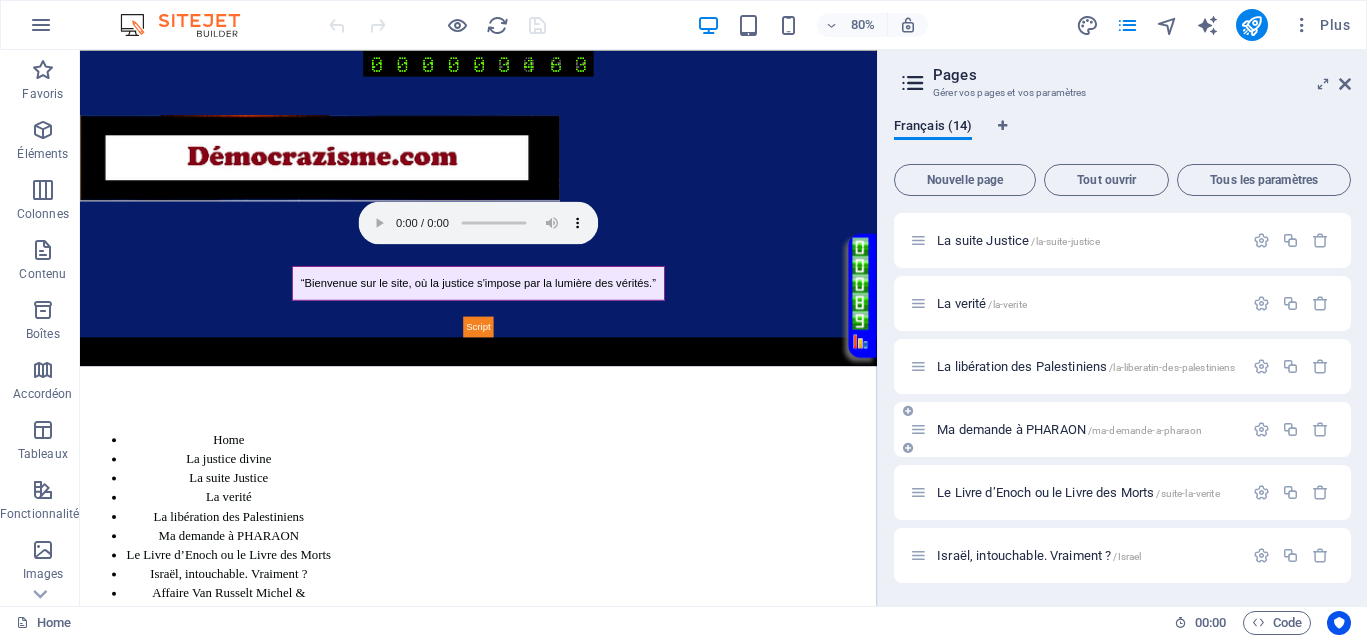 scroll, scrollTop: 250, scrollLeft: 0, axis: vertical 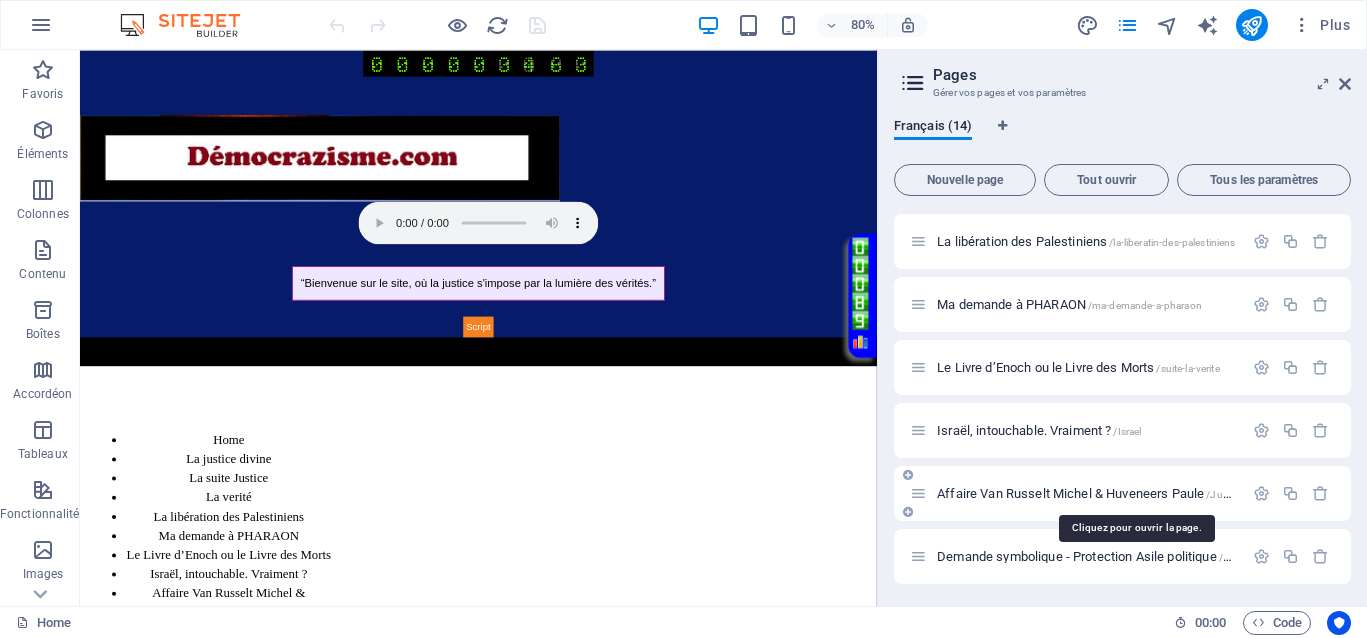 click on "Affaire Van Russelt Michel & Huveneers Paule /JusticeVanrusselthuveneers" at bounding box center (1137, 493) 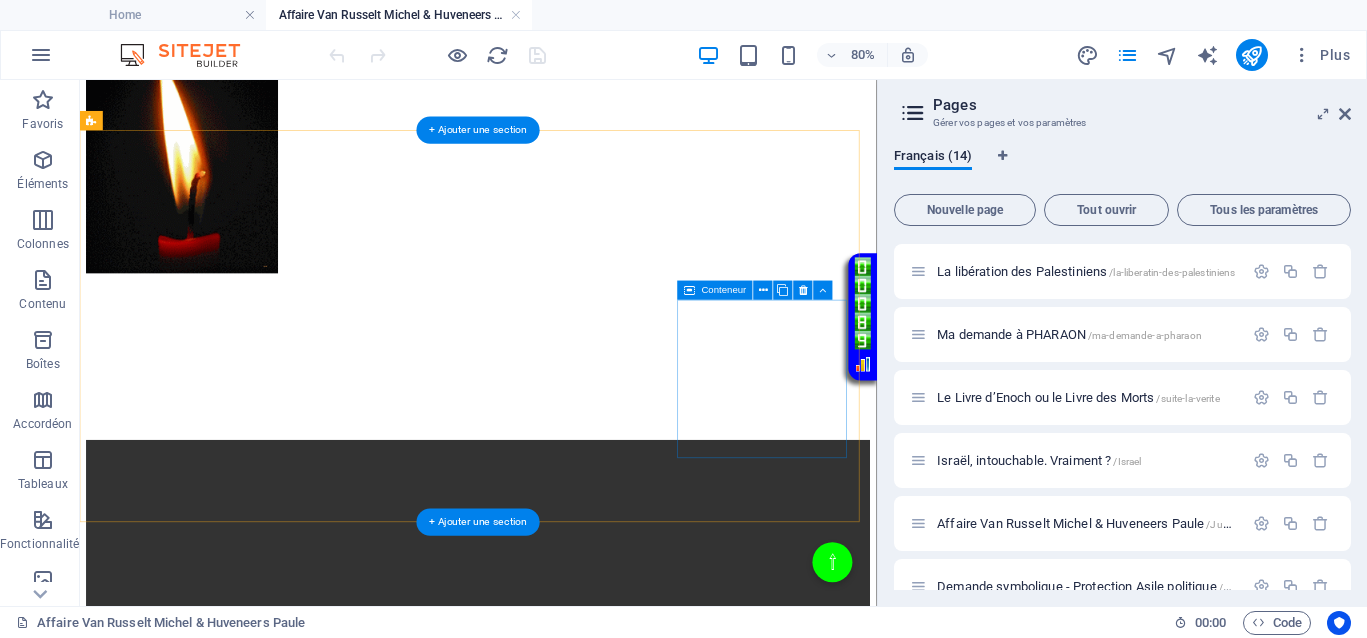 scroll, scrollTop: 500, scrollLeft: 0, axis: vertical 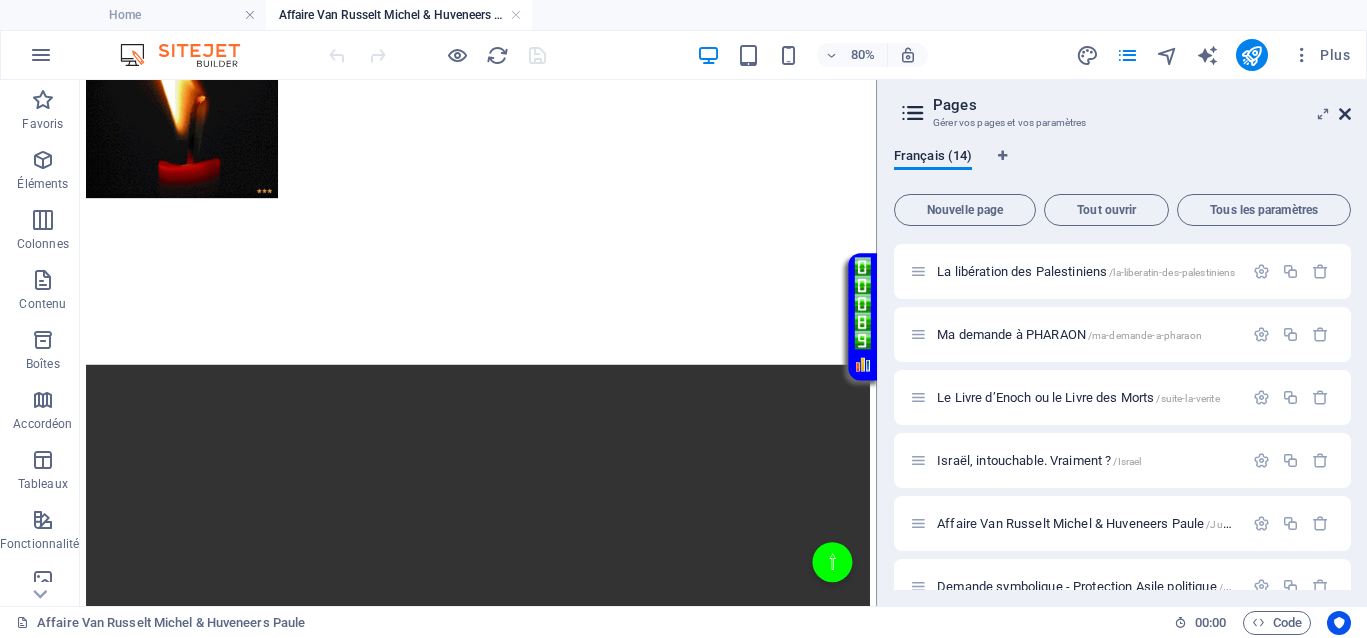 click at bounding box center (1345, 114) 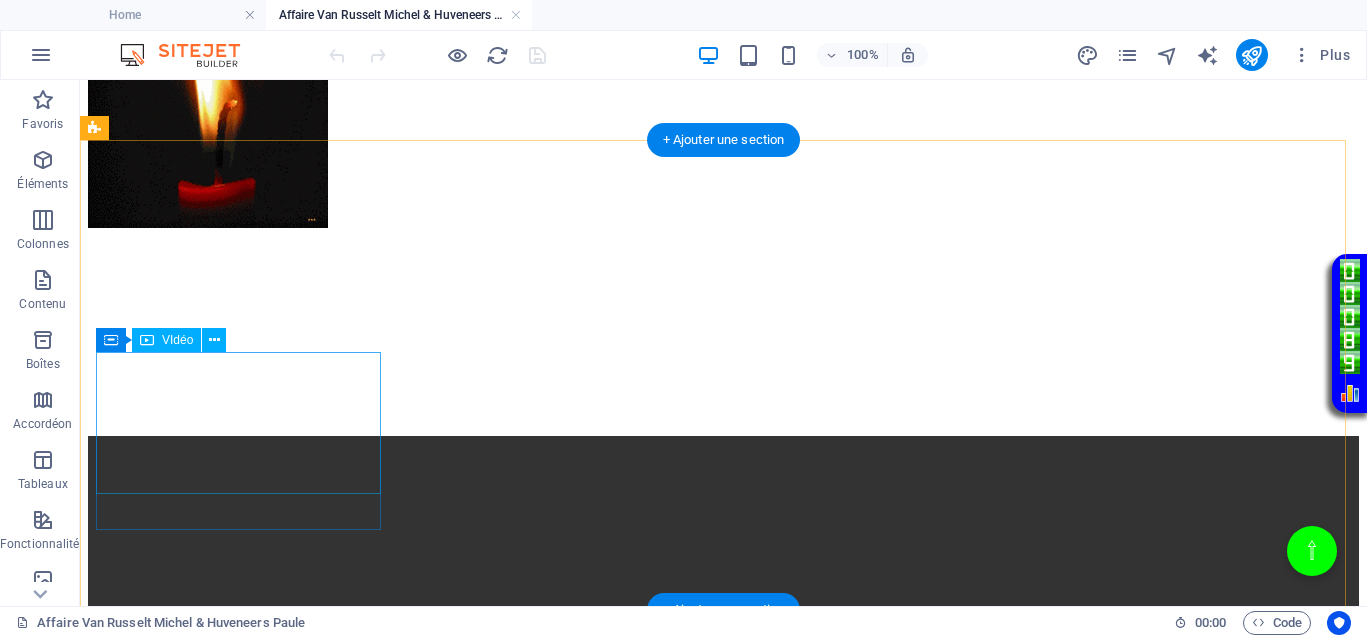 click at bounding box center [723, 2675] 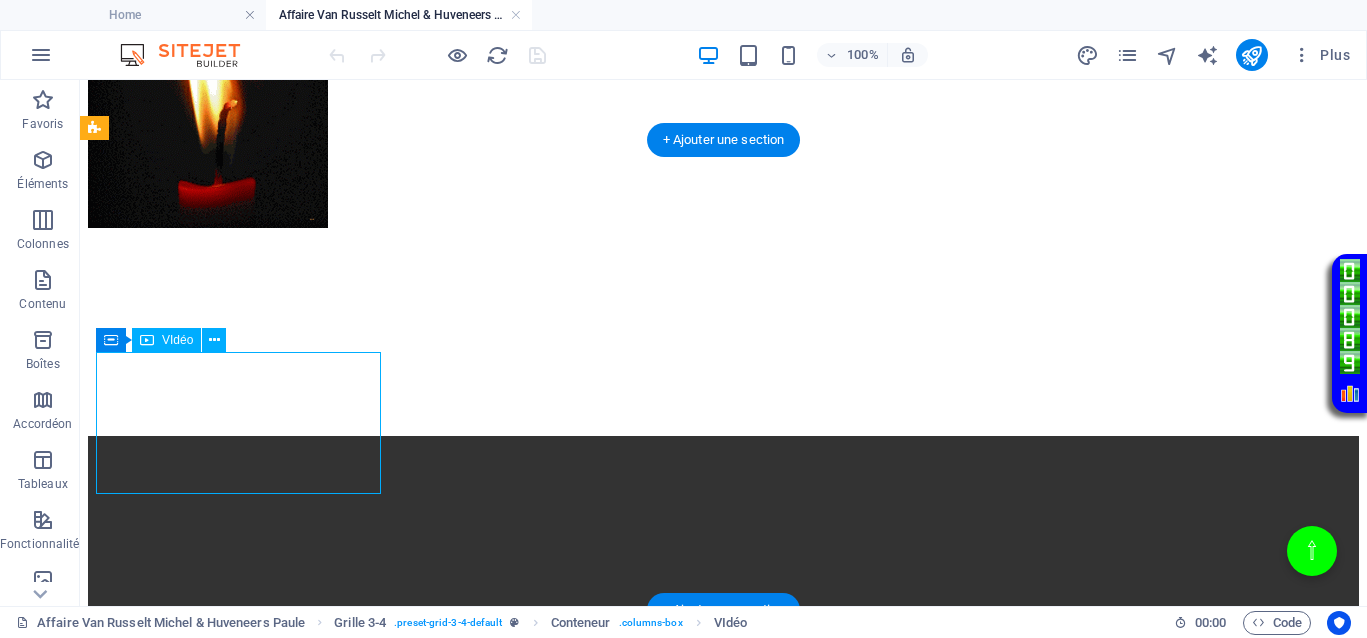 click at bounding box center (723, 2675) 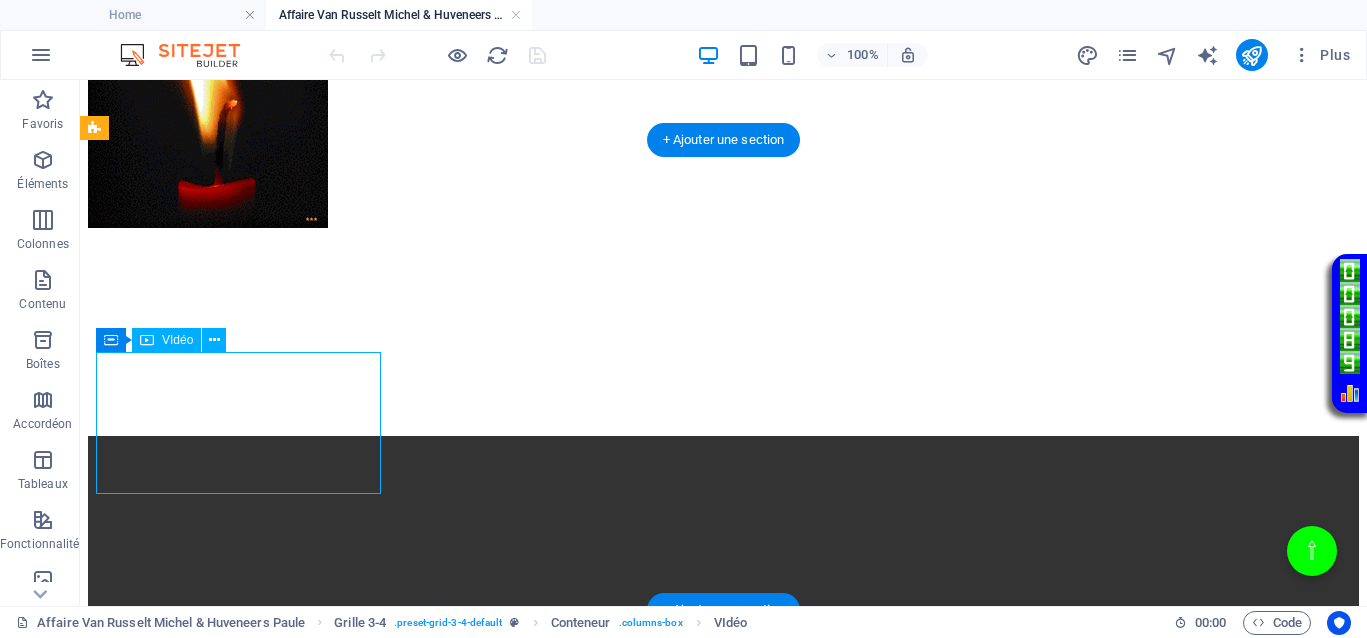 select on "%" 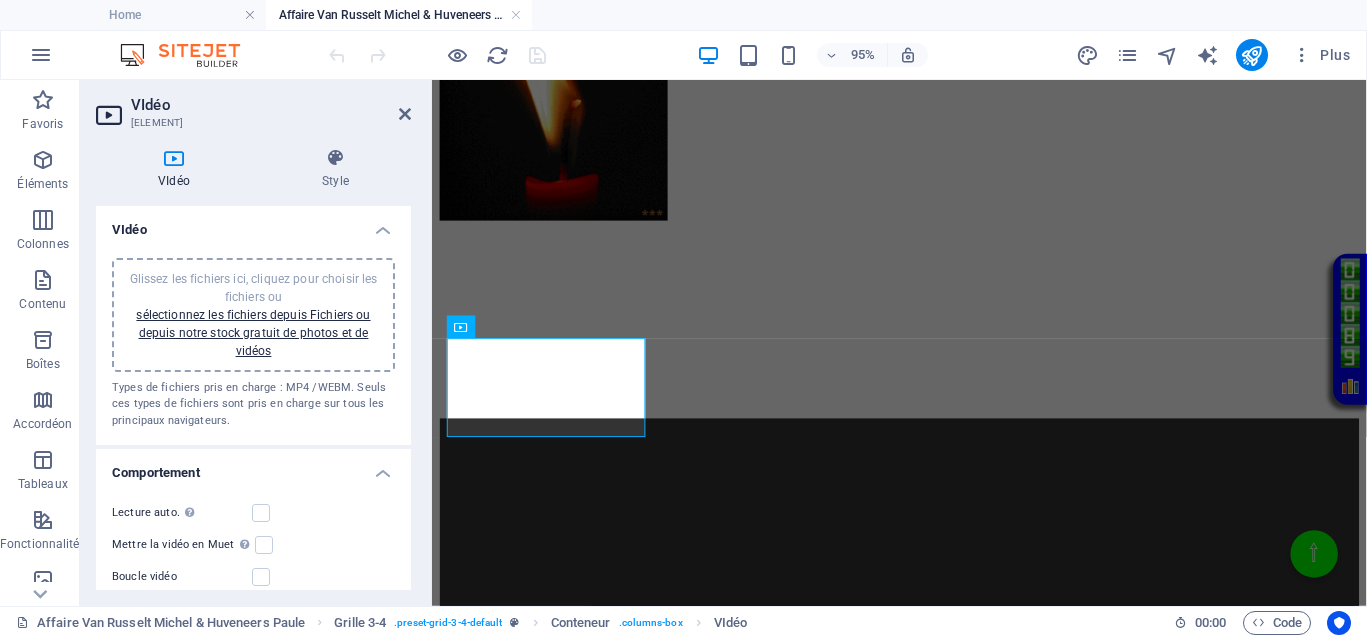 click on "Glissez les fichiers ici, cliquez pour choisir les fichiers ou  sélectionnez les fichiers depuis Fichiers ou depuis notre stock gratuit de photos et de vidéos" at bounding box center [253, 315] 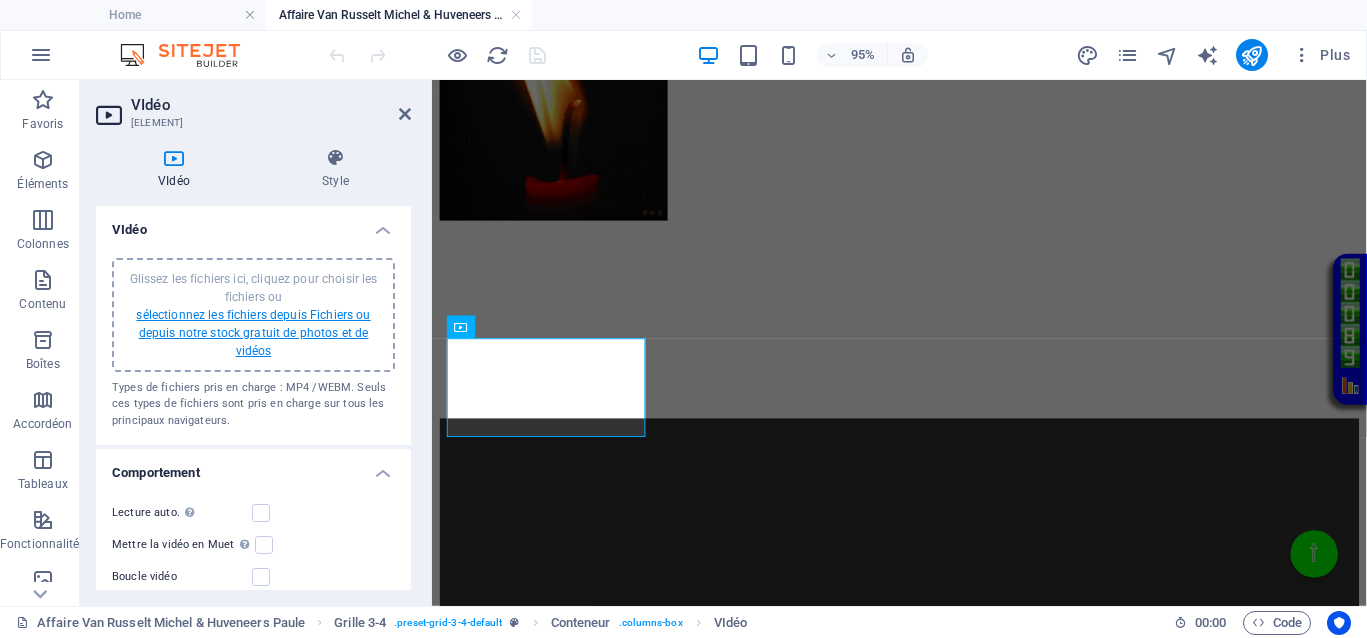 click on "sélectionnez les fichiers depuis Fichiers ou depuis notre stock gratuit de photos et de vidéos" at bounding box center [253, 333] 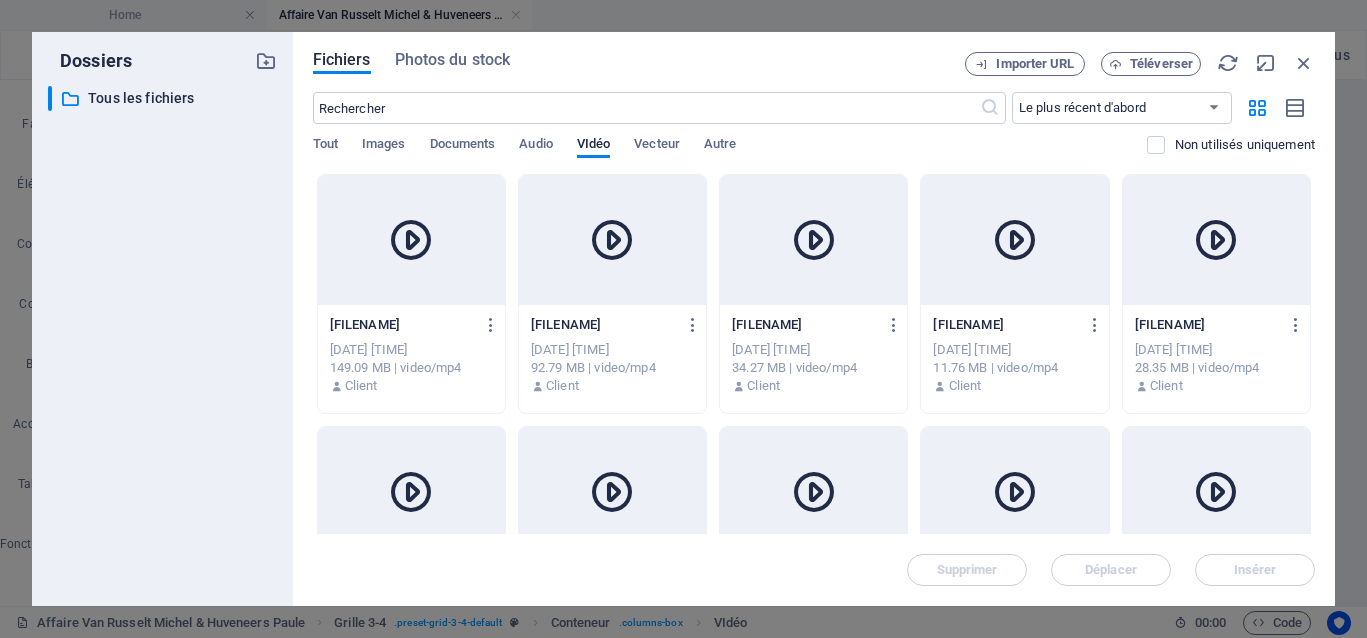 click at bounding box center [411, 240] 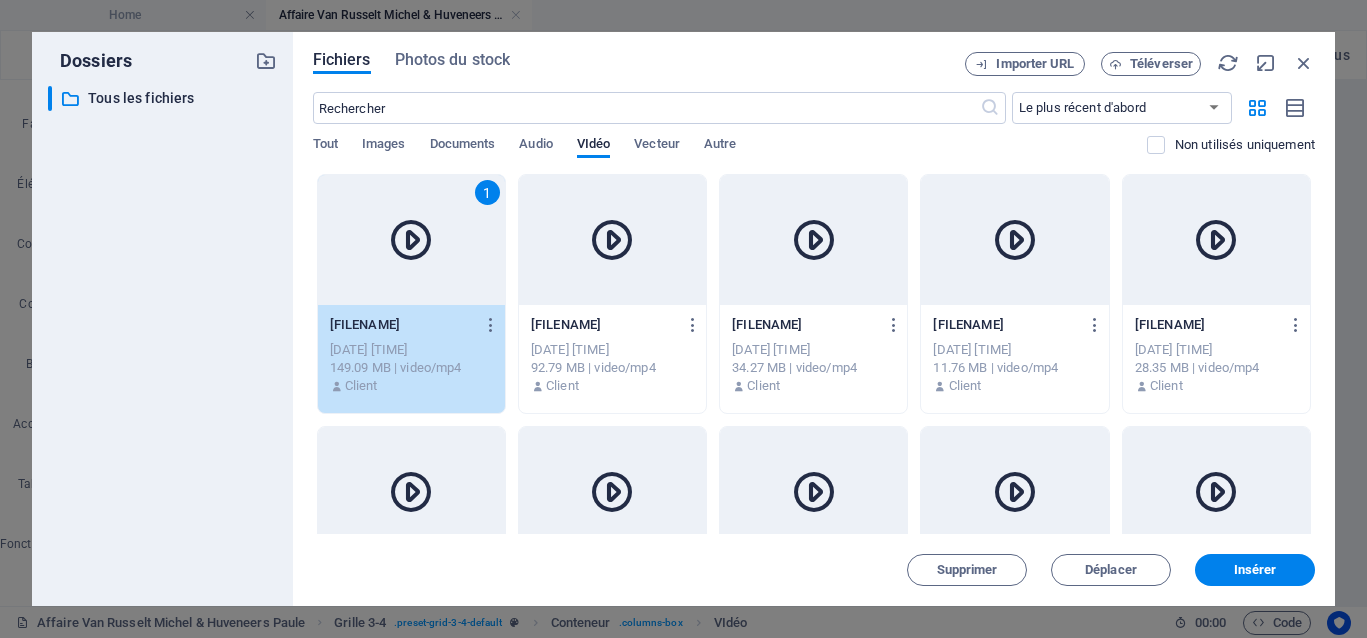 click at bounding box center [411, 240] 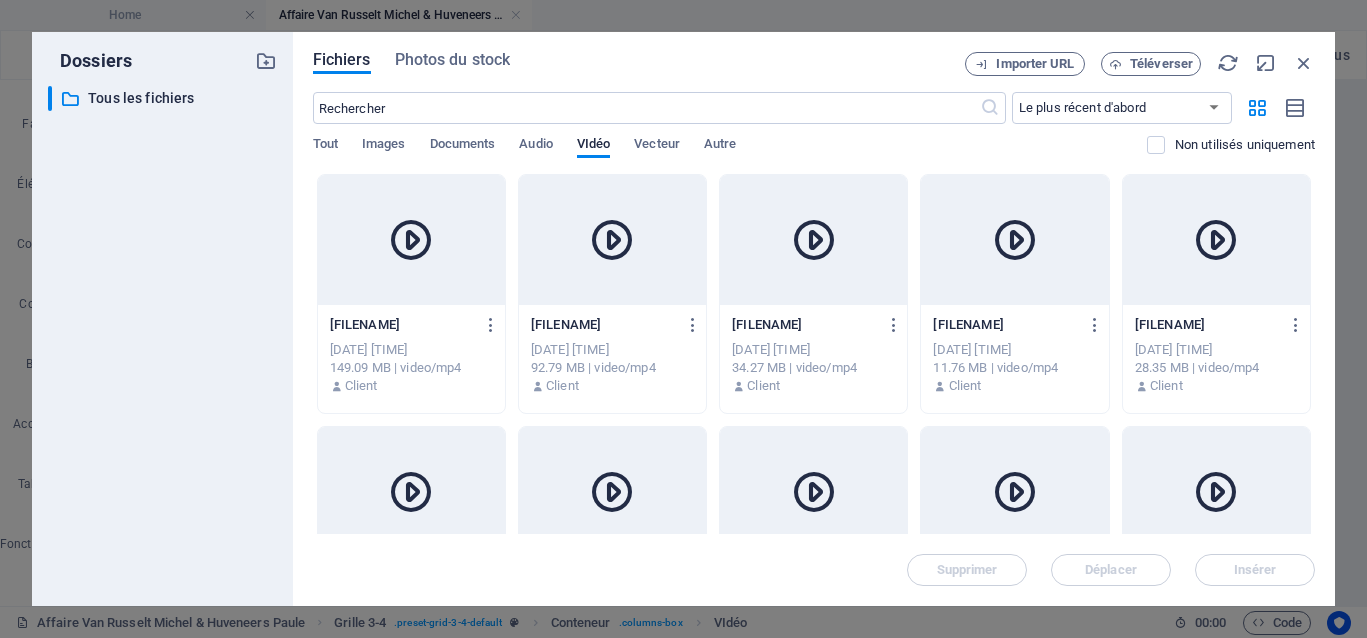 click at bounding box center [411, 240] 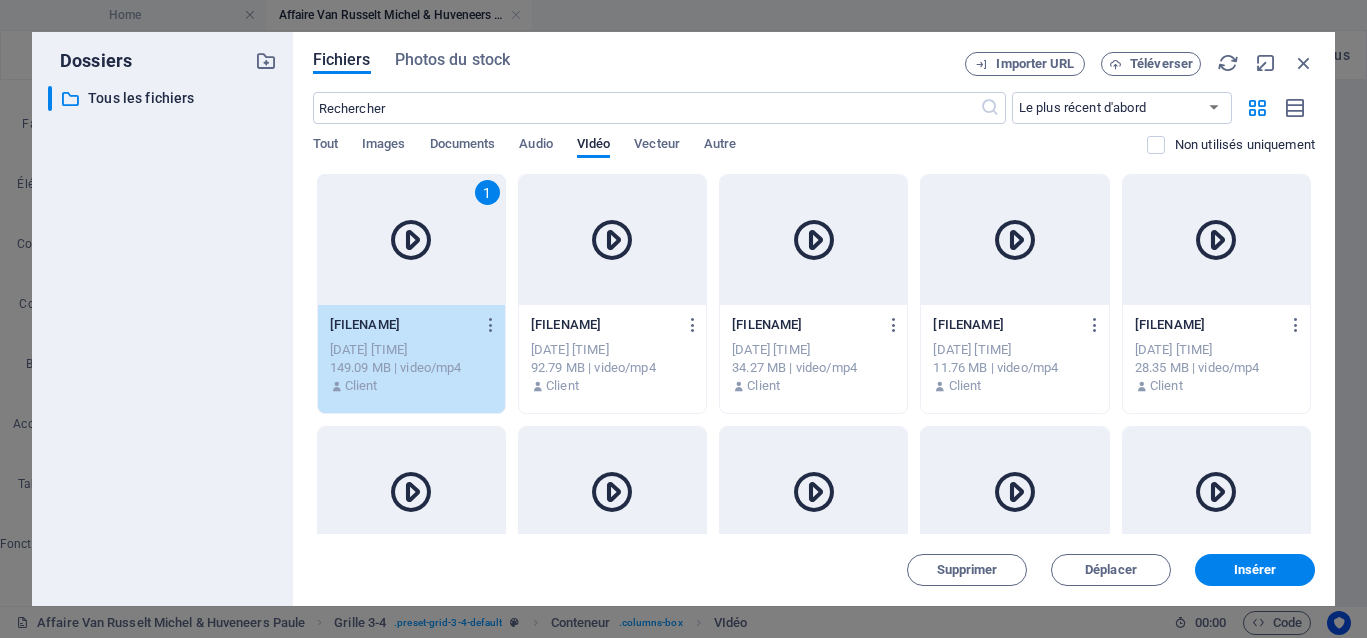 click at bounding box center (411, 240) 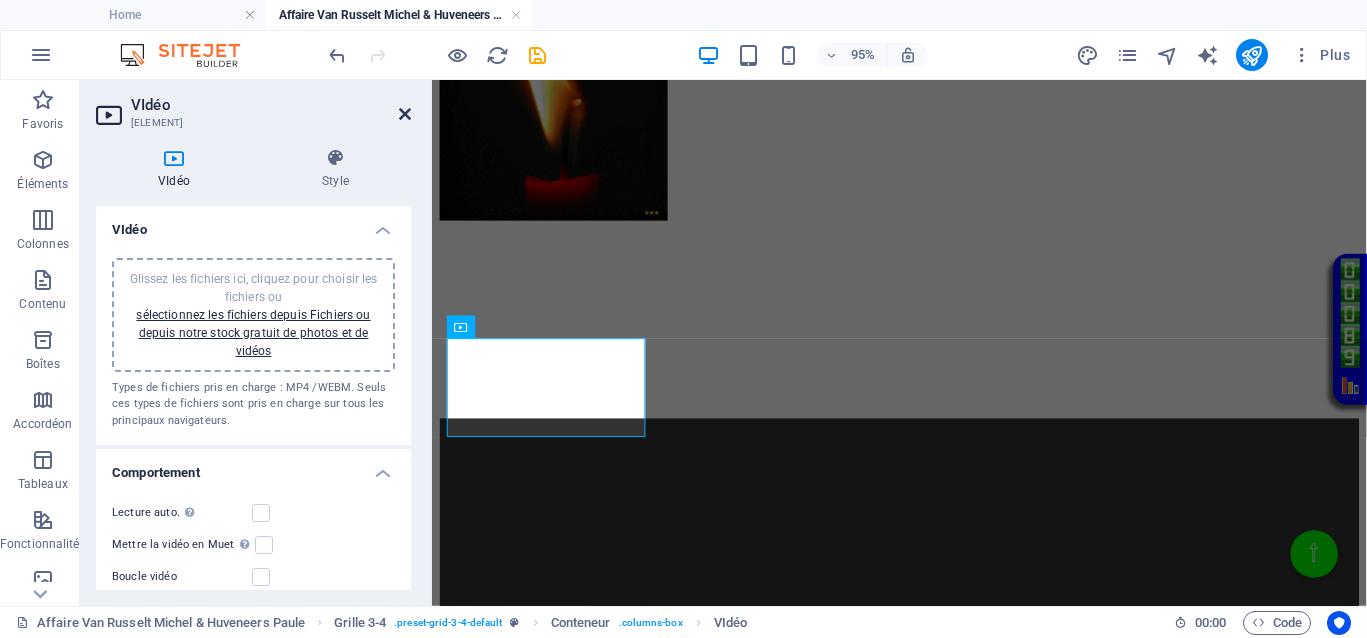 click at bounding box center [405, 114] 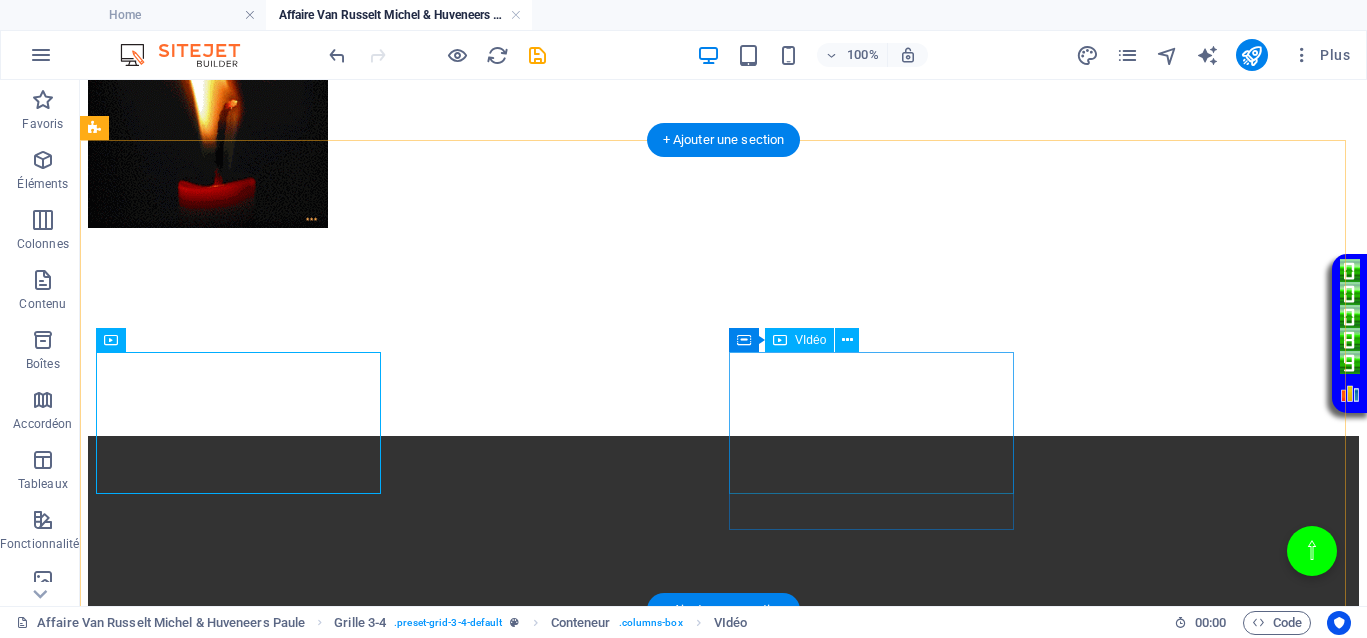 click at bounding box center [723, 3456] 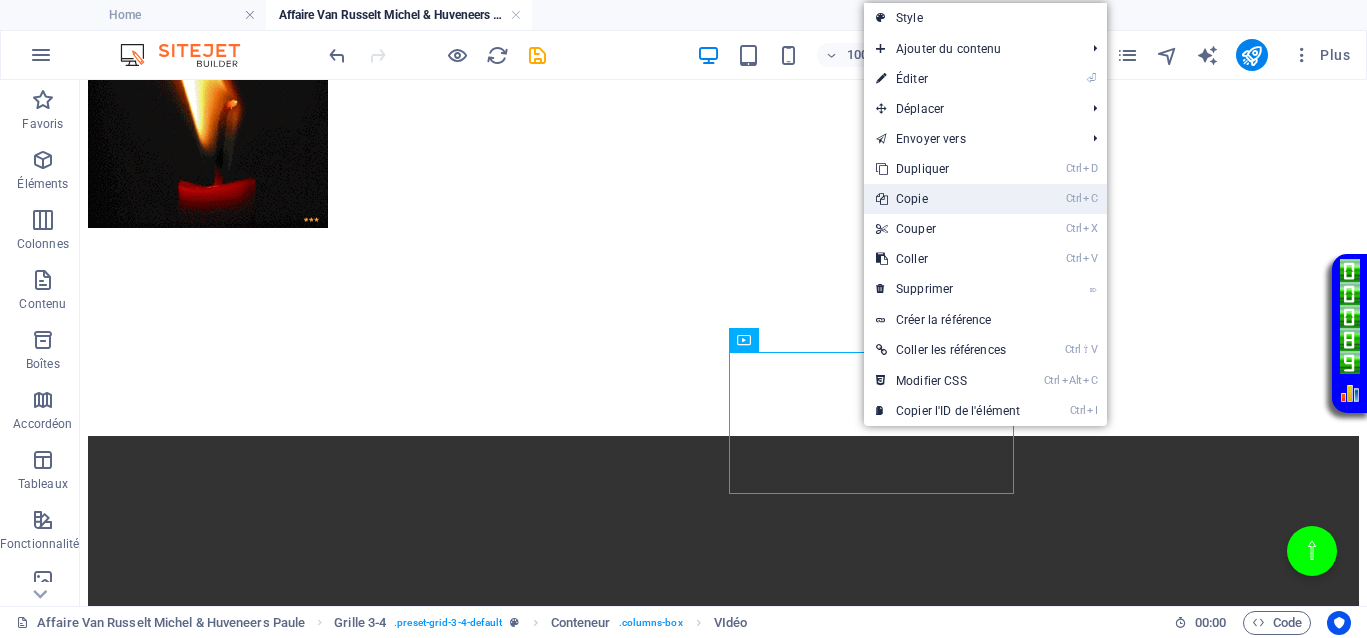 click on "Ctrl C  Copie" at bounding box center [948, 199] 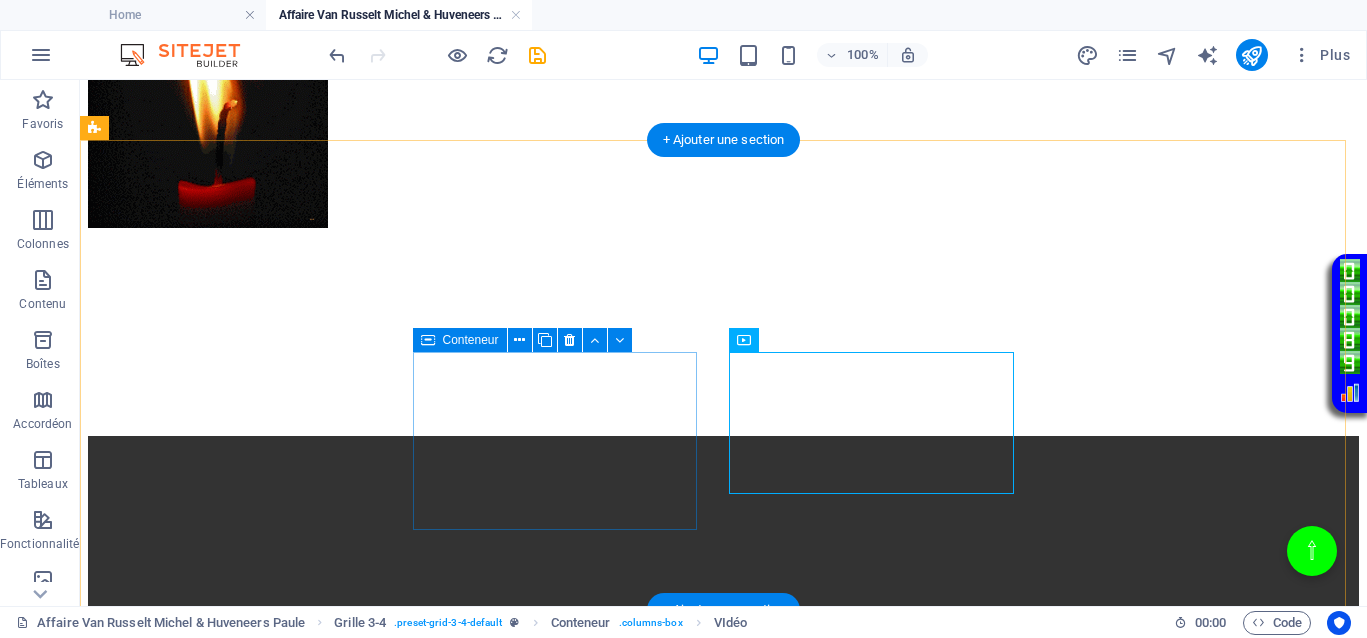 click on "Coller le presse-papiers" at bounding box center (797, 3095) 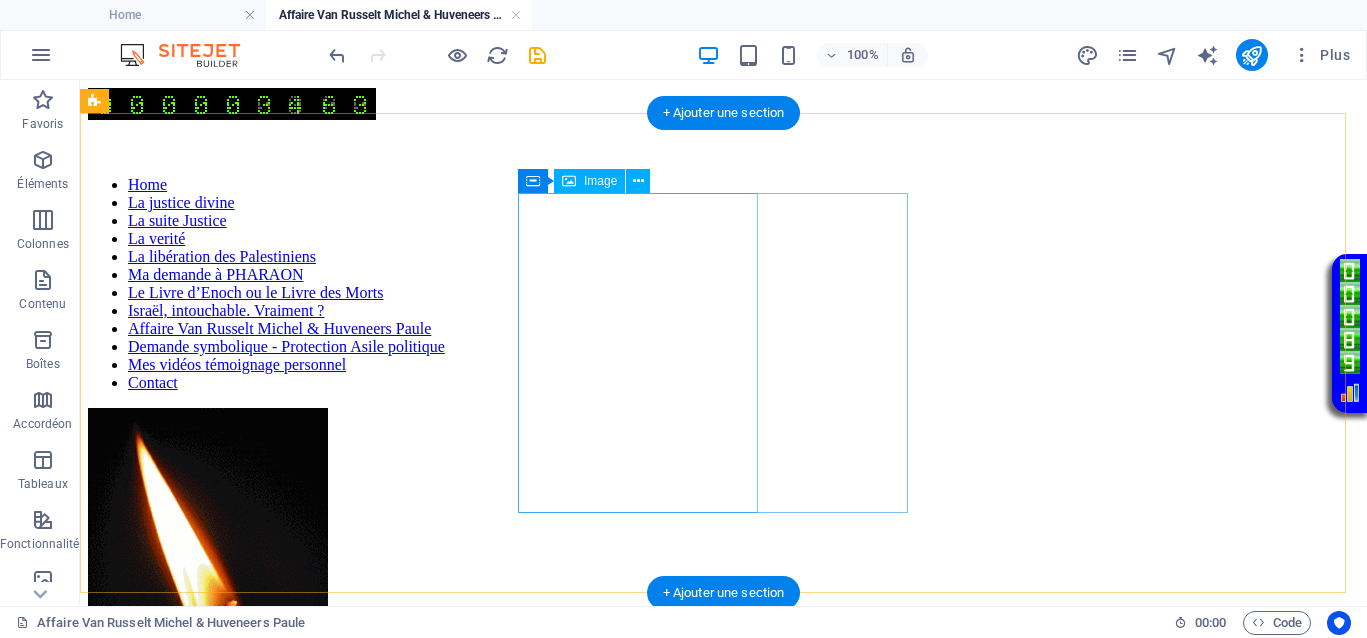 scroll, scrollTop: 500, scrollLeft: 0, axis: vertical 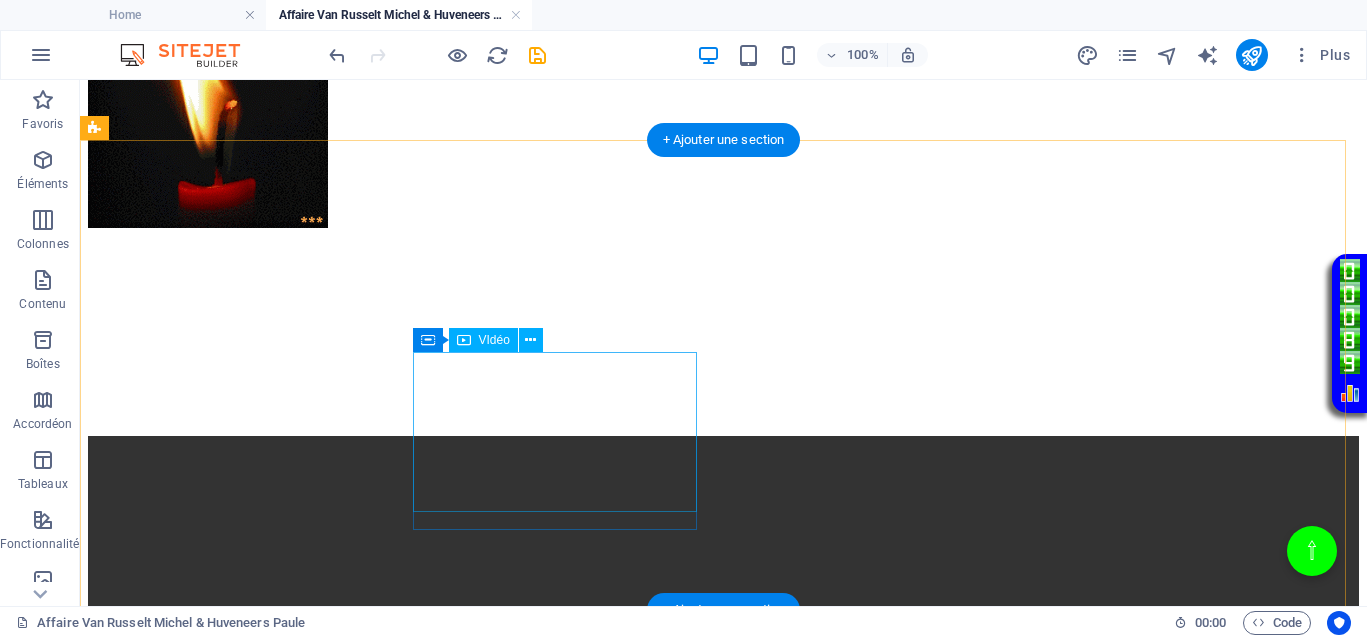 click at bounding box center [723, 3314] 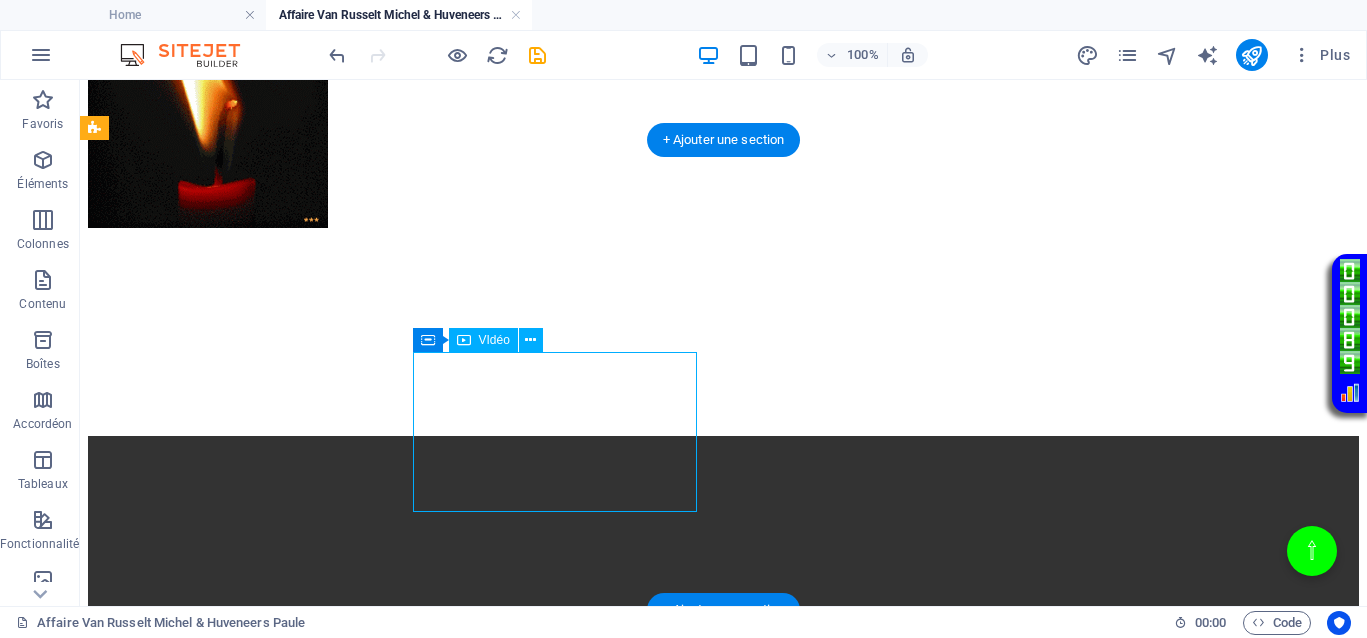 click at bounding box center [723, 3314] 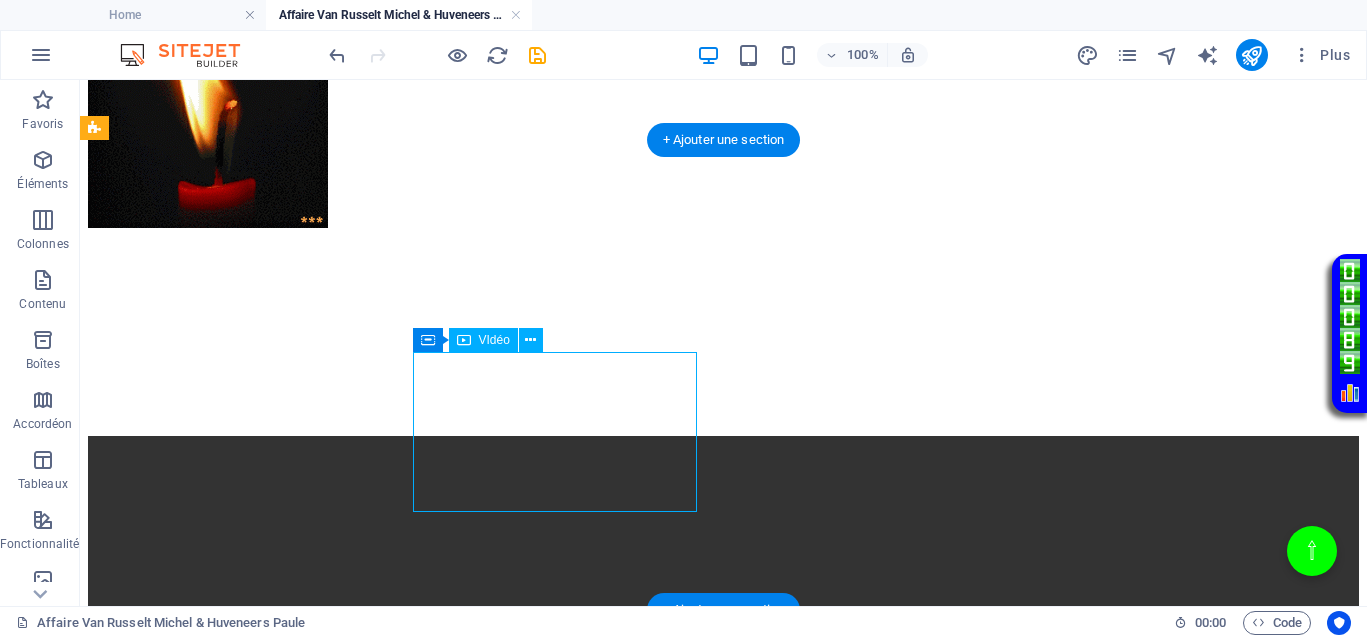 select on "%" 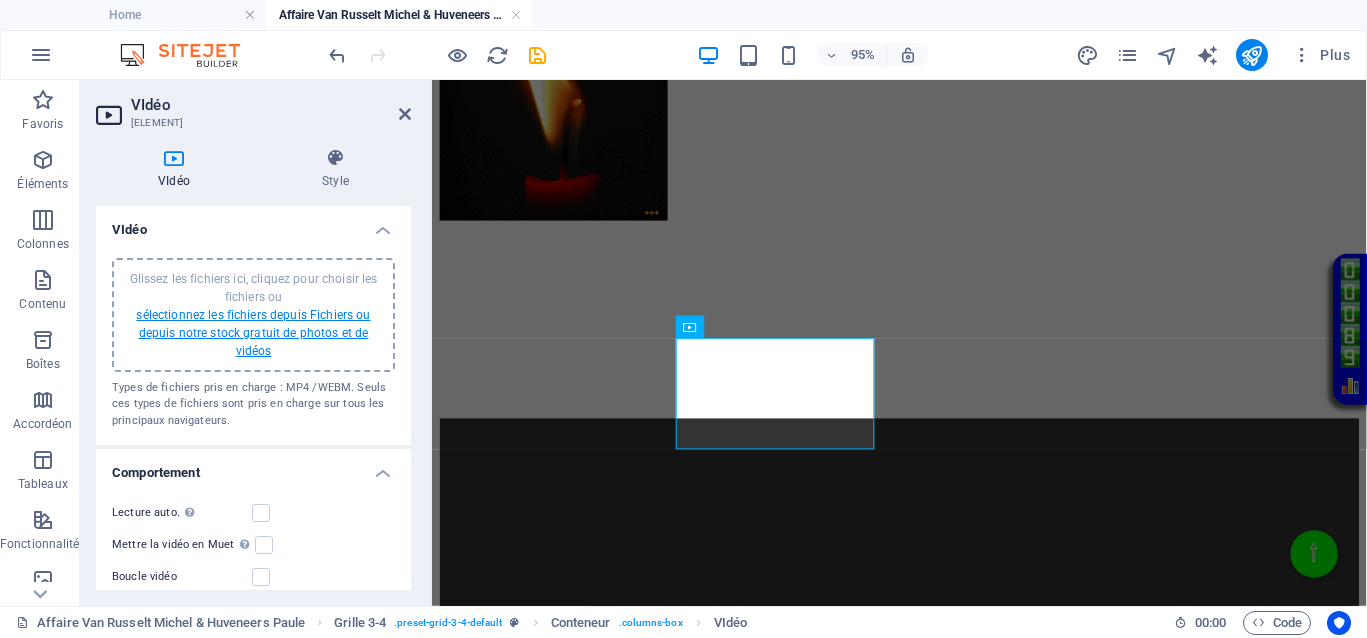 click on "sélectionnez les fichiers depuis Fichiers ou depuis notre stock gratuit de photos et de vidéos" at bounding box center (253, 333) 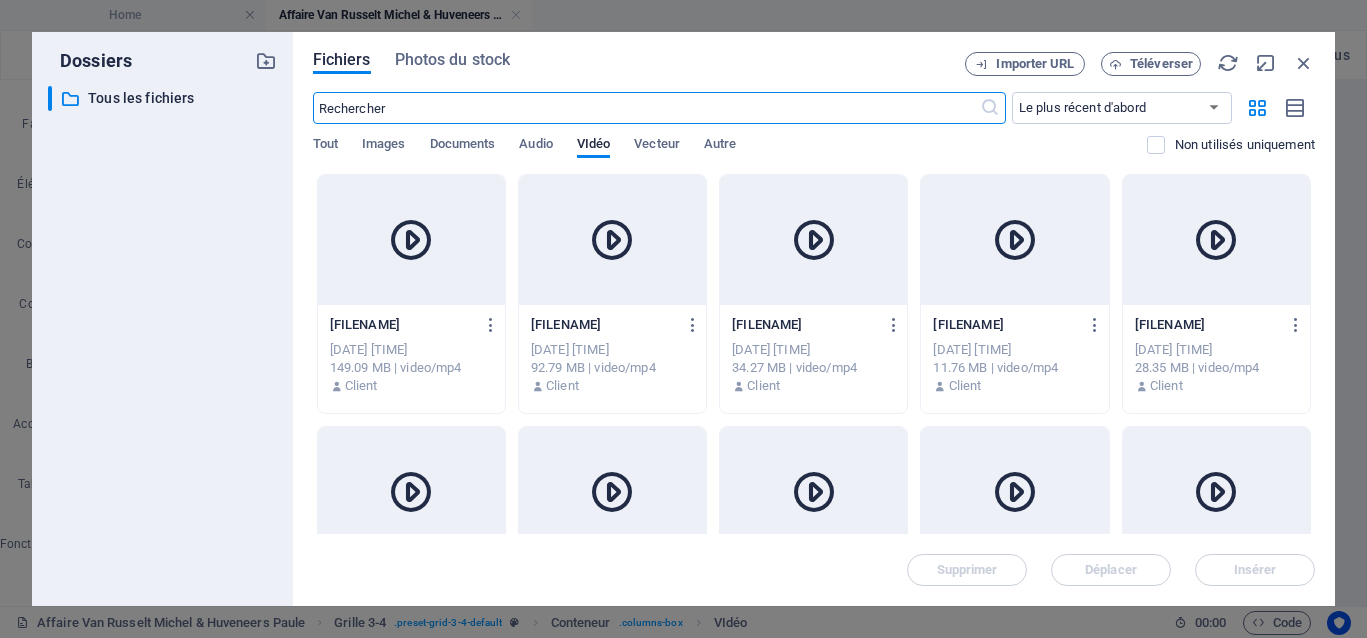 click at bounding box center [612, 240] 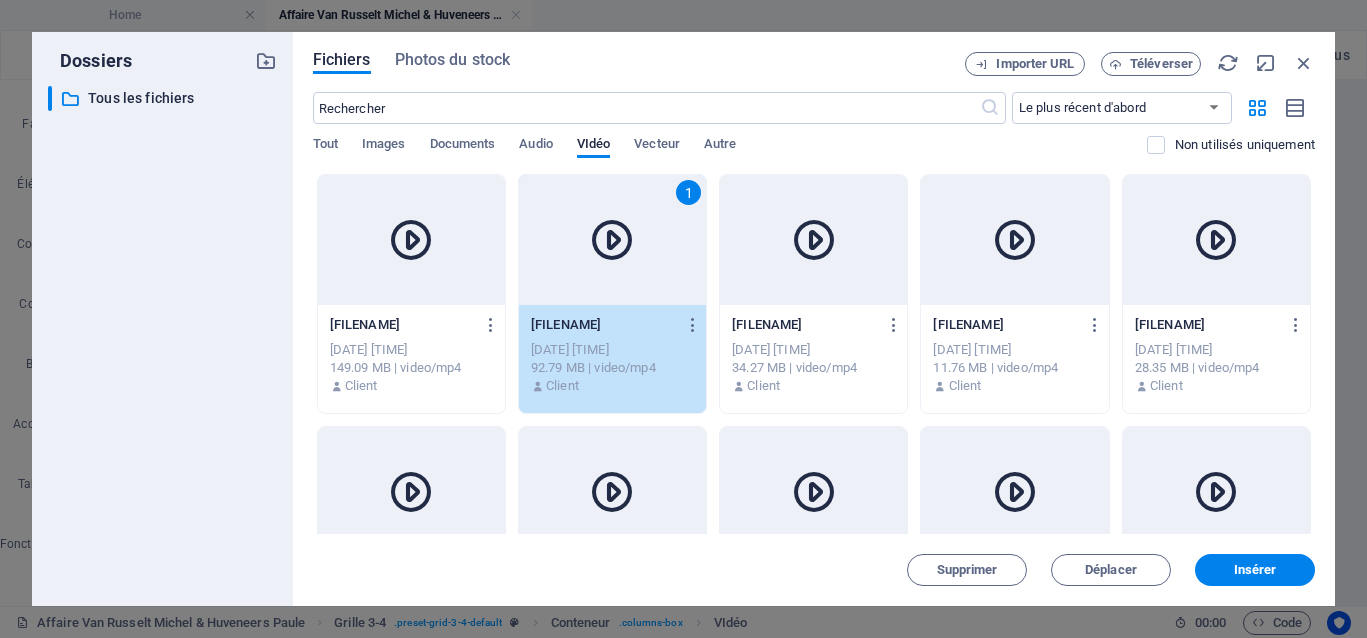 click on "1" at bounding box center (612, 240) 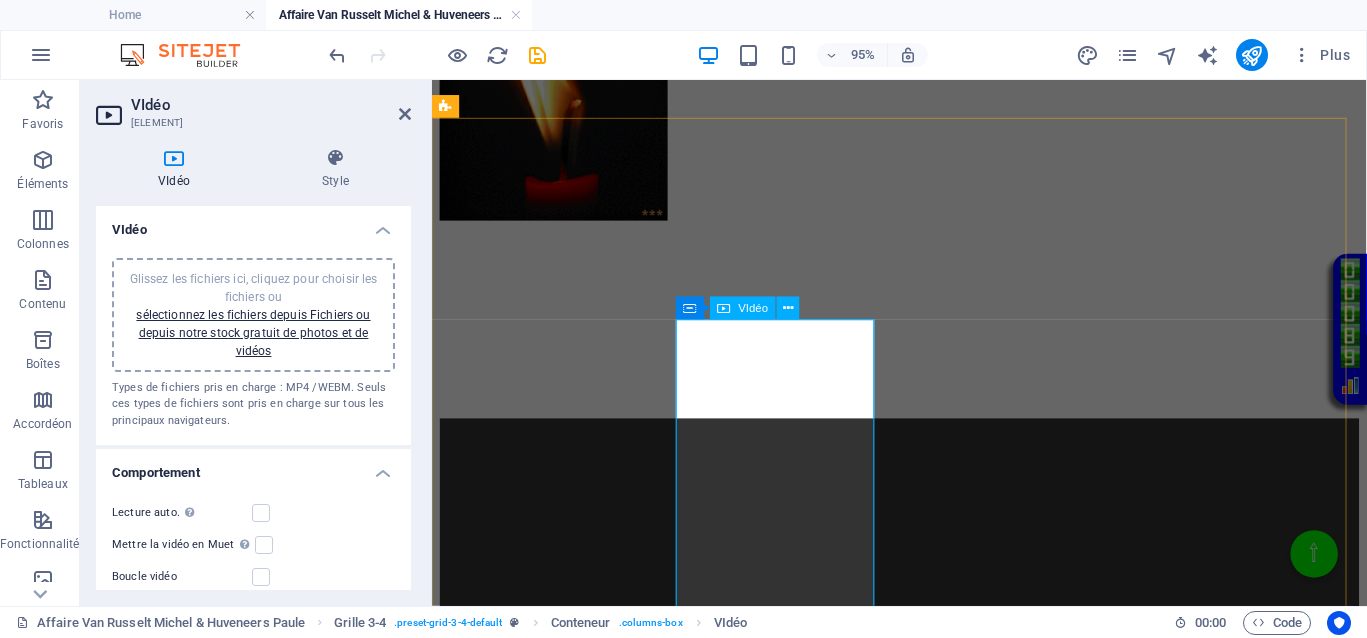 scroll, scrollTop: 750, scrollLeft: 0, axis: vertical 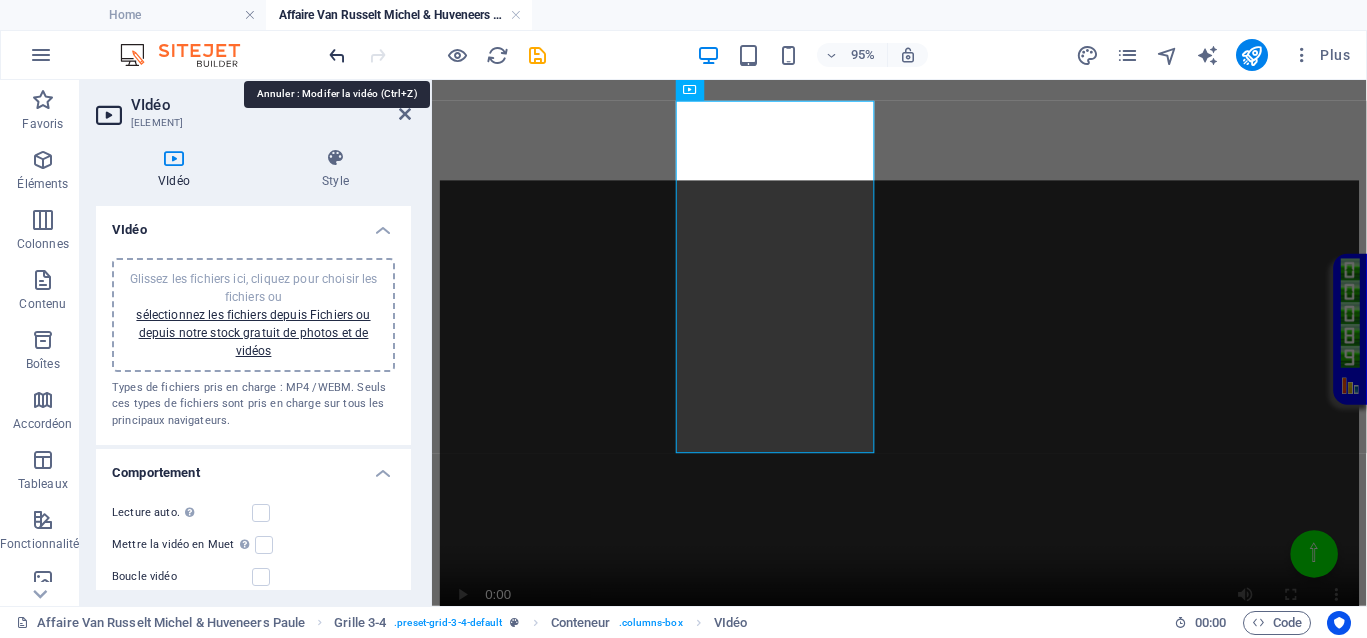 click at bounding box center [337, 55] 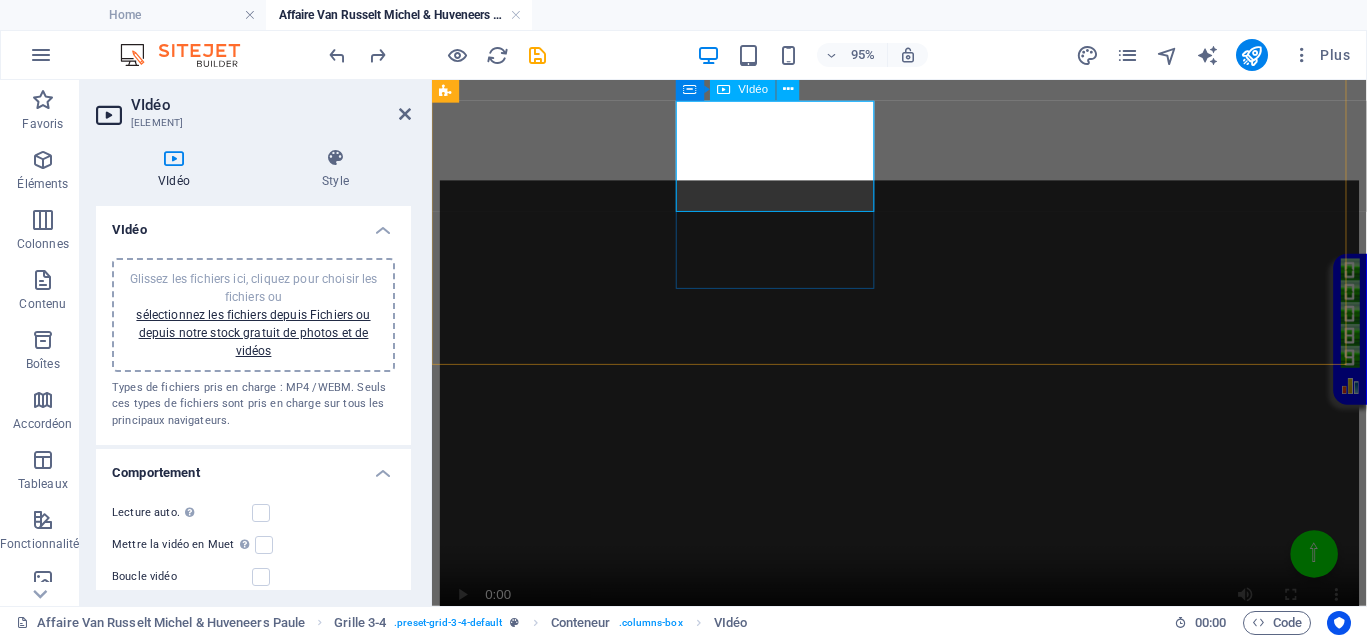 click at bounding box center (924, 2382) 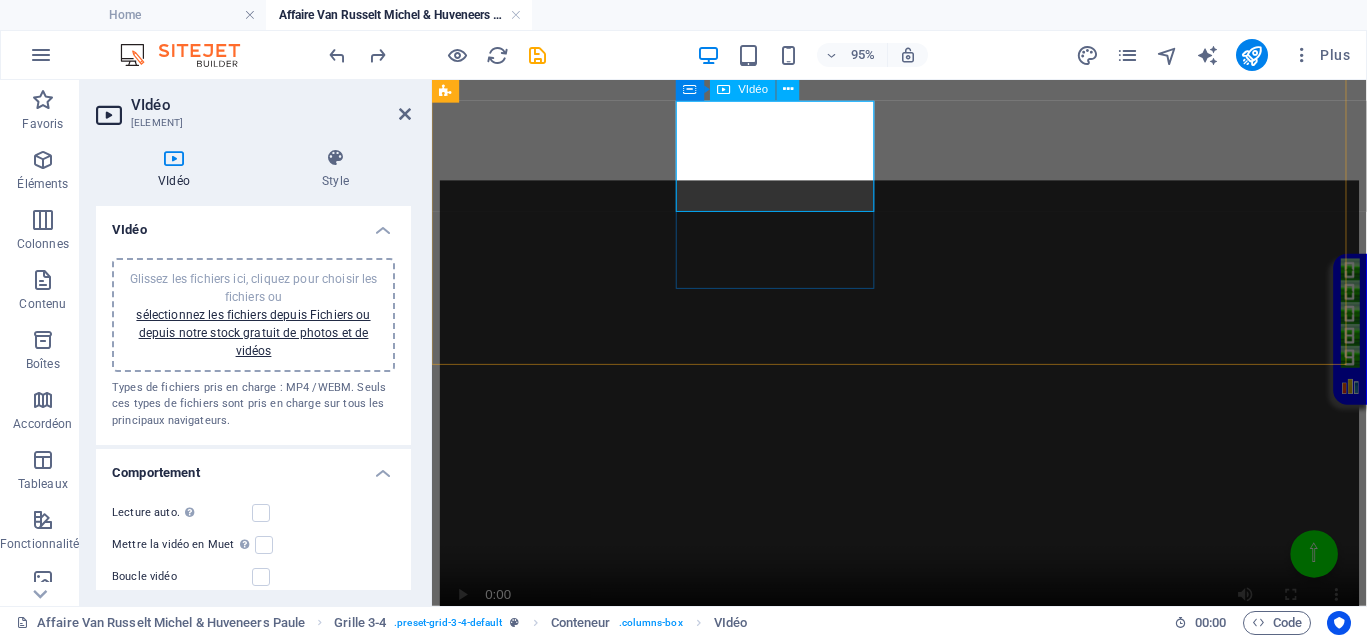 click at bounding box center [924, 2382] 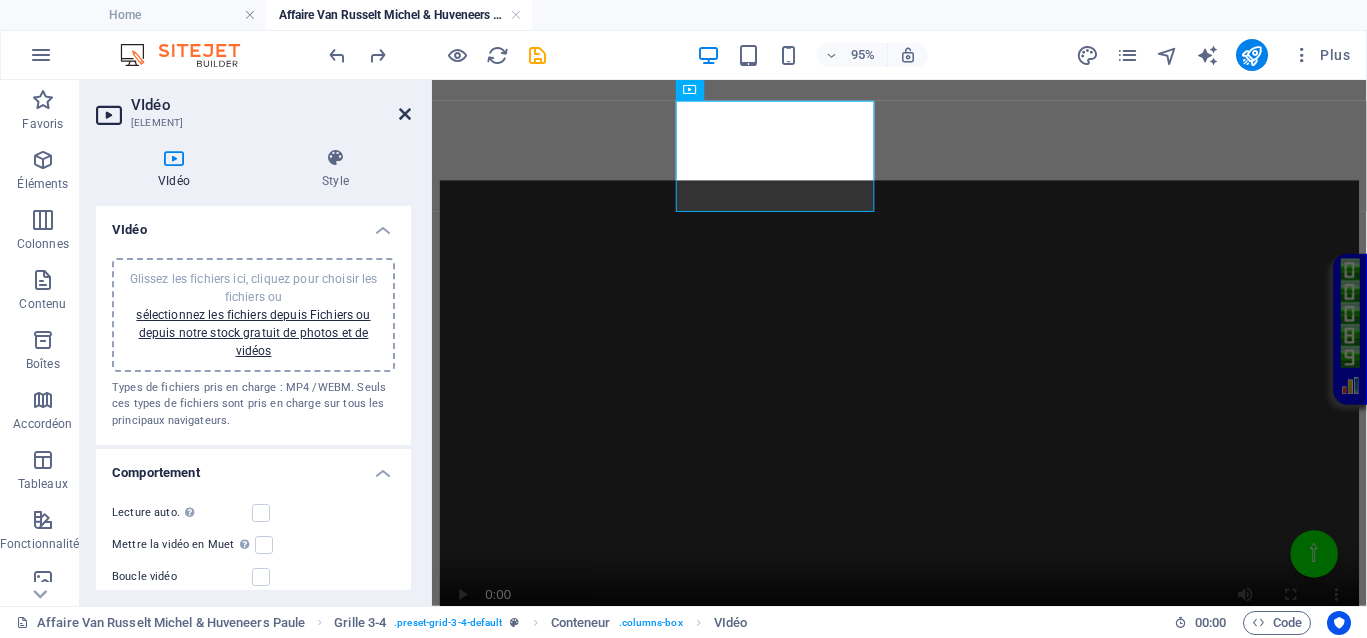 drag, startPoint x: 404, startPoint y: 114, endPoint x: 324, endPoint y: 33, distance: 113.84639 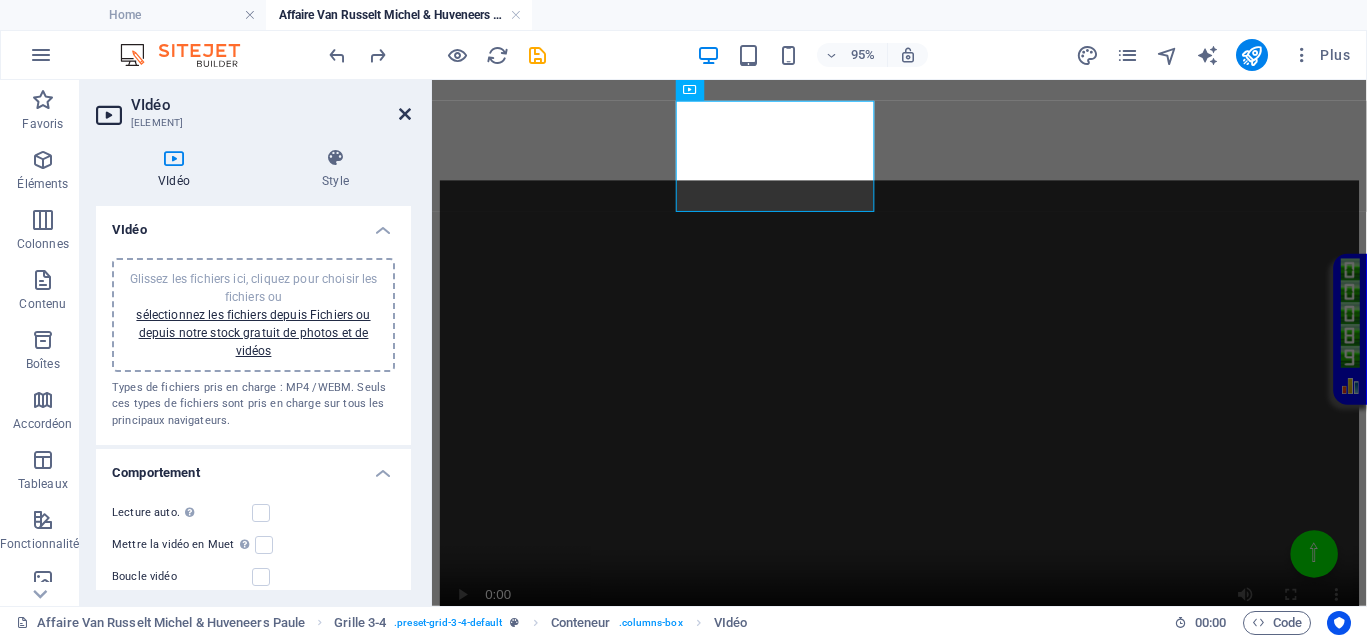 click at bounding box center (405, 114) 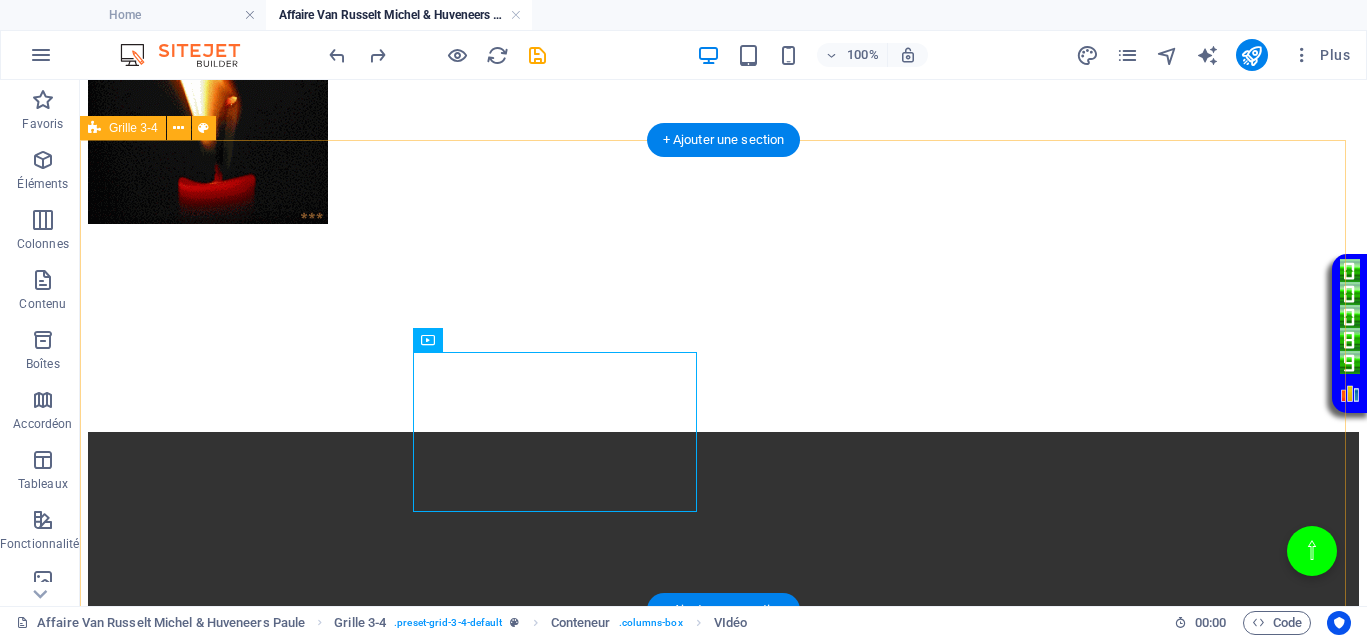 scroll, scrollTop: 500, scrollLeft: 0, axis: vertical 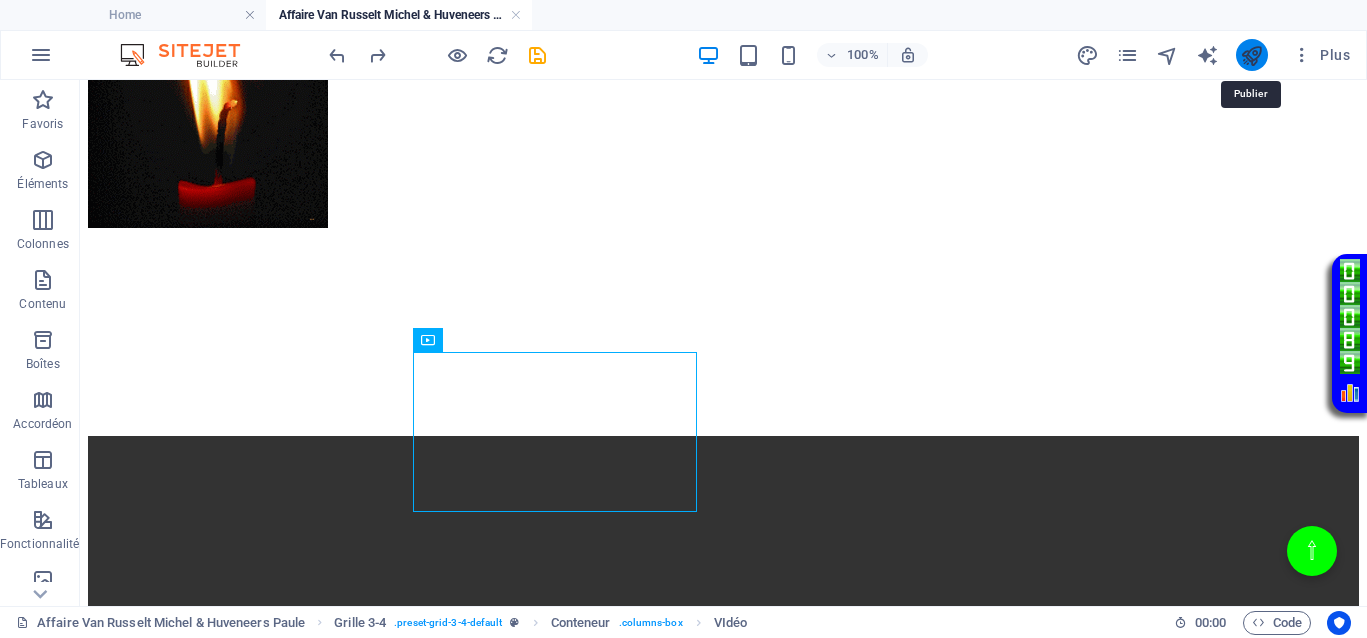 click at bounding box center (1251, 55) 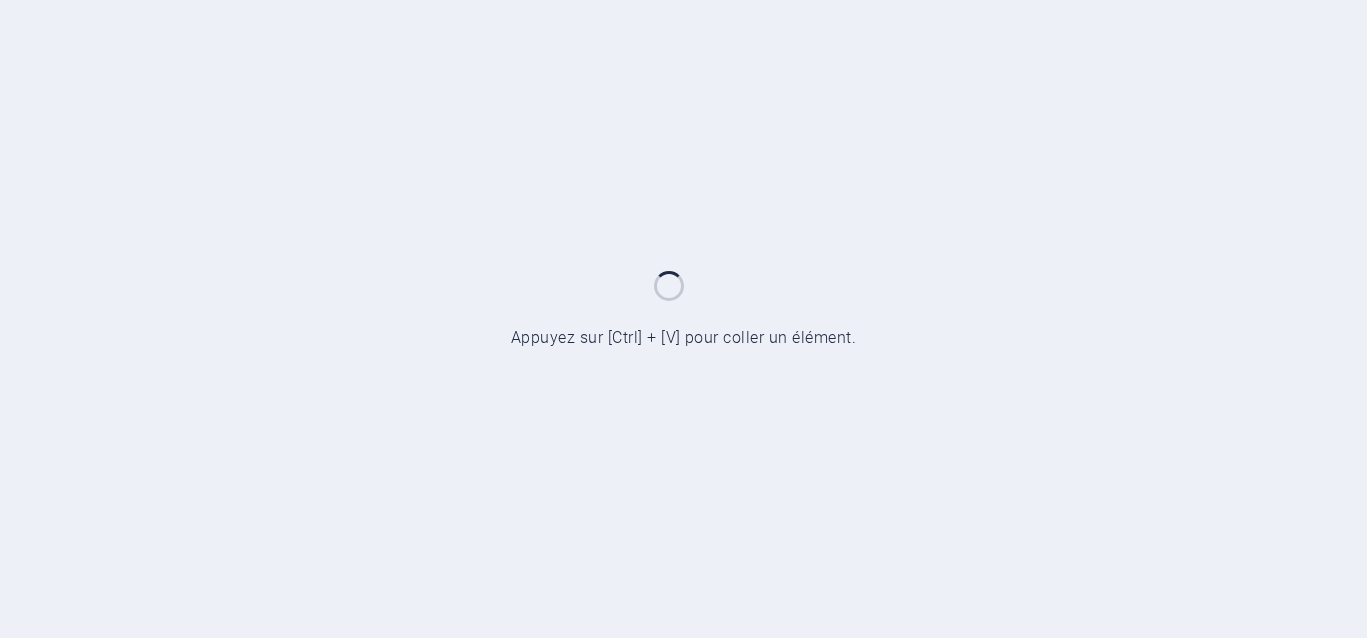 scroll, scrollTop: 0, scrollLeft: 0, axis: both 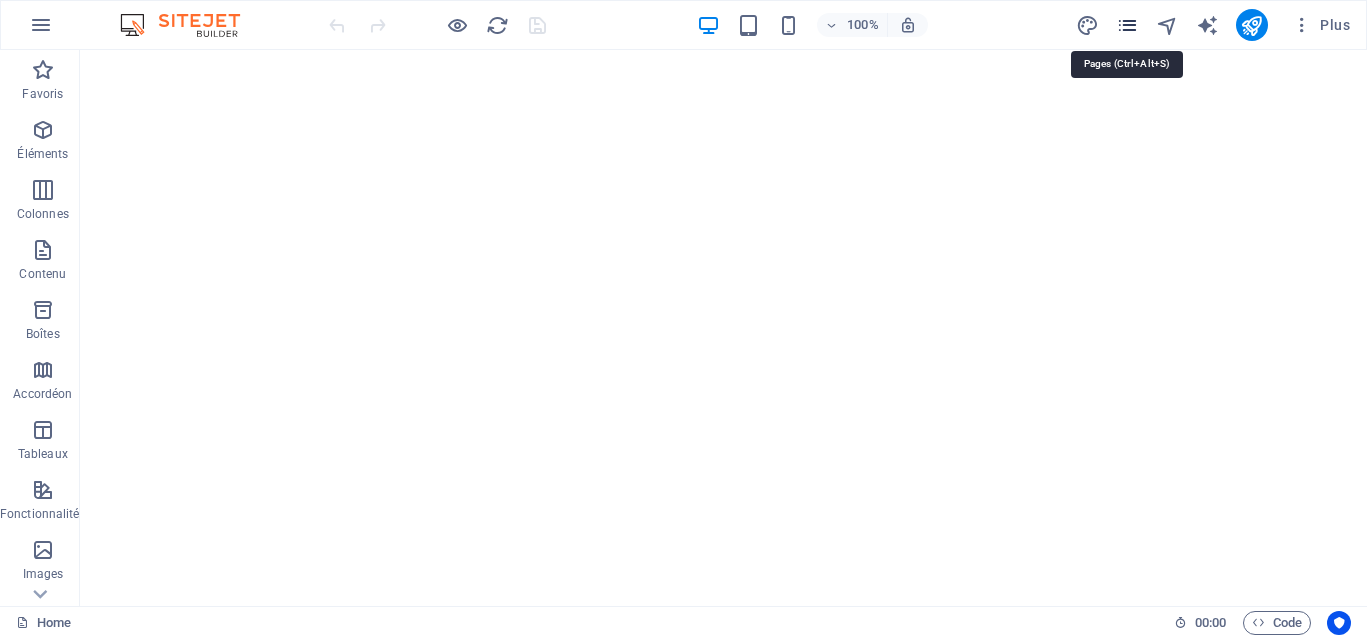 click at bounding box center (1127, 25) 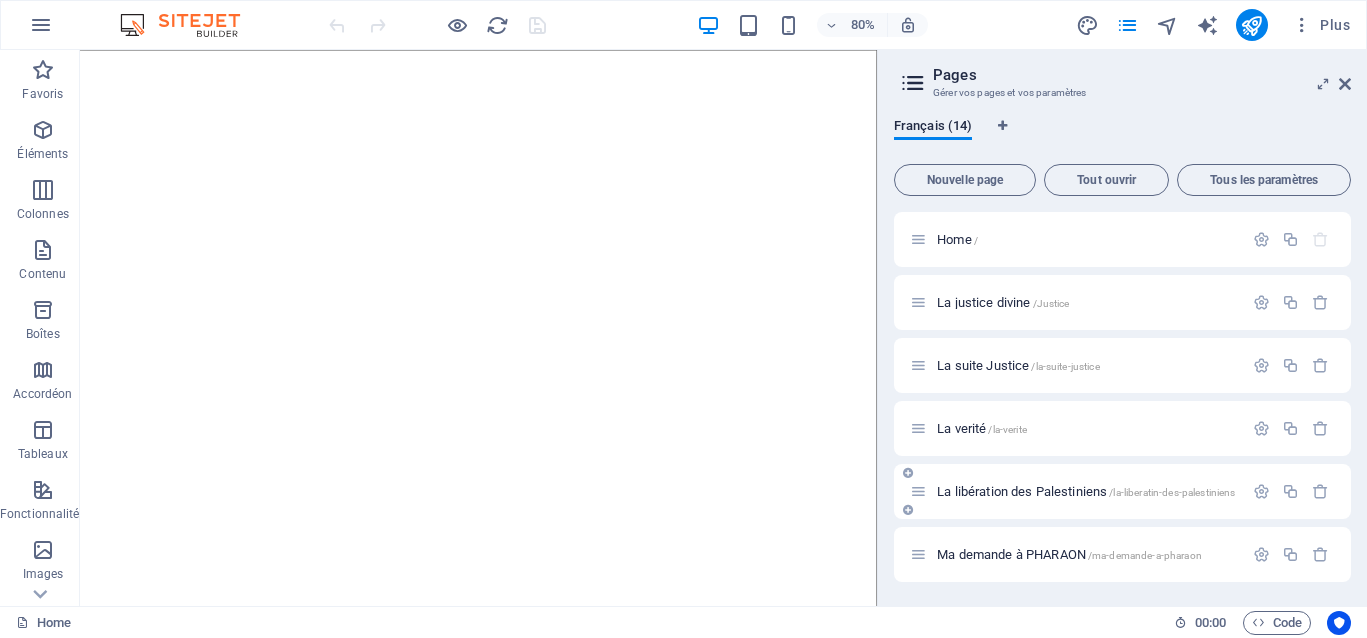 scroll, scrollTop: 250, scrollLeft: 0, axis: vertical 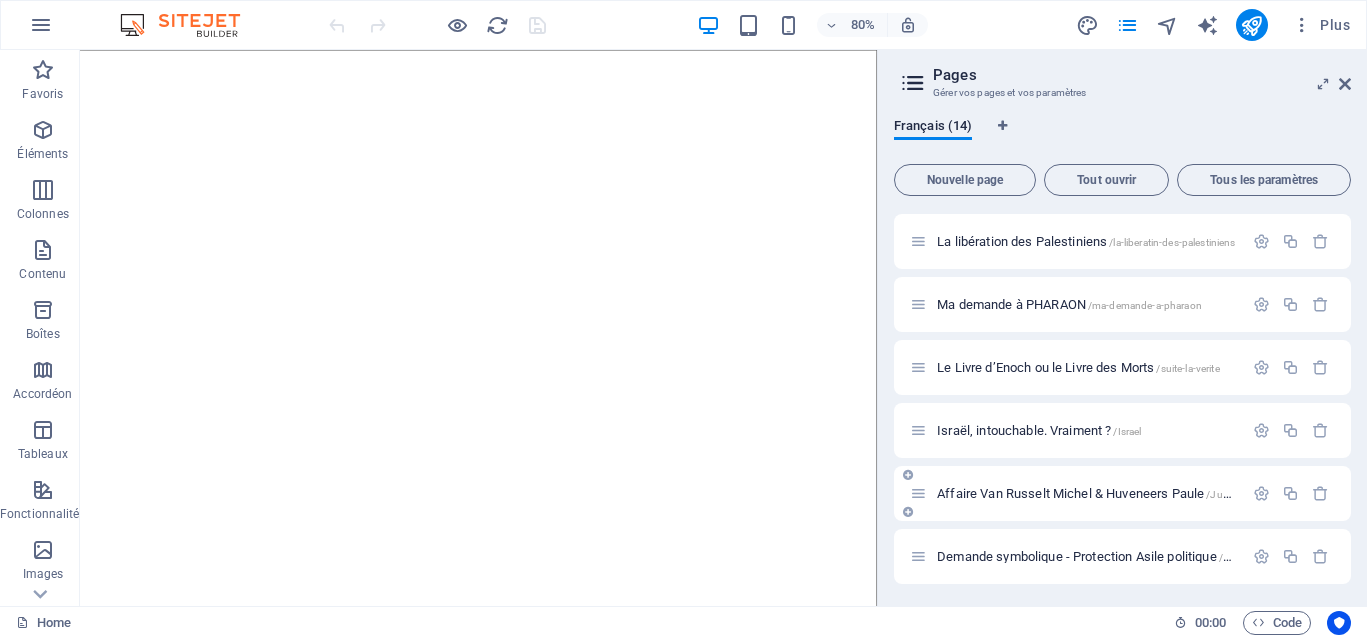 click on "Affaire Van Russelt Michel & Huveneers Paule /JusticeVanrusselthuveneers" at bounding box center (1137, 493) 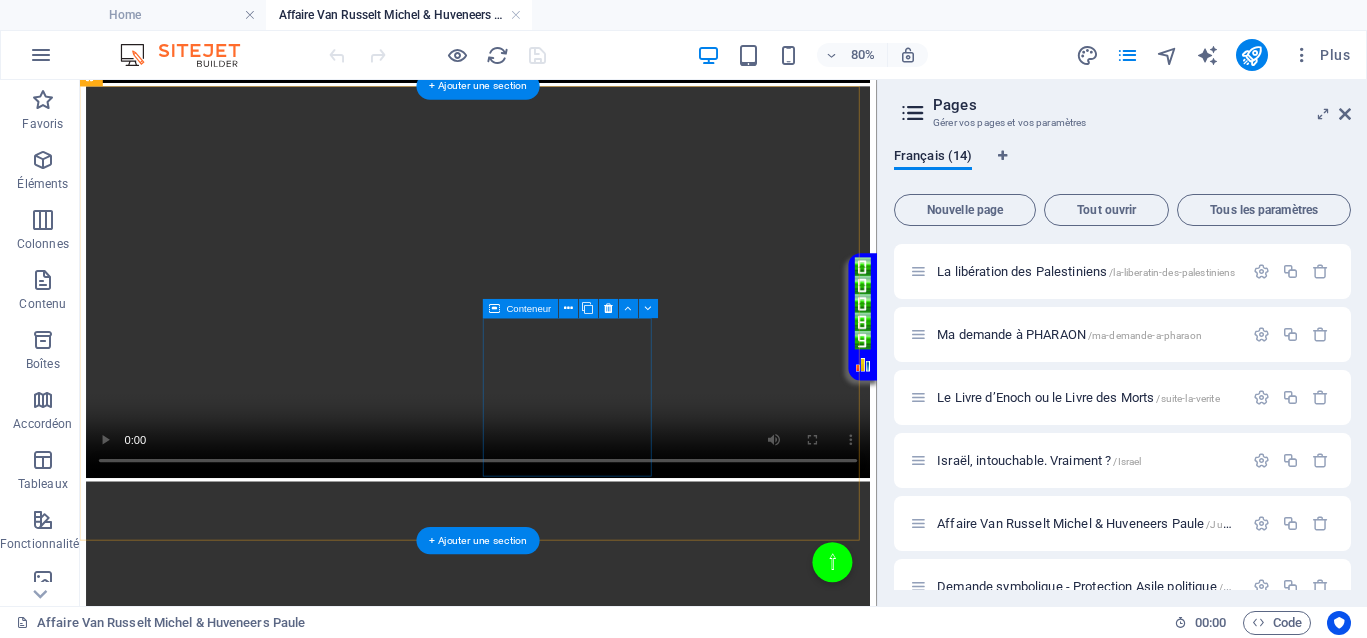 scroll, scrollTop: 1420, scrollLeft: 0, axis: vertical 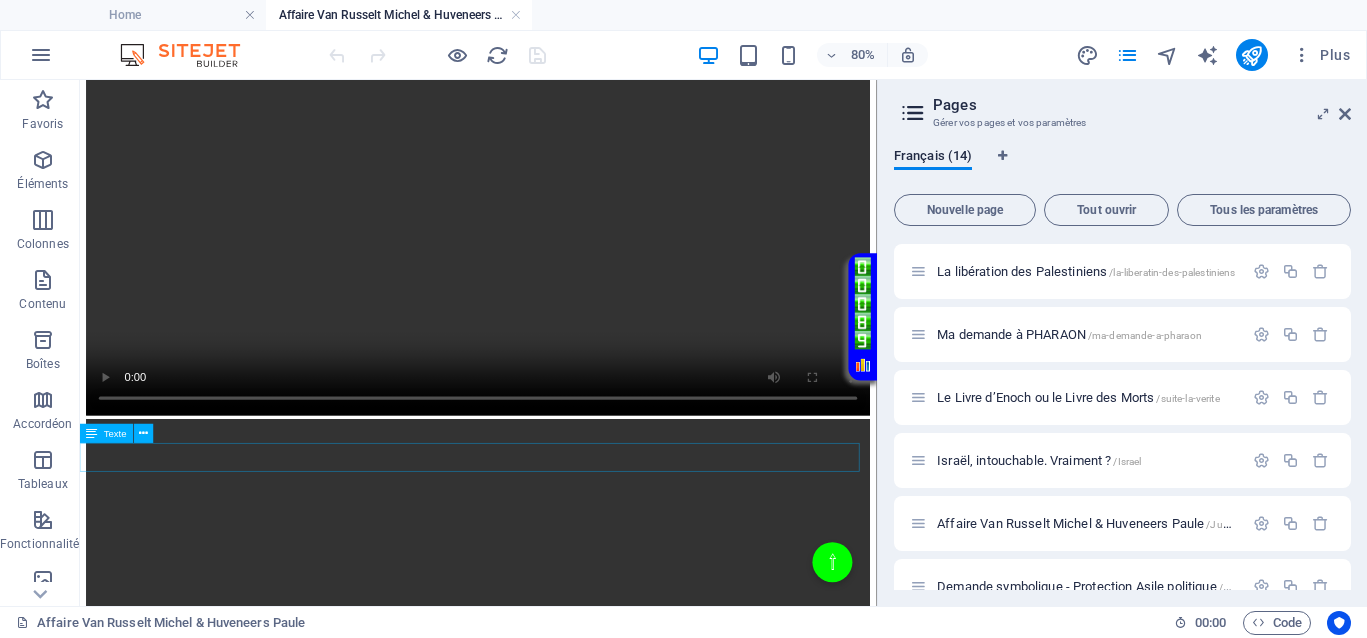 click on "Dossier judiciaire « frelaté » - Affaire N° 1" at bounding box center (578, 3649) 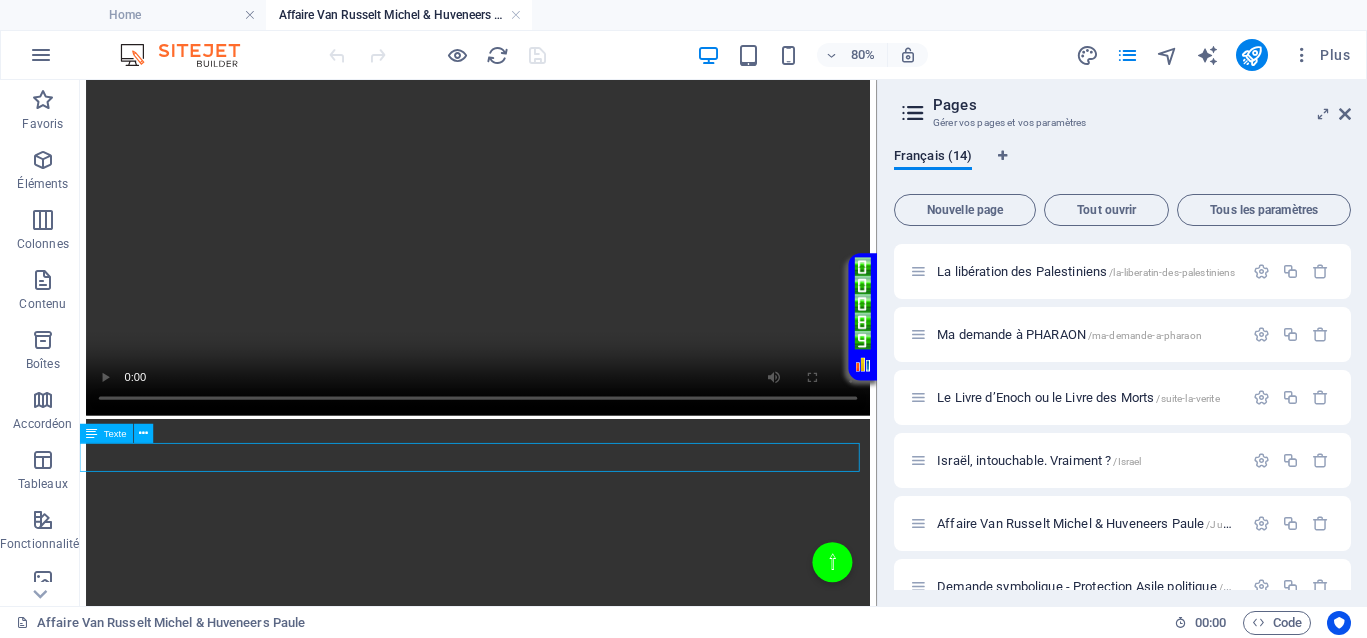 click on "Dossier judiciaire « frelaté » - Affaire N° 1" at bounding box center (578, 3649) 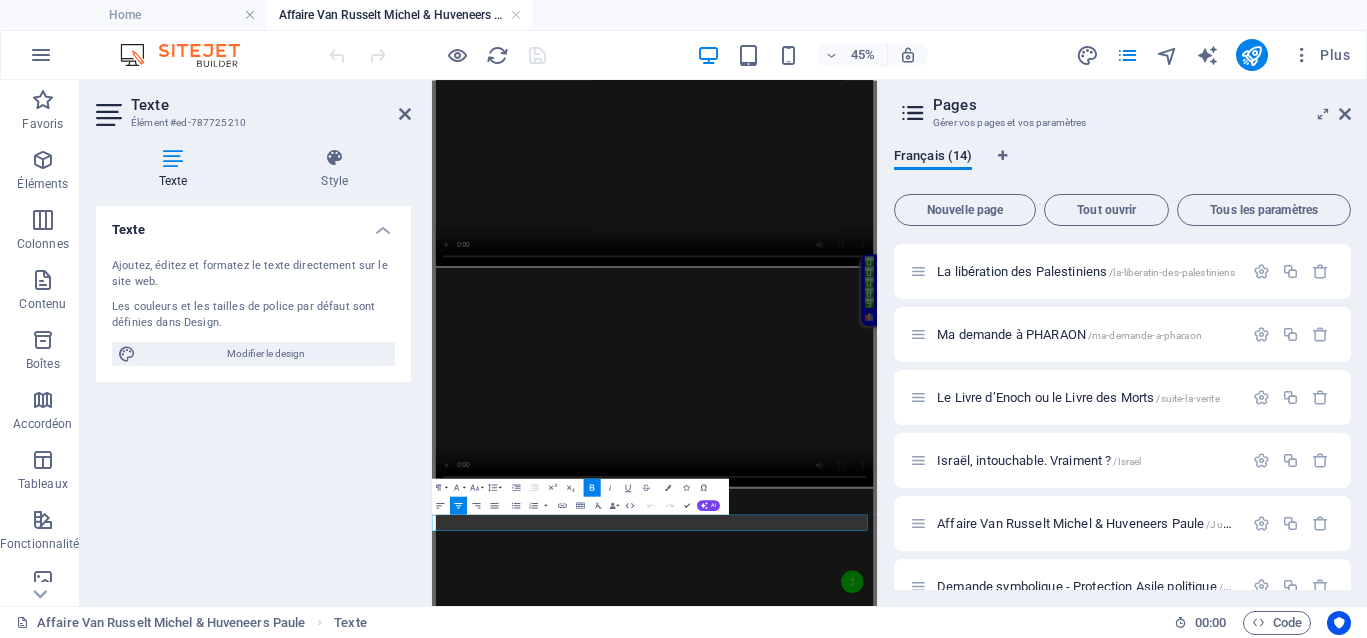 scroll, scrollTop: 909, scrollLeft: 0, axis: vertical 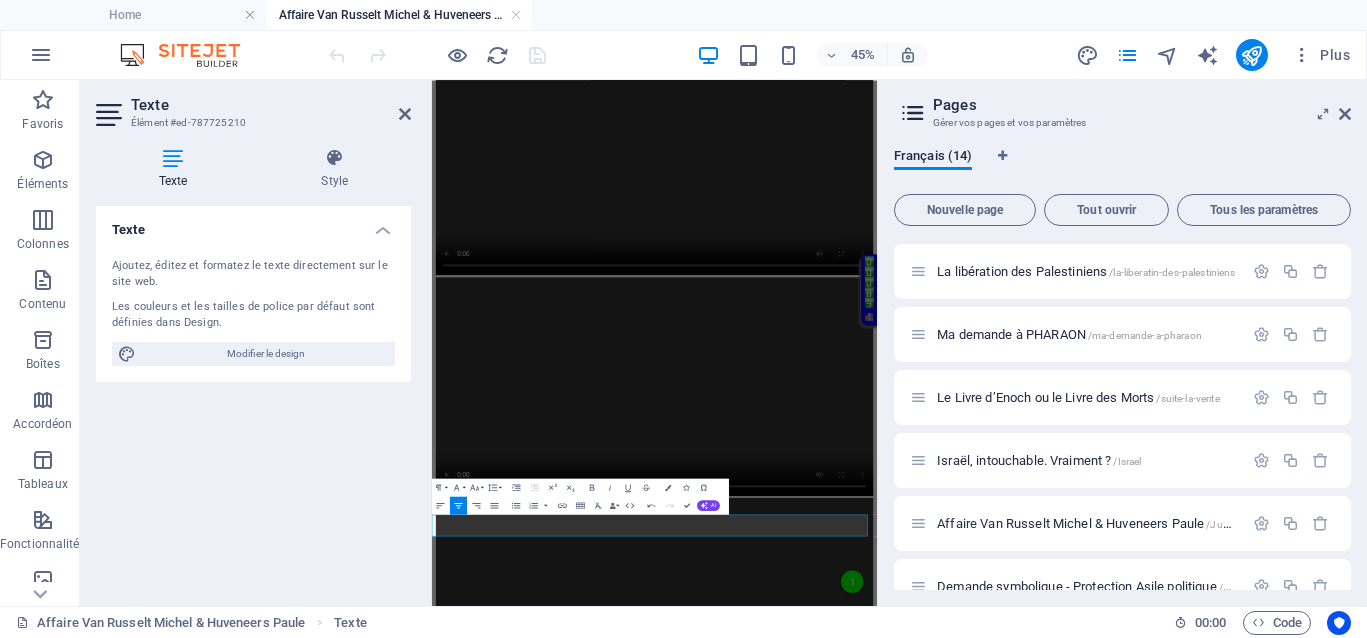 drag, startPoint x: 1065, startPoint y: 1083, endPoint x: 943, endPoint y: 1065, distance: 123.32072 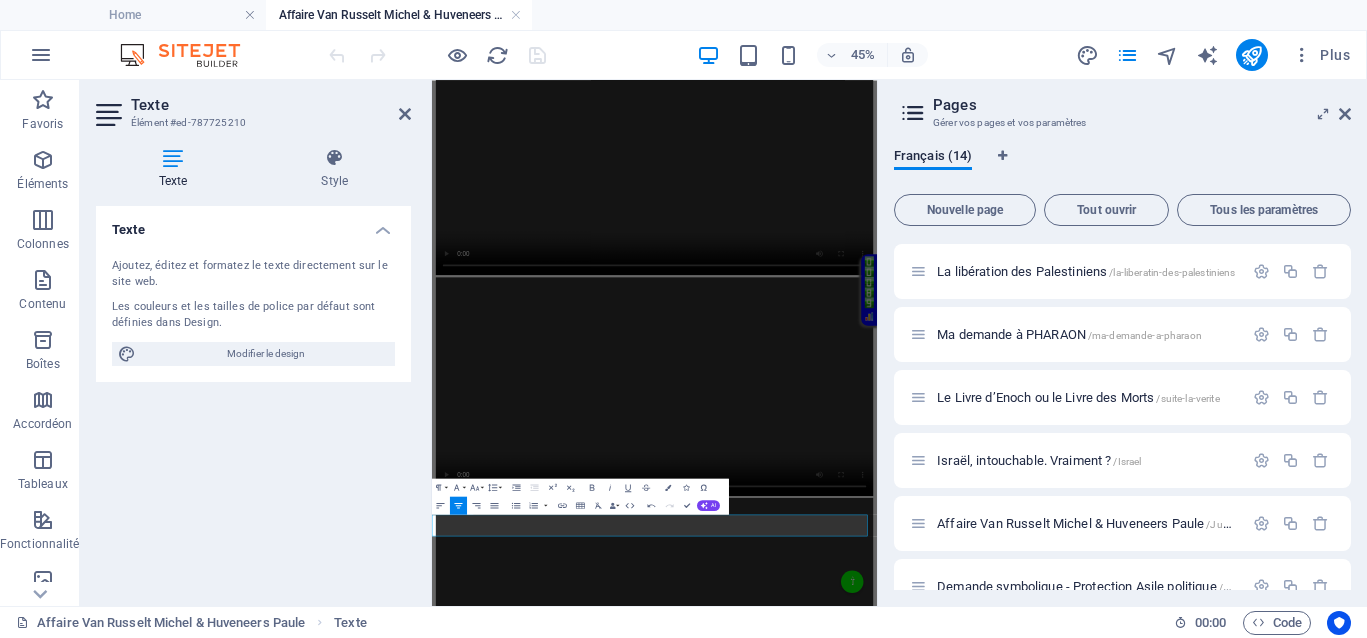 click on "Dossier judiciaire « classé SANS SUITE » – Affaire N° 1 : [NAME] [NAME], [NAME] [NAME], [NAME] [NAME] et leurs complices !" at bounding box center (926, 4140) 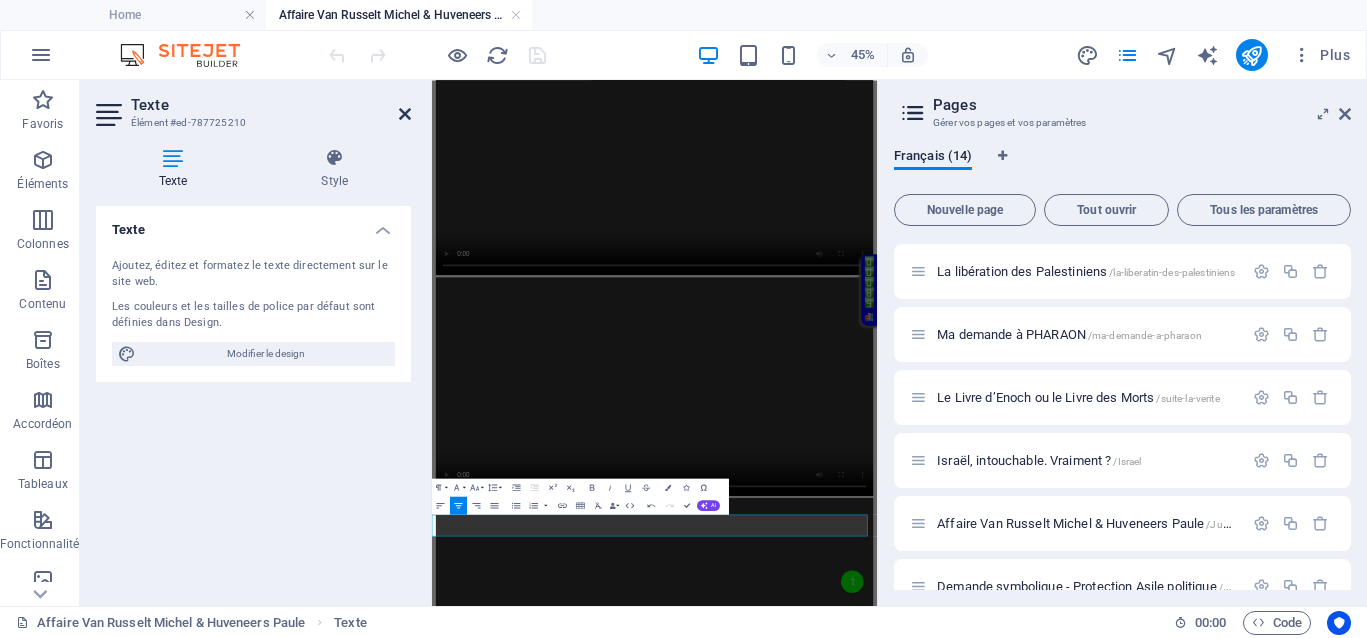 click at bounding box center (405, 114) 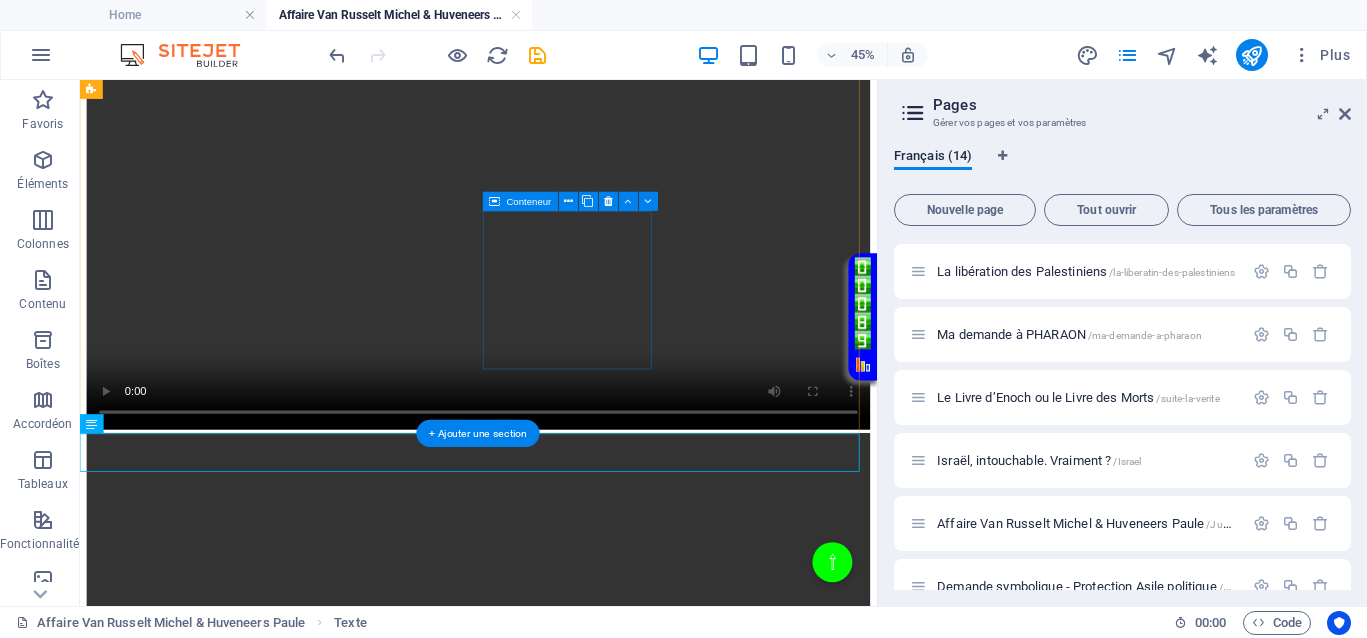 scroll, scrollTop: 1432, scrollLeft: 0, axis: vertical 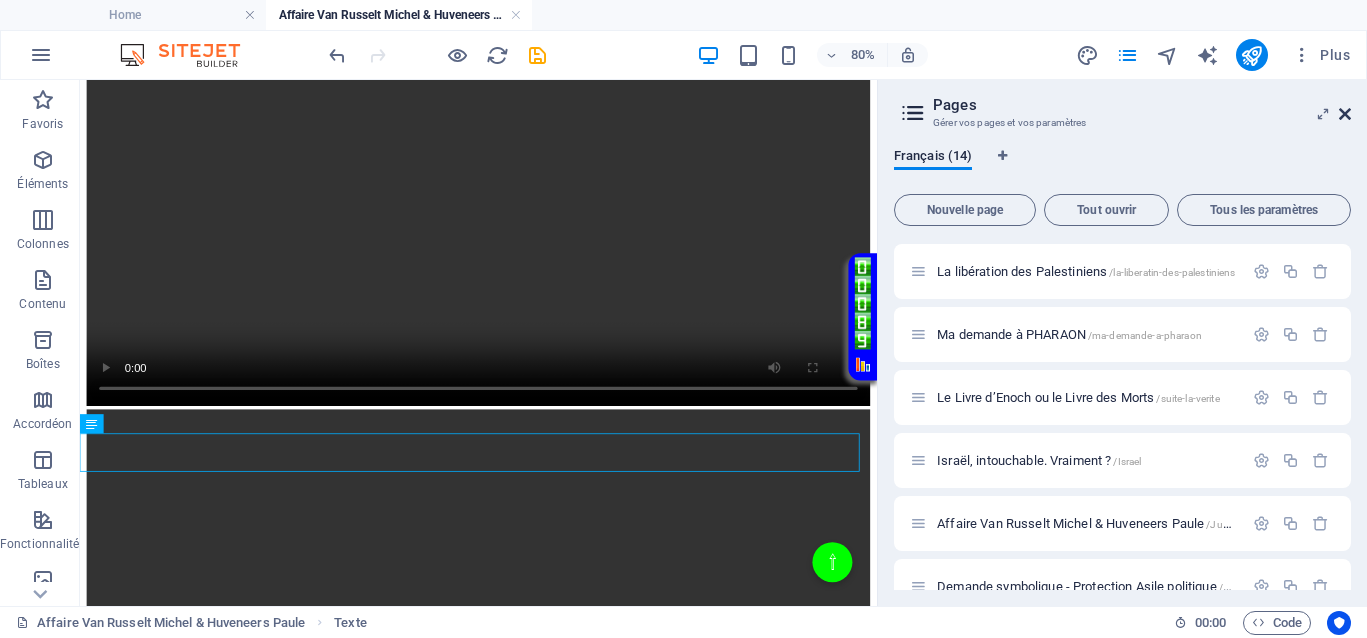 click at bounding box center (1345, 114) 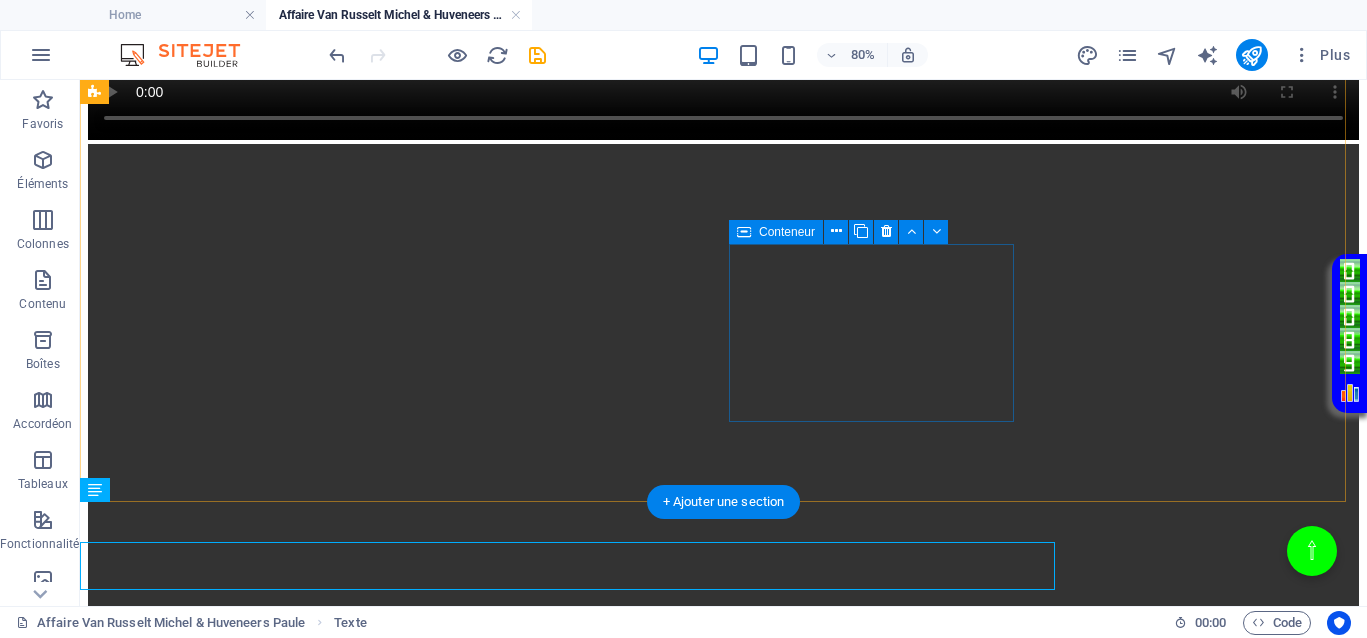scroll, scrollTop: 1412, scrollLeft: 0, axis: vertical 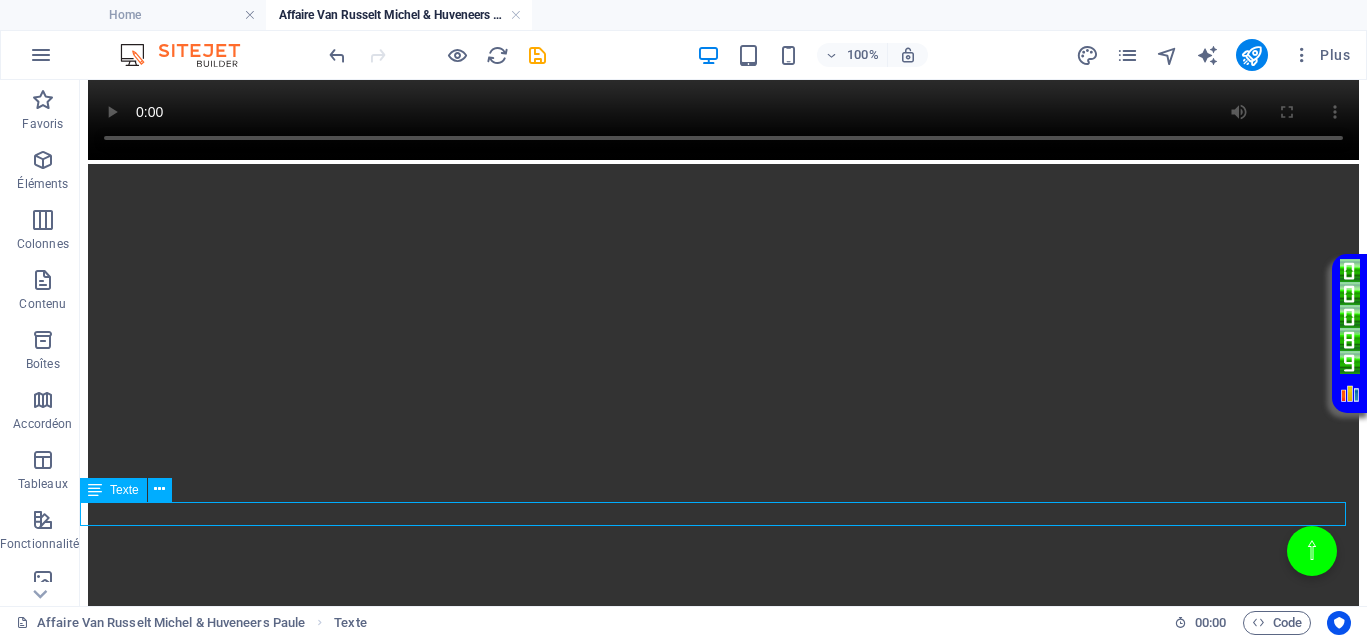 click on "Dossier judiciaire « classé SANS SUITE » – Affaire N° 1 : [NAME] [NAME], [NAME] [NAME], [NAME] [NAME] et leurs complices !" at bounding box center (723, 4522) 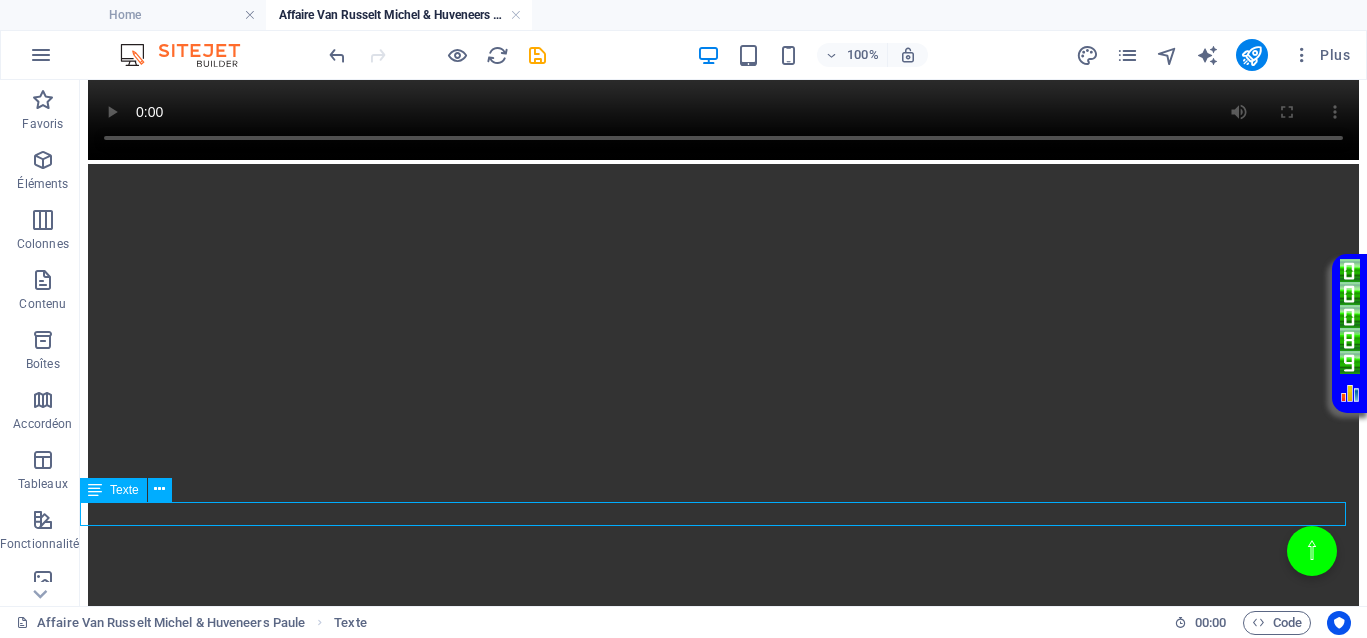click on "Dossier judiciaire « classé SANS SUITE » – Affaire N° 1 : [NAME] [NAME], [NAME] [NAME], [NAME] [NAME] et leurs complices !" at bounding box center [723, 4522] 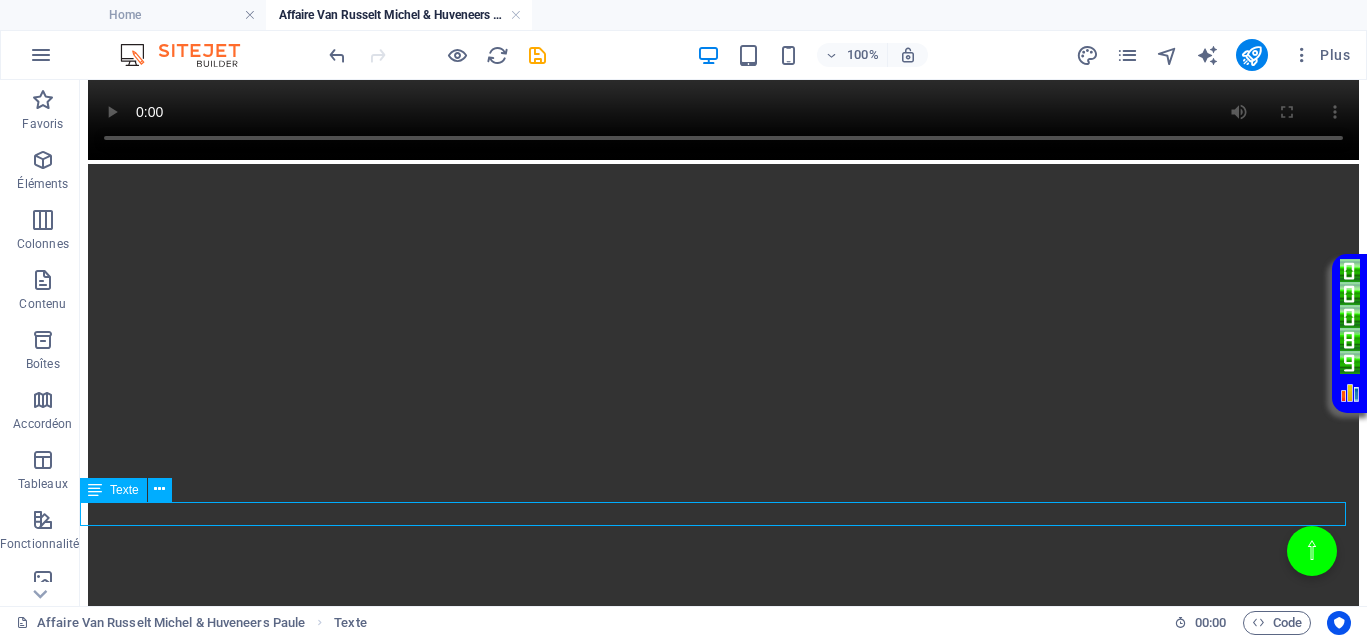 click on "Dossier judiciaire « classé SANS SUITE » – Affaire N° 1 : [NAME] [NAME], [NAME] [NAME], [NAME] [NAME] et leurs complices !" at bounding box center (723, 4522) 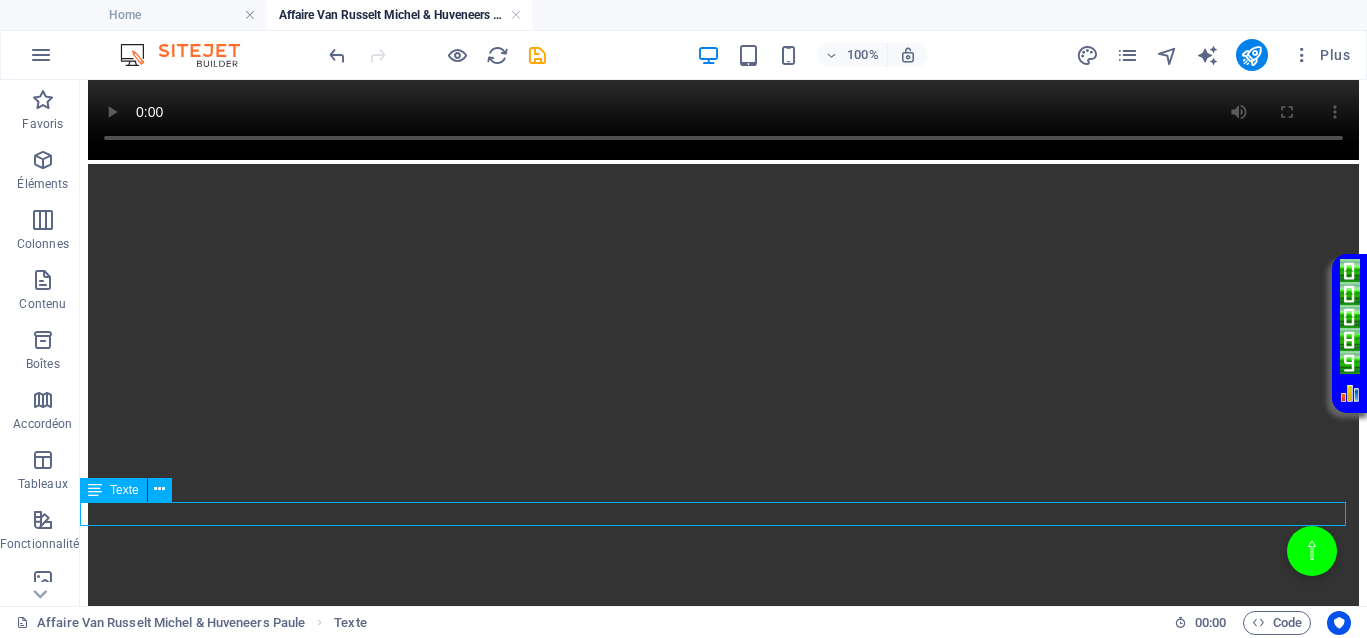 click on "Dossier judiciaire « classé SANS SUITE » – Affaire N° 1 : [NAME] [NAME], [NAME] [NAME], [NAME] [NAME] et leurs complices !" at bounding box center (723, 4522) 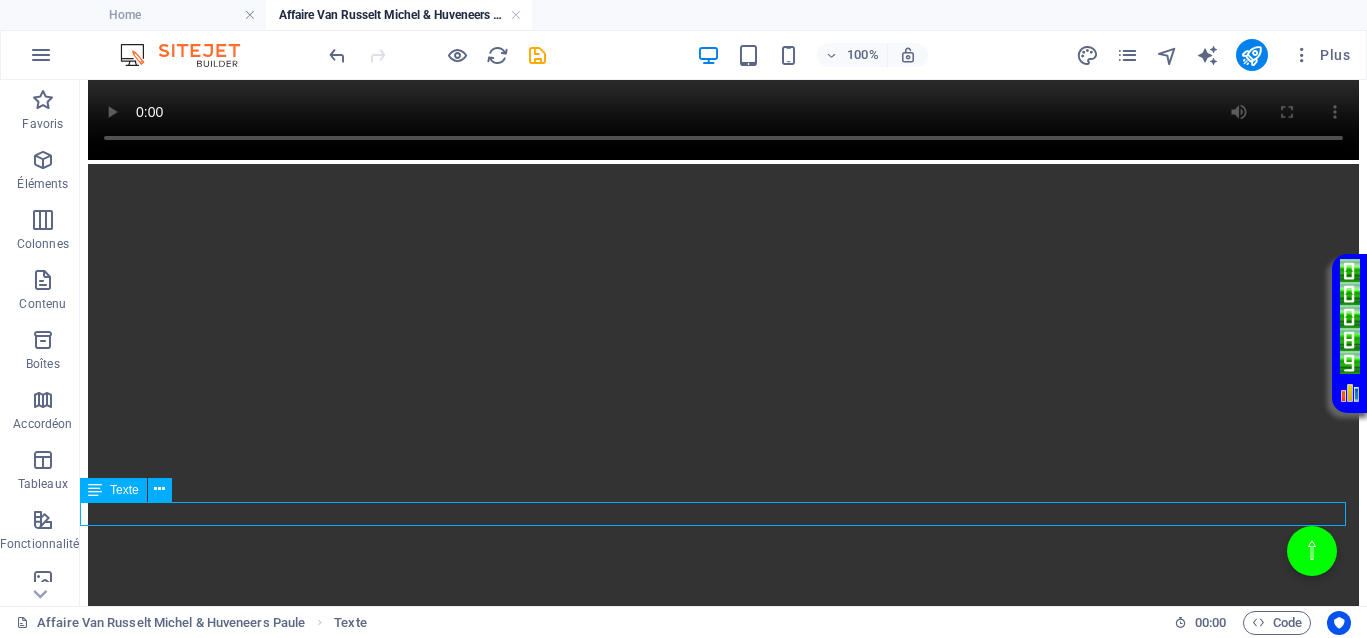 click on "Dossier judiciaire « classé SANS SUITE » – Affaire N° 1 : [NAME] [NAME], [NAME] [NAME], [NAME] [NAME] et leurs complices !" at bounding box center (723, 4522) 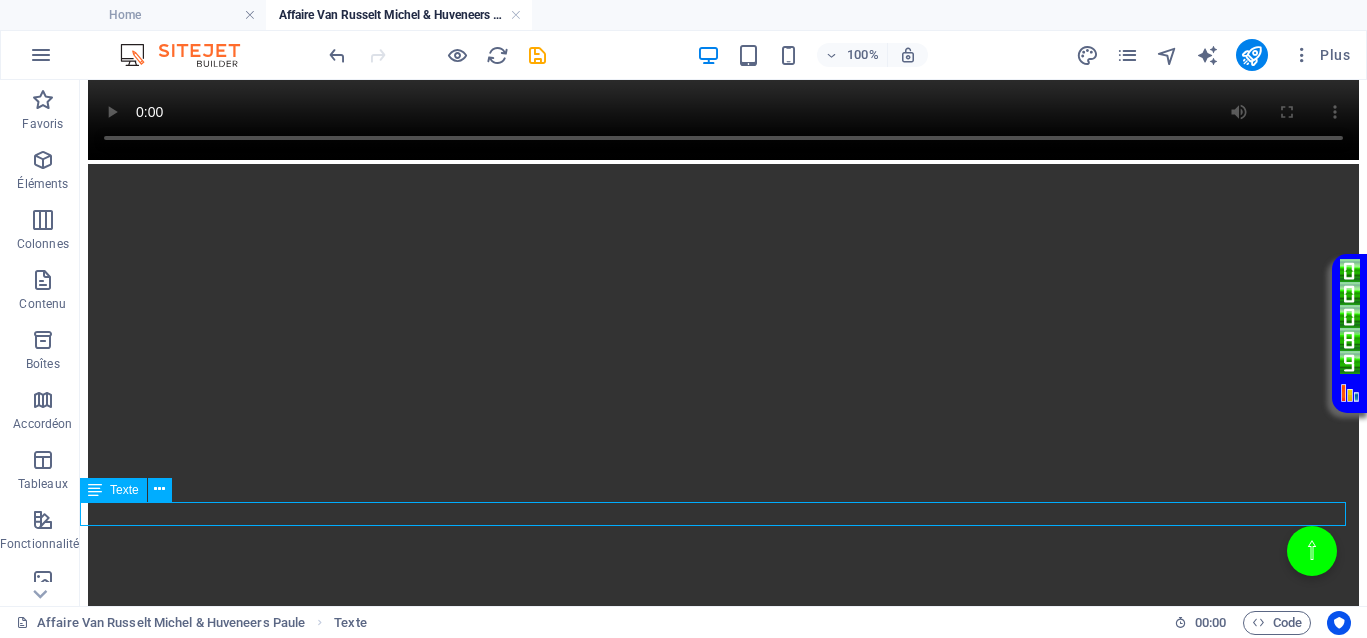 click on "Dossier judiciaire « classé SANS SUITE » – Affaire N° 1 : [LAST] [FIRST], [LAST] [FIRST], [FIRST] [LAST] et leurs complices !" at bounding box center (723, 4522) 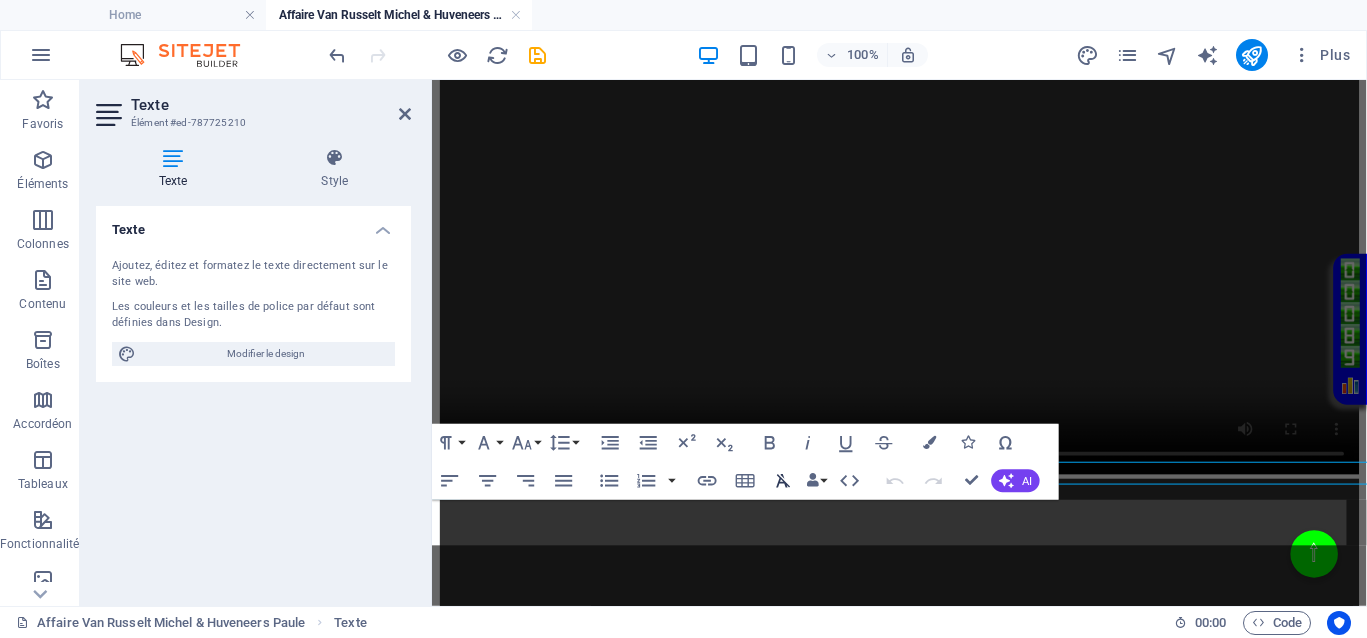 scroll, scrollTop: 1432, scrollLeft: 0, axis: vertical 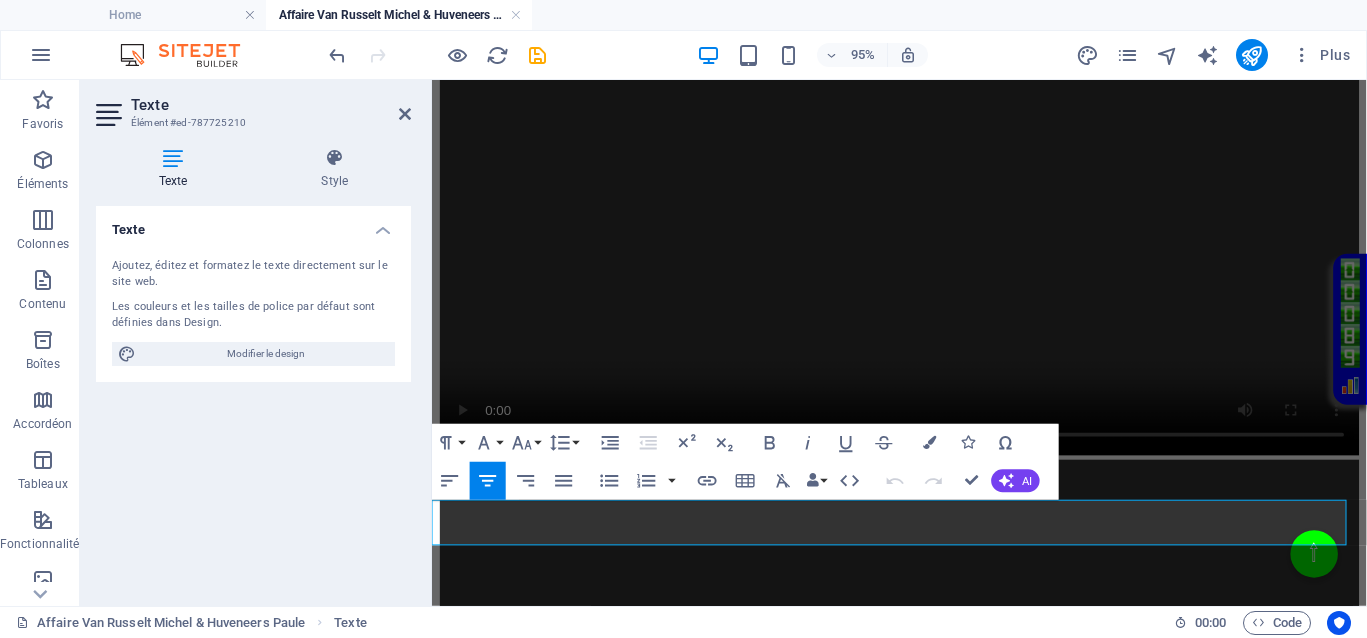 drag, startPoint x: 988, startPoint y: 563, endPoint x: 454, endPoint y: 540, distance: 534.4951 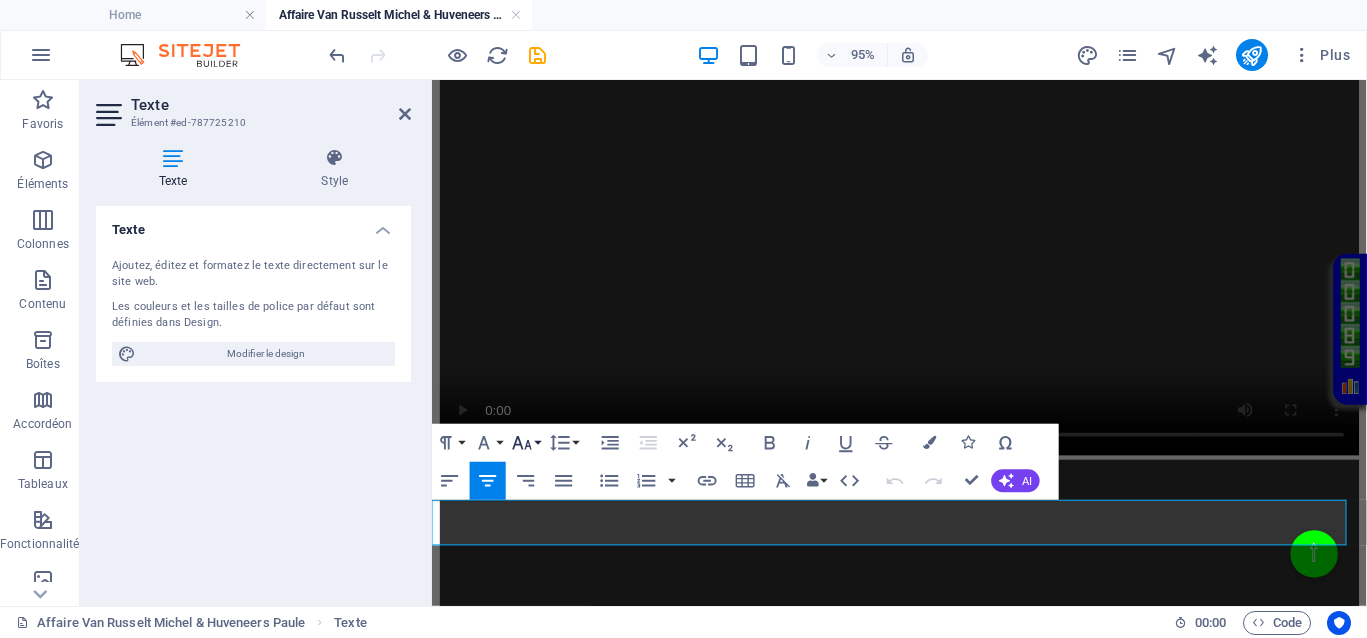 click on "Font Size" at bounding box center [526, 442] 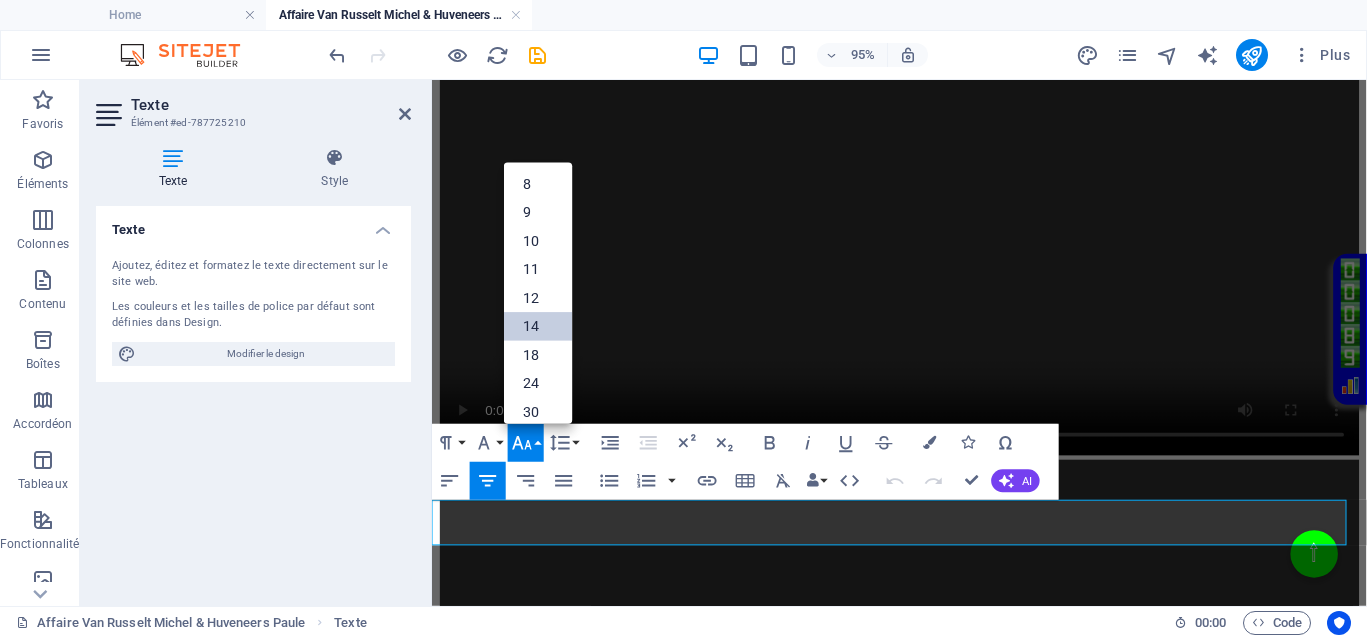 click on "14" at bounding box center [538, 326] 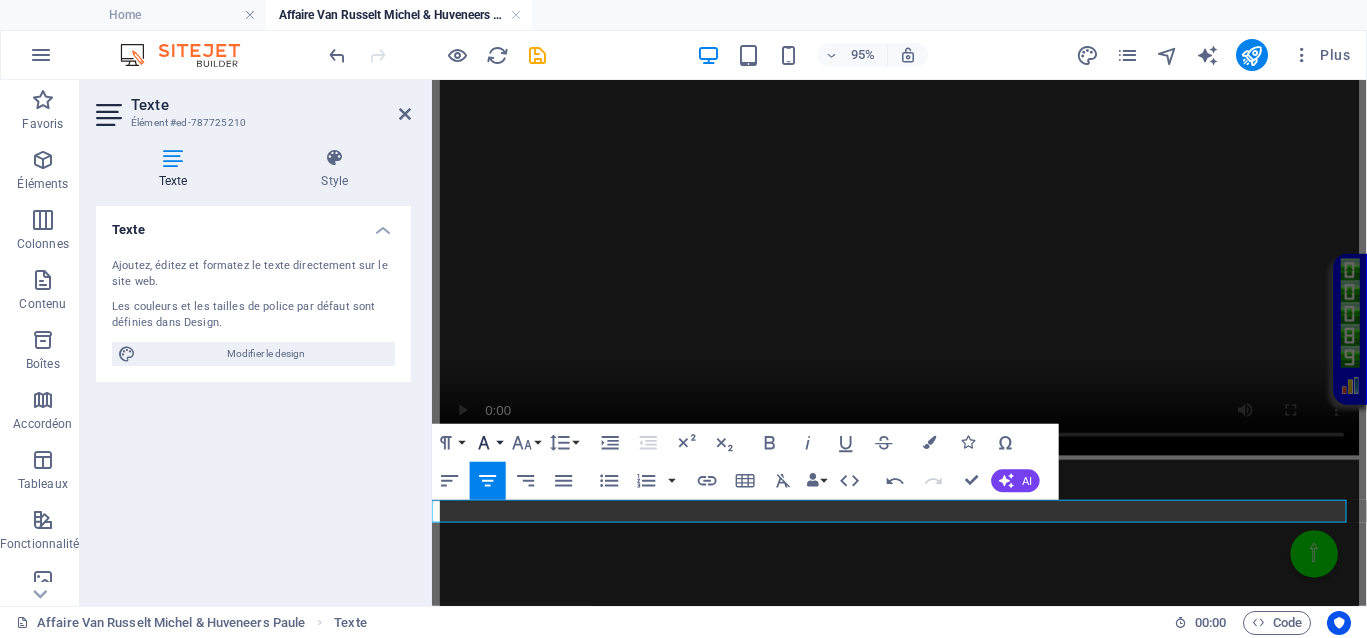 click on "Font Family" at bounding box center (488, 442) 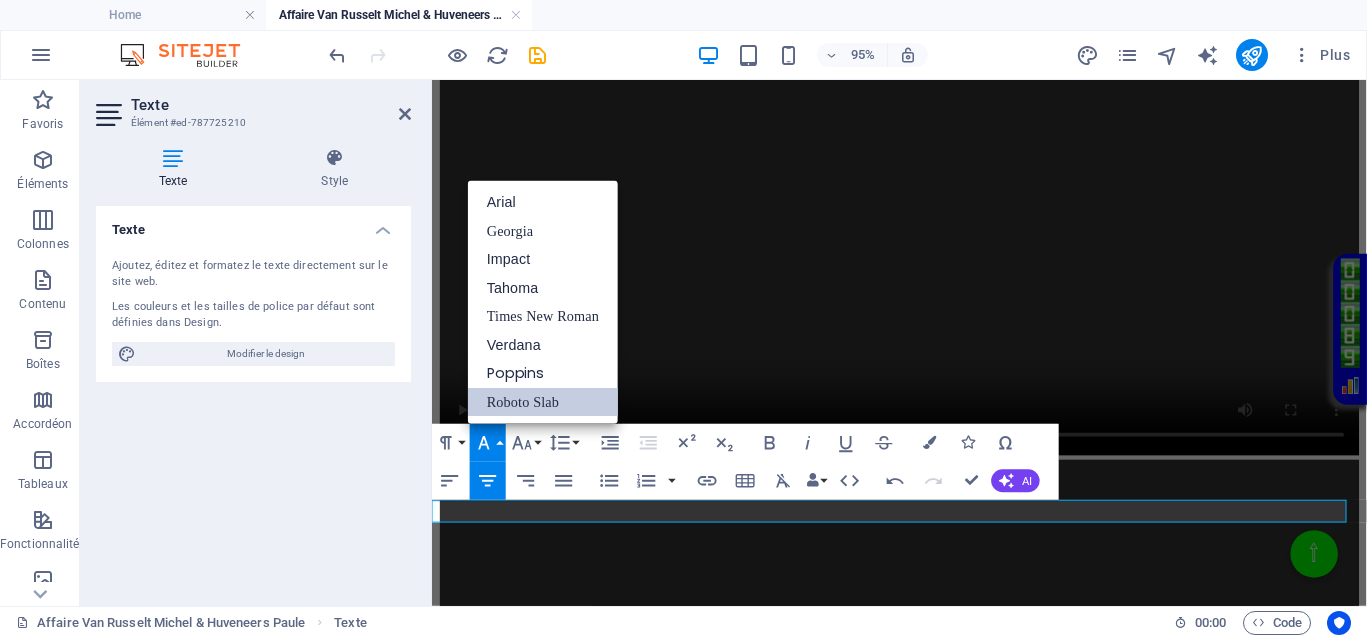 click on "Roboto Slab" at bounding box center (543, 401) 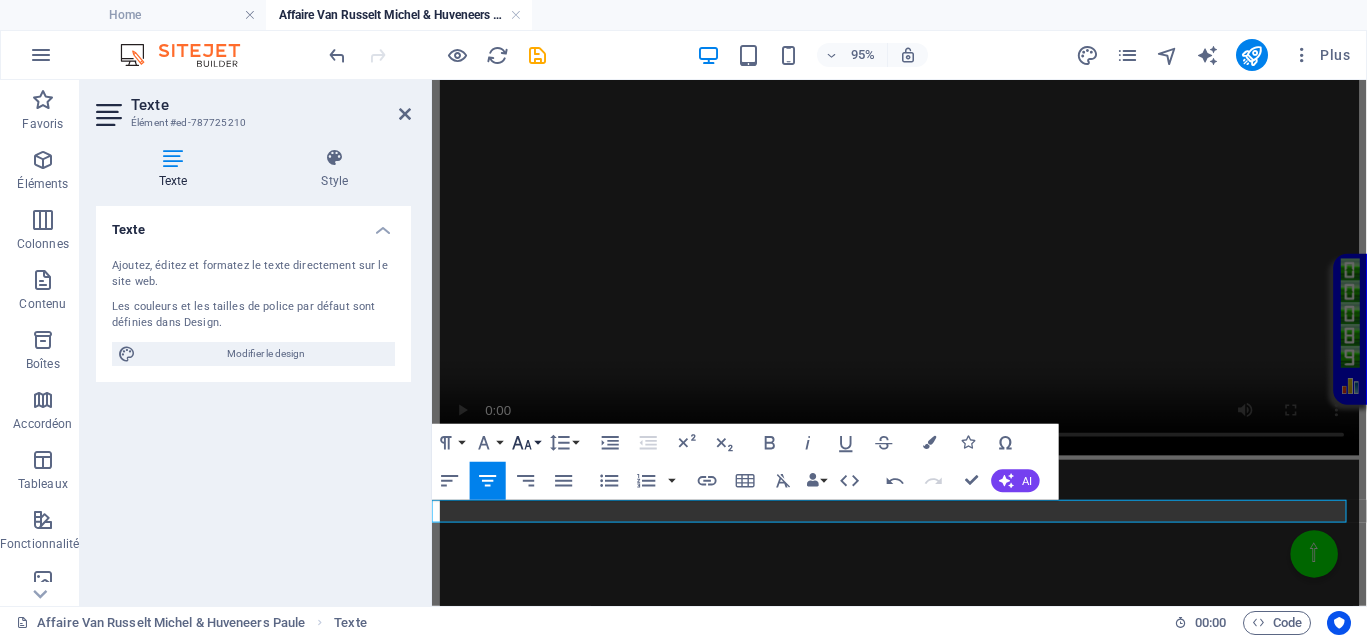 click on "Font Size" at bounding box center [526, 442] 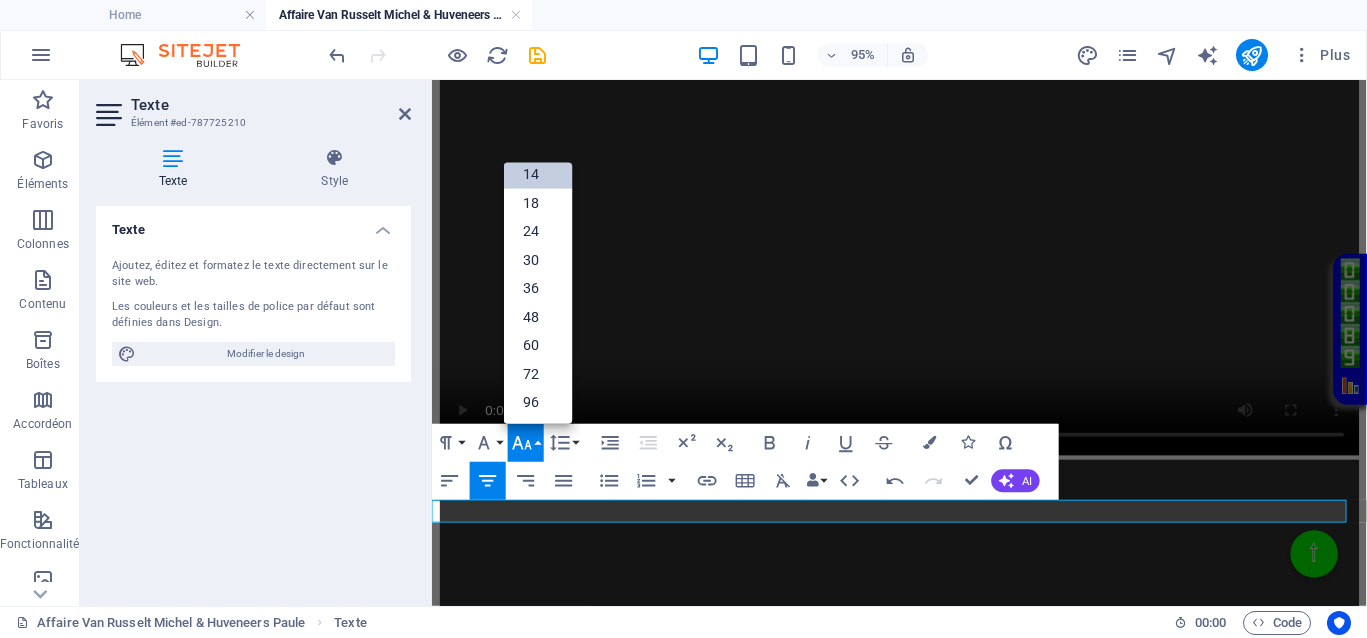 scroll, scrollTop: 161, scrollLeft: 0, axis: vertical 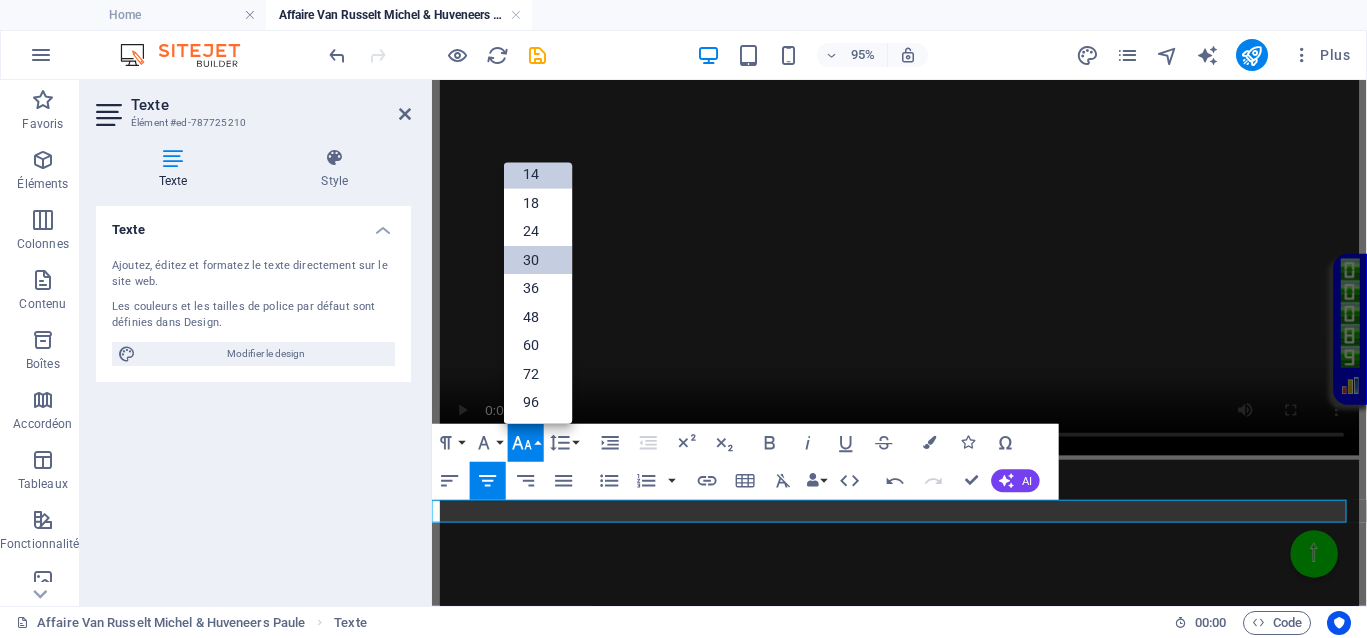 click on "30" at bounding box center [538, 259] 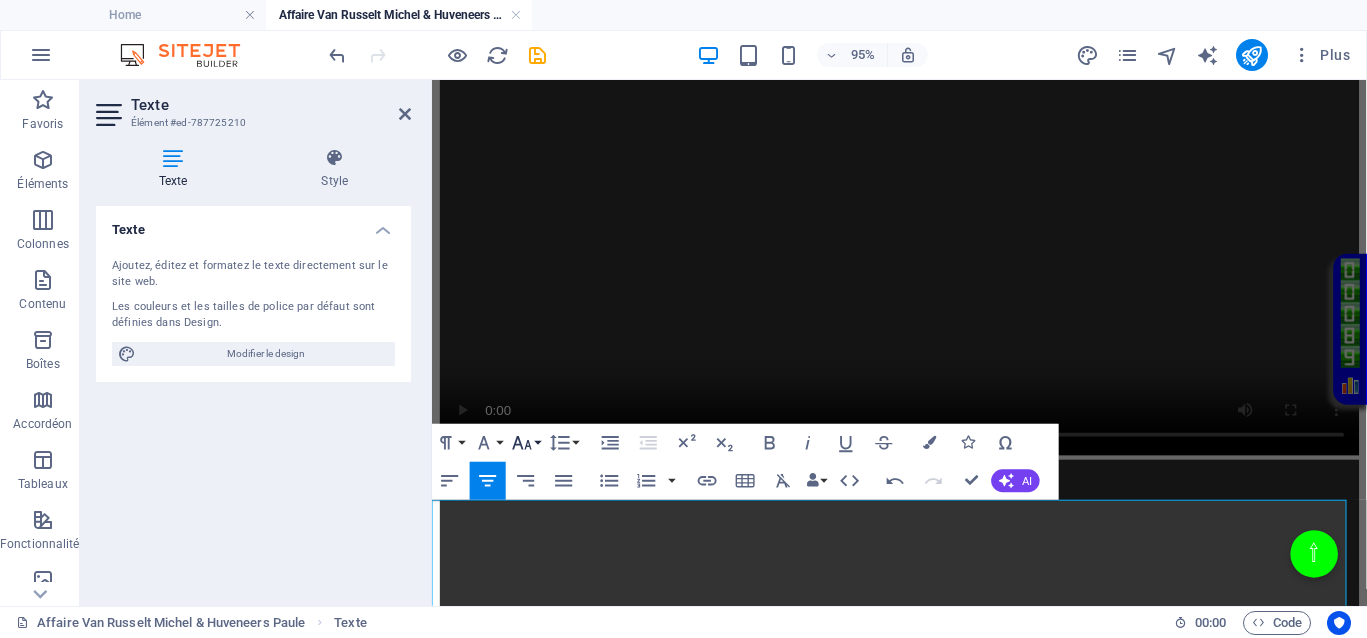 click on "Font Size" at bounding box center (526, 442) 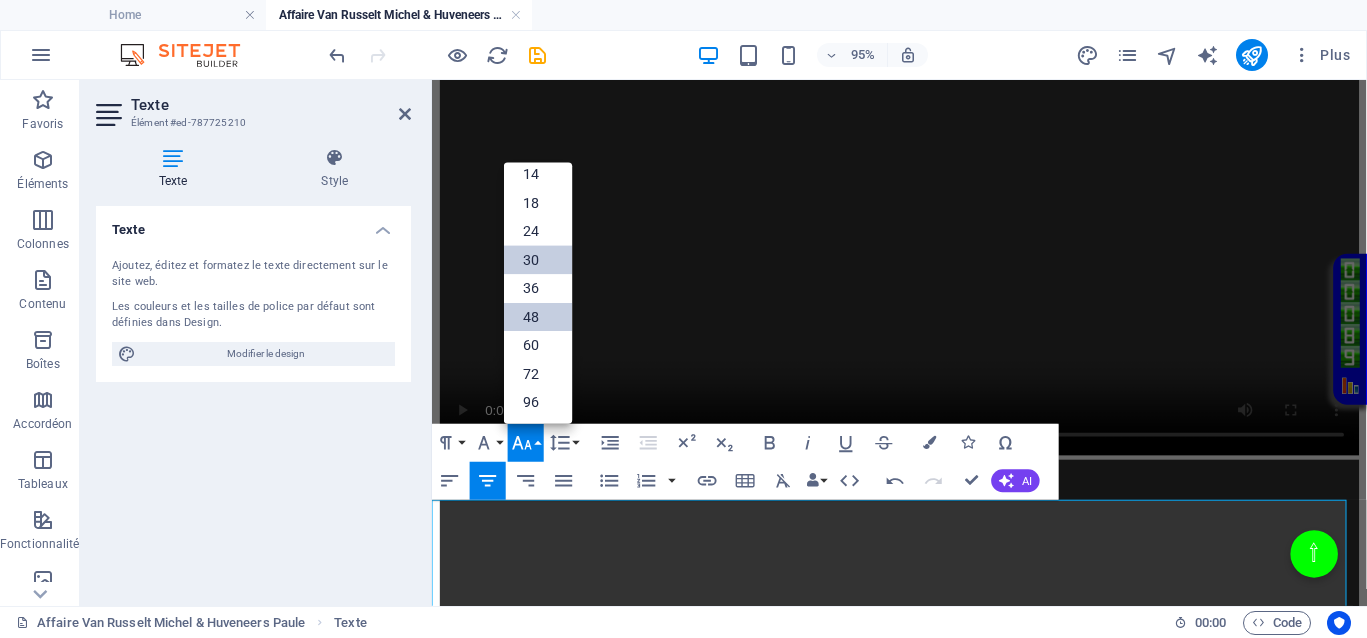 scroll, scrollTop: 161, scrollLeft: 0, axis: vertical 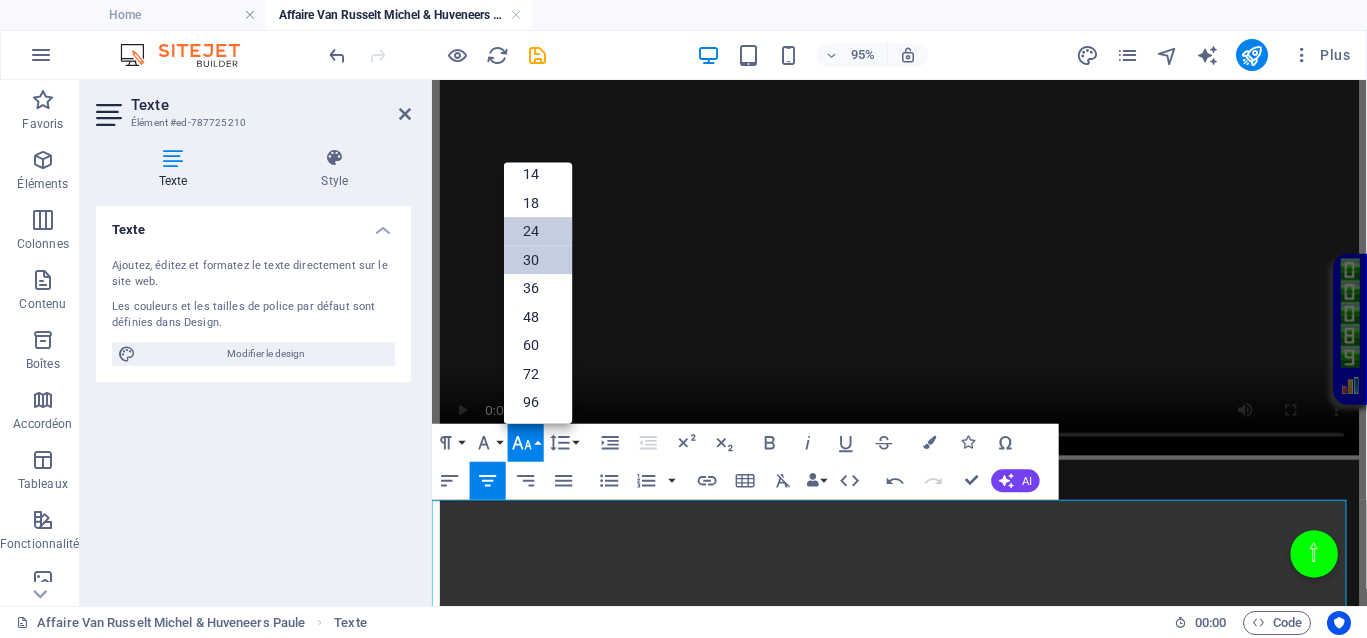 click on "24" at bounding box center (538, 230) 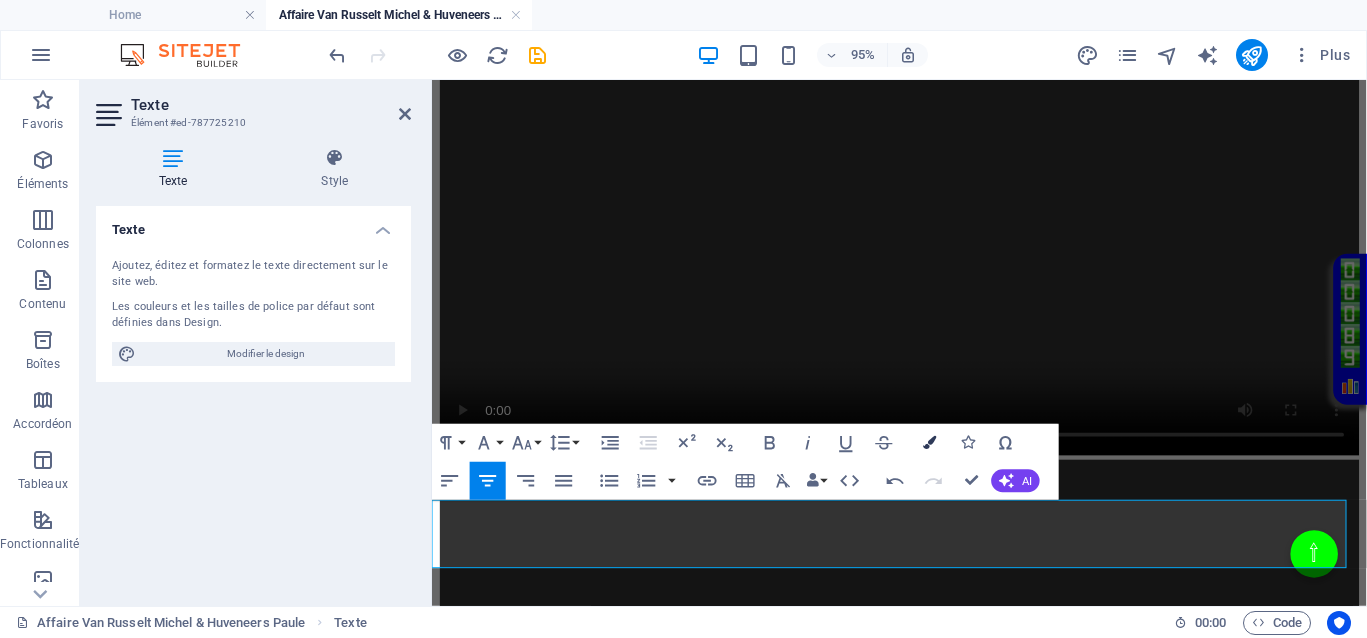 click on "Colors" at bounding box center (930, 442) 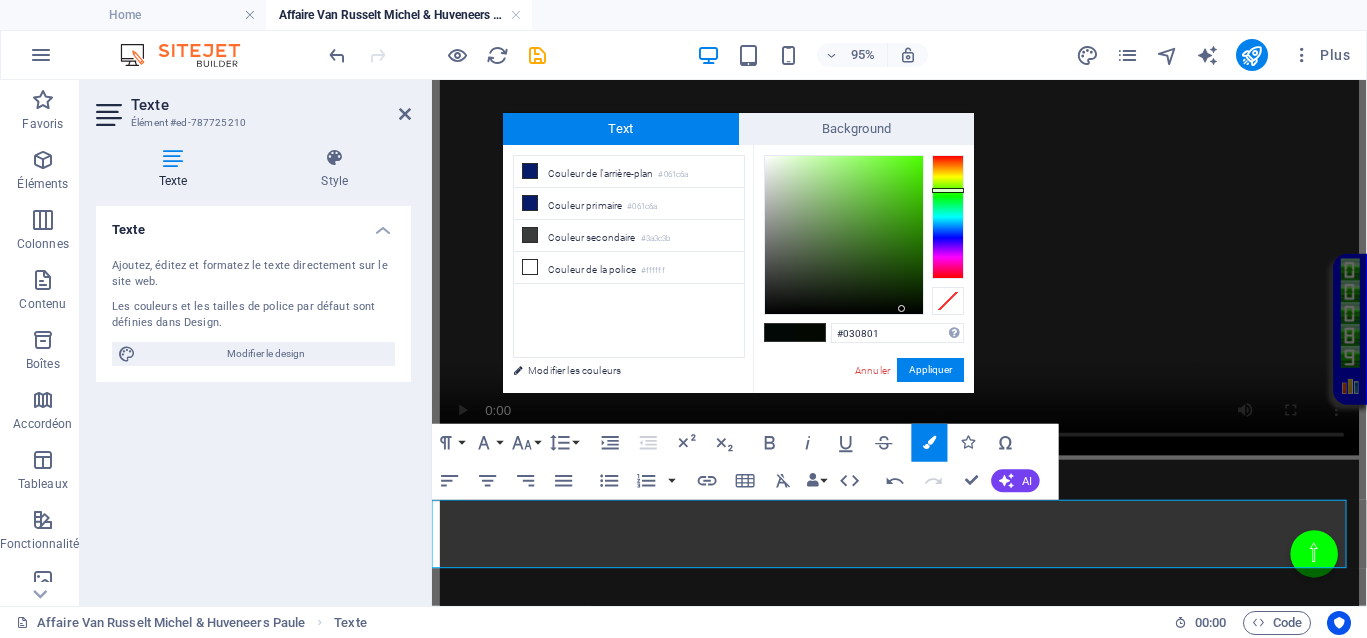 click at bounding box center (948, 217) 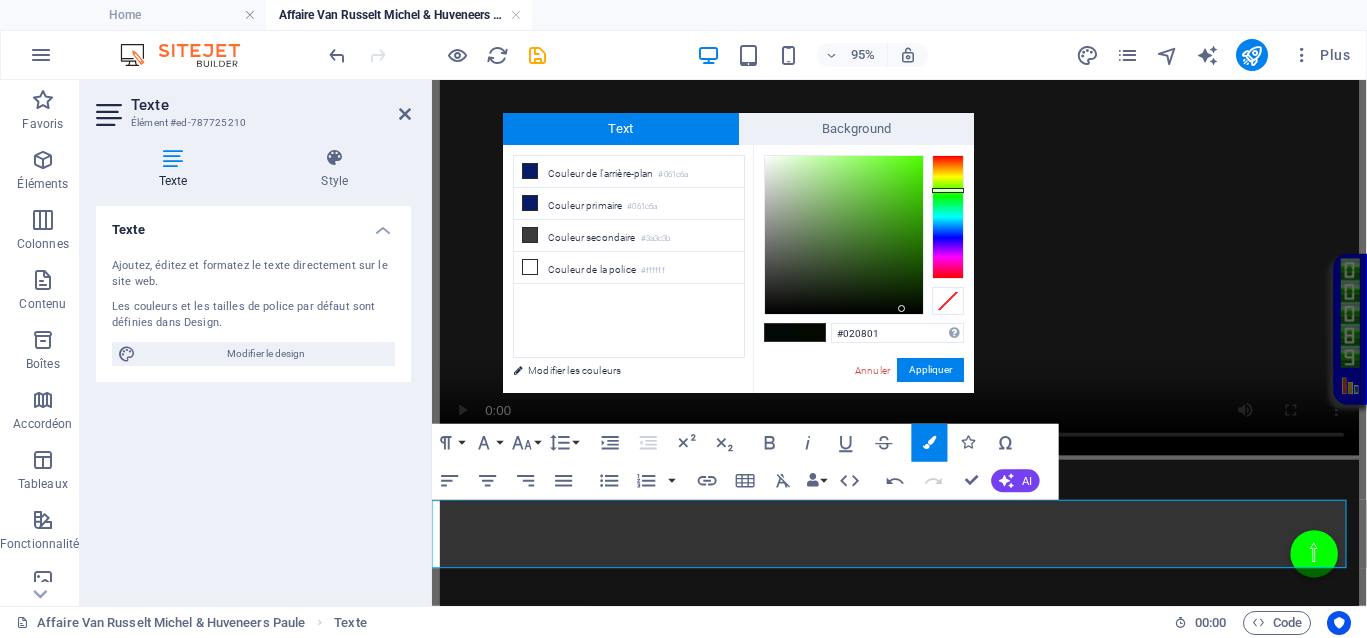 click at bounding box center [948, 217] 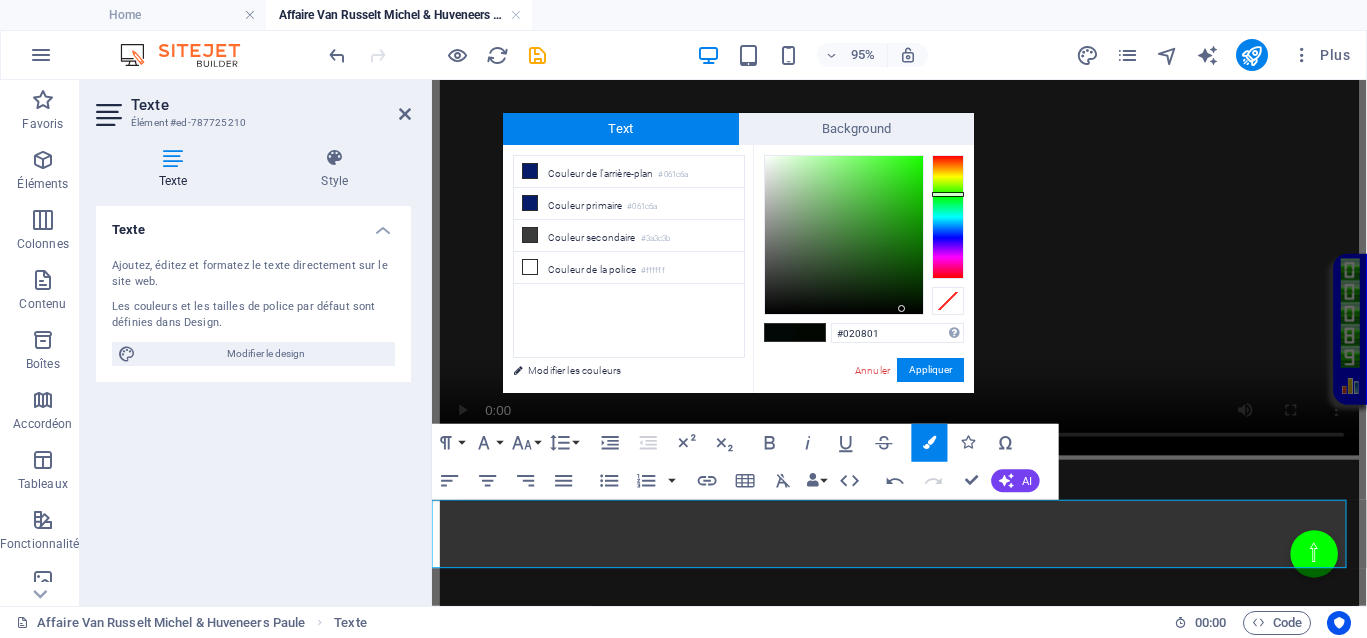 type on "#23eb0c" 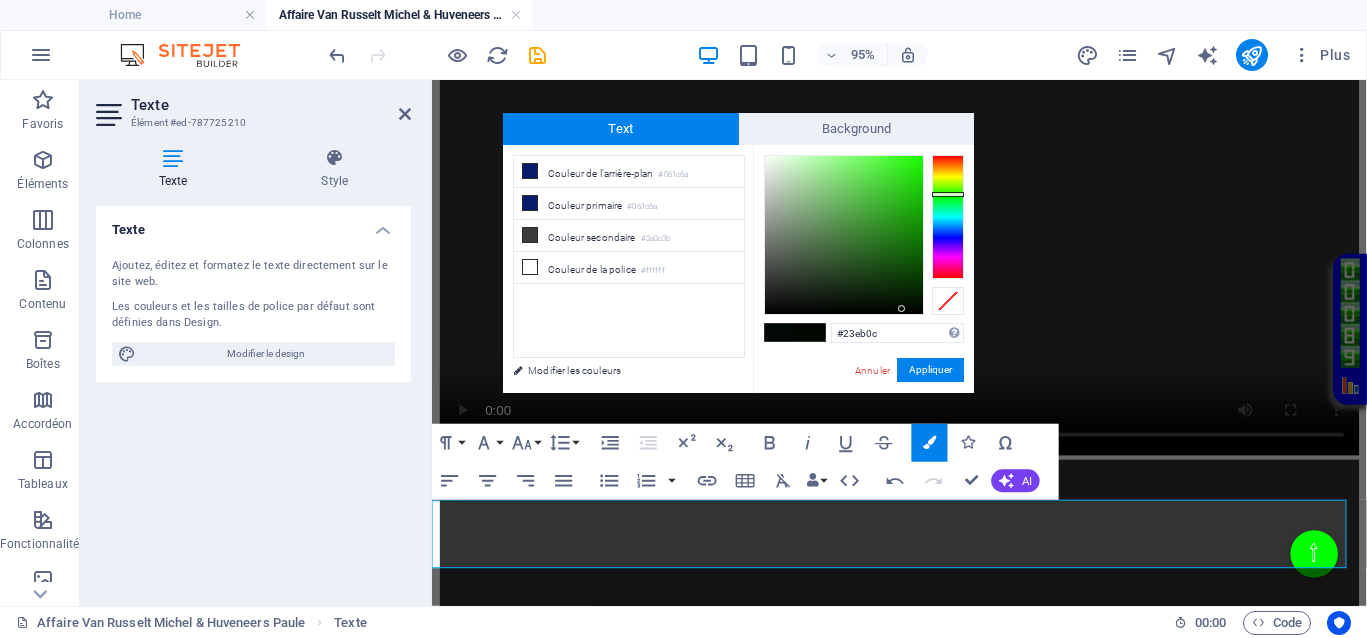 click at bounding box center (844, 235) 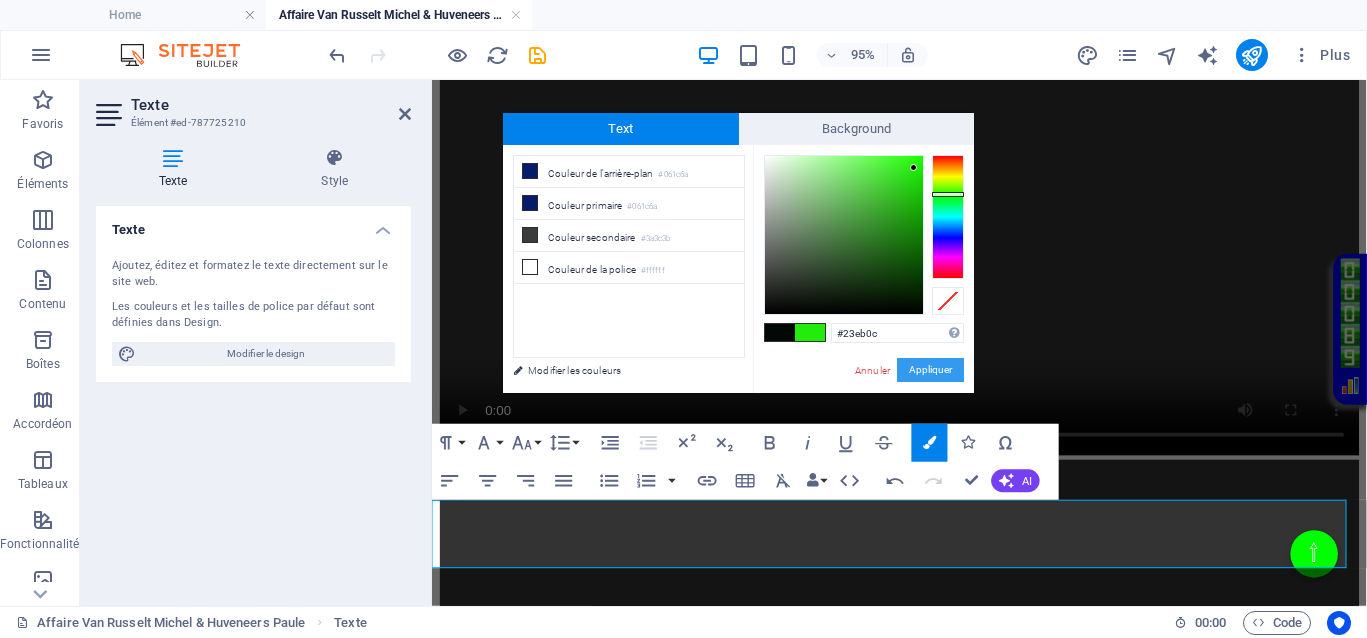 click on "Appliquer" at bounding box center [930, 370] 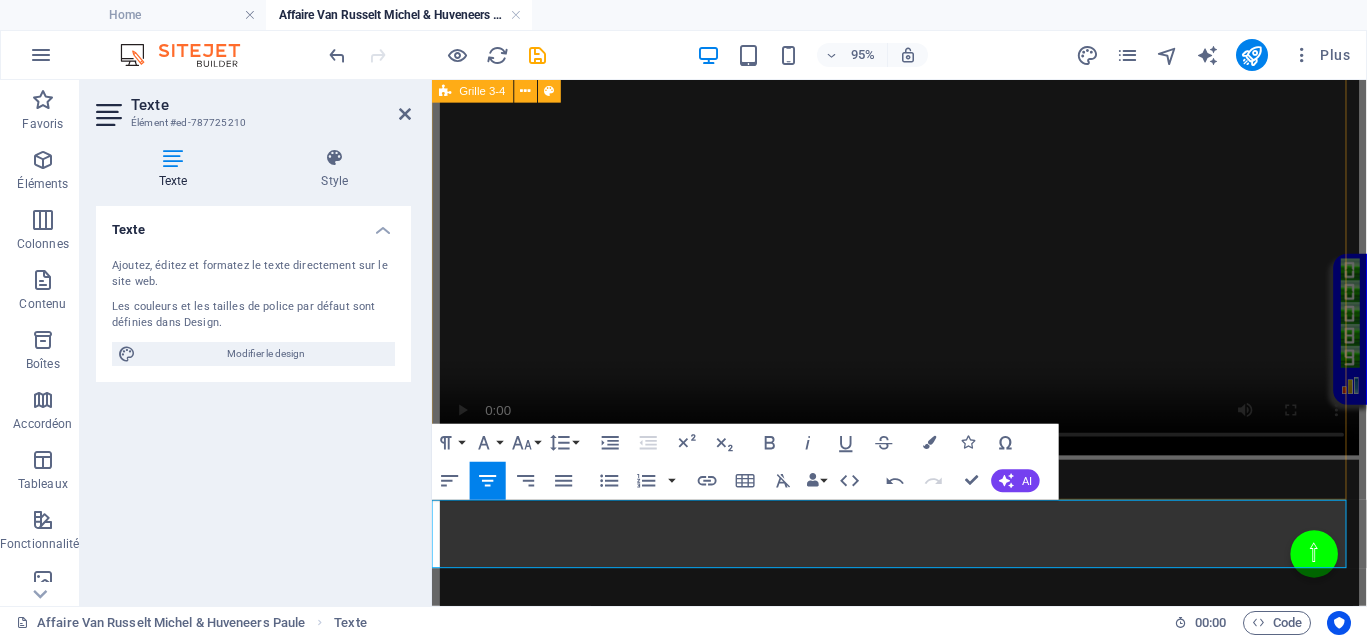 click on "Déposer le contenu ici ou  Ajouter les éléments  Coller le presse-papiers Déposer le contenu ici ou  Ajouter les éléments  Coller le presse-papiers Déposer le contenu ici ou  Ajouter les éléments  Coller le presse-papiers Déposer le contenu ici ou  Ajouter les éléments  Coller le presse-papiers Déposer le contenu ici ou  Ajouter les éléments  Coller le presse-papiers Déposer le contenu ici ou  Ajouter les éléments  Coller le presse-papiers Déposer le contenu ici ou  Ajouter les éléments  Coller le presse-papiers" at bounding box center (924, 3071) 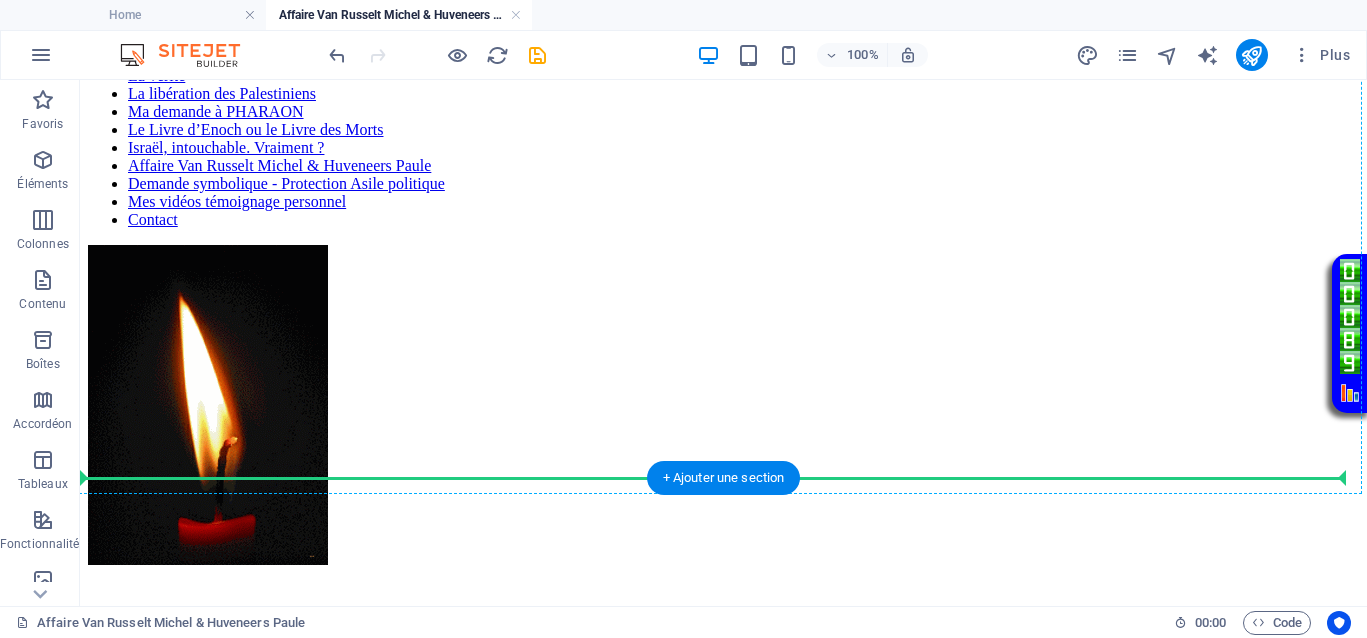 scroll, scrollTop: 162, scrollLeft: 0, axis: vertical 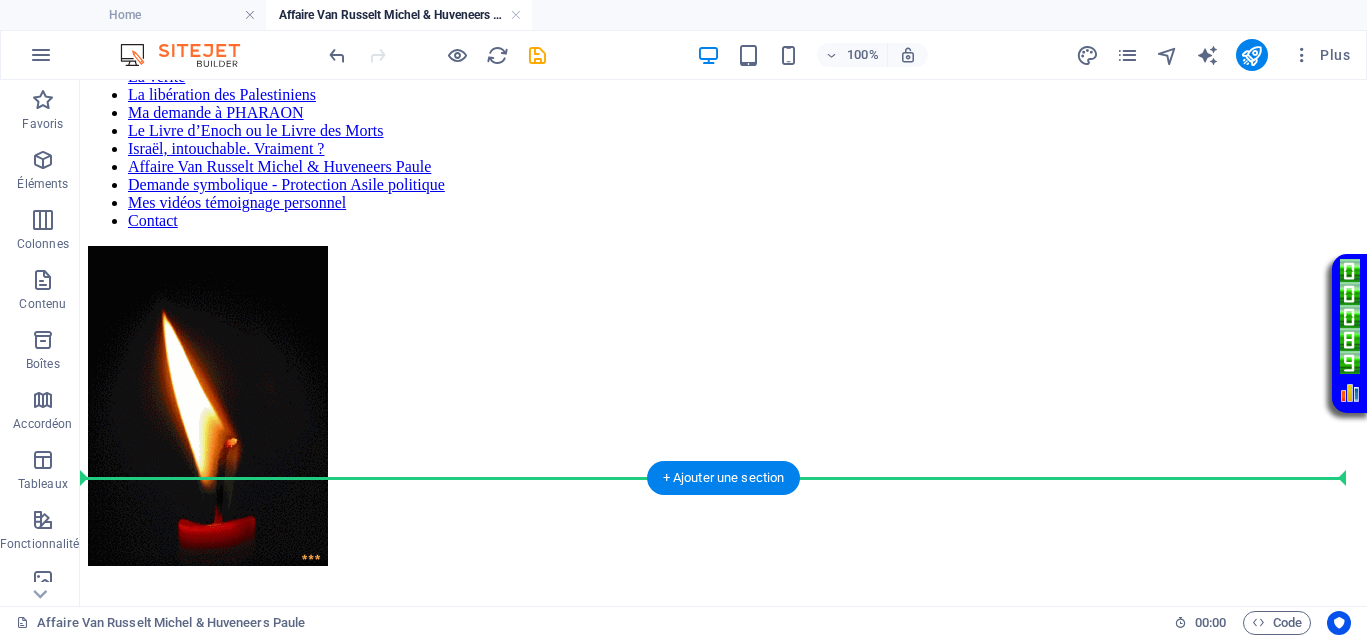 drag, startPoint x: 1006, startPoint y: 539, endPoint x: 806, endPoint y: 441, distance: 222.71956 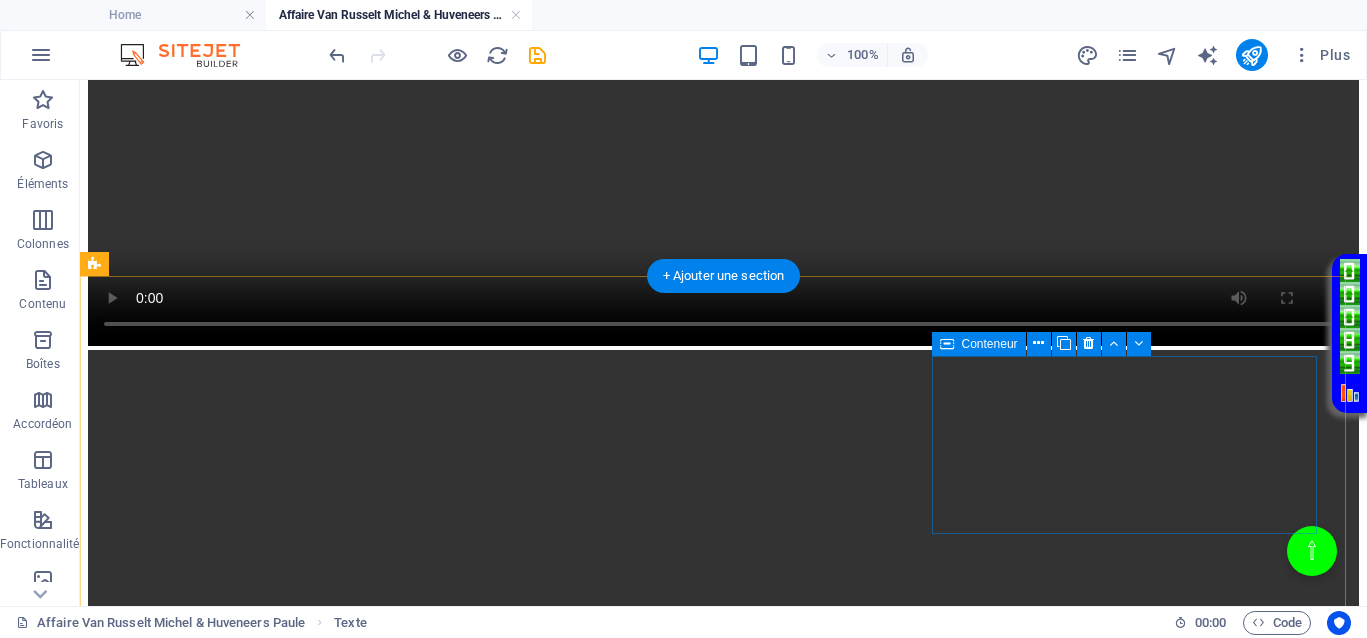 scroll, scrollTop: 1537, scrollLeft: 0, axis: vertical 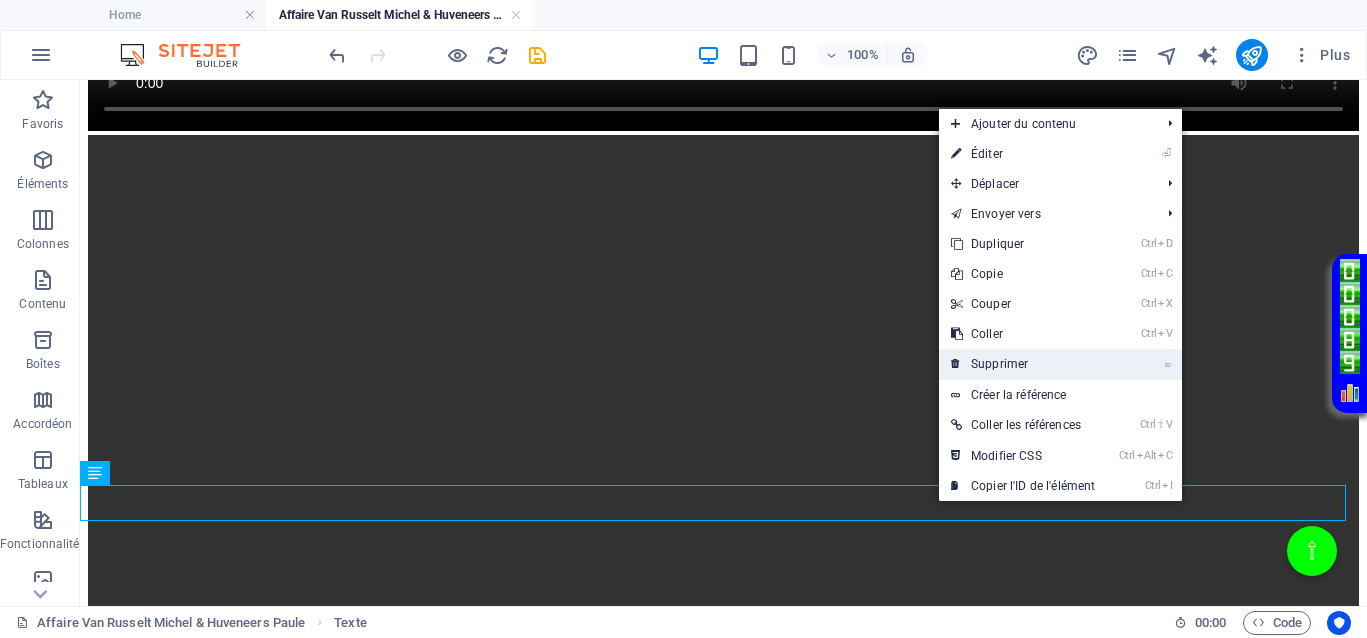 click on "⌦  Supprimer" at bounding box center (1023, 364) 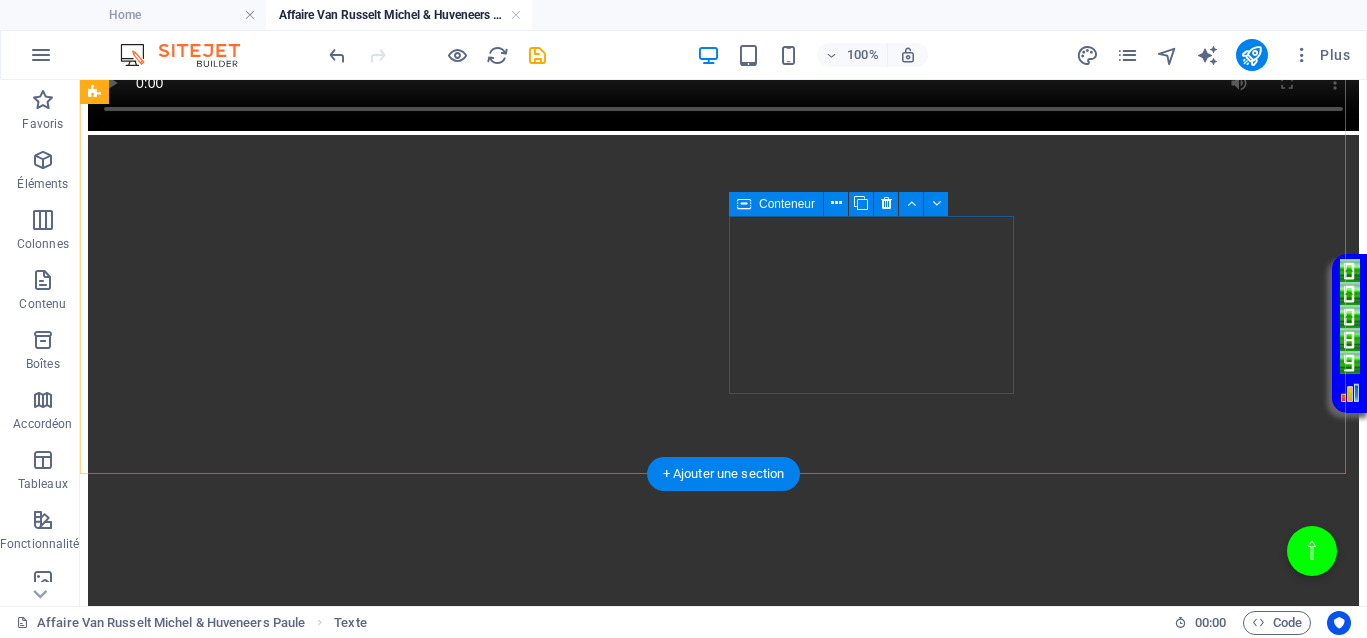 scroll, scrollTop: 1512, scrollLeft: 0, axis: vertical 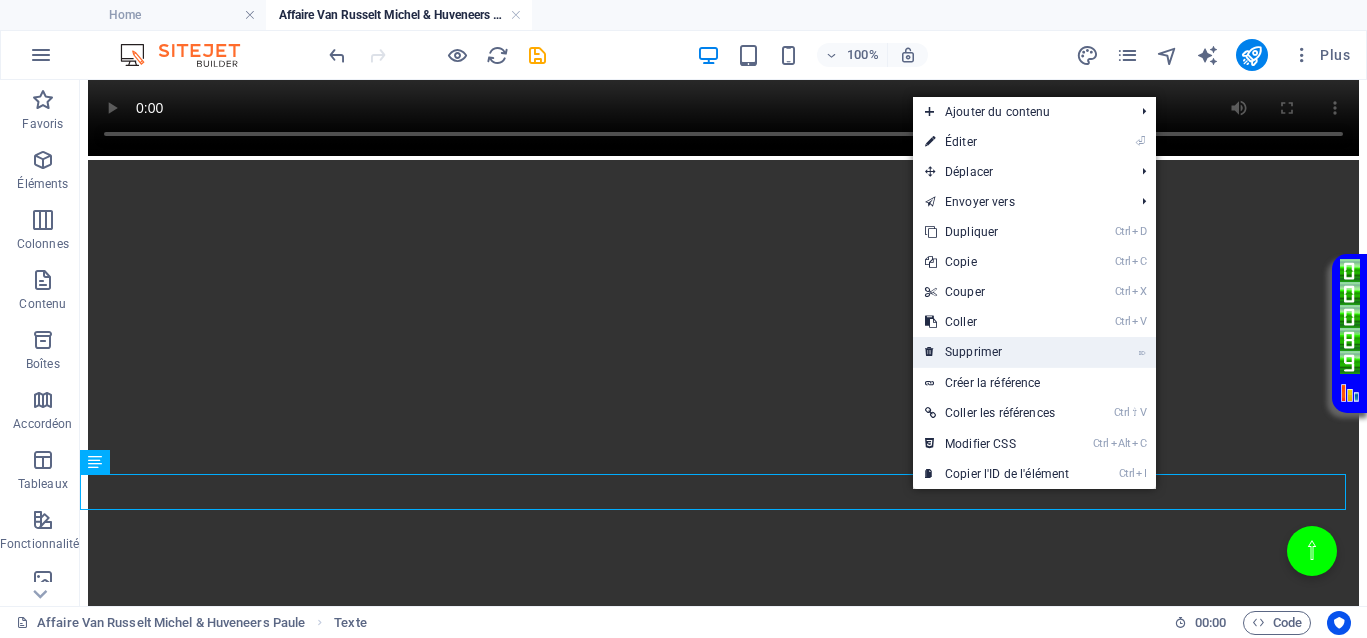 drag, startPoint x: 944, startPoint y: 353, endPoint x: 863, endPoint y: 275, distance: 112.44999 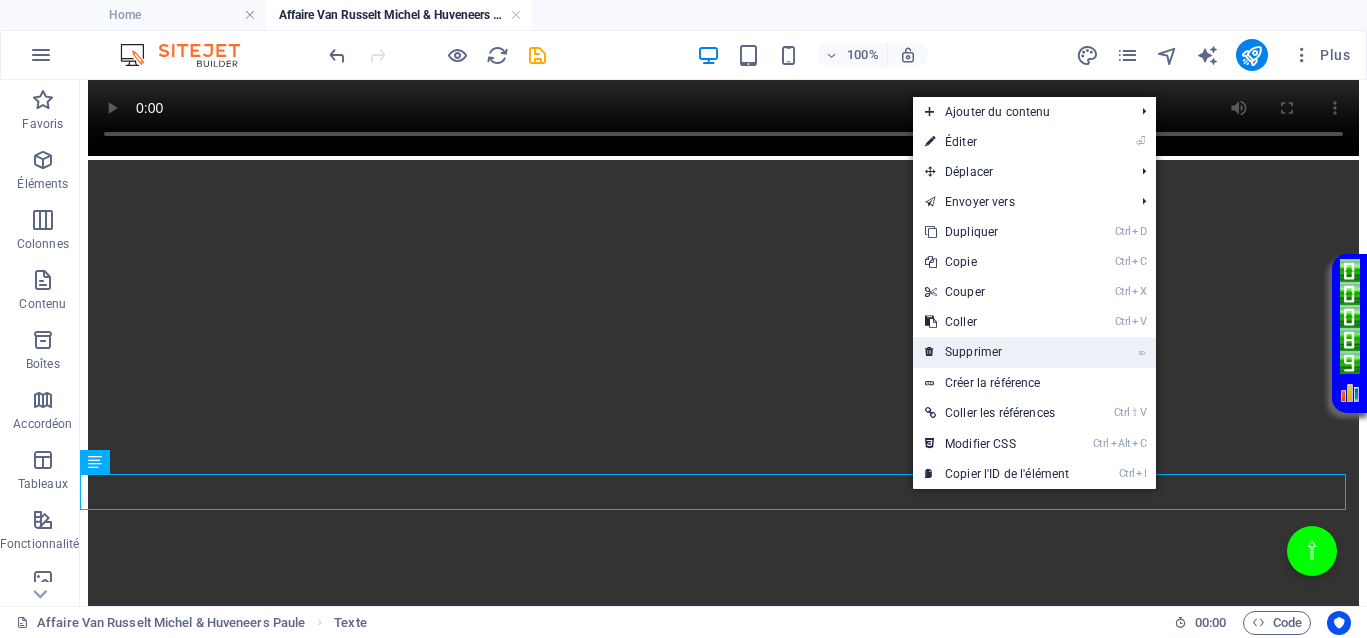 click on "⌦  Supprimer" at bounding box center (997, 352) 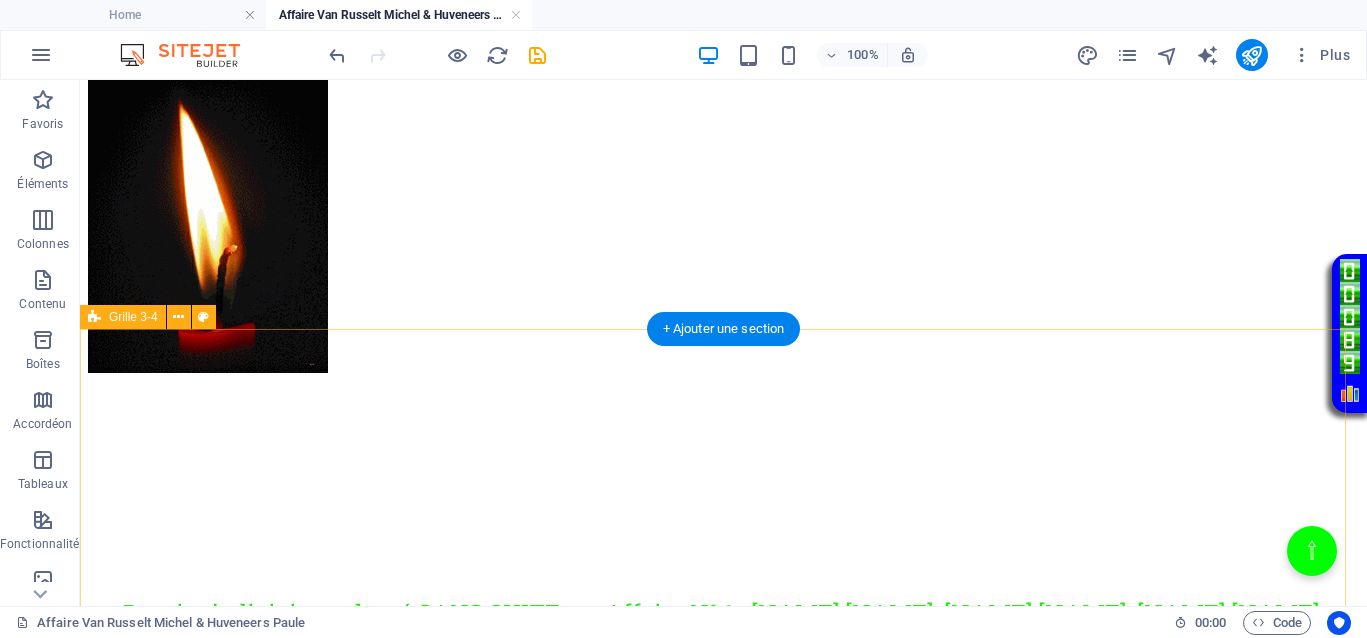 scroll, scrollTop: 351, scrollLeft: 0, axis: vertical 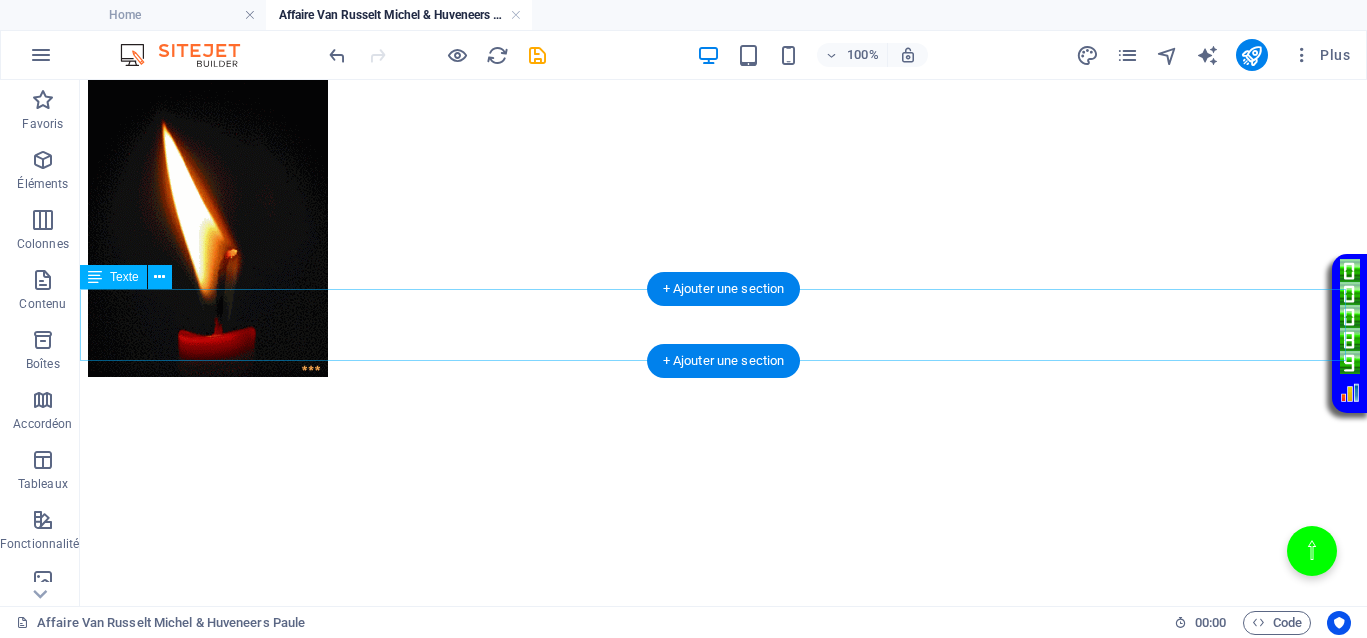 click on "Dossier judiciaire « classé SANS SUITE » – Affaire N° 1 : [LAST] [LAST], [LAST] [LAST], [FIRST] [LAST], [FIRST] [LAST] et leurs complices !" at bounding box center (723, 633) 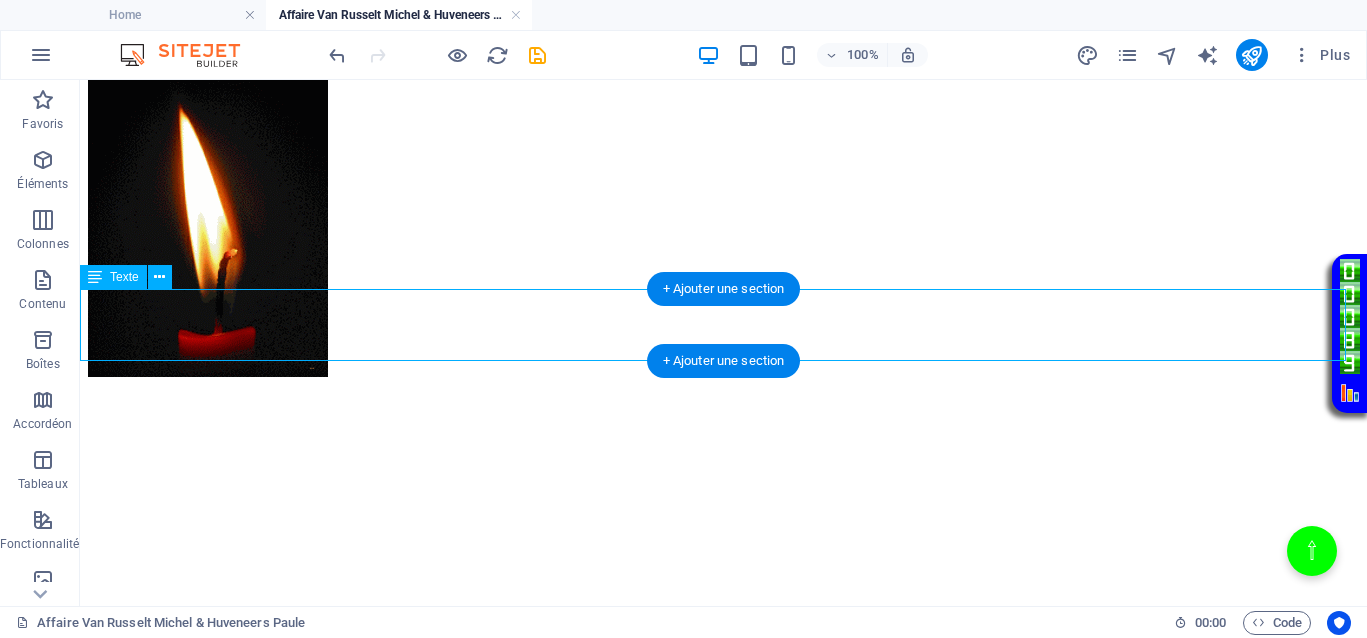 click on "Dossier judiciaire « classé SANS SUITE » – Affaire N° 1 : [LAST] [LAST], [LAST] [LAST], [FIRST] [LAST], [FIRST] [LAST] et leurs complices !" at bounding box center (723, 633) 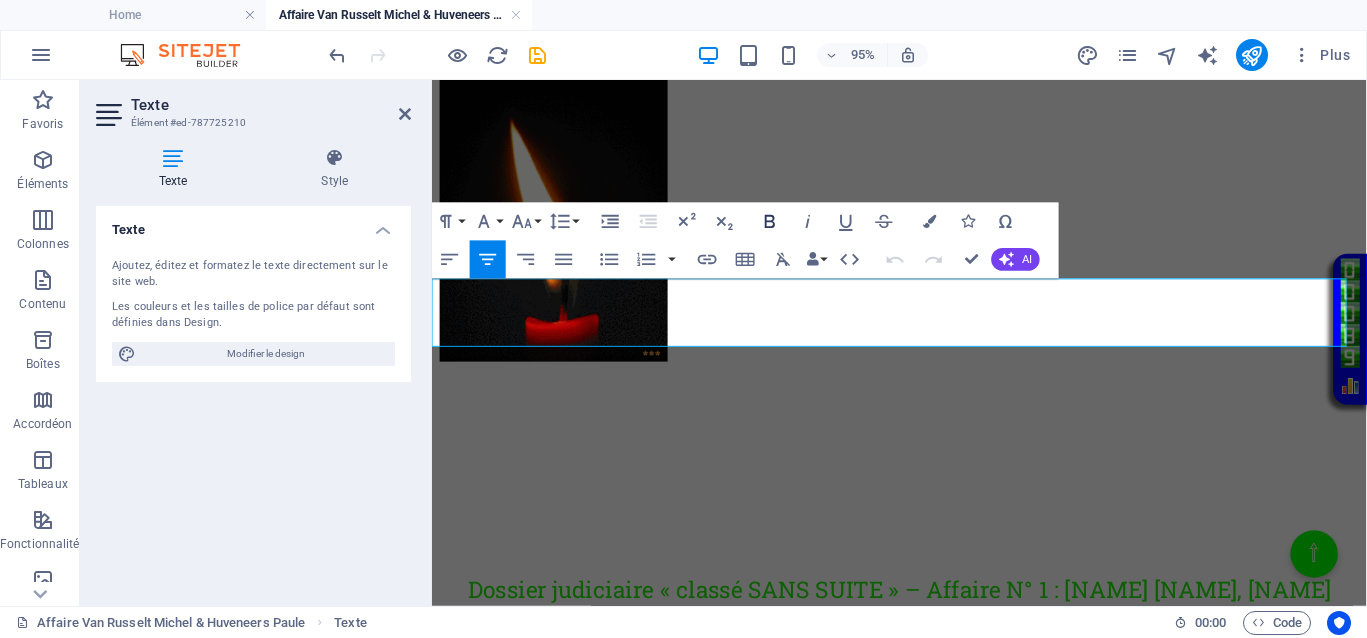 click 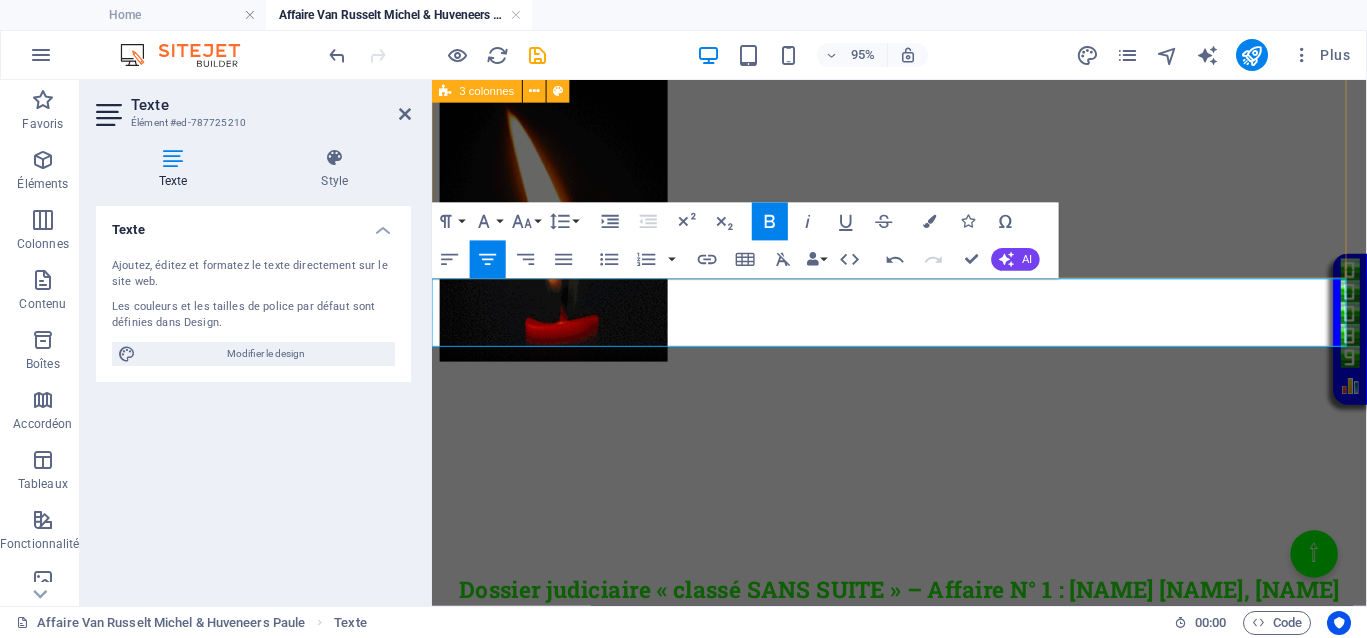 click on "Home La justice divine La suite Justice La verité La libération des Palestiniens Ma demande à PHARAON Le Livre d’Enoch ou le Livre des Morts Israël, intouchable. Vraiment ? Affaire Van Russelt Michel & Huveneers Paule Demande symbolique  - Protection Asile politique Mes vidéos témoignage personnel Contact </div>" at bounding box center [924, 205] 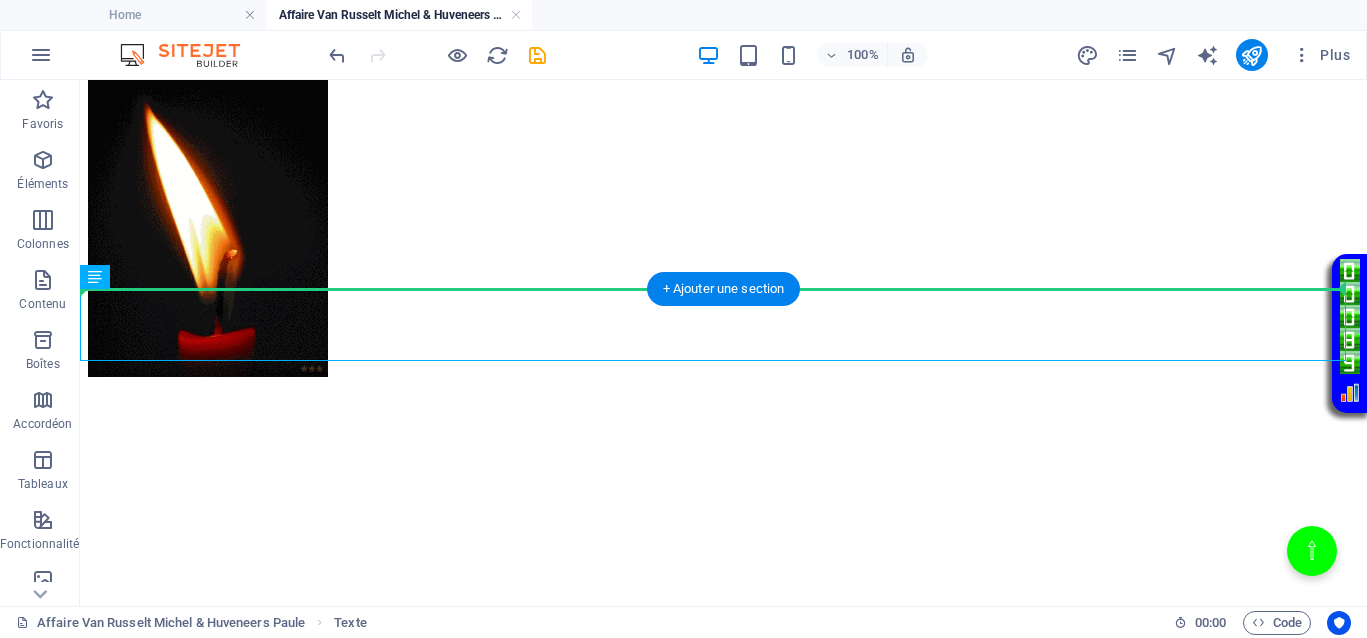 drag, startPoint x: 795, startPoint y: 326, endPoint x: 785, endPoint y: 263, distance: 63.788715 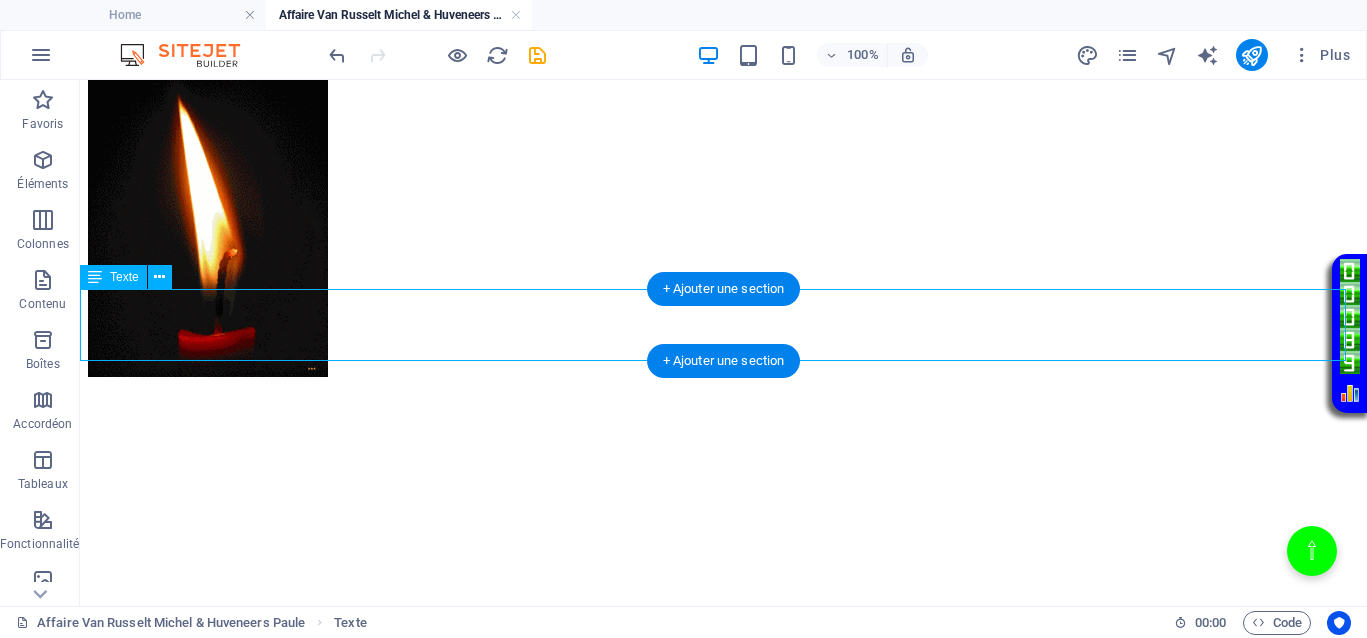 click on "Dossier judiciaire « classé SANS SUITE » – Affaire N° 1 : [LAST] [LAST], [LAST] [LAST], [FIRST] [LAST], [FIRST] [LAST] et leurs complices !" at bounding box center (723, 633) 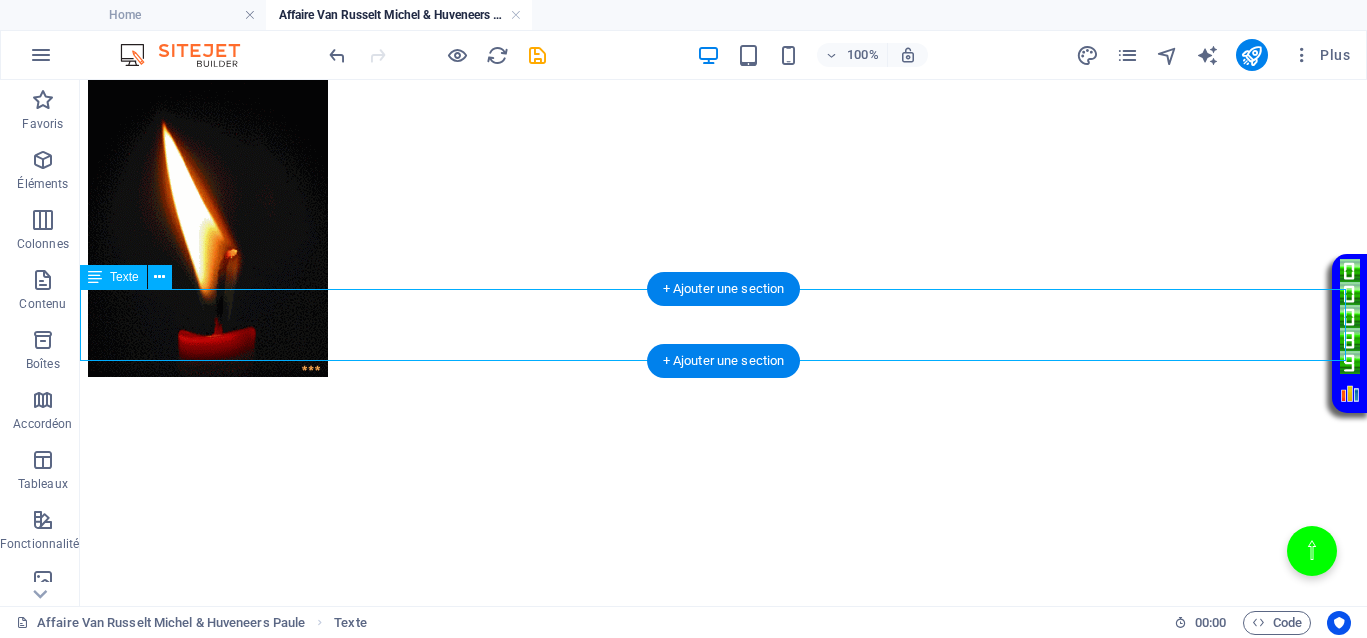 drag, startPoint x: 1029, startPoint y: 341, endPoint x: 710, endPoint y: 355, distance: 319.30707 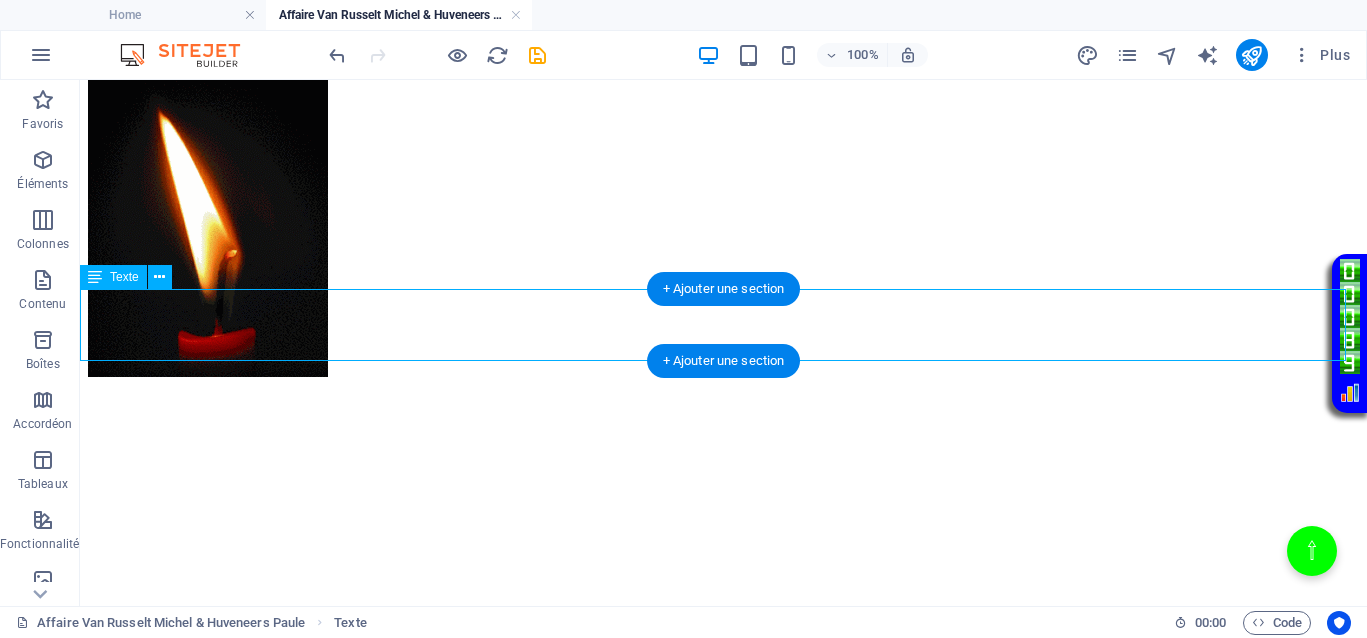 click on "Dossier judiciaire « classé SANS SUITE » – Affaire N° 1 : [LAST] [LAST], [LAST] [LAST], [FIRST] [LAST], [FIRST] [LAST] et leurs complices !" at bounding box center [723, 633] 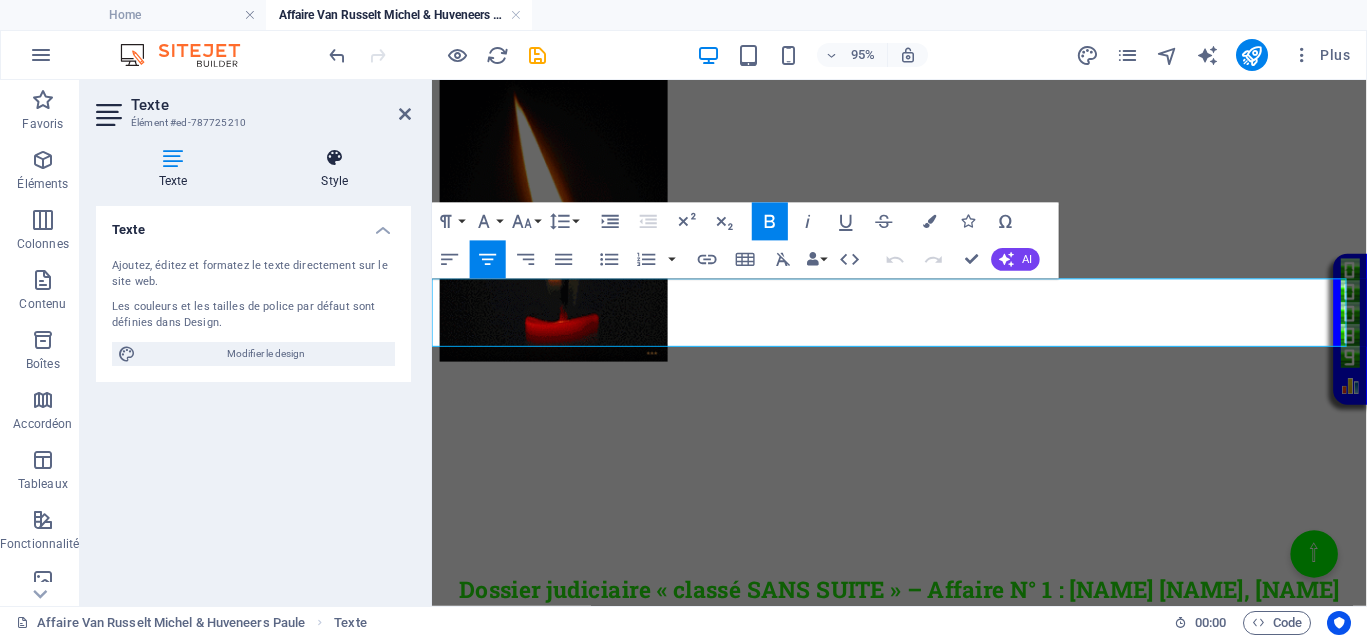 click at bounding box center (335, 158) 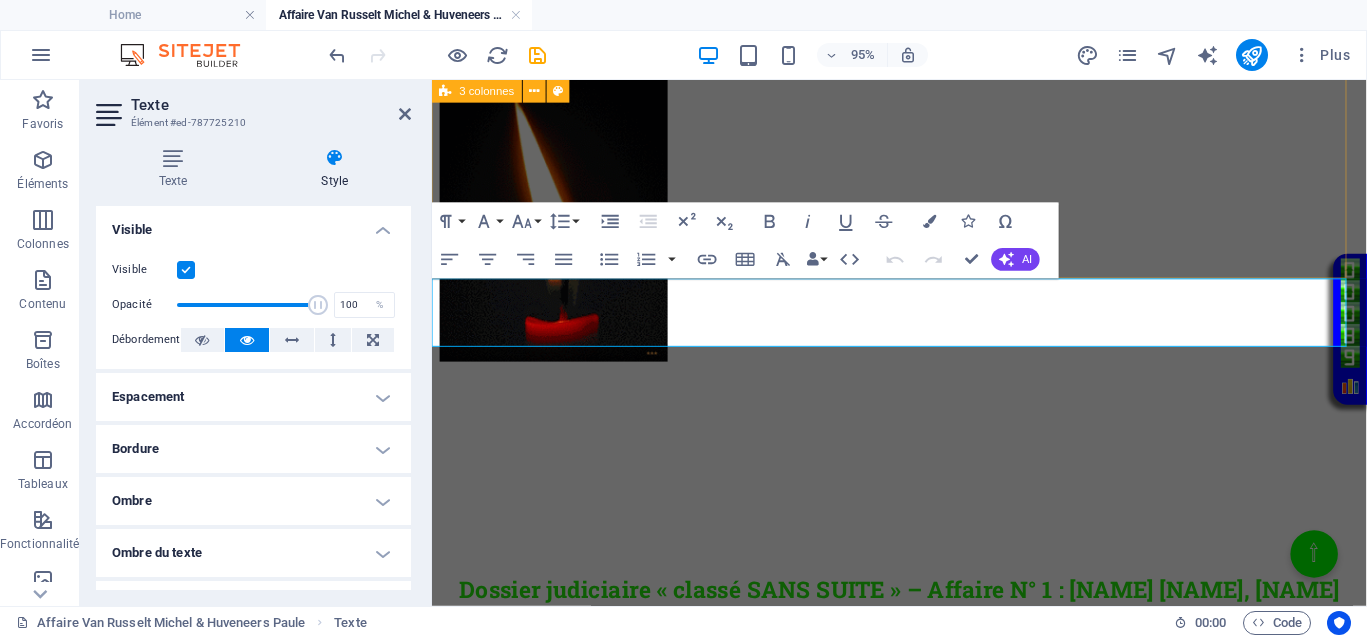 click on "Home La justice divine La suite Justice La verité La libération des Palestiniens Ma demande à PHARAON Le Livre d’Enoch ou le Livre des Morts Israël, intouchable. Vraiment ? Affaire Van Russelt Michel & Huveneers Paule Demande symbolique  - Protection Asile politique Mes vidéos témoignage personnel Contact </div>" at bounding box center (924, 205) 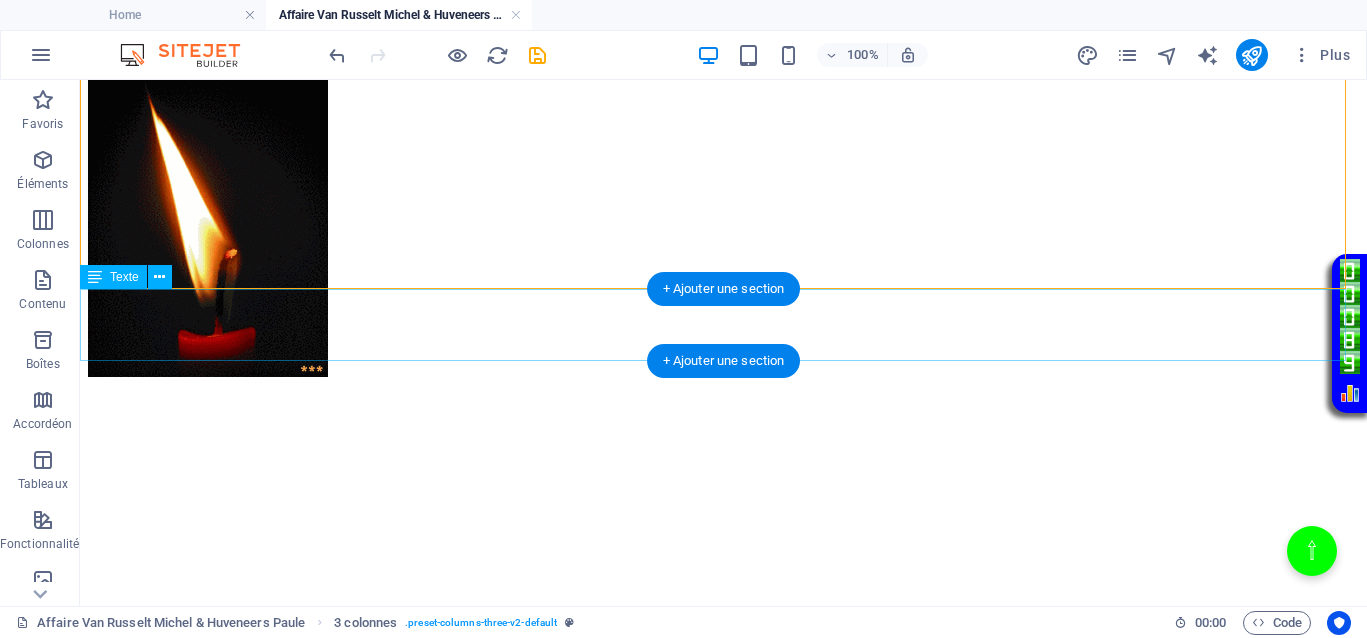 click on "Dossier judiciaire « classé SANS SUITE » – Affaire N° 1 : [LAST] [LAST], [LAST] [LAST], [FIRST] [LAST], [FIRST] [LAST] et leurs complices !" at bounding box center [723, 633] 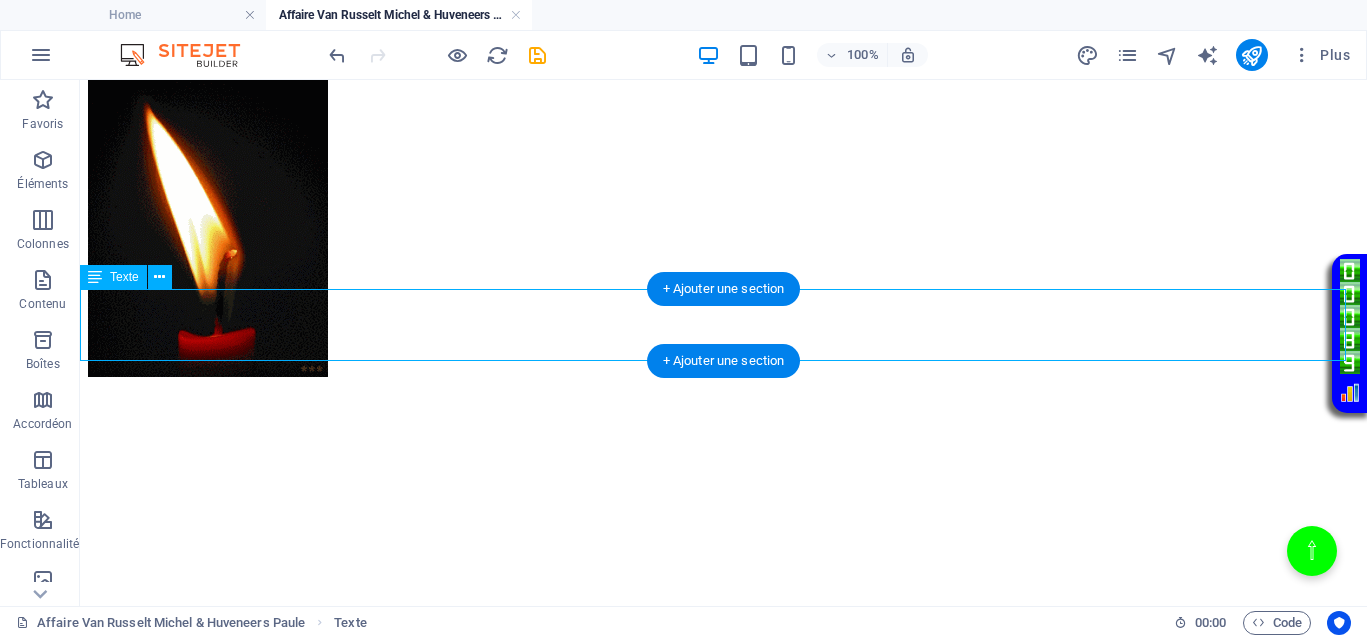 click on "Dossier judiciaire « classé SANS SUITE » – Affaire N° 1 : [LAST] [LAST], [LAST] [LAST], [FIRST] [LAST], [FIRST] [LAST] et leurs complices !" at bounding box center (723, 633) 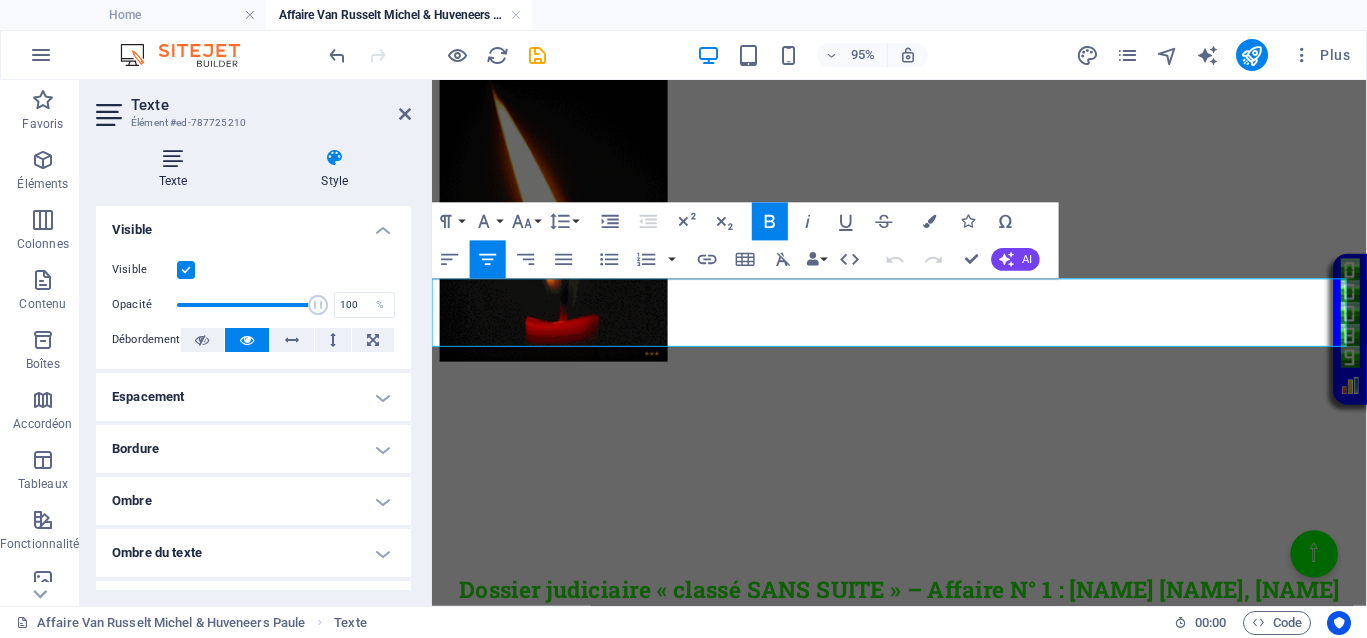 click on "Texte" at bounding box center (177, 169) 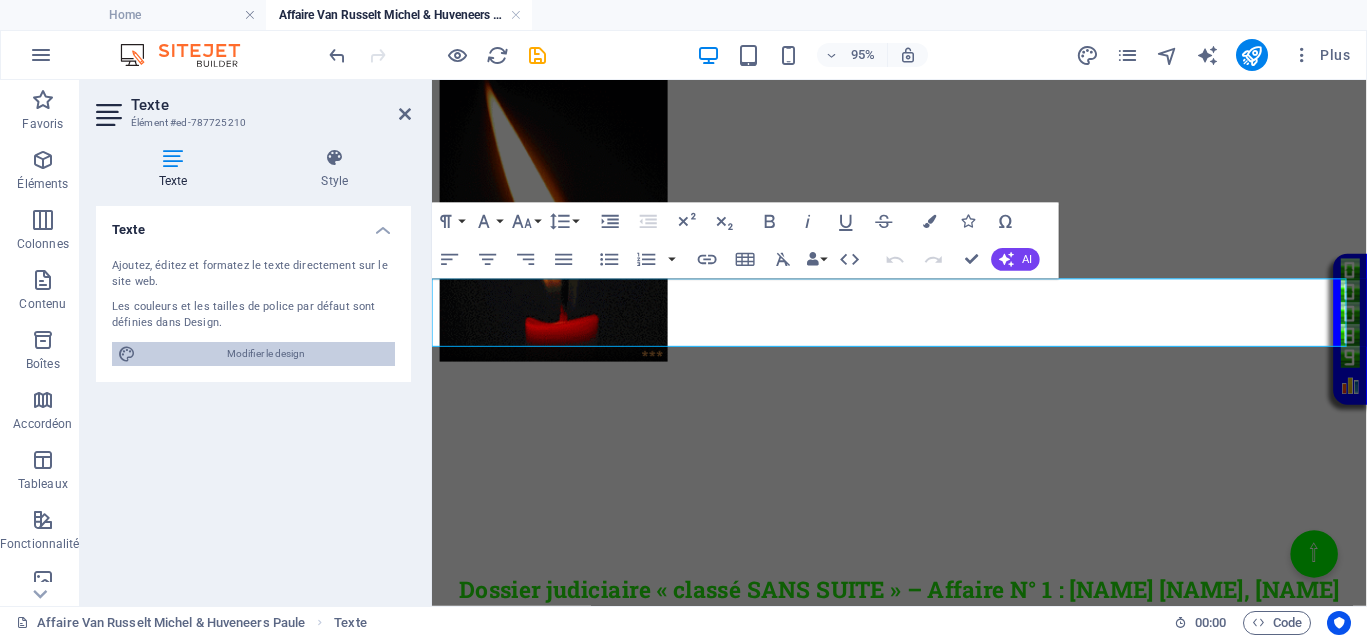 click on "Modifier le design" at bounding box center [265, 354] 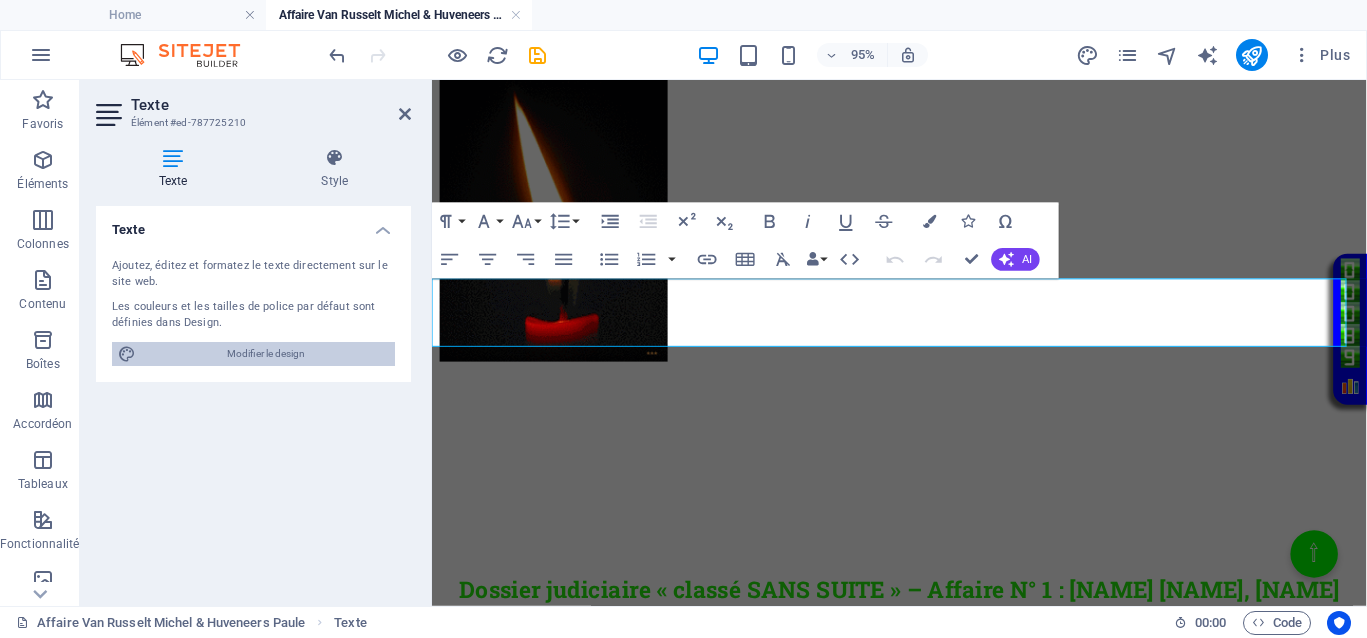 select on "px" 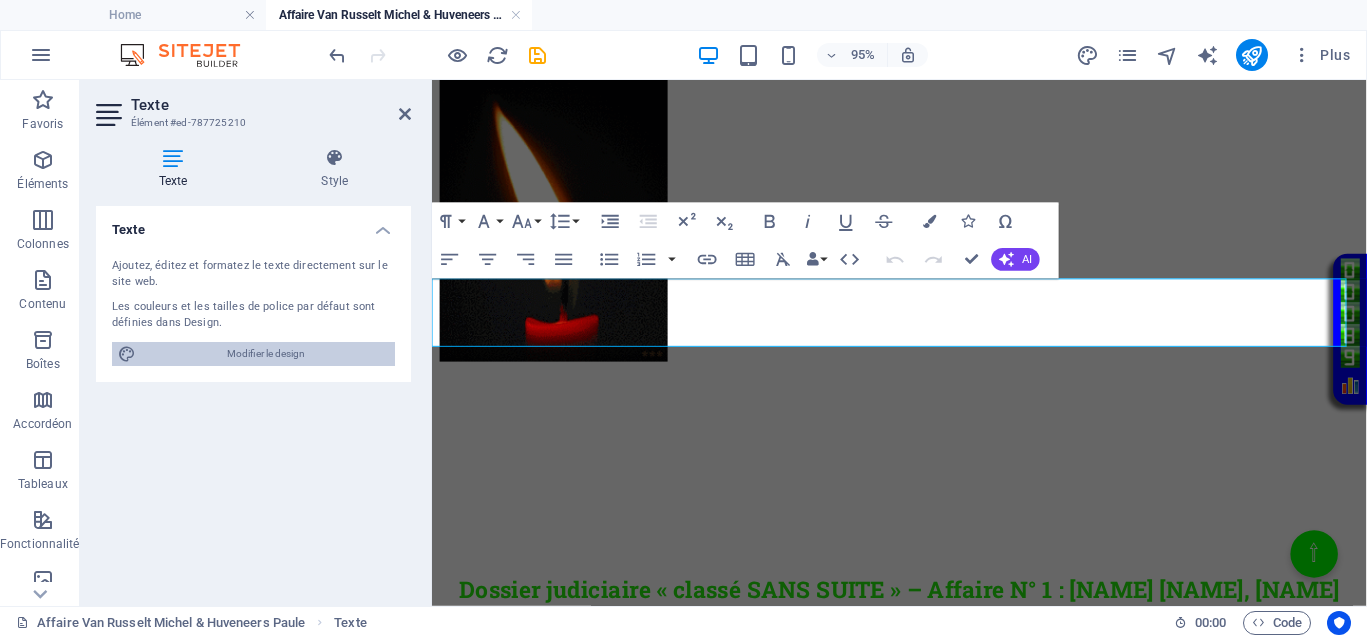 select on "300" 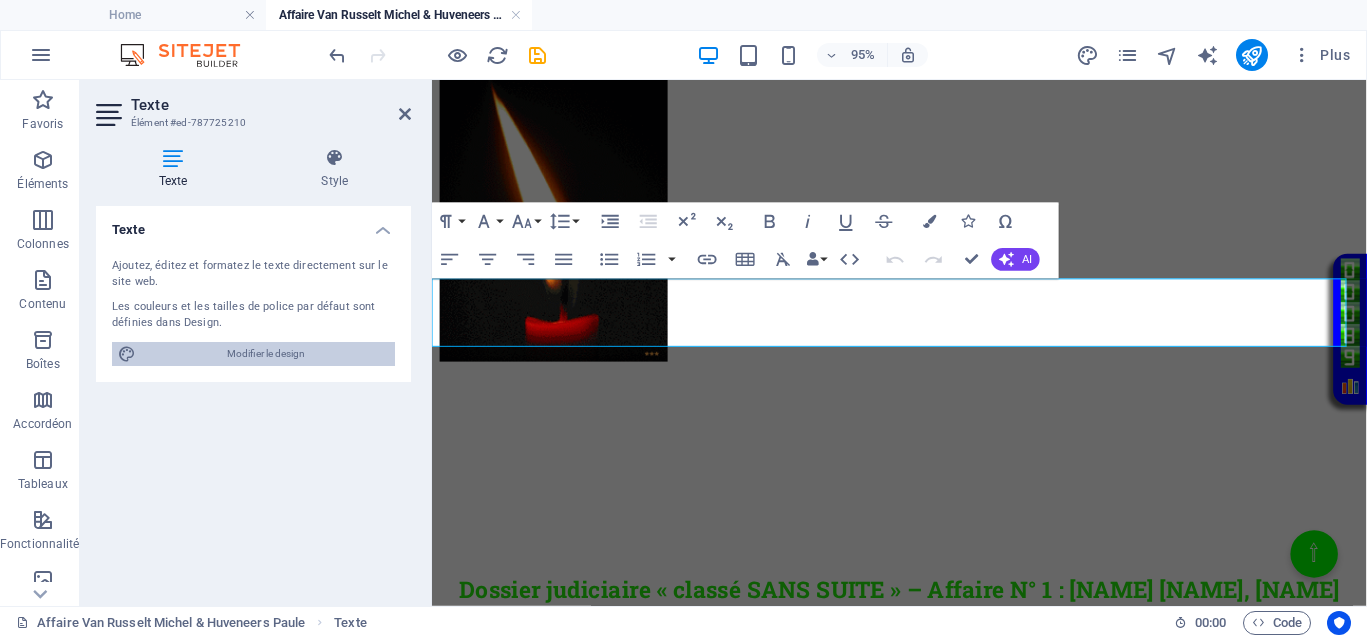 select on "px" 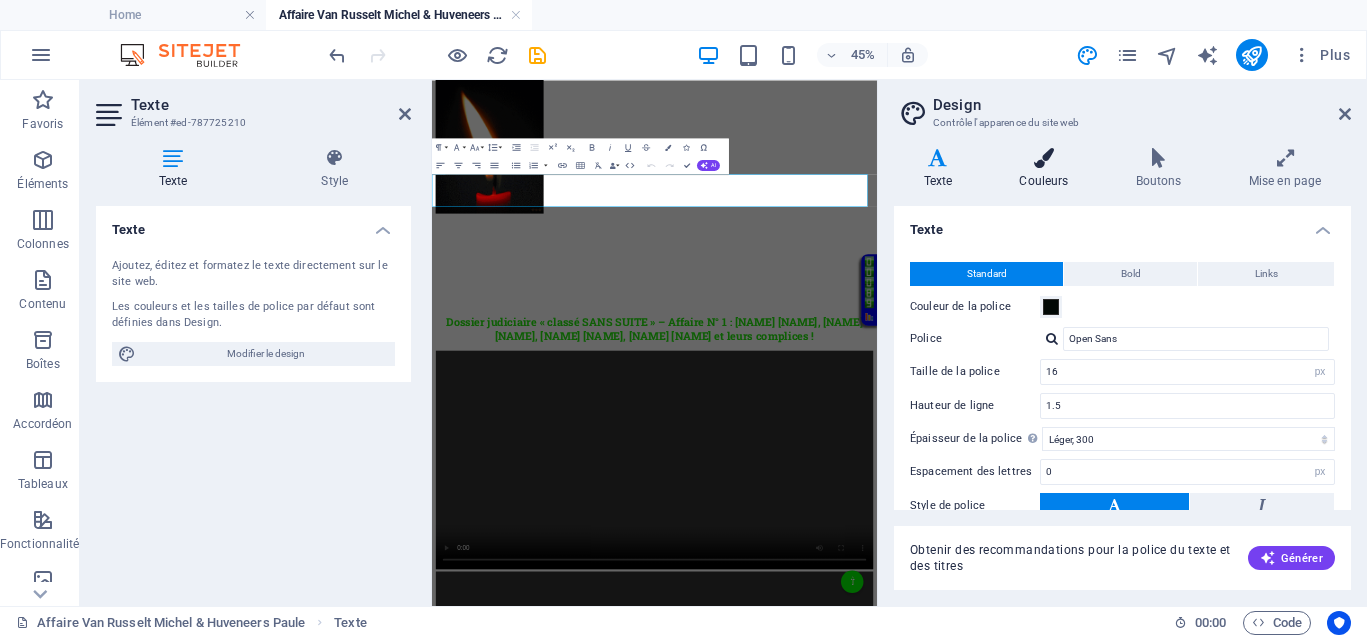 click on "Couleurs" at bounding box center (1048, 169) 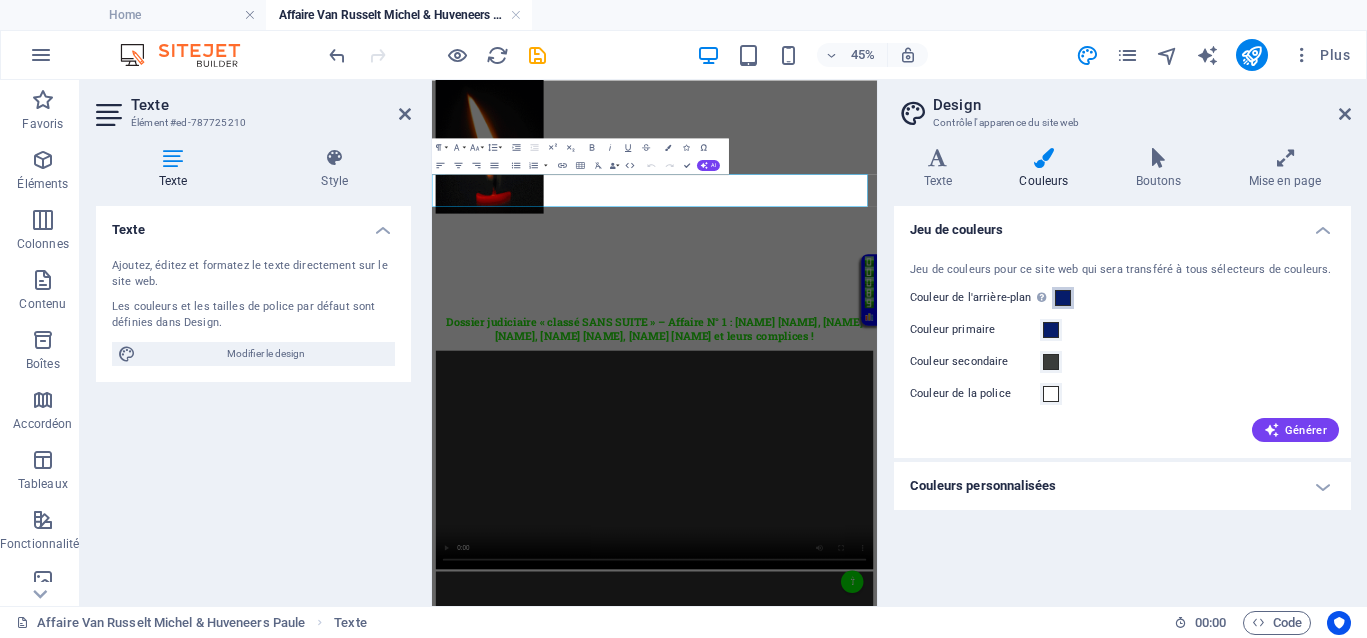 click at bounding box center [1063, 298] 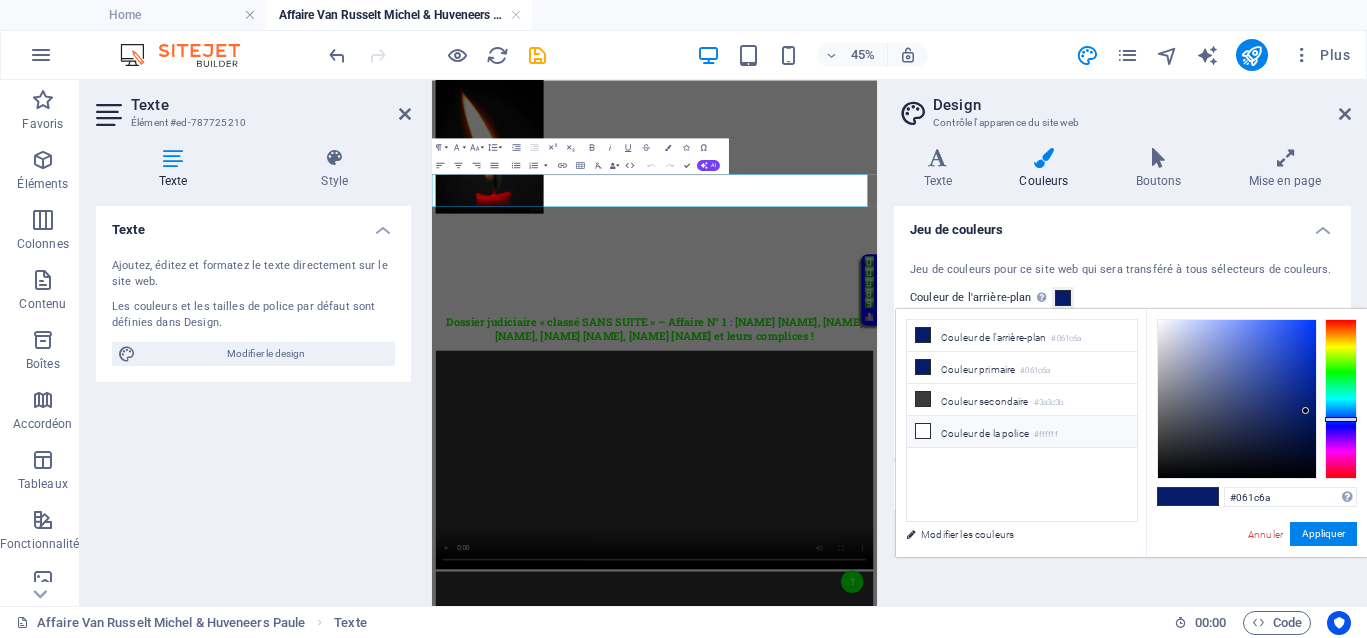 click on "Couleur de la police
#ffffff" at bounding box center (1022, 432) 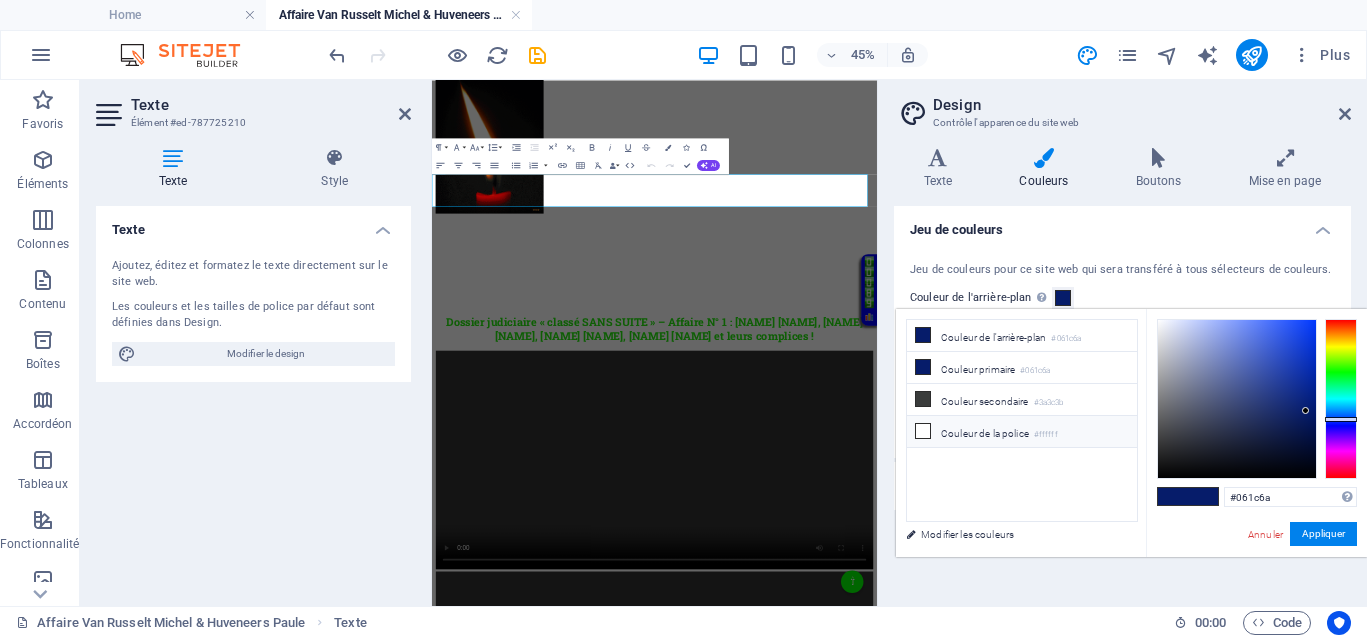 type on "#ffffff" 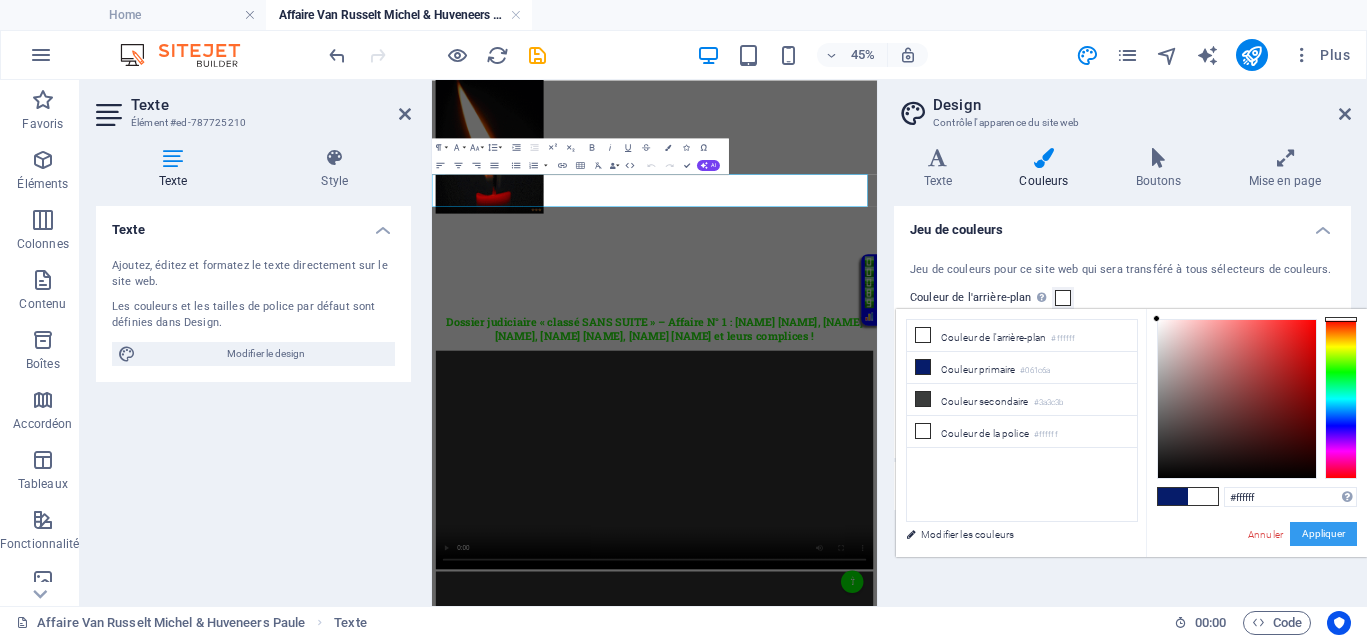 click on "Appliquer" at bounding box center (1323, 534) 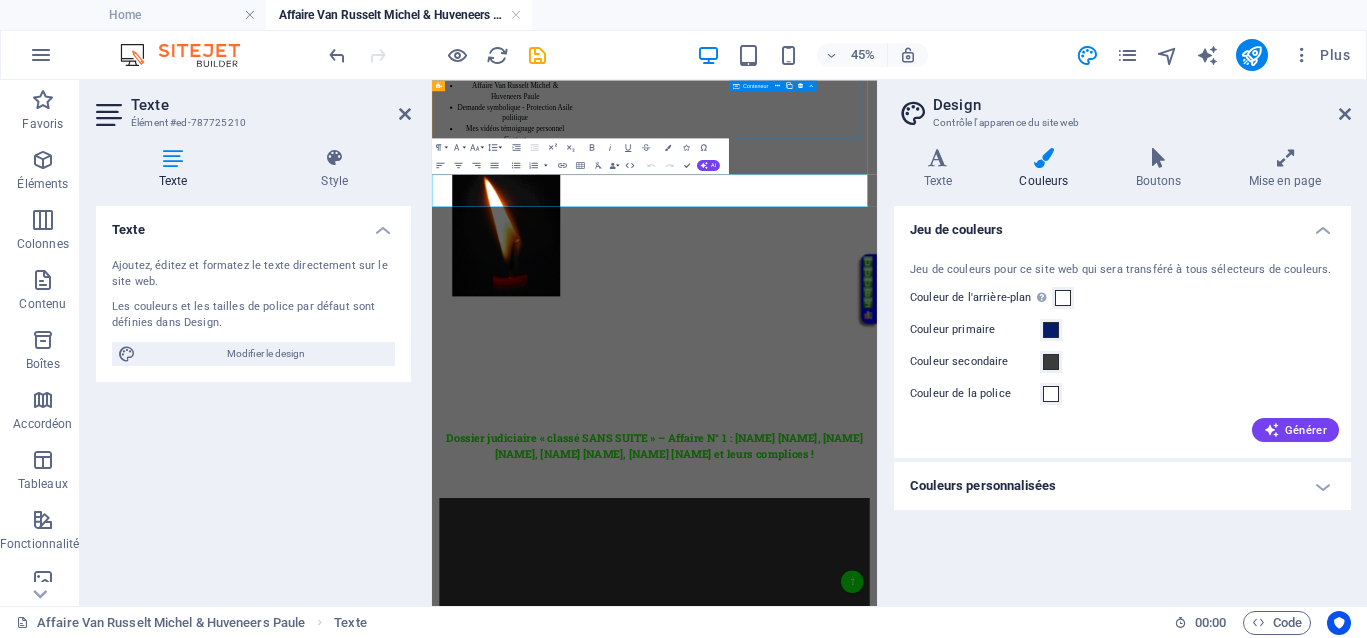 click on "</div>" at bounding box center [597, 677] 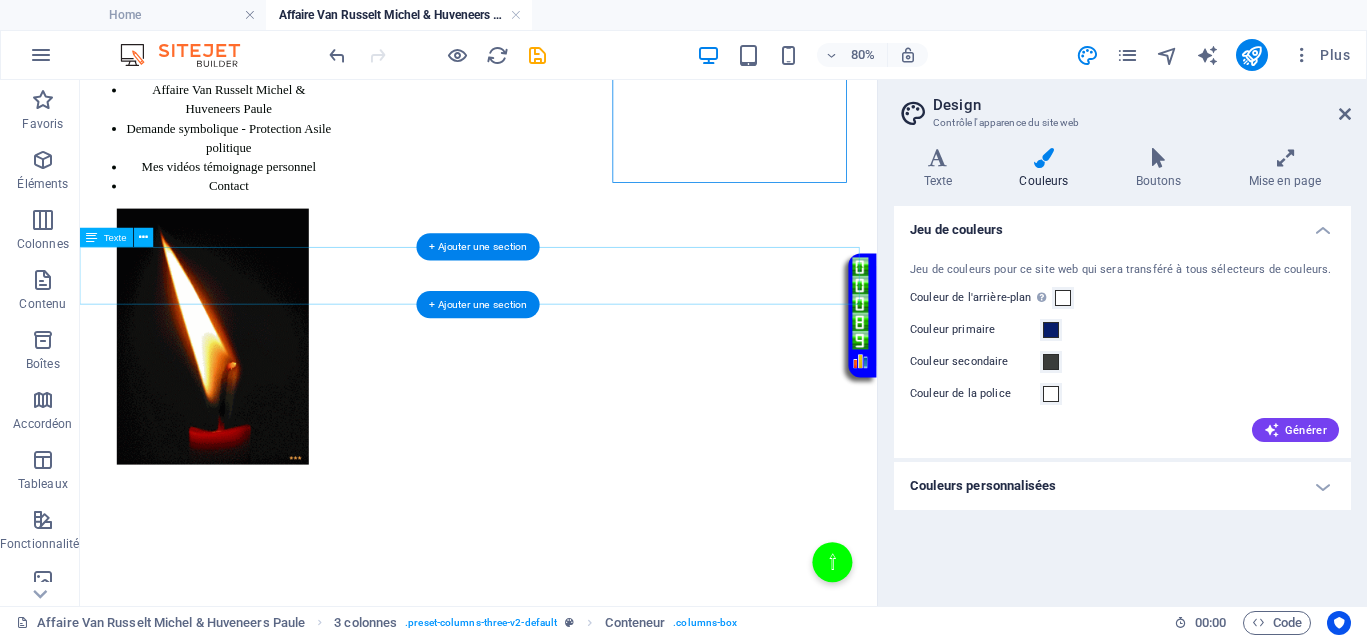 click on "Dossier judiciaire « classé SANS SUITE » – Affaire N° 1 : [LAST] [LAST], [LAST] [LAST], [FIRST] [LAST], [FIRST] [LAST] et leurs complices !" at bounding box center (578, 893) 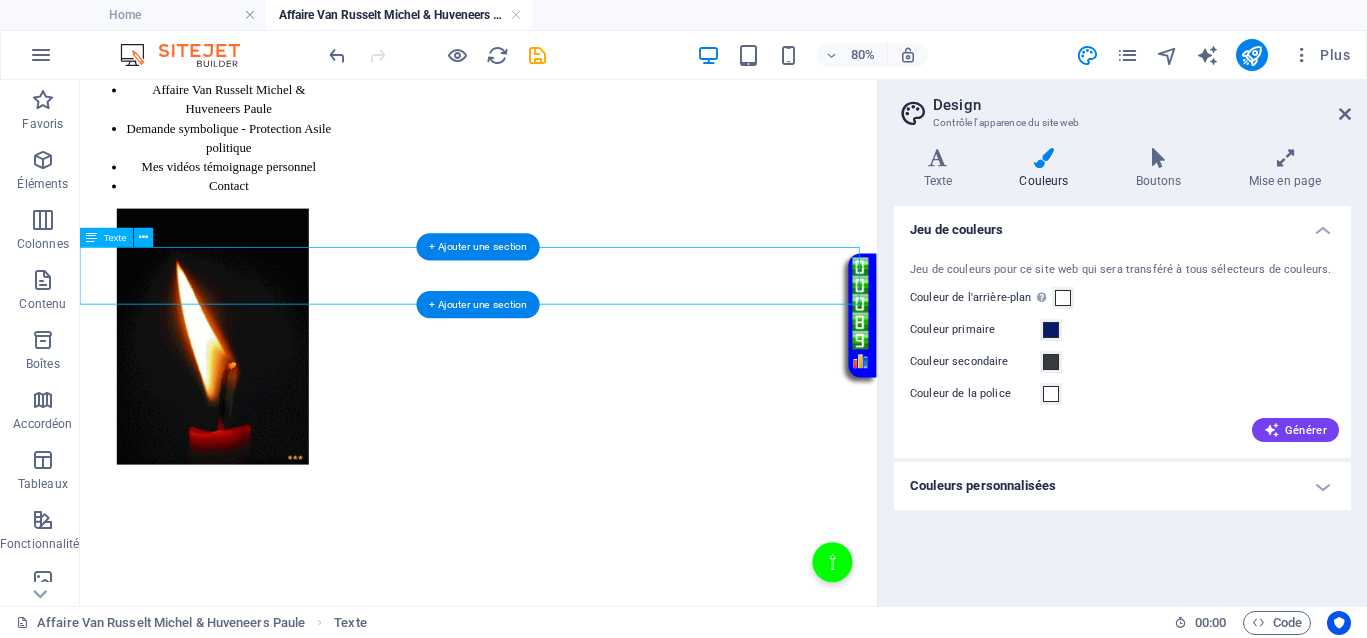 click on "Dossier judiciaire « classé SANS SUITE » – Affaire N° 1 : [LAST] [LAST], [LAST] [LAST], [FIRST] [LAST], [FIRST] [LAST] et leurs complices !" at bounding box center [578, 893] 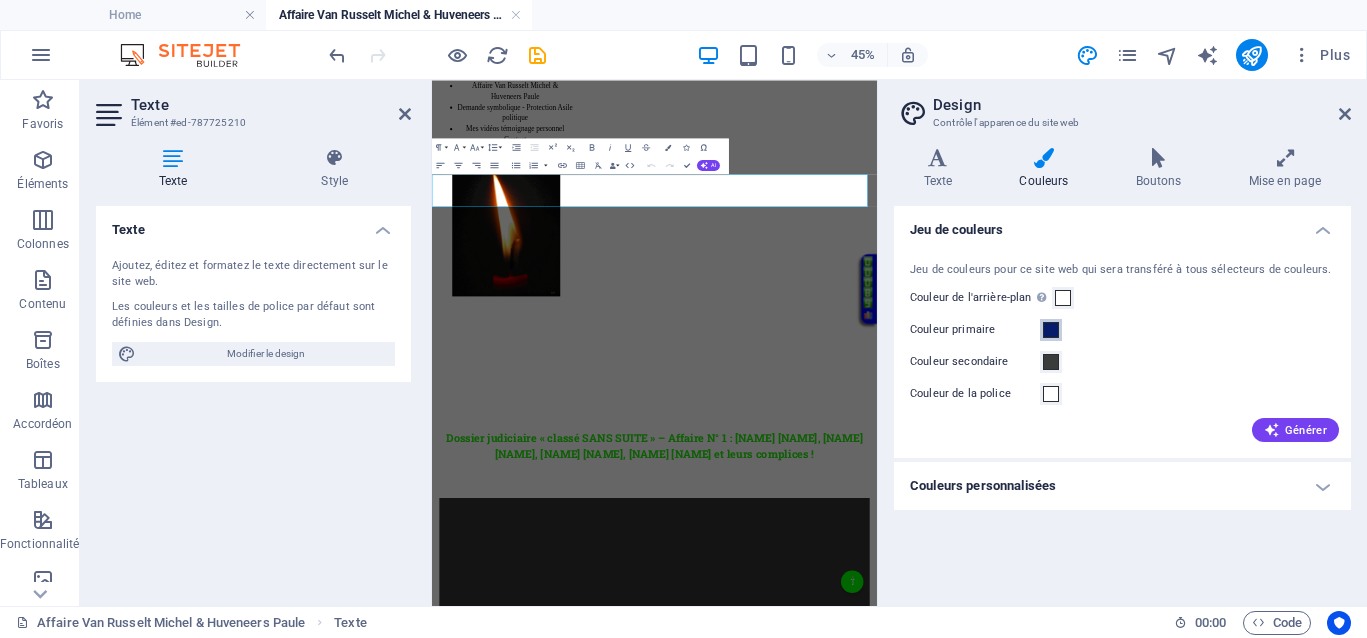 click at bounding box center (1051, 330) 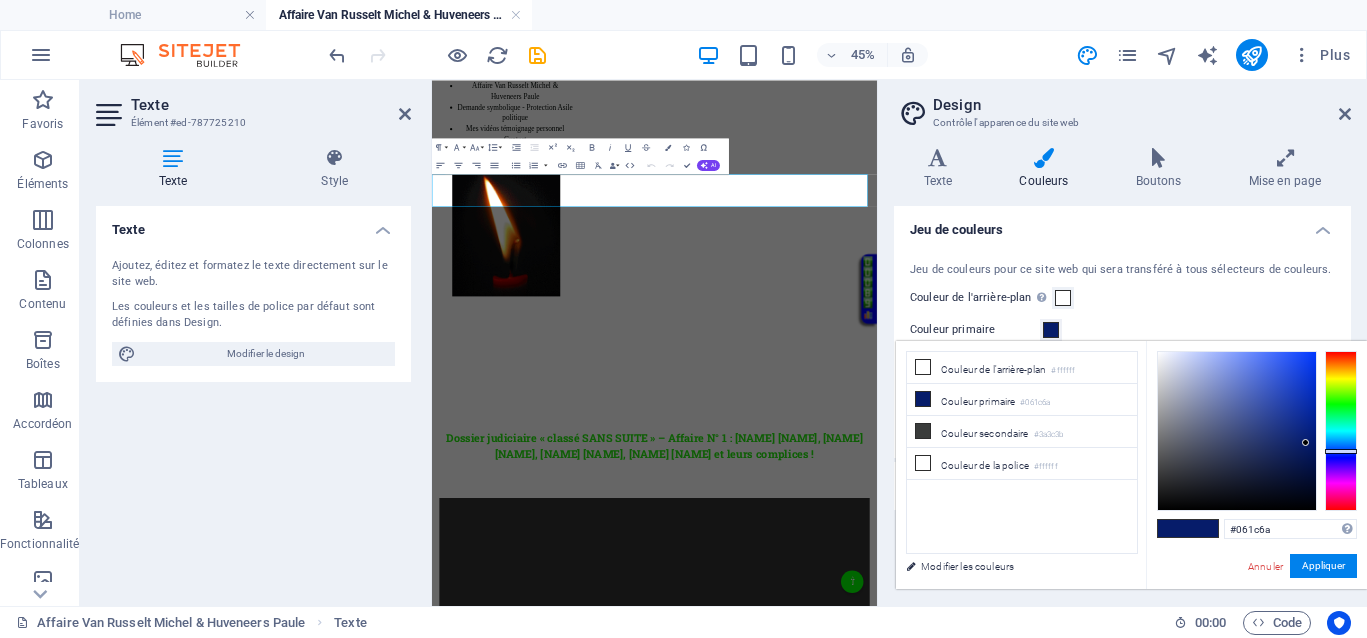type on "#2750e2" 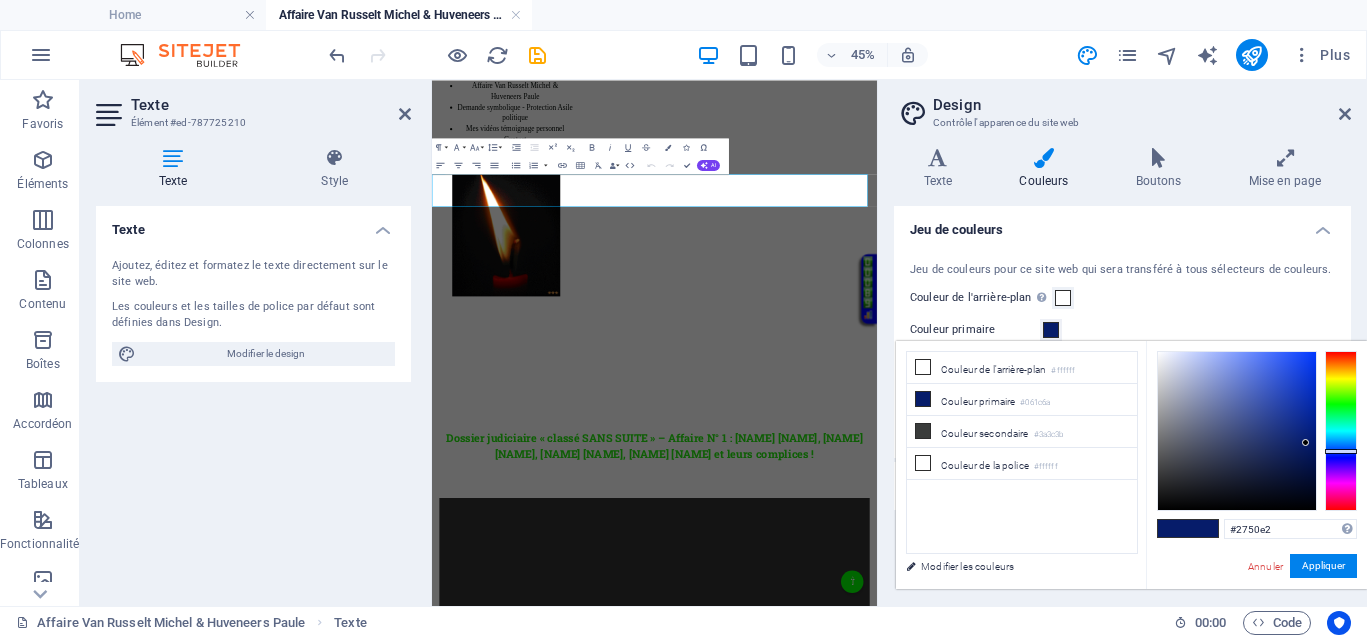click at bounding box center (1237, 431) 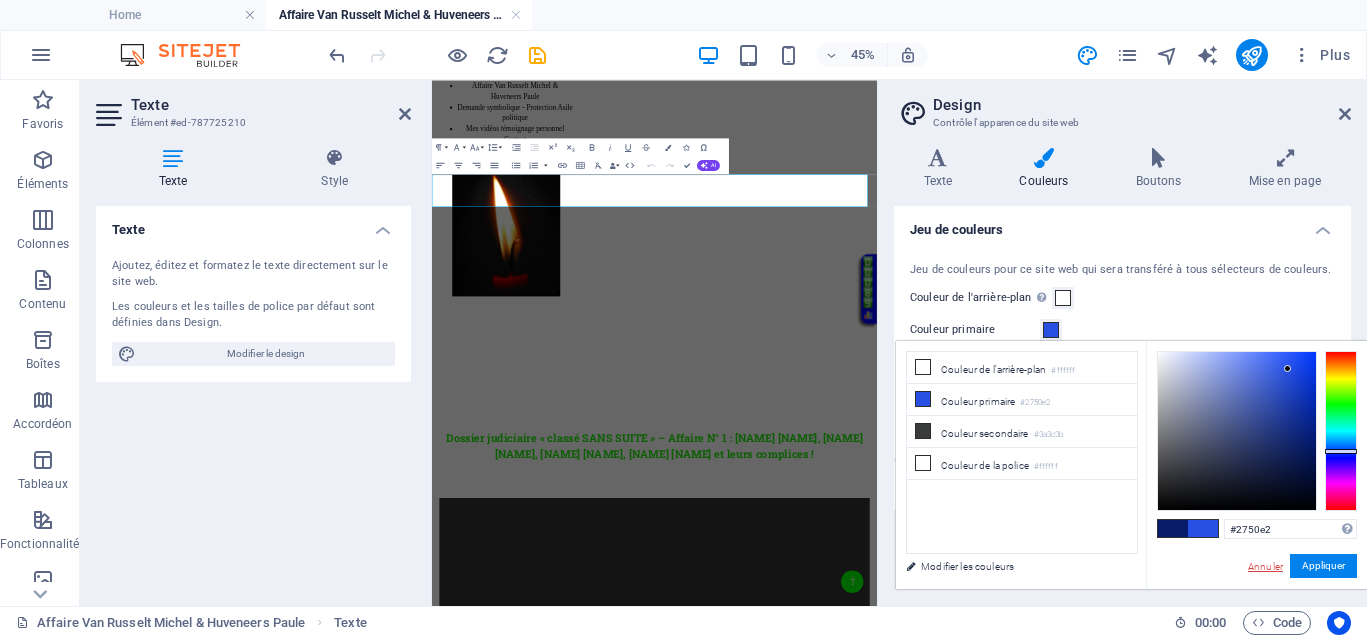 click on "Annuler" at bounding box center (1265, 566) 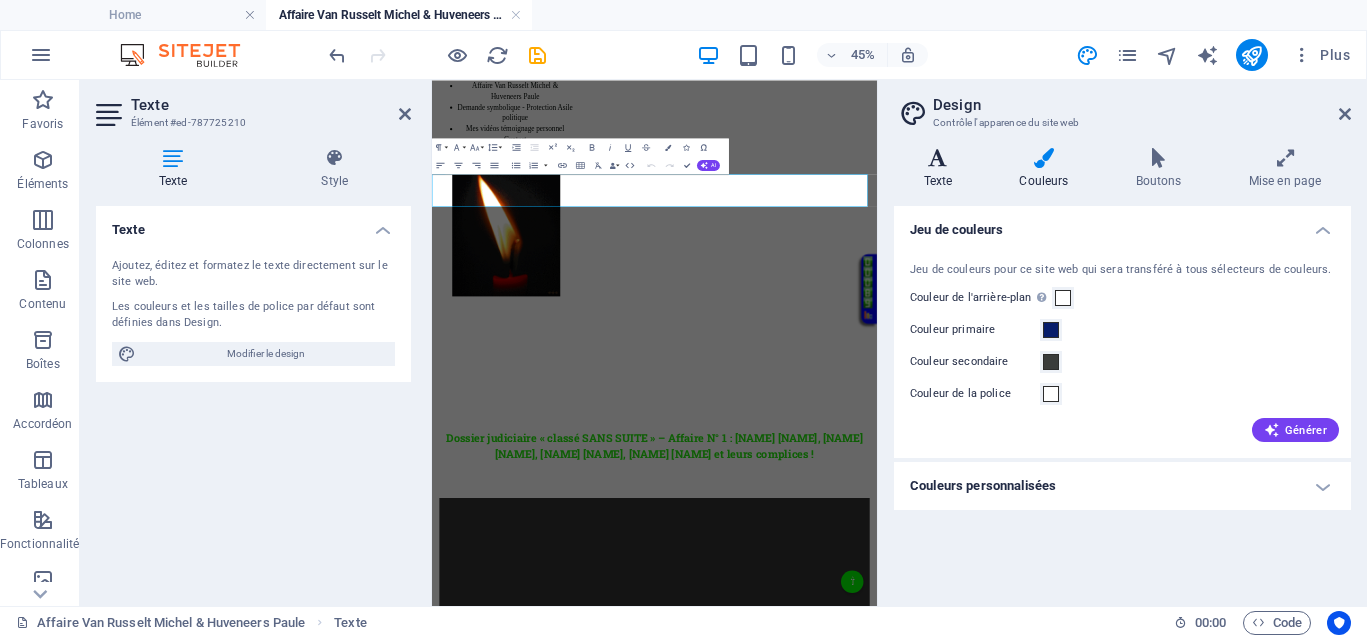 click at bounding box center [938, 158] 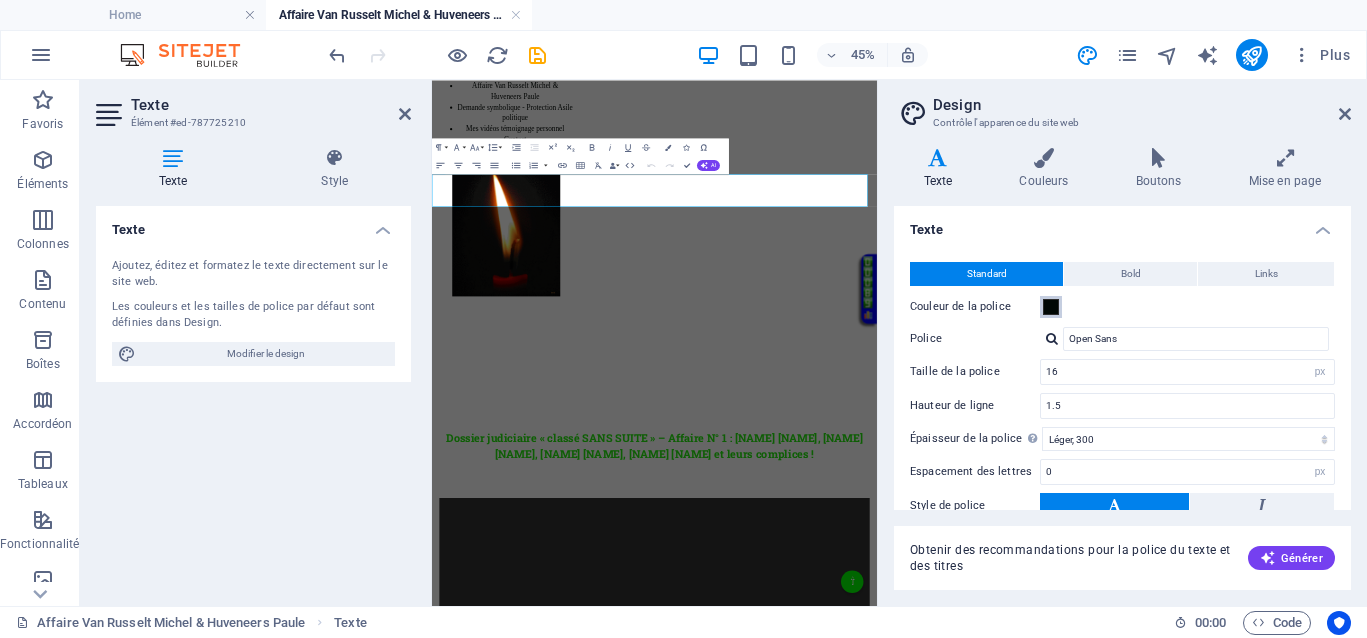 click at bounding box center [1051, 307] 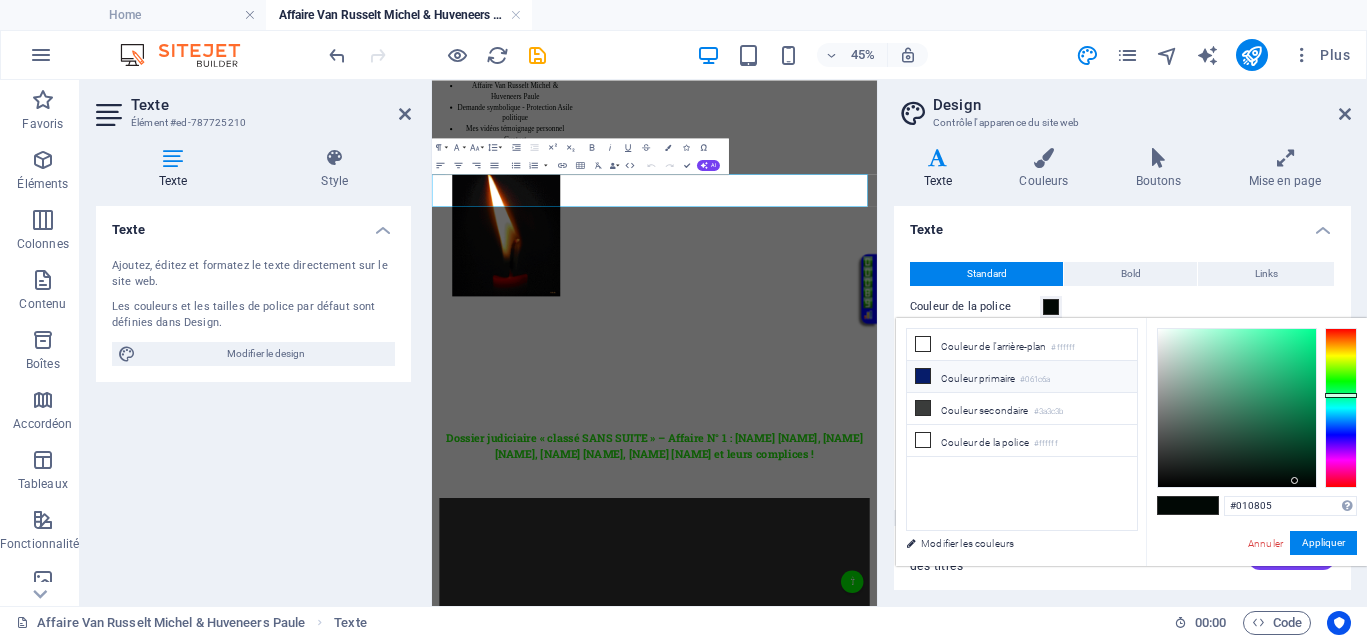 click on "Couleur primaire
#061c6a" at bounding box center [1022, 377] 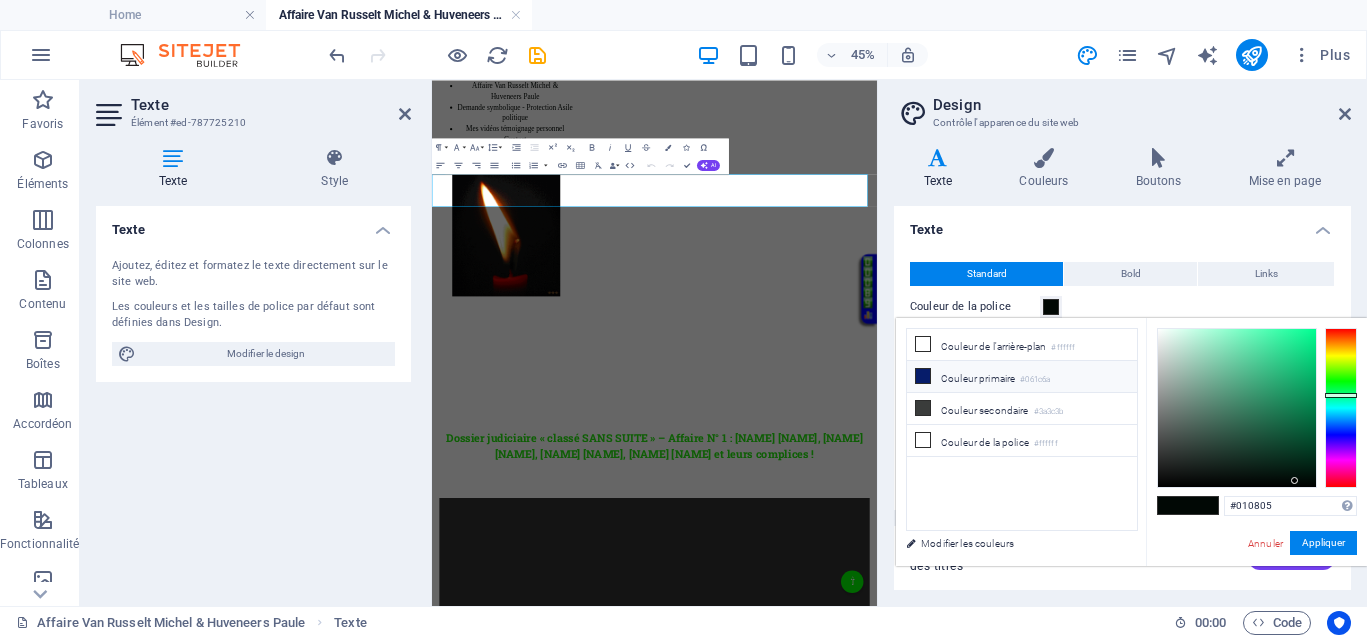 type on "#061c6a" 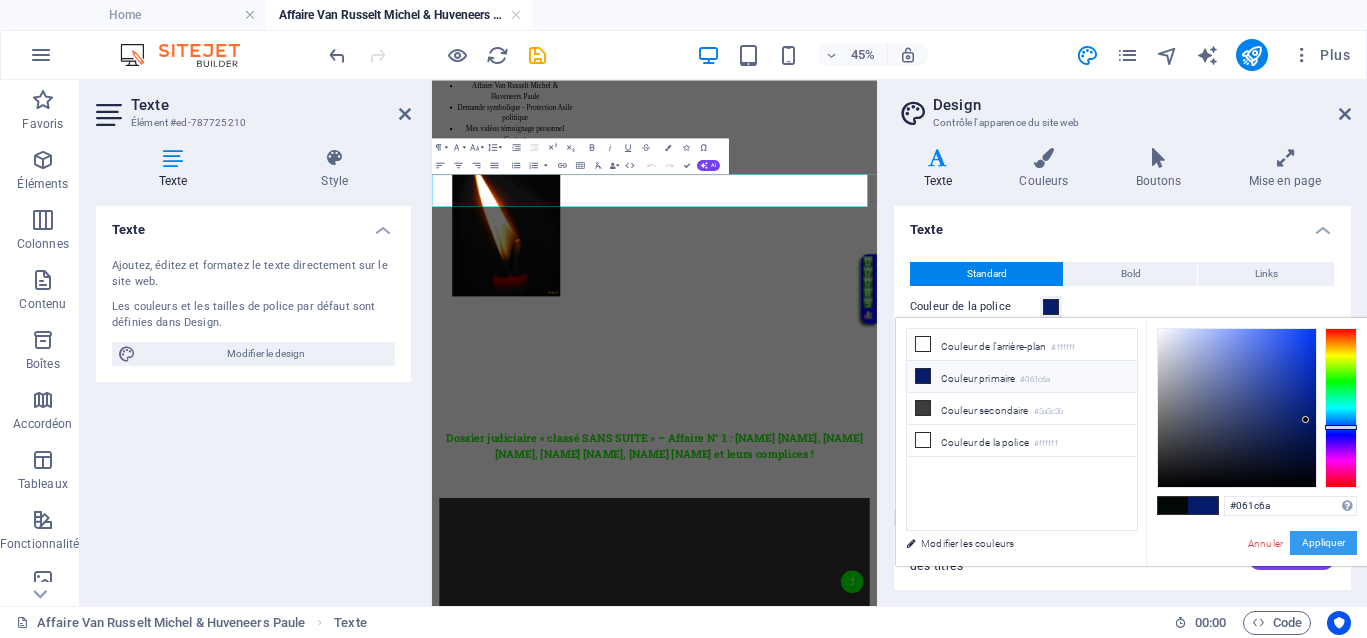click on "Appliquer" at bounding box center (1323, 543) 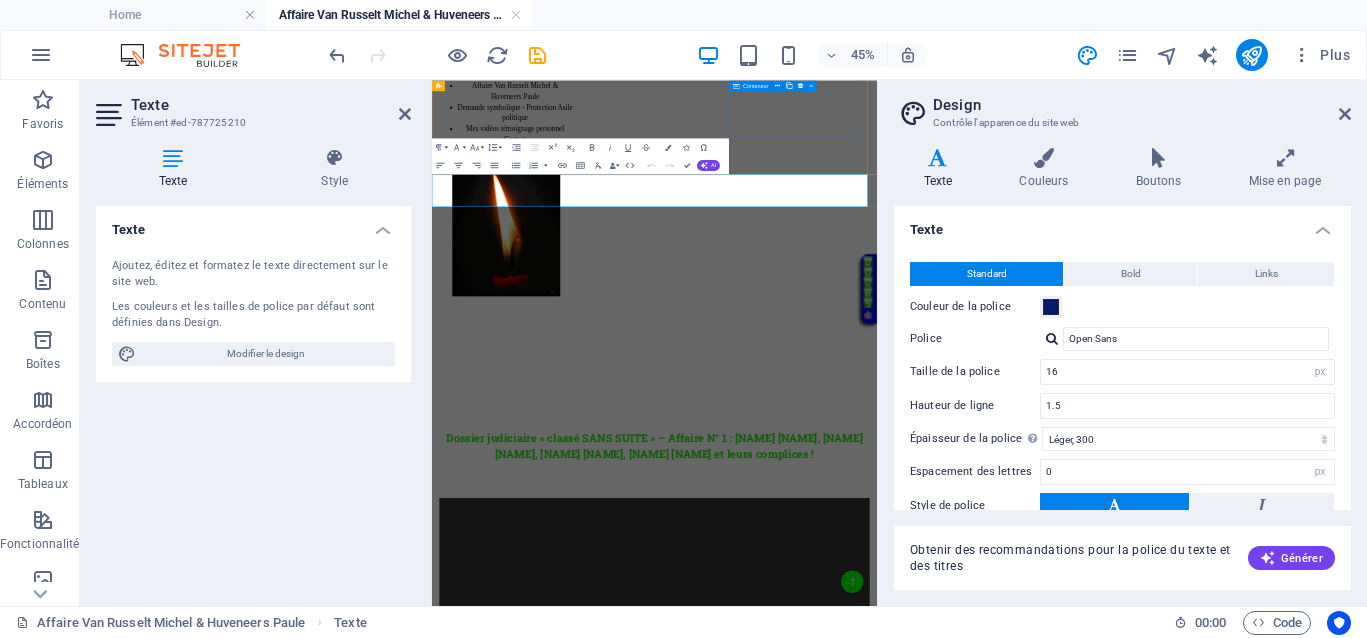 drag, startPoint x: 1343, startPoint y: 187, endPoint x: 1392, endPoint y: 166, distance: 53.310413 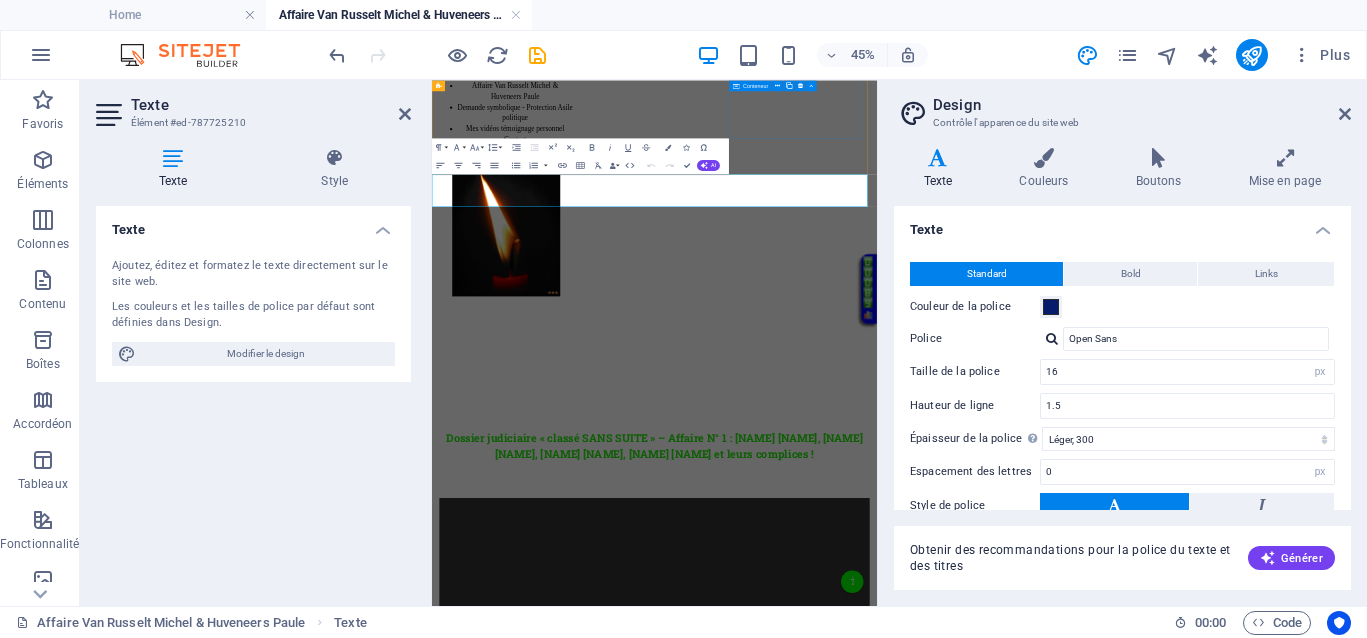 click on "</div>" at bounding box center [597, 677] 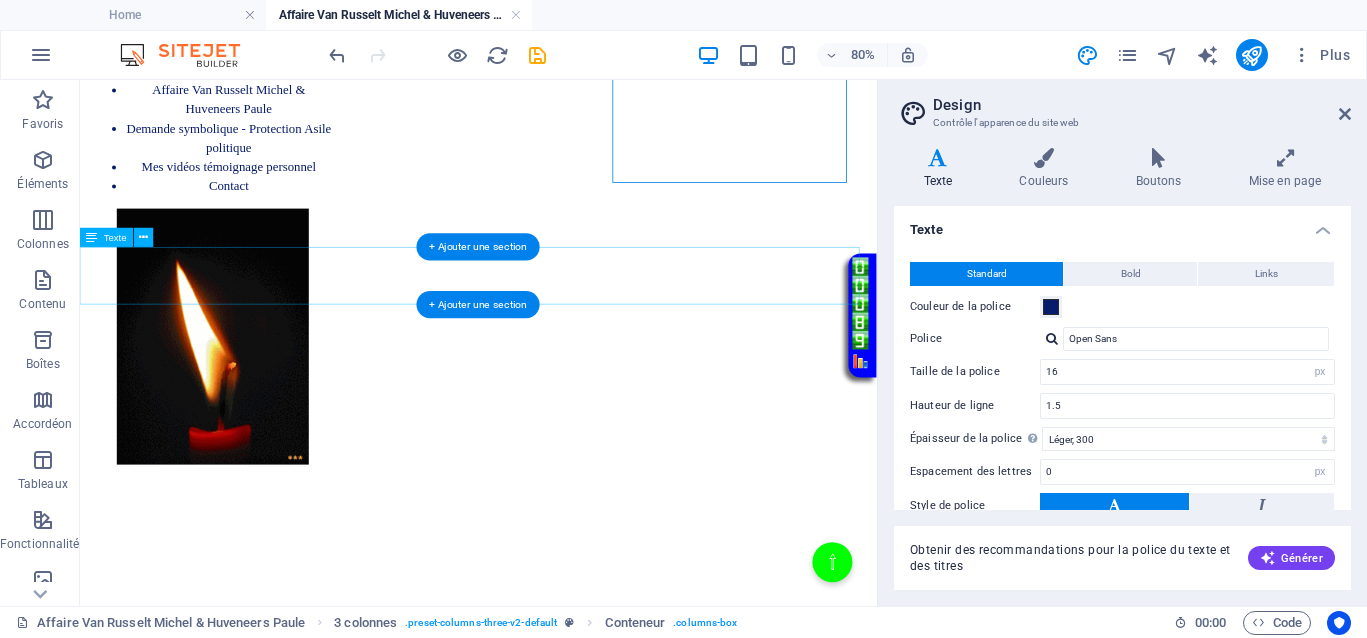 click on "Dossier judiciaire « classé SANS SUITE » – Affaire N° 1 : [LAST] [LAST], [LAST] [LAST], [FIRST] [LAST], [FIRST] [LAST] et leurs complices !" at bounding box center [578, 893] 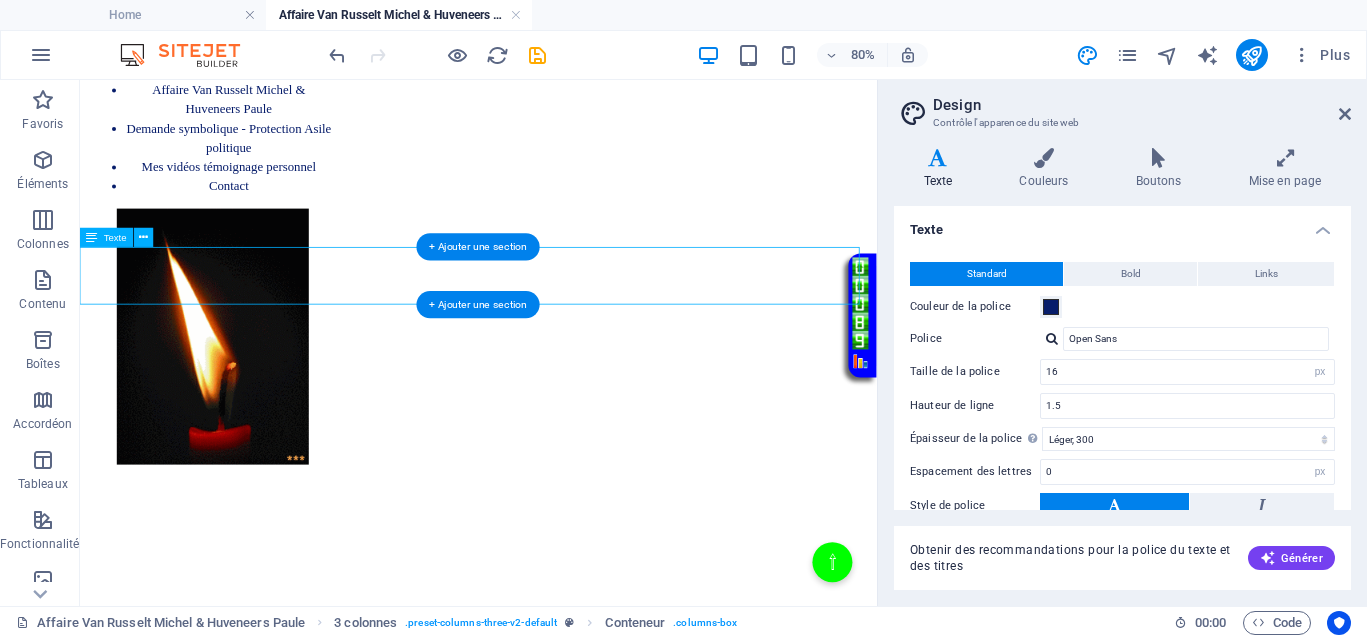 drag, startPoint x: 845, startPoint y: 321, endPoint x: 655, endPoint y: 509, distance: 267.2901 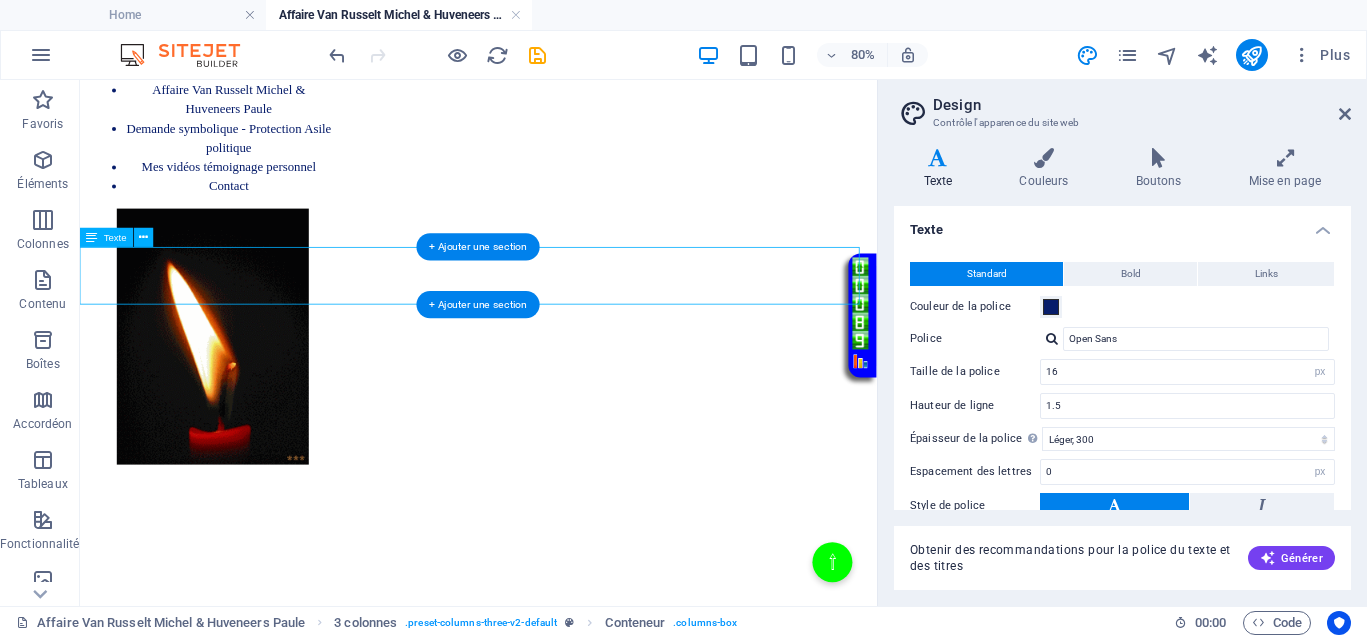 click on "Dossier judiciaire « classé SANS SUITE » – Affaire N° 1 : [LAST] [LAST], [LAST] [LAST], [FIRST] [LAST], [FIRST] [LAST] et leurs complices !" at bounding box center [578, 893] 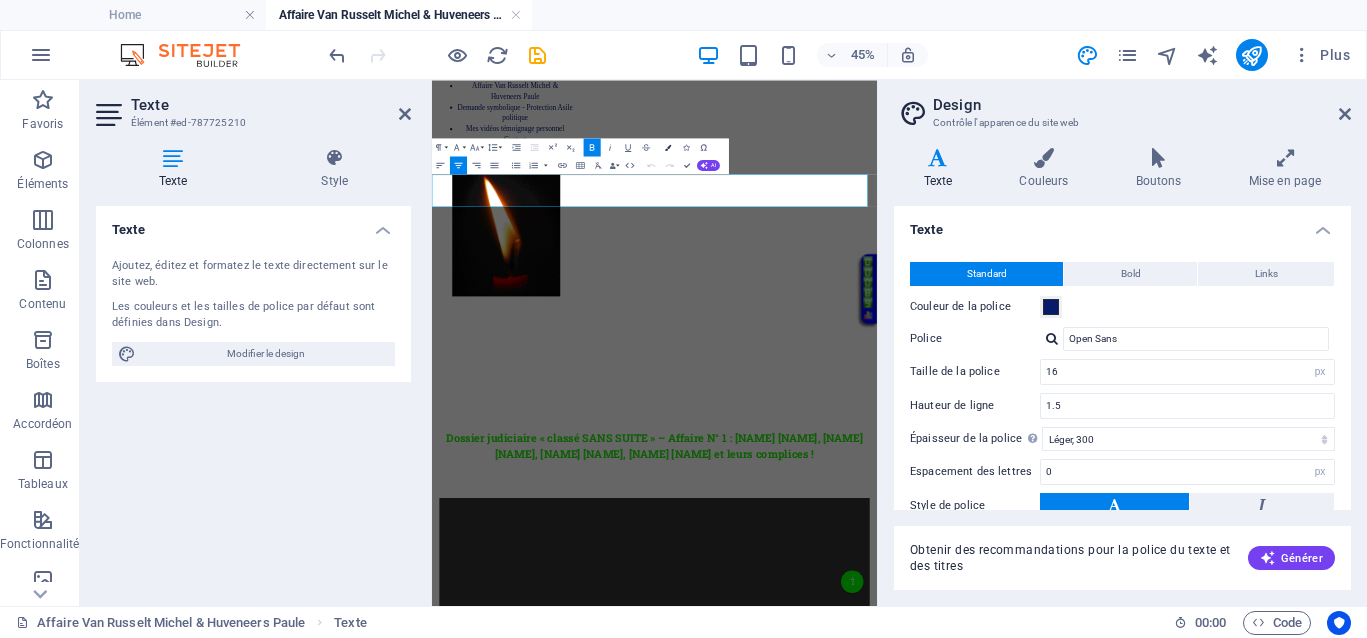 click at bounding box center (668, 147) 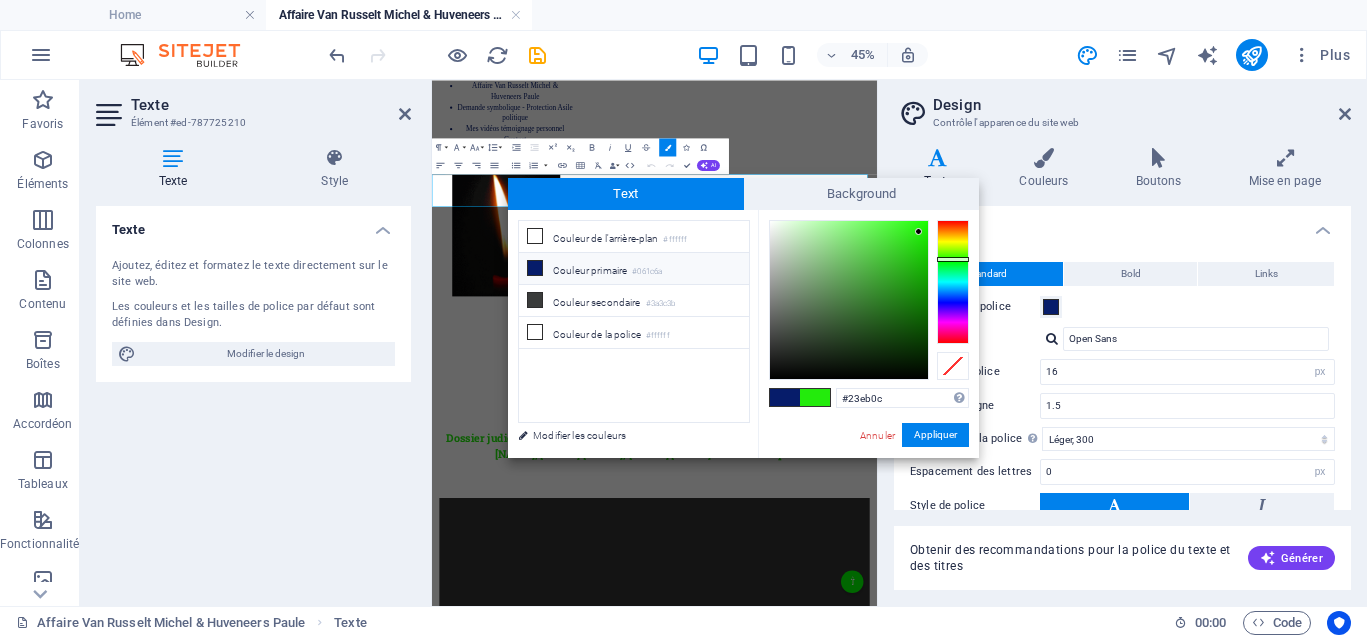 click on "Couleur primaire
#061c6a" at bounding box center (634, 269) 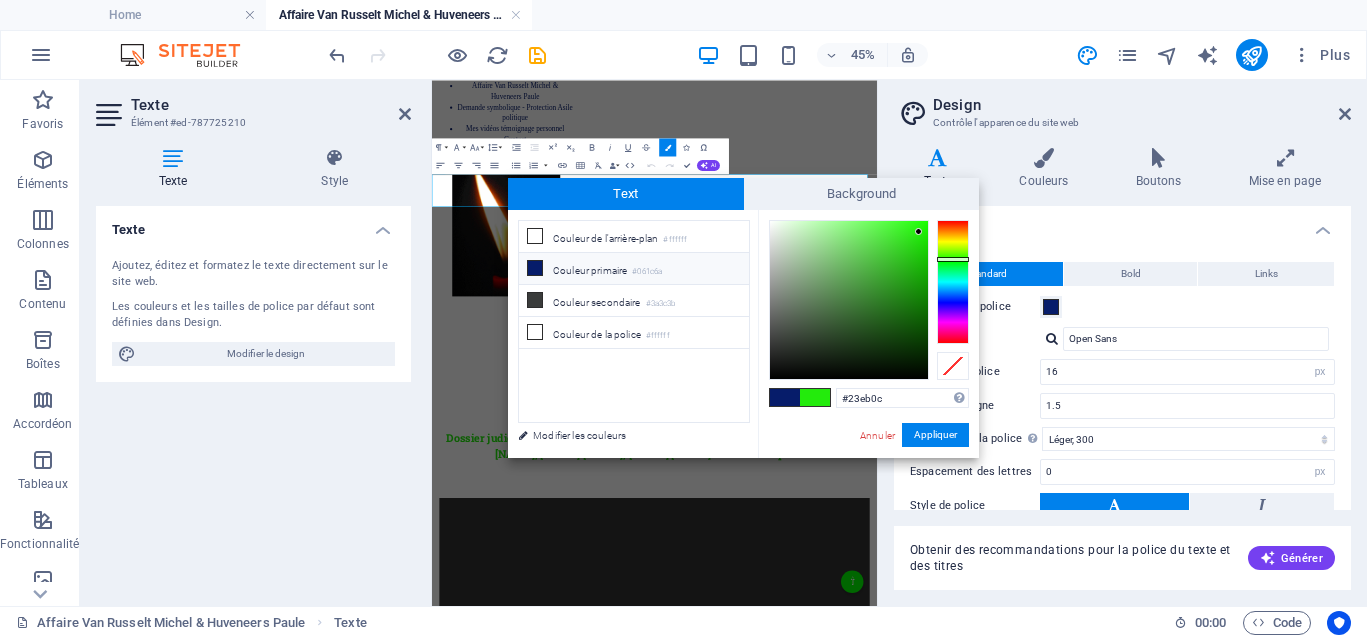 type on "#061c6a" 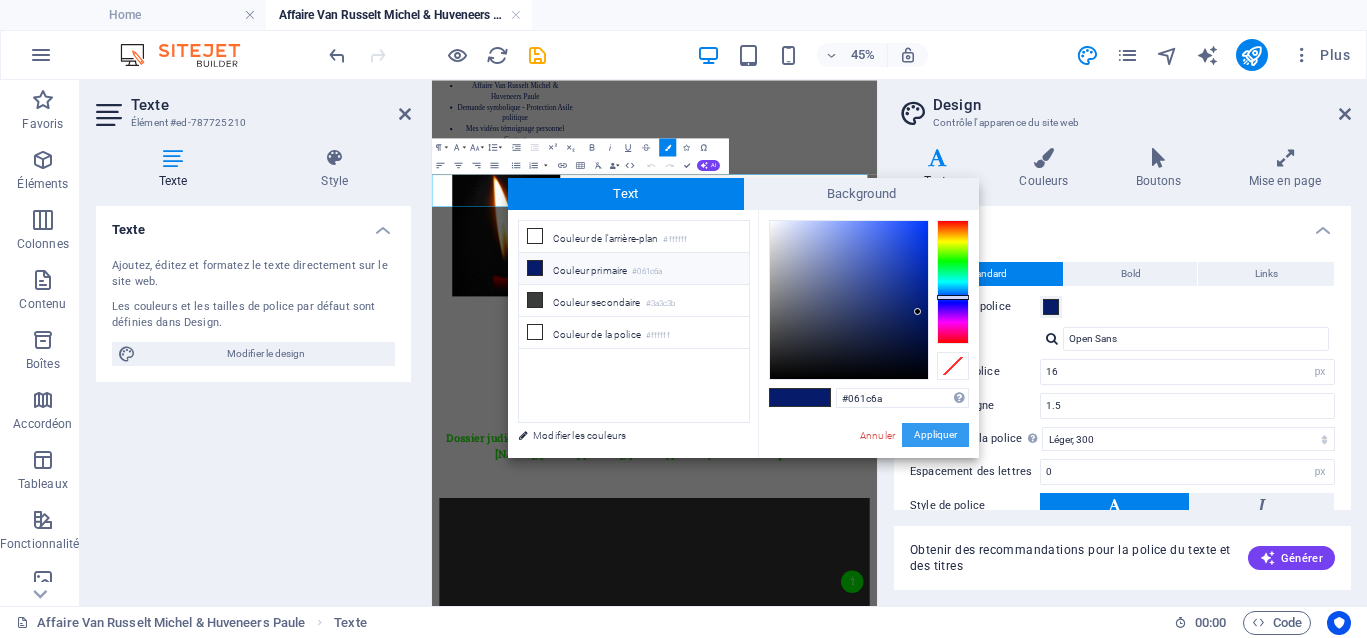 click on "Appliquer" at bounding box center (935, 435) 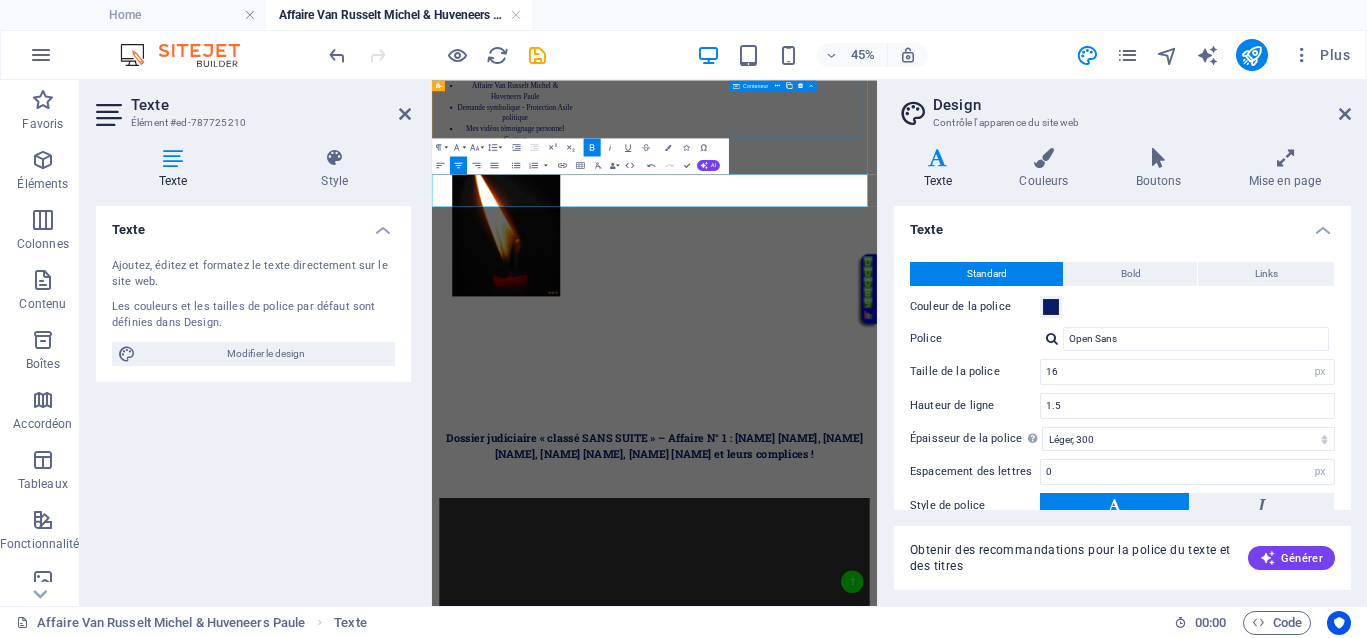 click on "</div>" at bounding box center [597, 677] 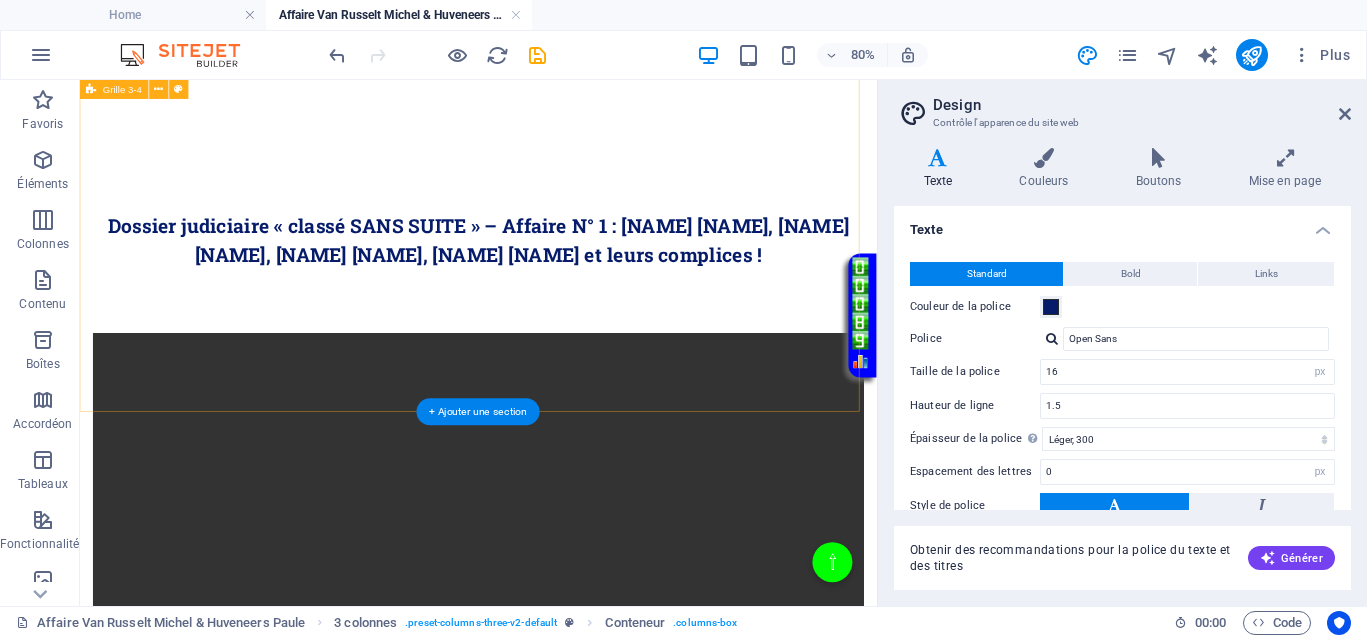scroll, scrollTop: 976, scrollLeft: 0, axis: vertical 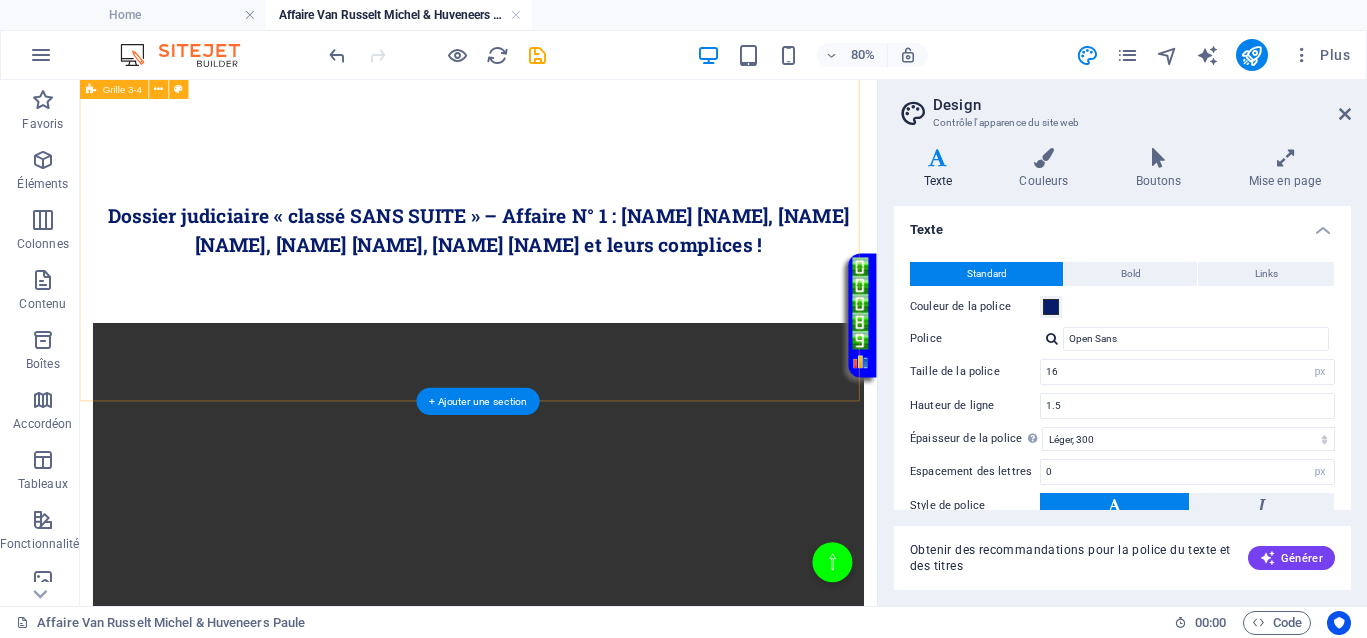 click on "Déposer le contenu ici ou  Ajouter les éléments  Coller le presse-papiers" at bounding box center (578, 1949) 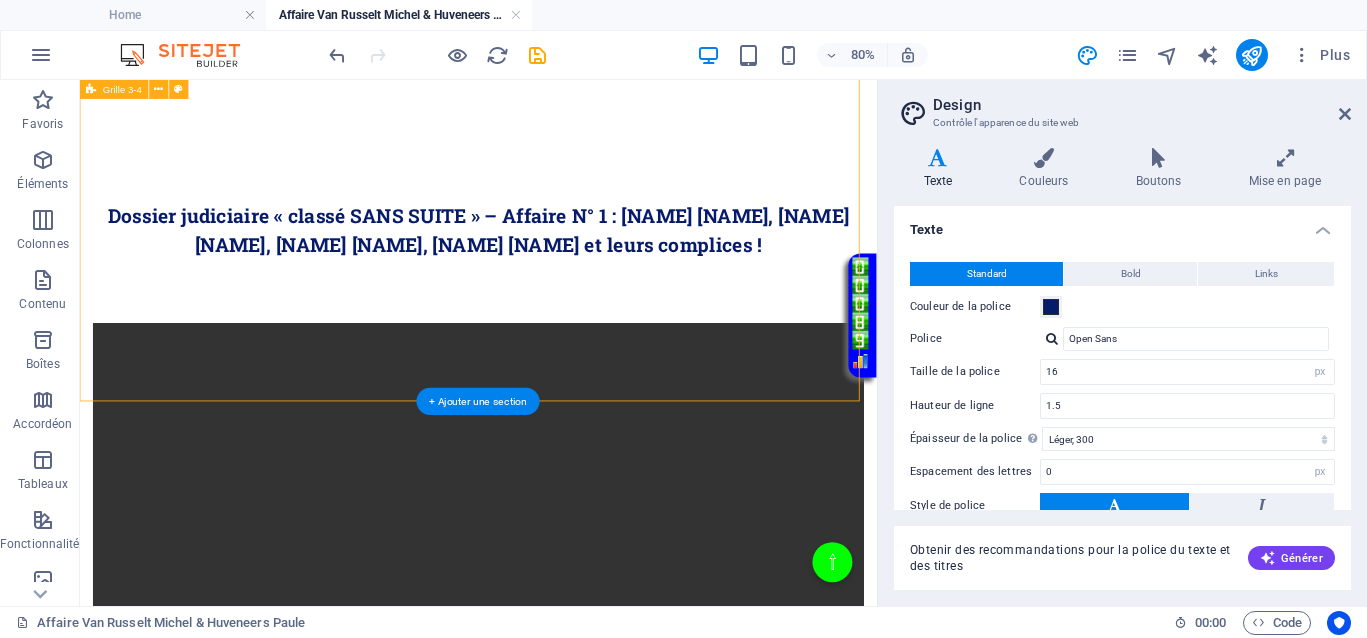 click on "Déposer le contenu ici ou  Ajouter les éléments  Coller le presse-papiers" at bounding box center (578, 1949) 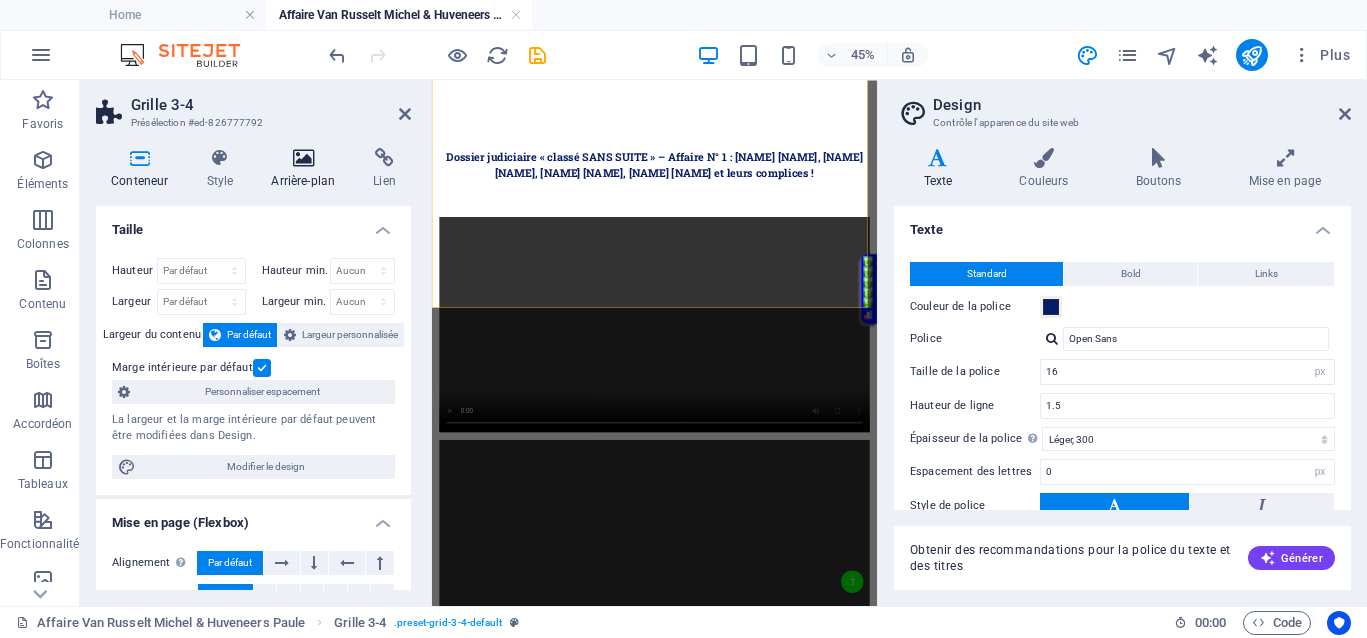 scroll, scrollTop: 873, scrollLeft: 0, axis: vertical 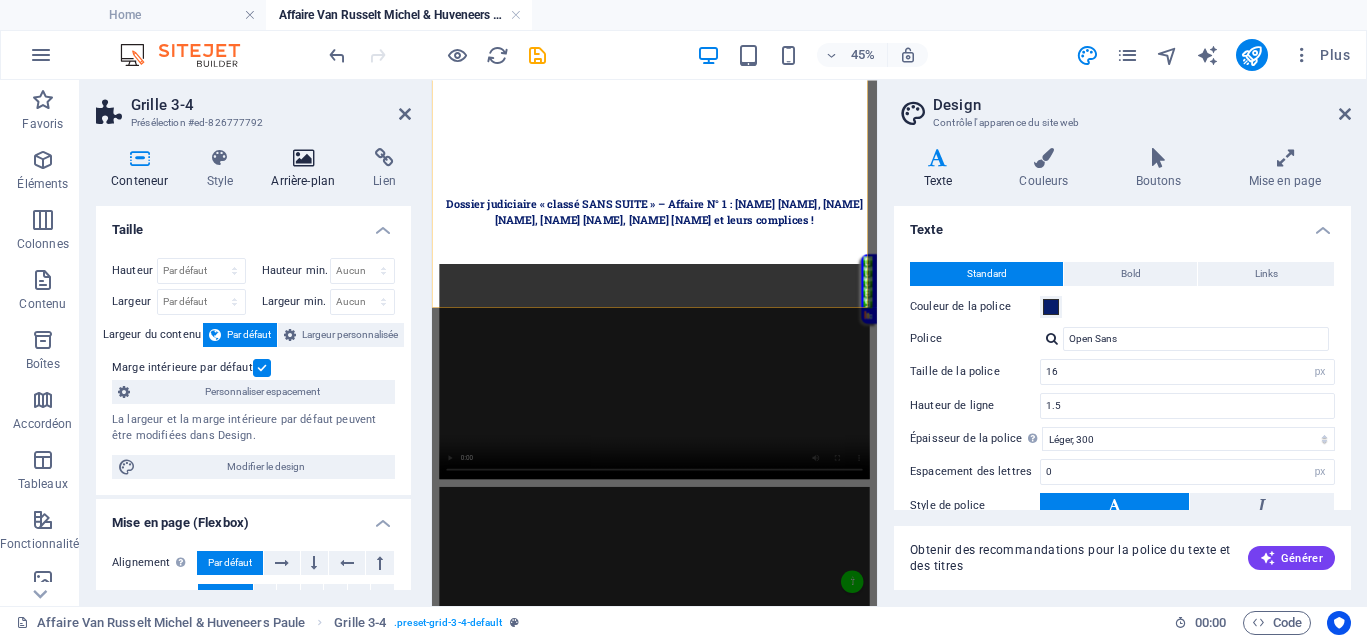 click on "Arrière-plan" at bounding box center [307, 169] 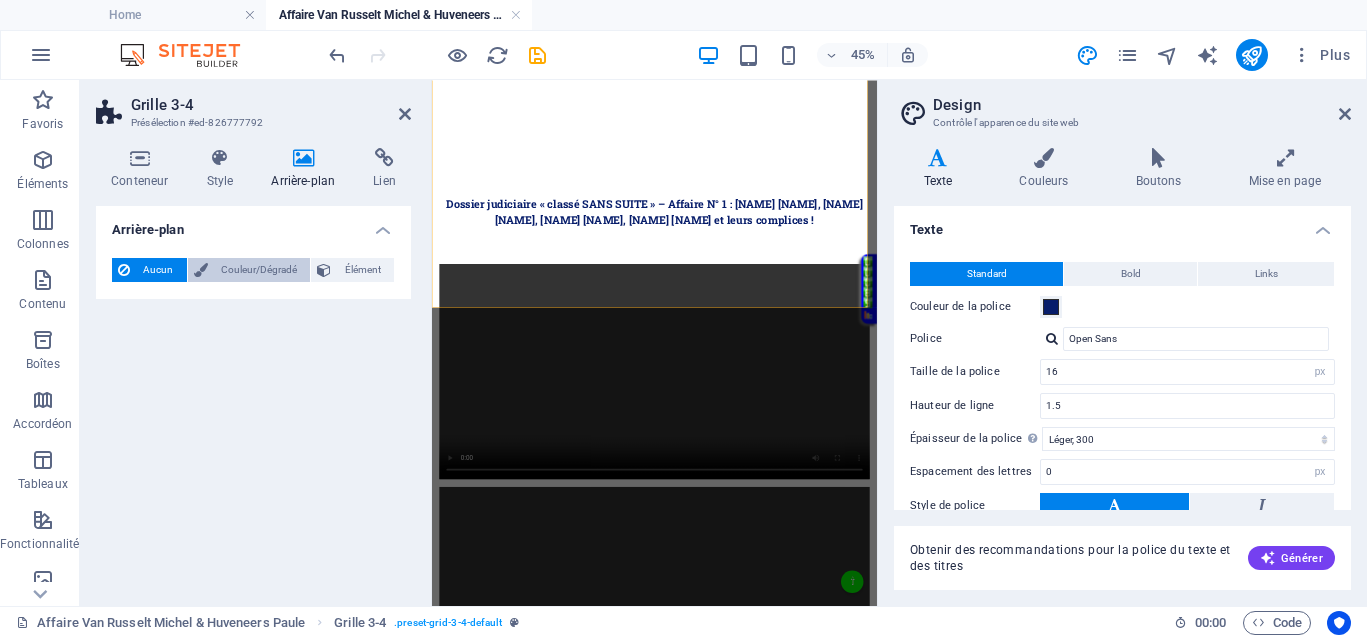 click on "Couleur/Dégradé" at bounding box center [259, 270] 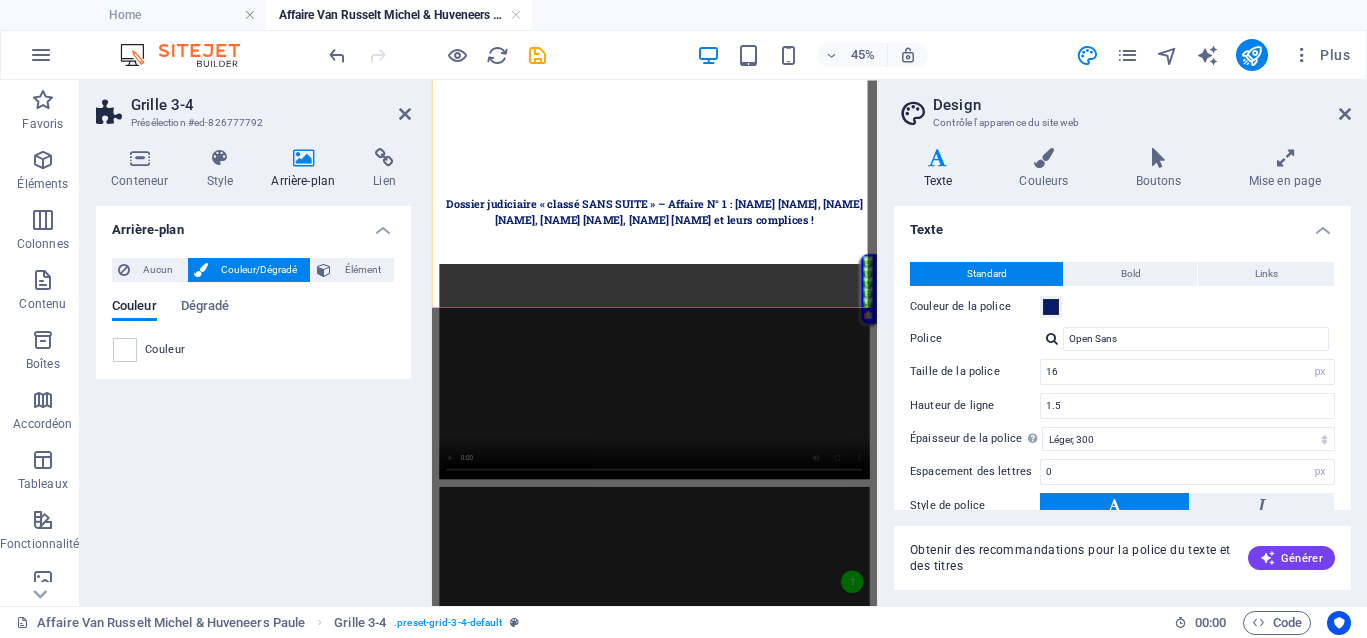 click on "Couleur" at bounding box center (165, 350) 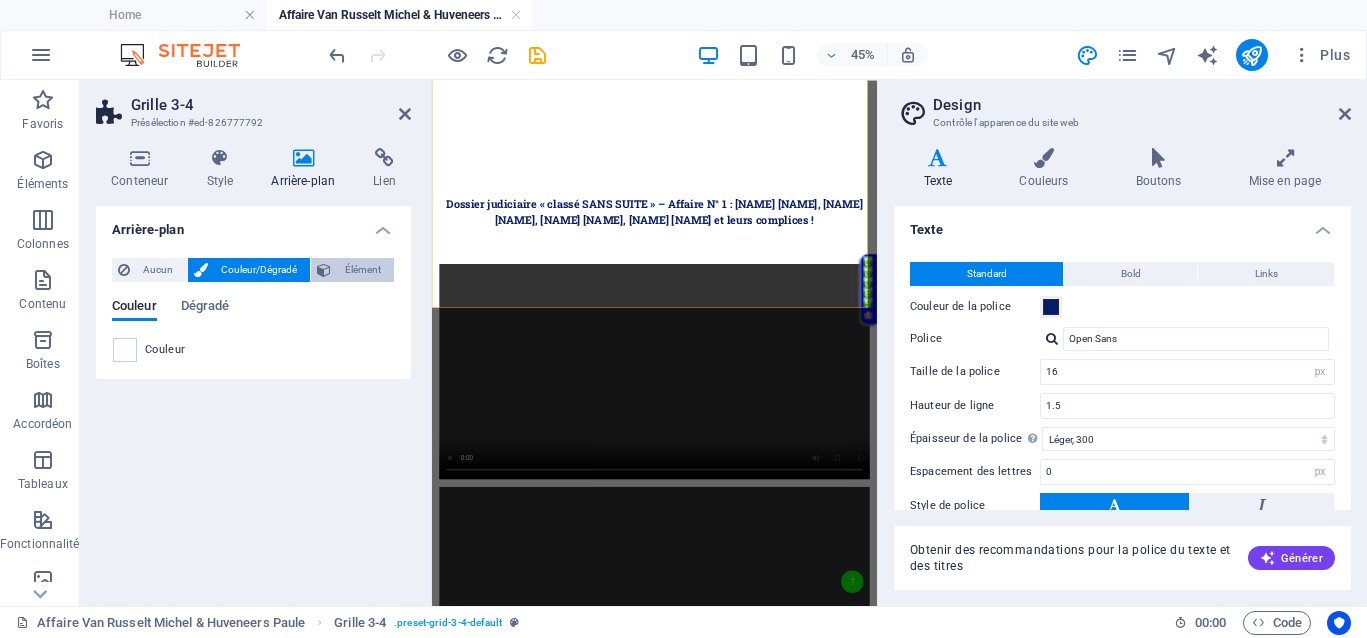 click on "Élément" at bounding box center (362, 270) 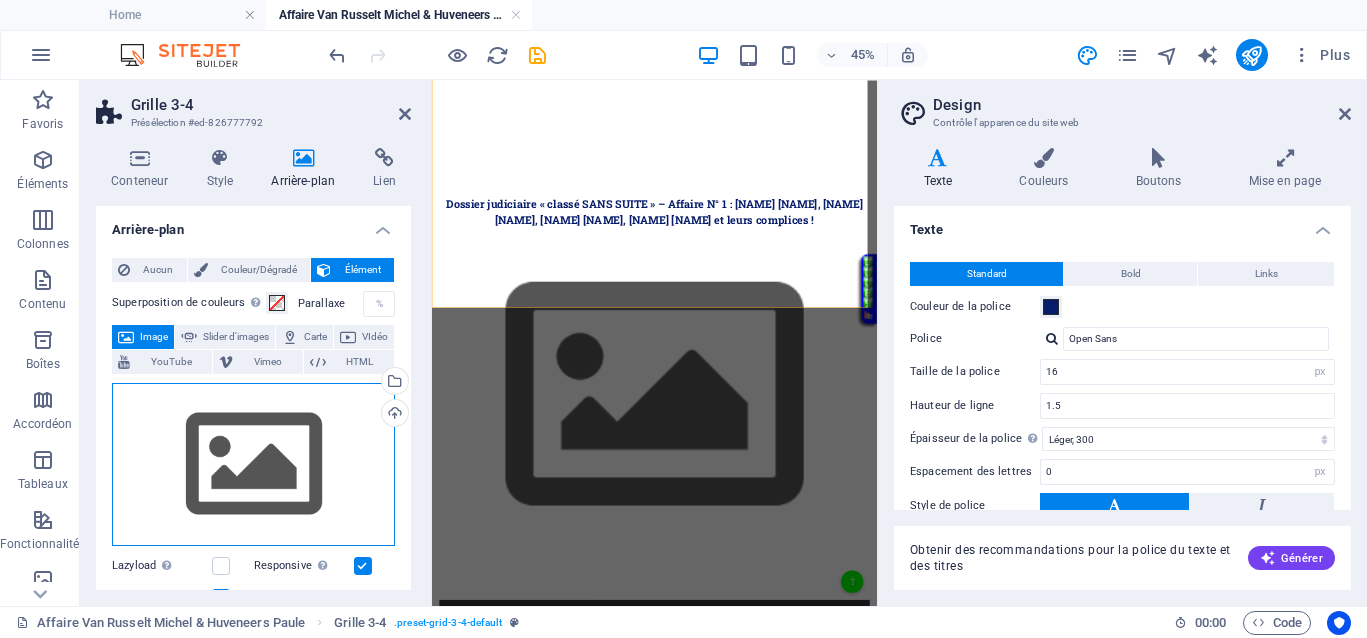 click on "Glissez les fichiers ici, cliquez pour choisir les fichiers ou  sélectionnez les fichiers depuis Fichiers ou depuis notre stock gratuit de photos et de vidéos" at bounding box center (253, 465) 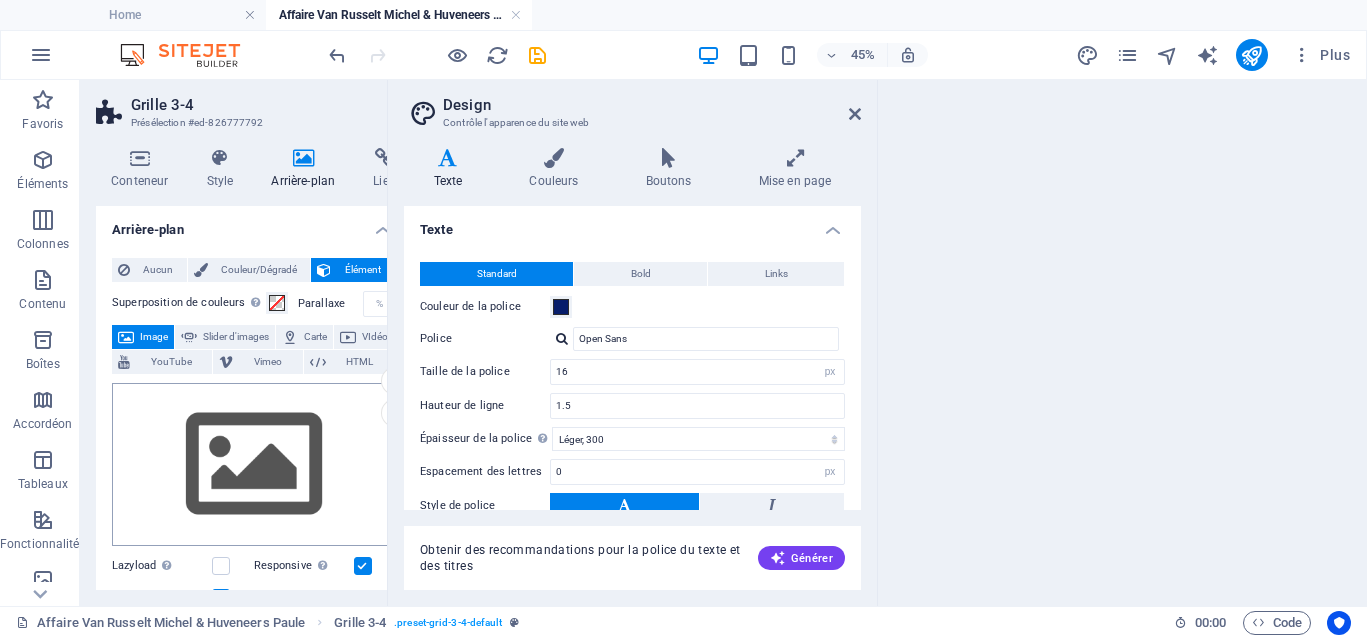 scroll, scrollTop: 2648, scrollLeft: 0, axis: vertical 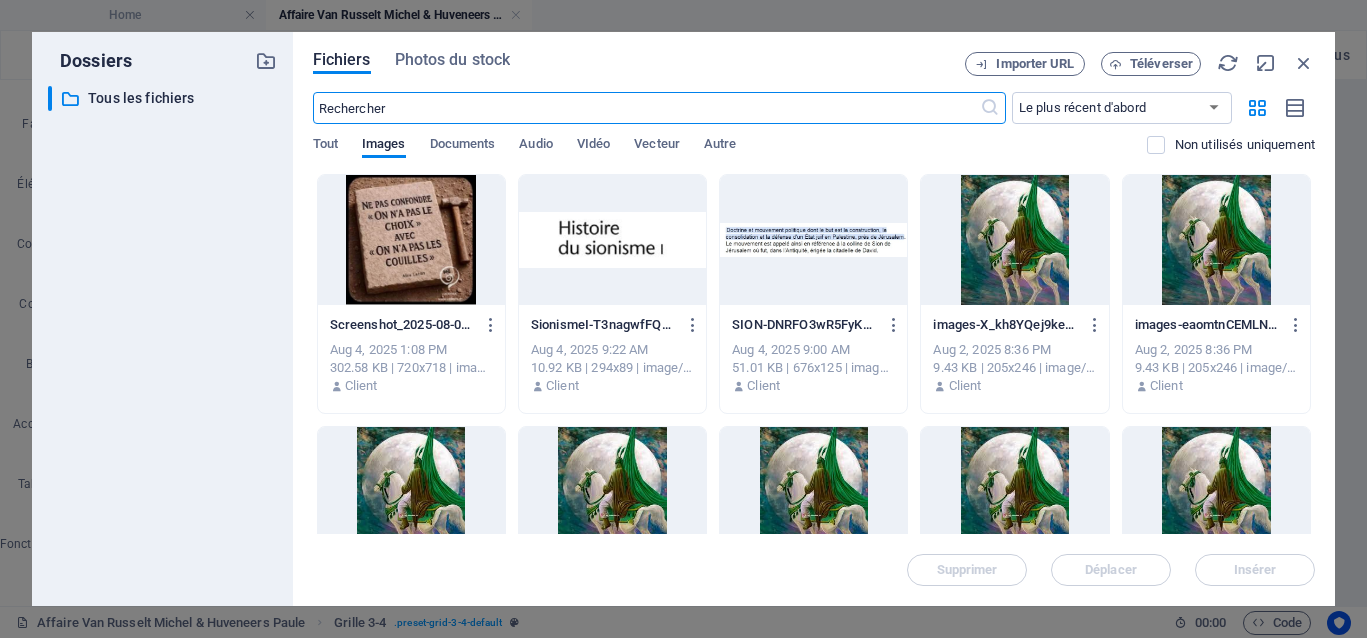 click at bounding box center (1014, 240) 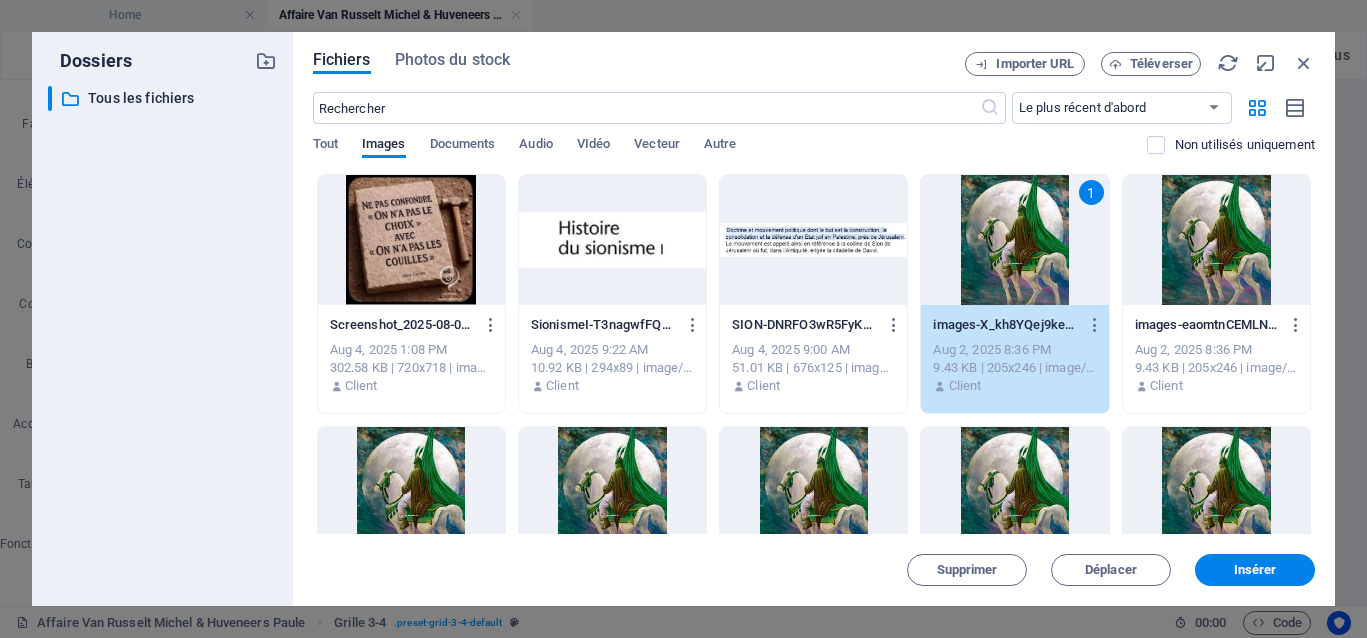 click on "1" at bounding box center [1014, 240] 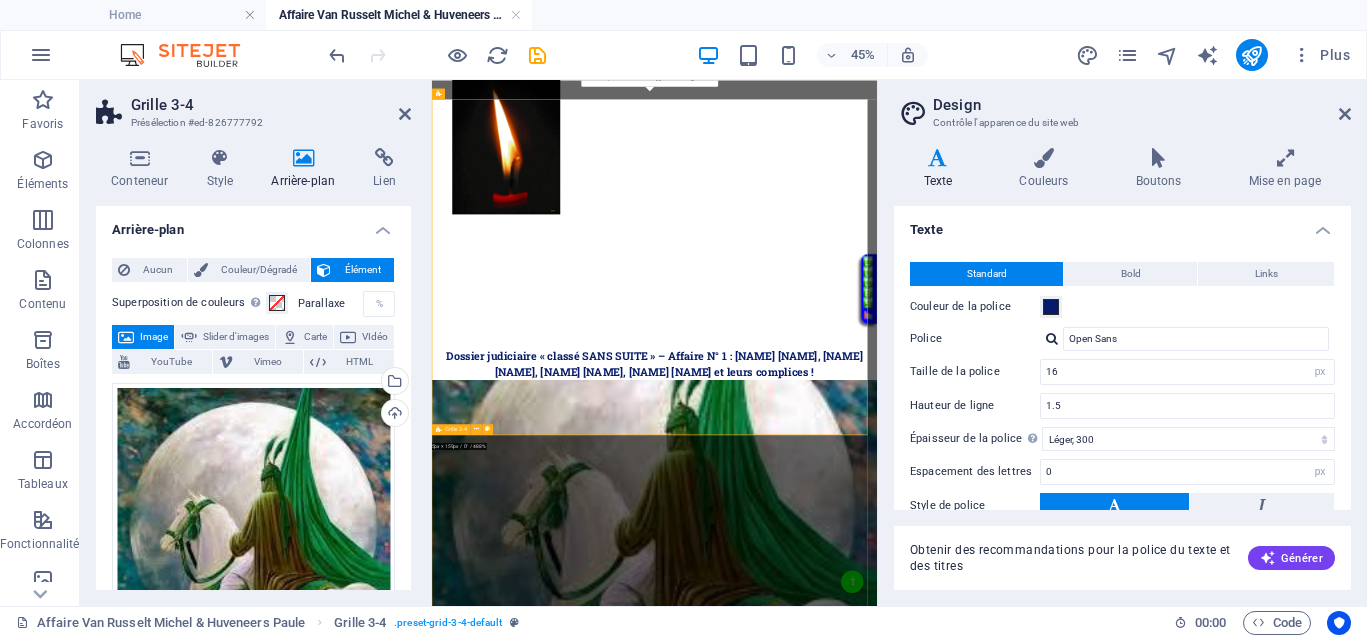 scroll, scrollTop: 498, scrollLeft: 0, axis: vertical 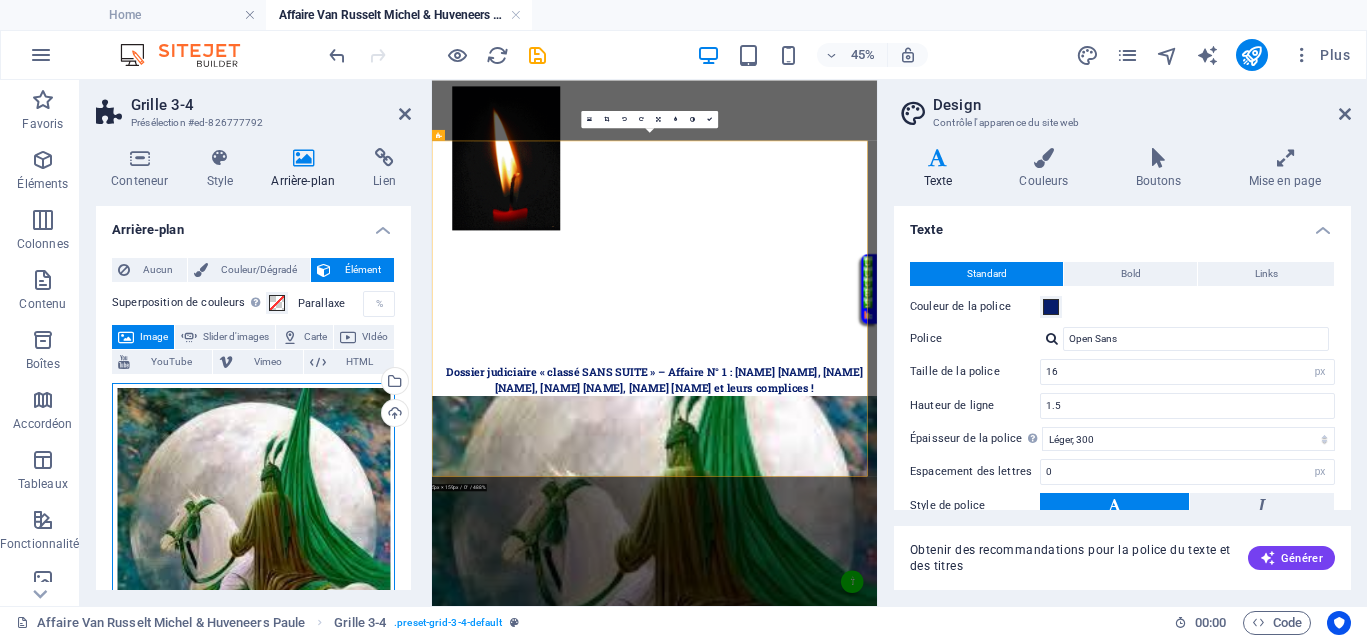click on "Glissez les fichiers ici, cliquez pour choisir les fichiers ou  sélectionnez les fichiers depuis Fichiers ou depuis notre stock gratuit de photos et de vidéos" at bounding box center [253, 552] 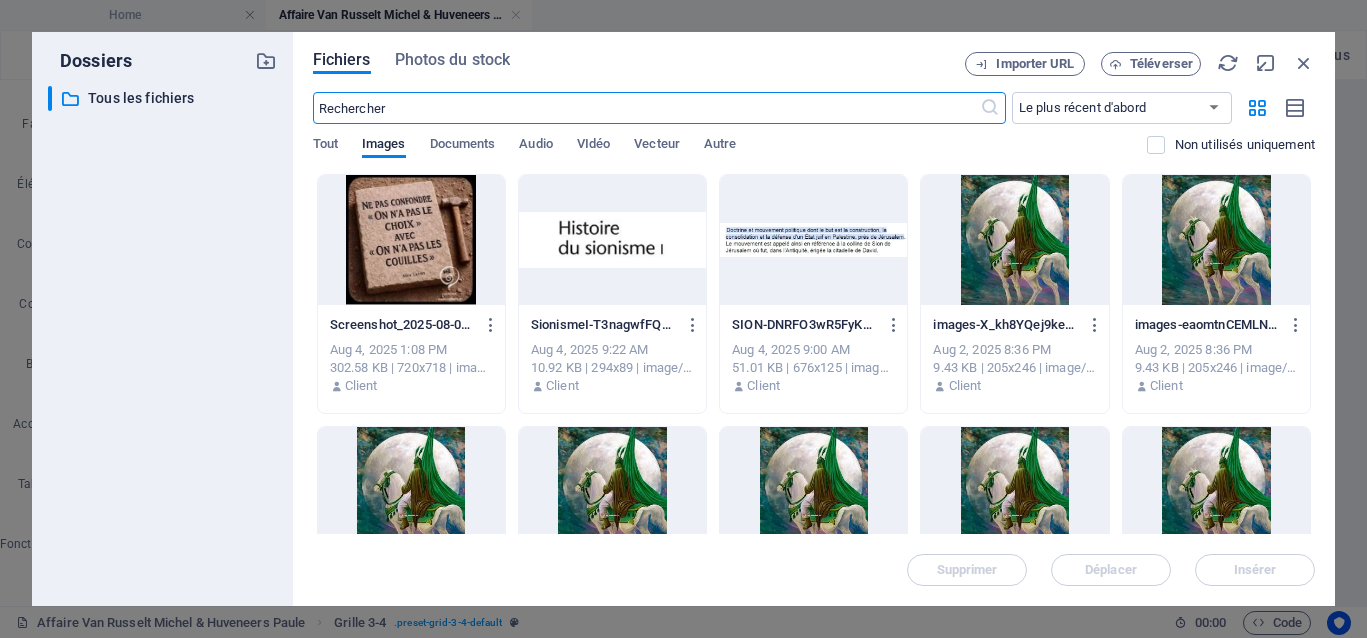 scroll, scrollTop: 2648, scrollLeft: 0, axis: vertical 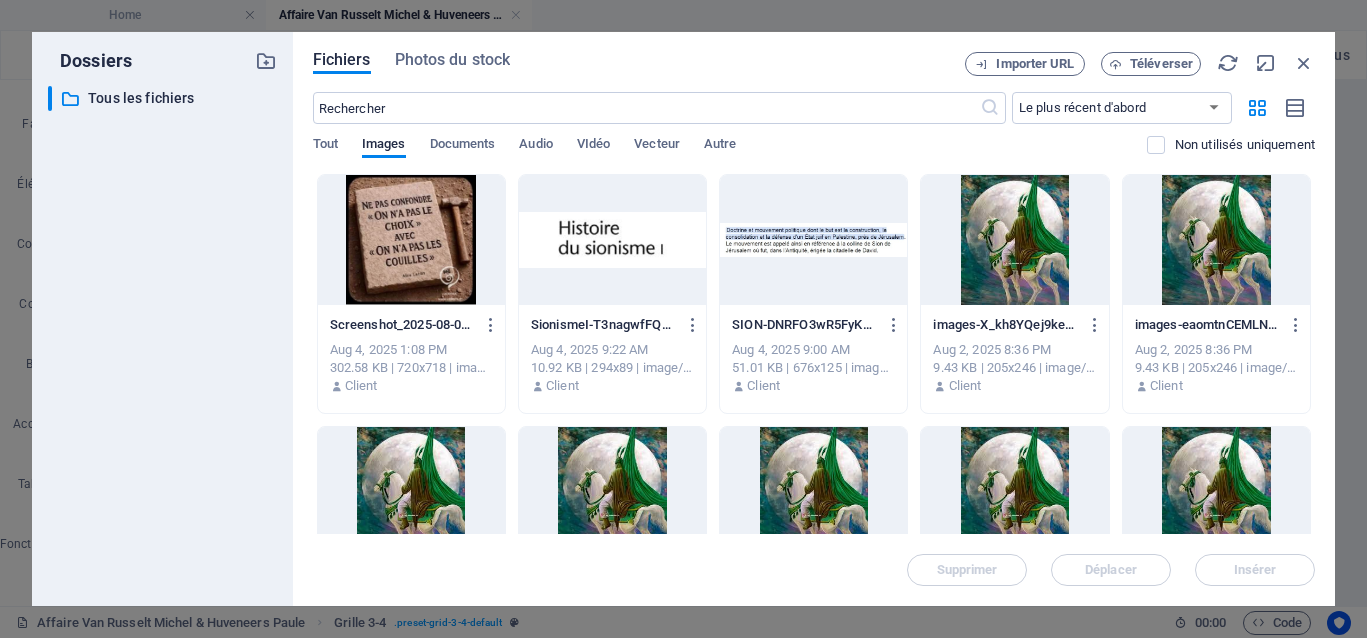 click at bounding box center (411, 240) 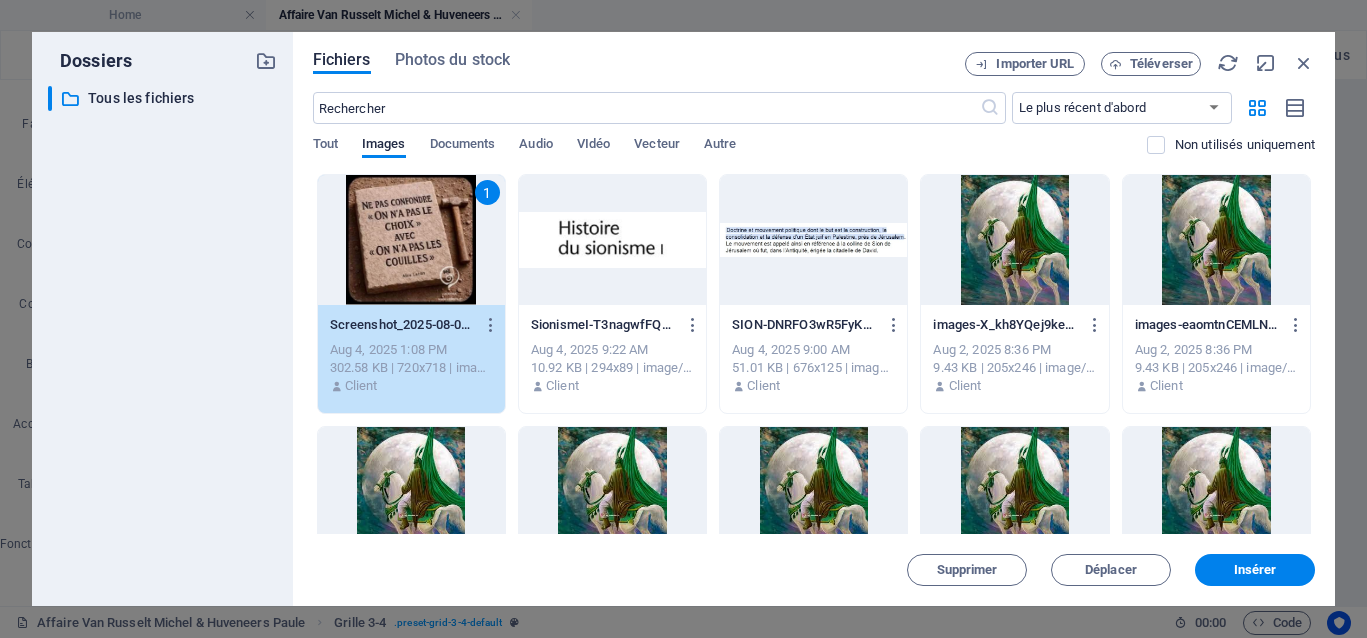 drag, startPoint x: 413, startPoint y: 250, endPoint x: 35, endPoint y: 452, distance: 428.58838 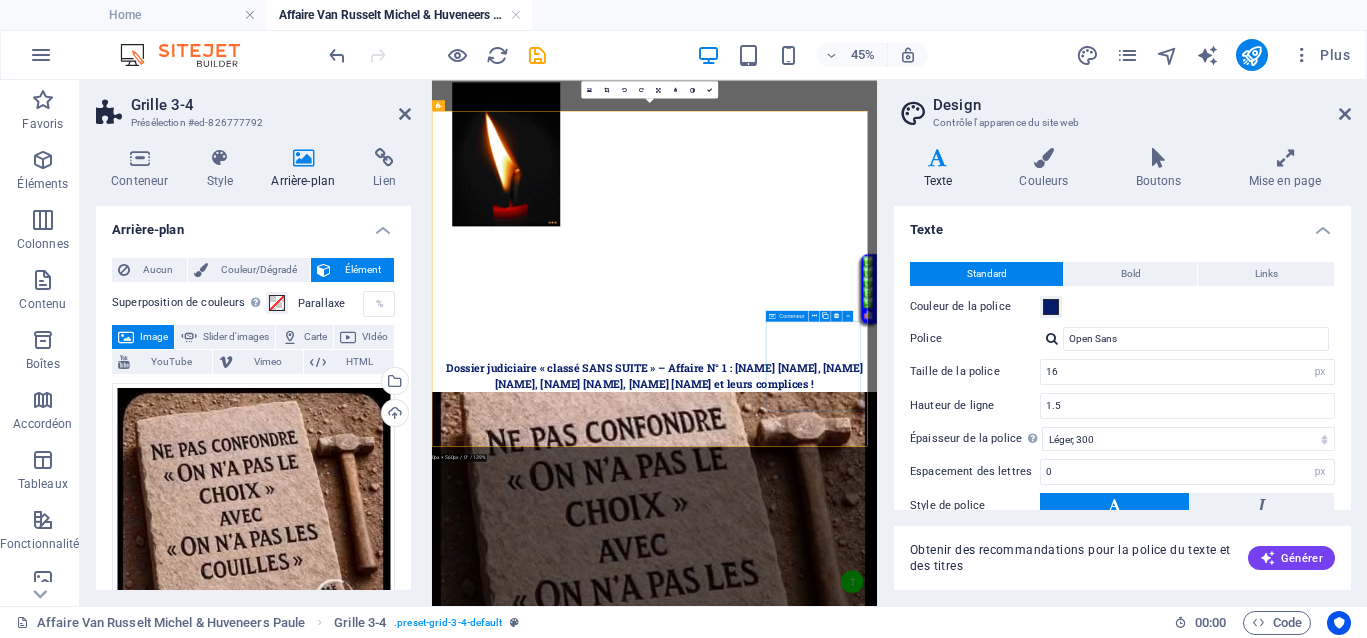 scroll, scrollTop: 498, scrollLeft: 0, axis: vertical 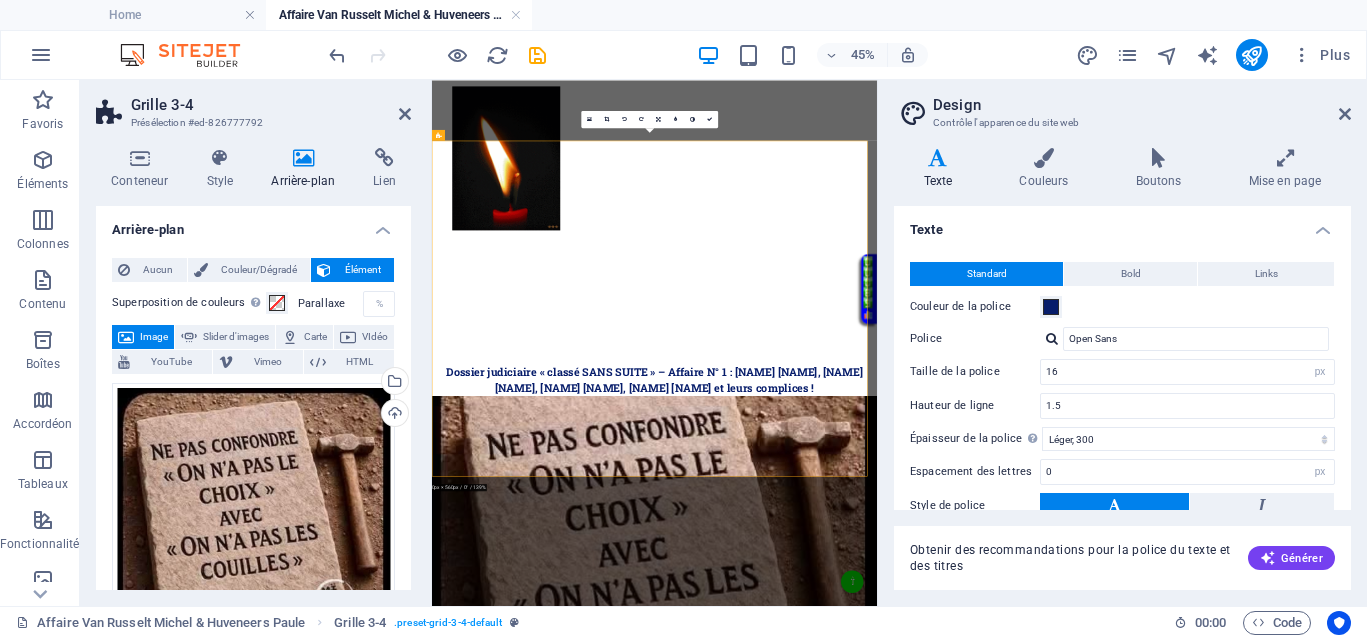 click at bounding box center (926, 1155) 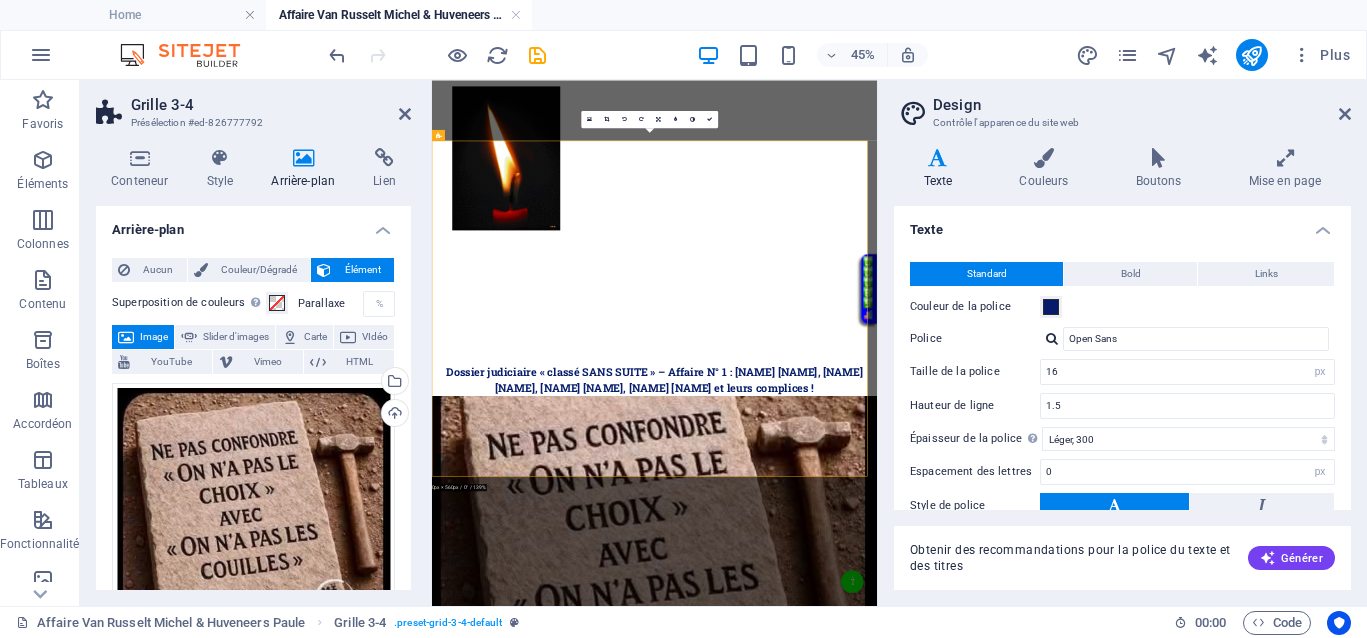 click at bounding box center [926, 1155] 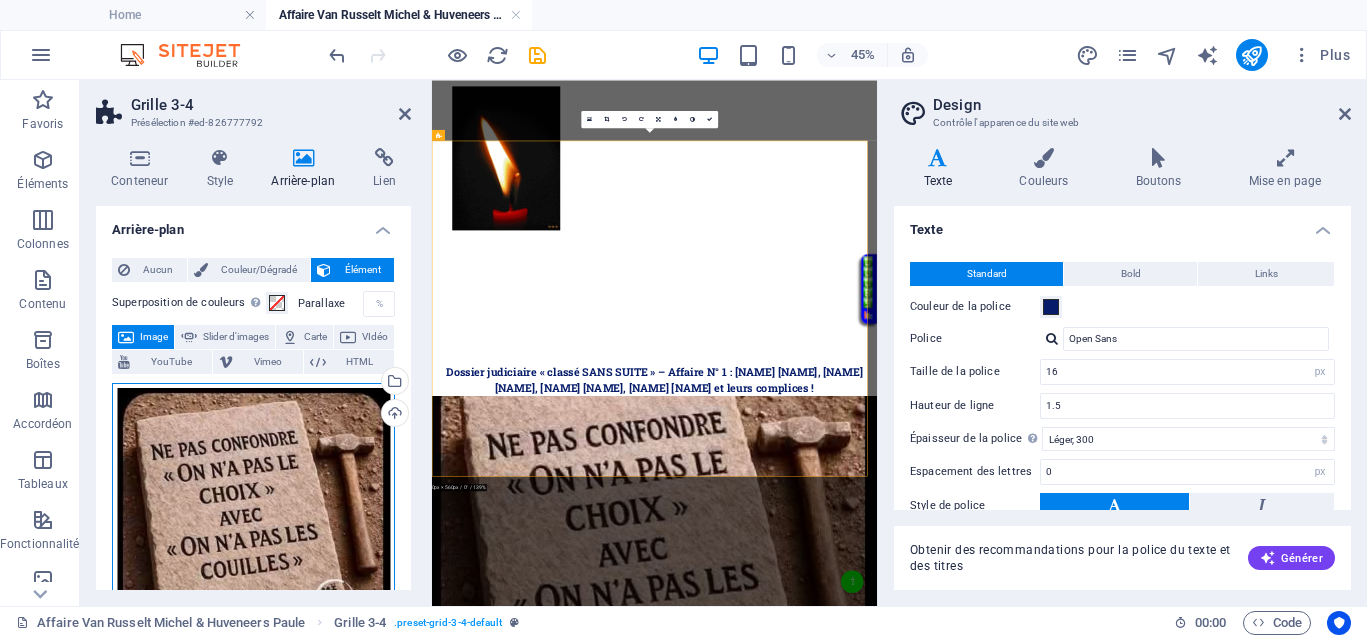 click on "Glissez les fichiers ici, cliquez pour choisir les fichiers ou  sélectionnez les fichiers depuis Fichiers ou depuis notre stock gratuit de photos et de vidéos" at bounding box center (253, 524) 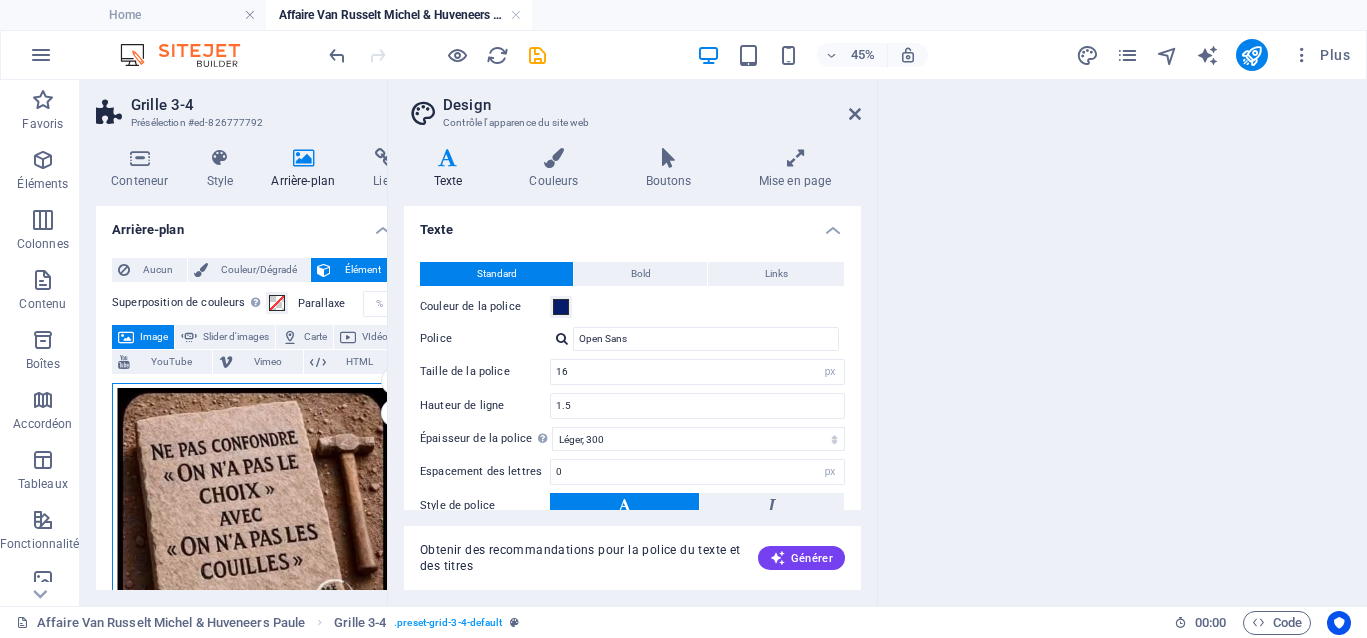 click on "Glissez les fichiers ici, cliquez pour choisir les fichiers ou  sélectionnez les fichiers depuis Fichiers ou depuis notre stock gratuit de photos et de vidéos" at bounding box center (253, 524) 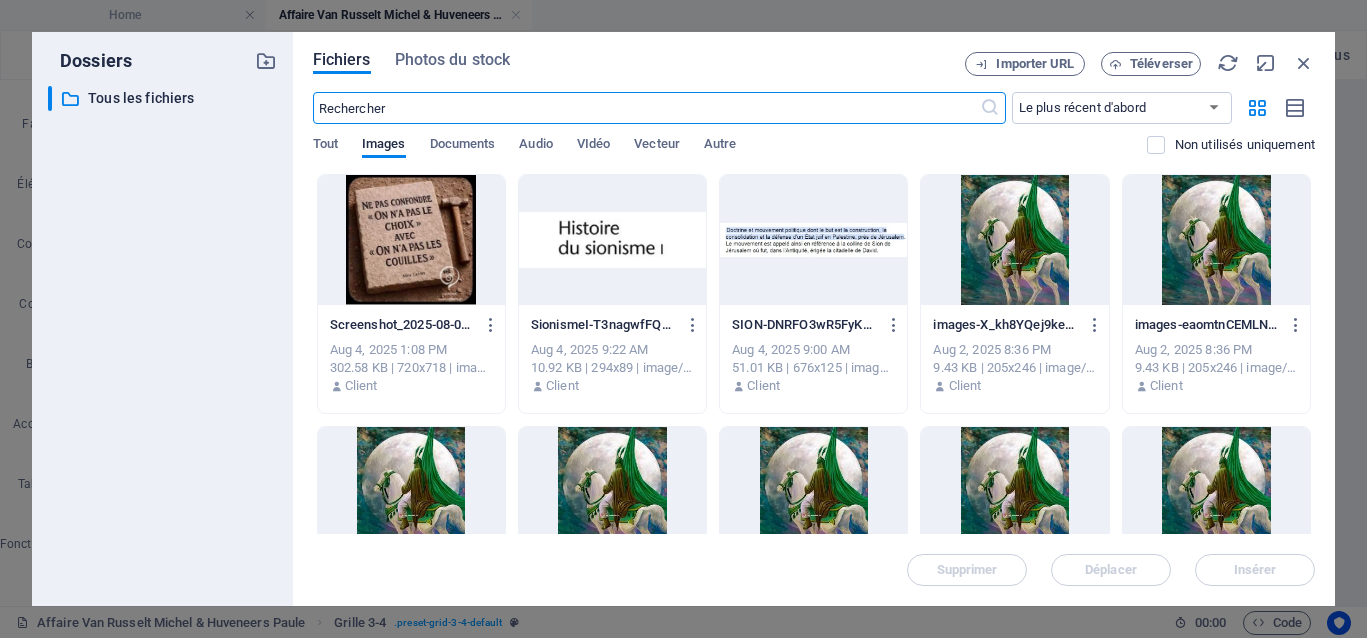 scroll, scrollTop: 2648, scrollLeft: 0, axis: vertical 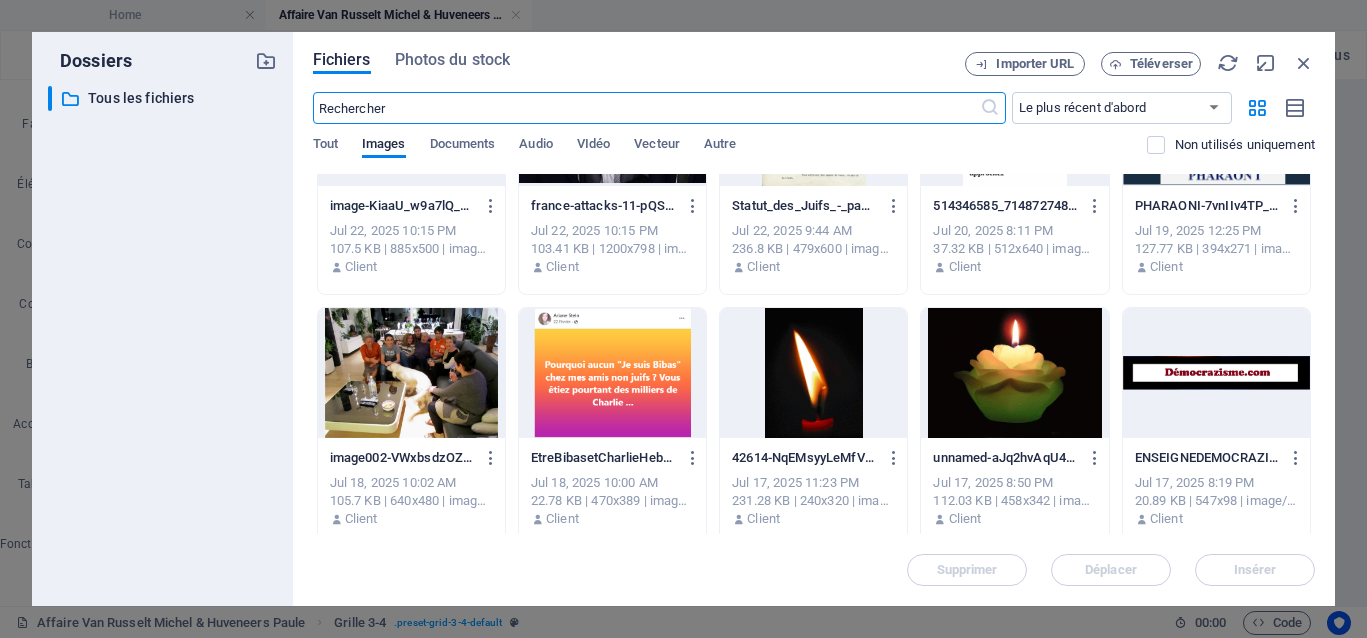 click at bounding box center (813, 373) 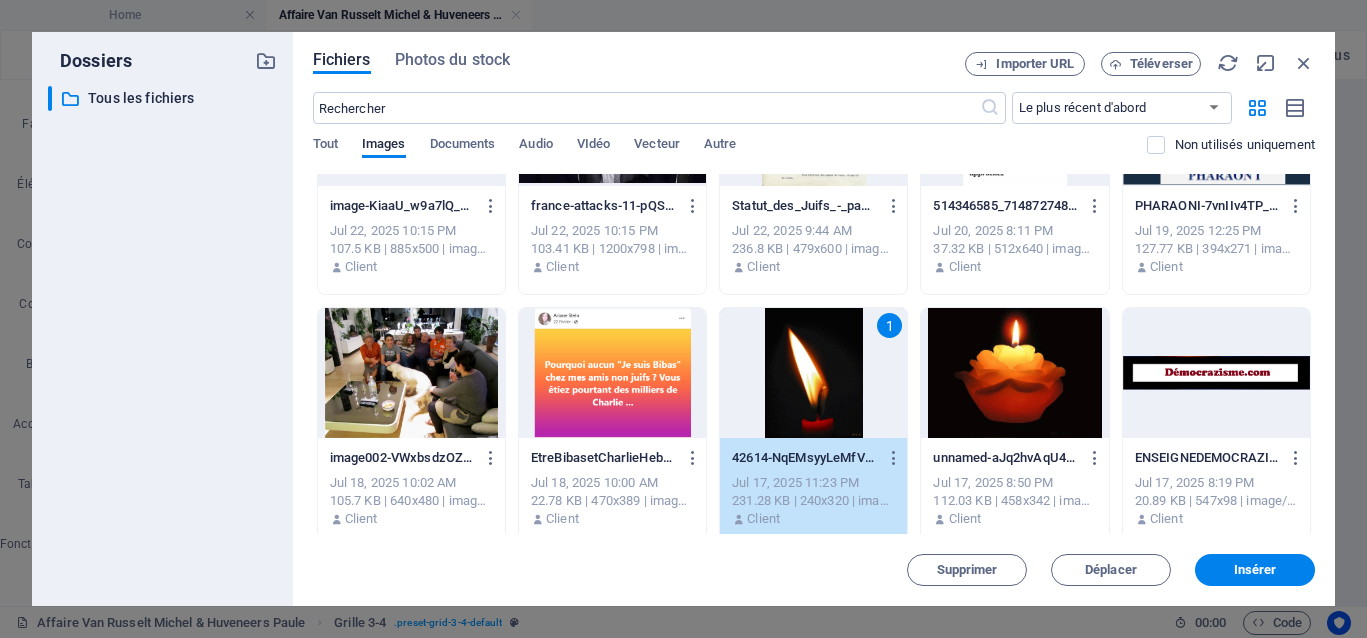 click on "1" at bounding box center (813, 373) 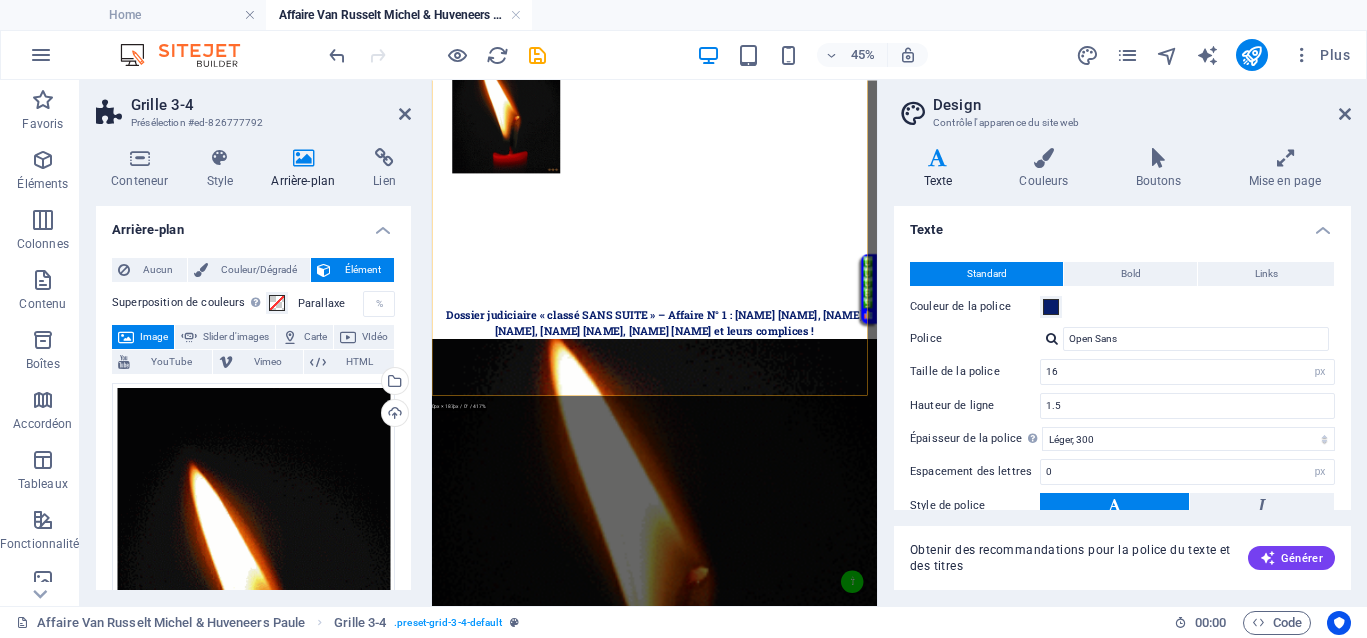 scroll, scrollTop: 623, scrollLeft: 0, axis: vertical 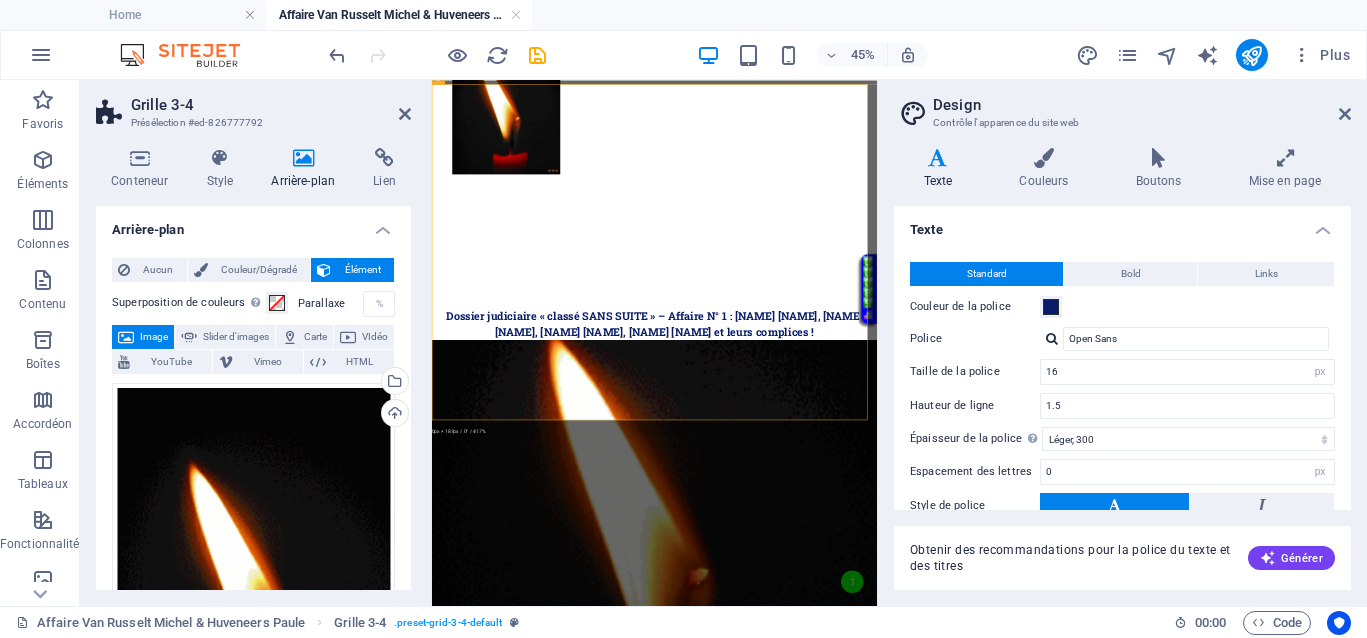 click at bounding box center (926, 1030) 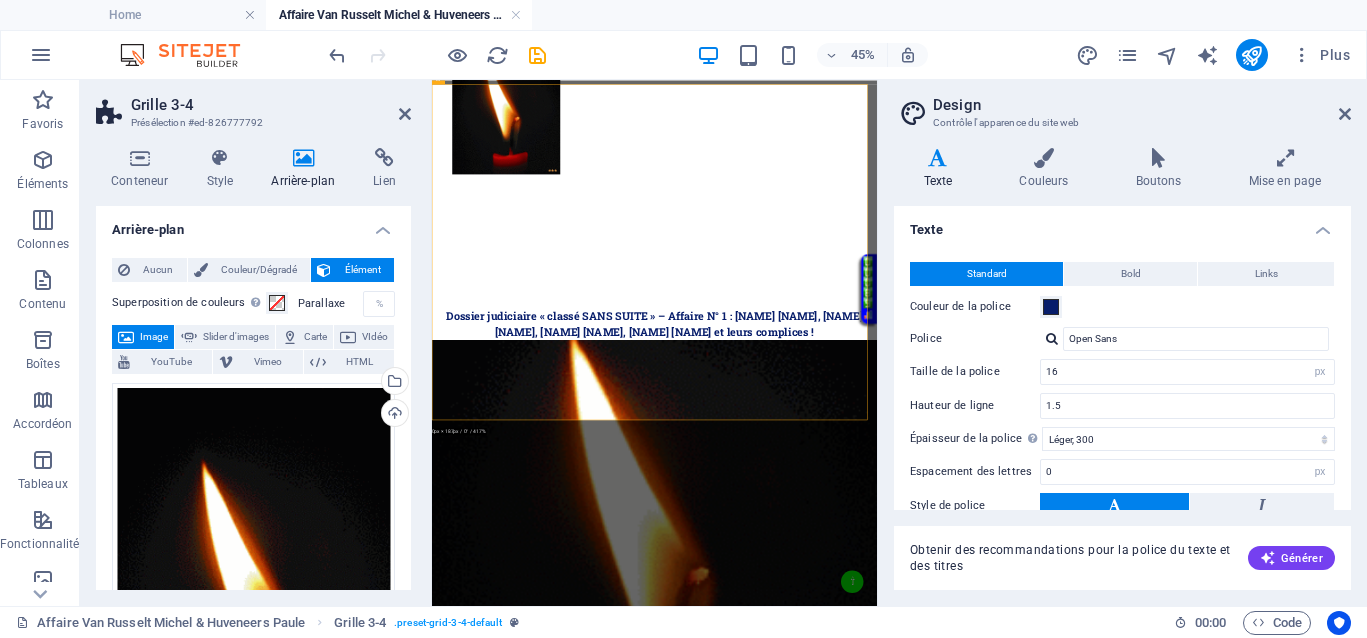 click at bounding box center [926, 1030] 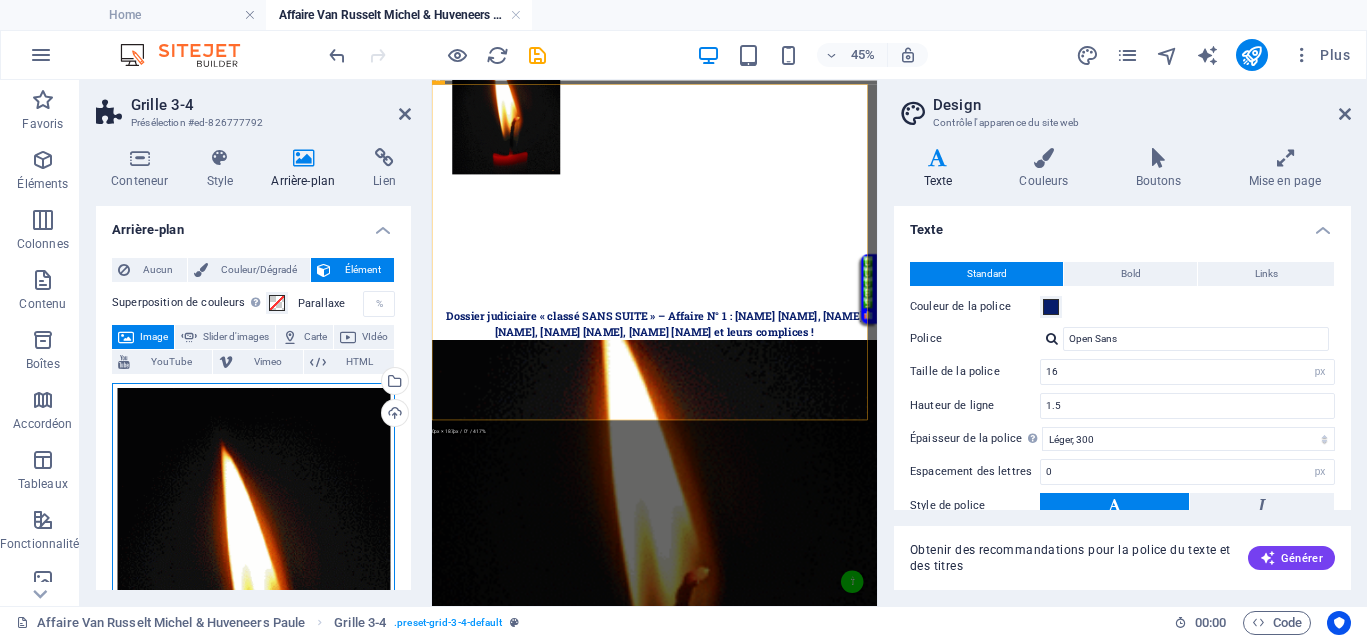 click on "Glissez les fichiers ici, cliquez pour choisir les fichiers ou  sélectionnez les fichiers depuis Fichiers ou depuis notre stock gratuit de photos et de vidéos" at bounding box center (253, 570) 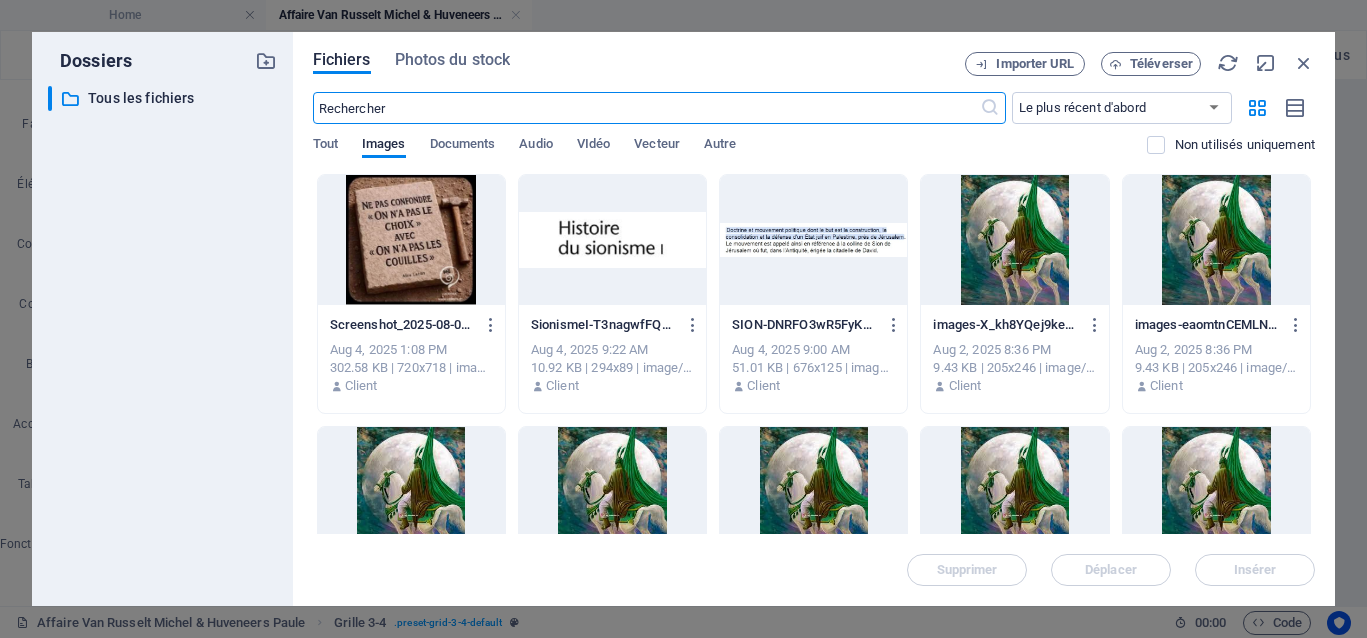 scroll, scrollTop: 2648, scrollLeft: 0, axis: vertical 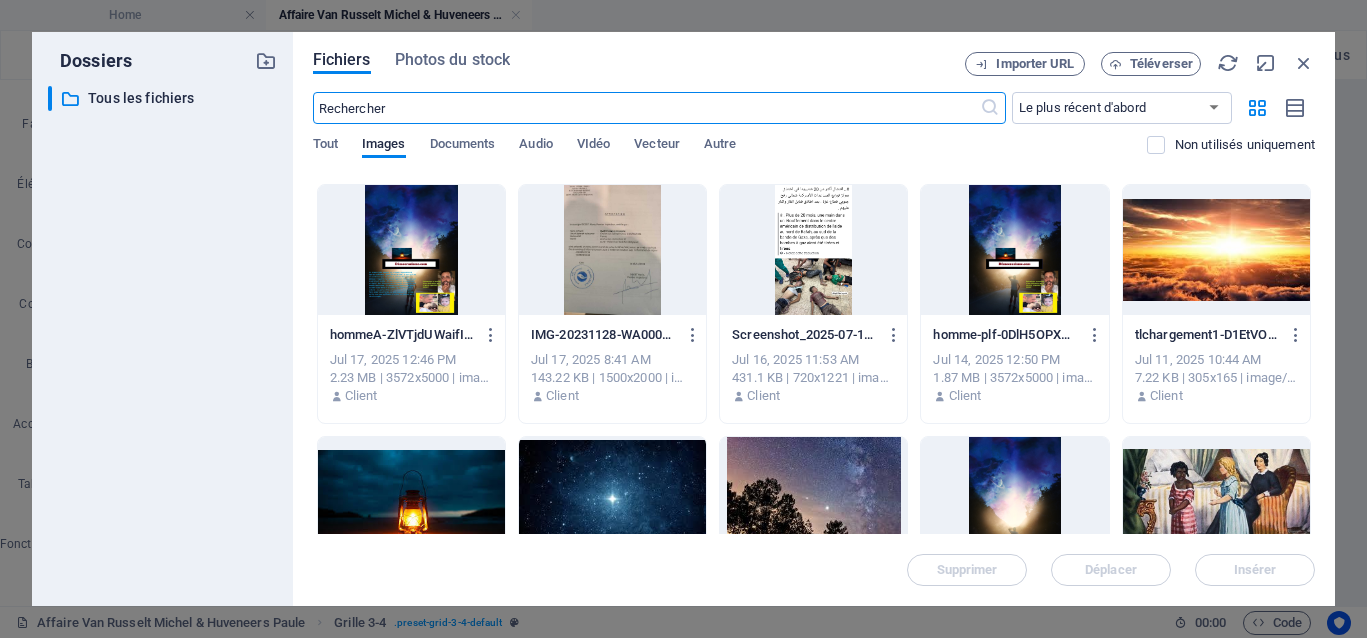 click at bounding box center (1216, 250) 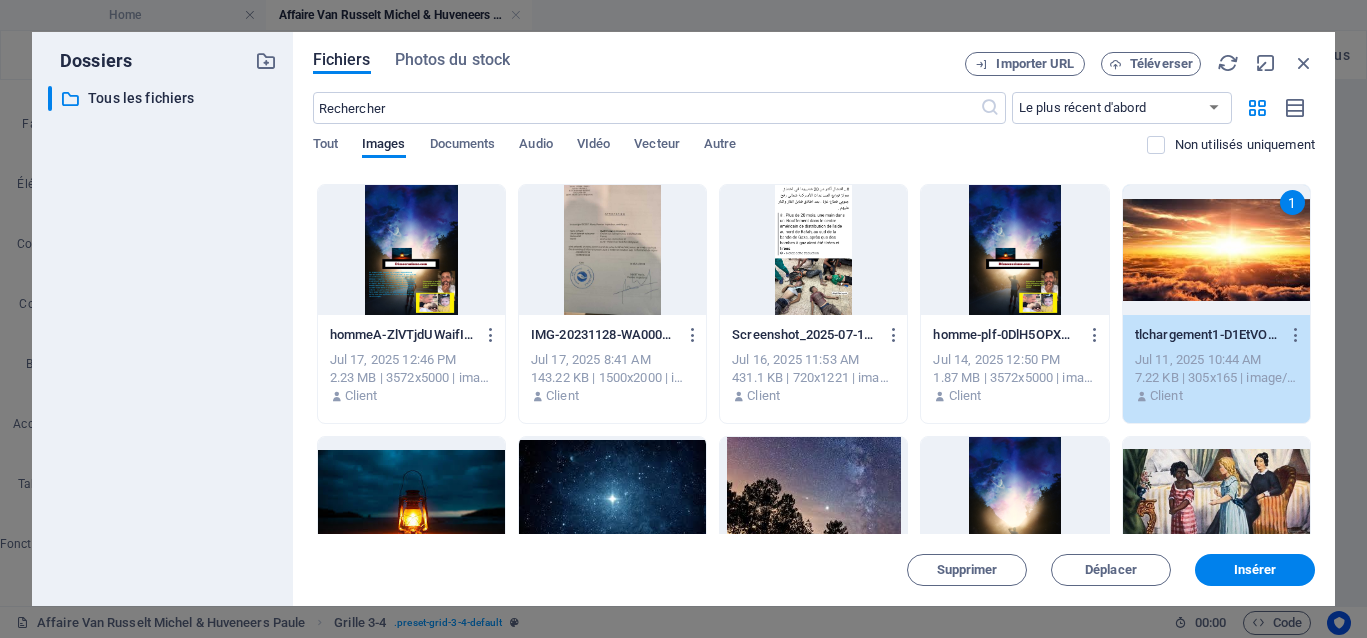 drag, startPoint x: 1190, startPoint y: 259, endPoint x: 1178, endPoint y: 280, distance: 24.186773 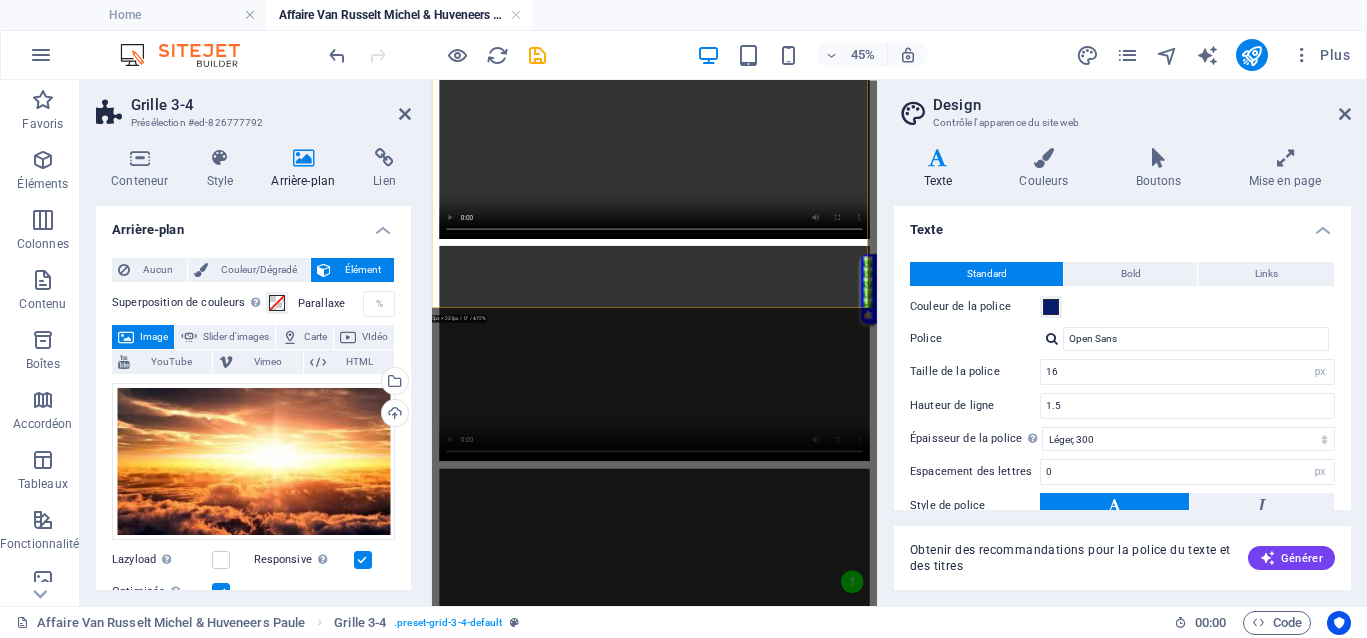 scroll, scrollTop: 873, scrollLeft: 0, axis: vertical 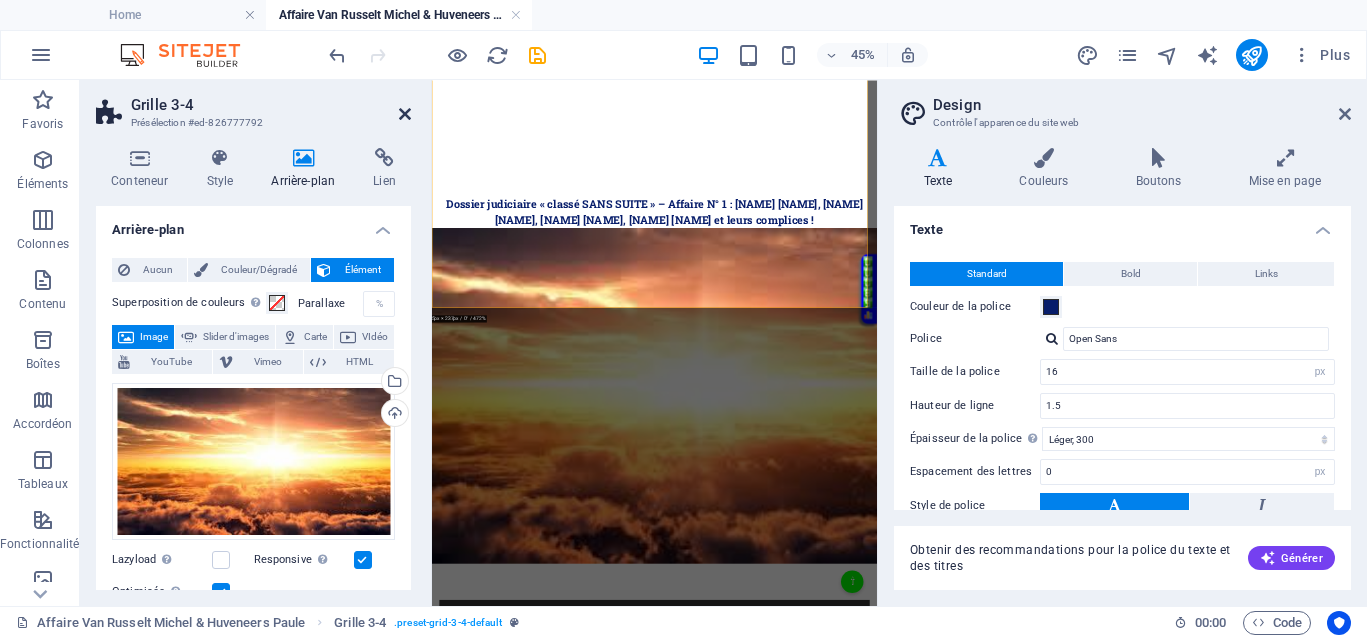click at bounding box center (405, 114) 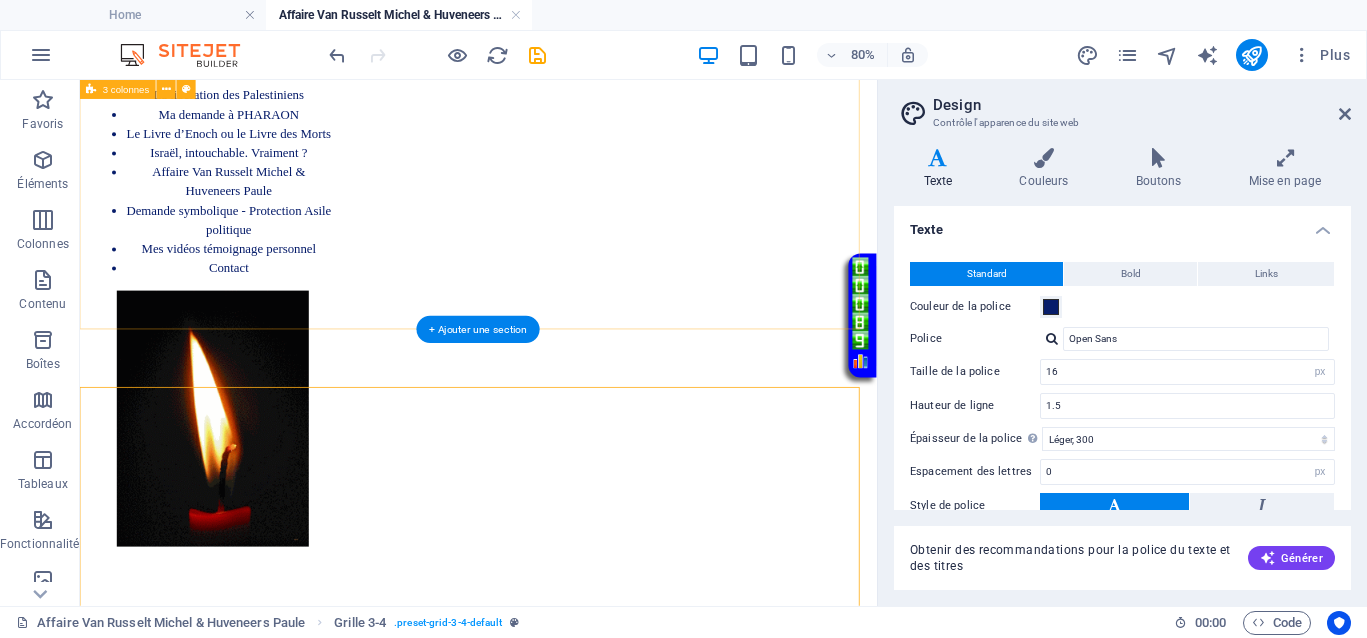 scroll, scrollTop: 0, scrollLeft: 0, axis: both 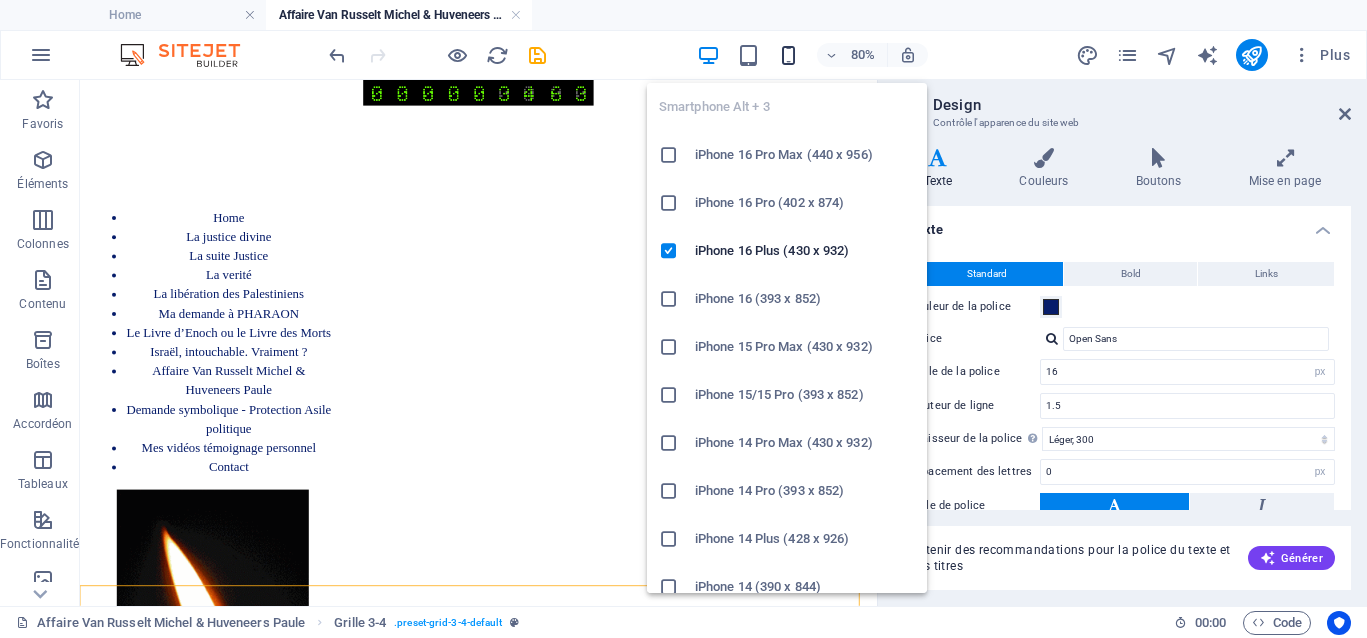 click at bounding box center [788, 55] 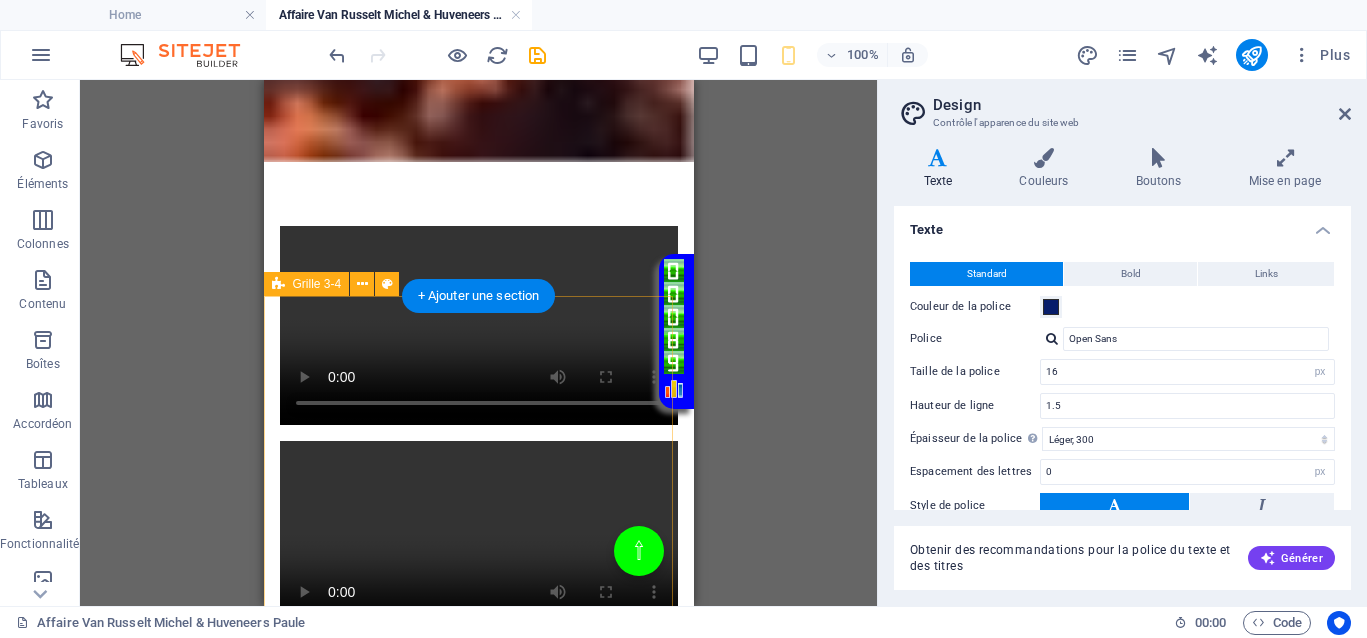 scroll, scrollTop: 3335, scrollLeft: 0, axis: vertical 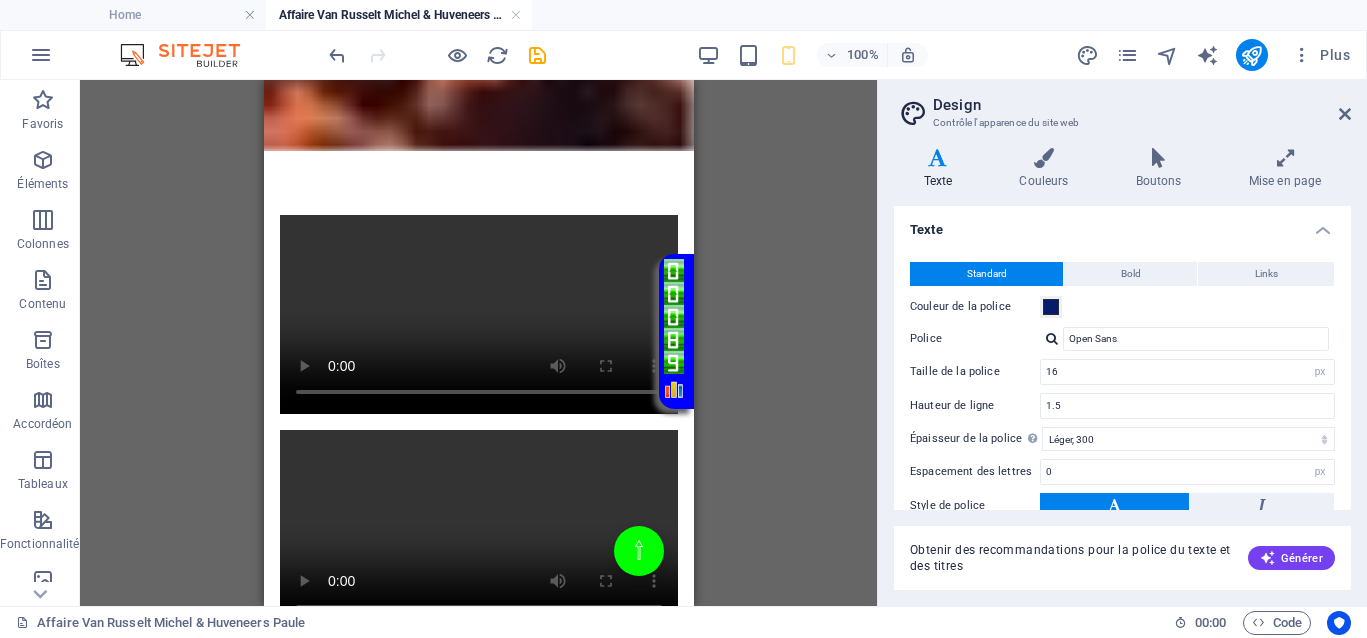 click on "100%" at bounding box center (812, 55) 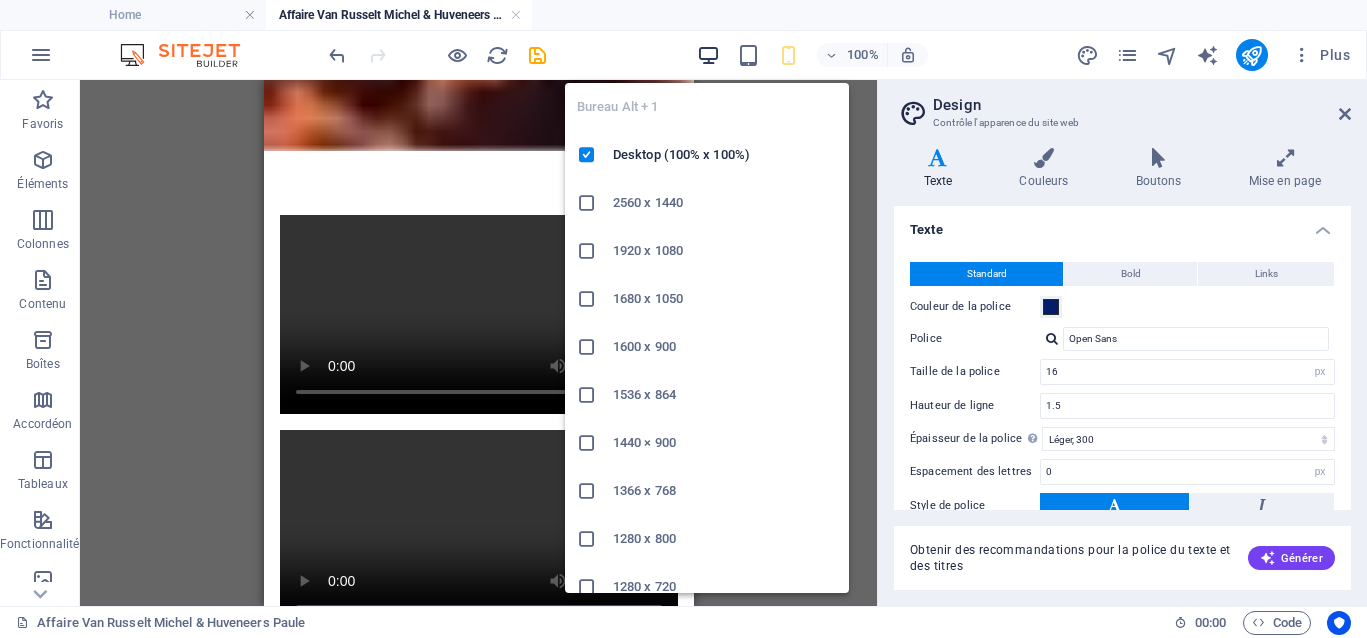 click at bounding box center [708, 55] 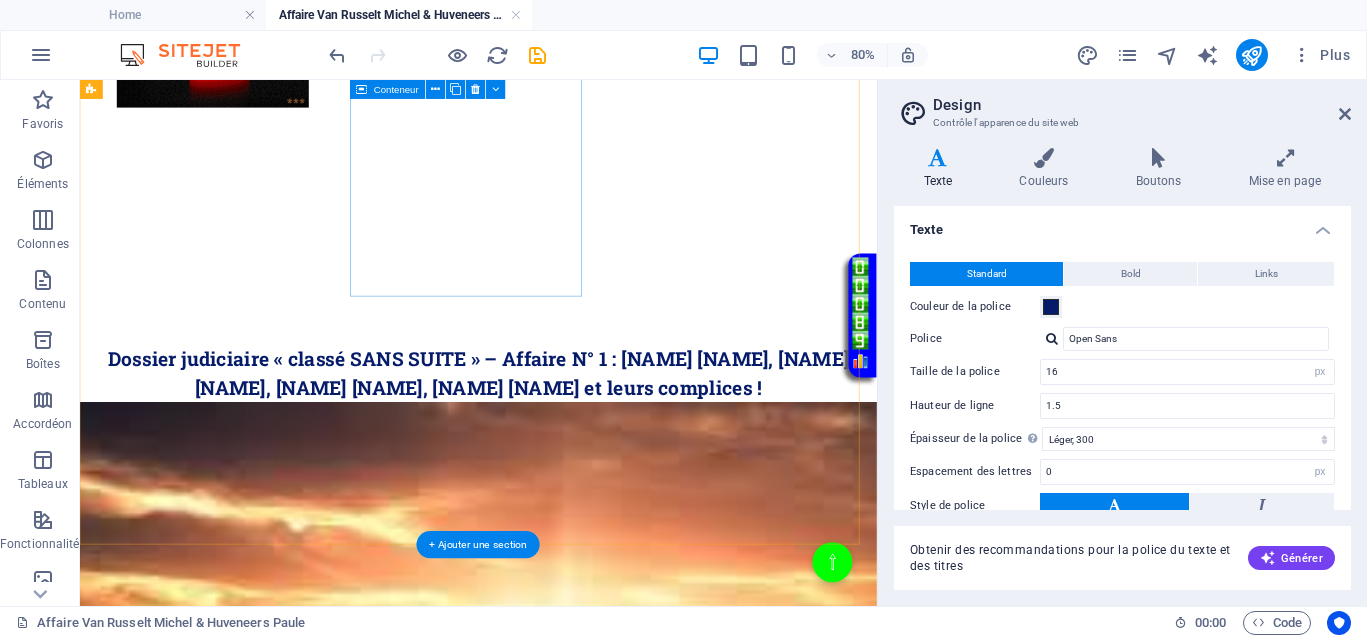 scroll, scrollTop: 759, scrollLeft: 0, axis: vertical 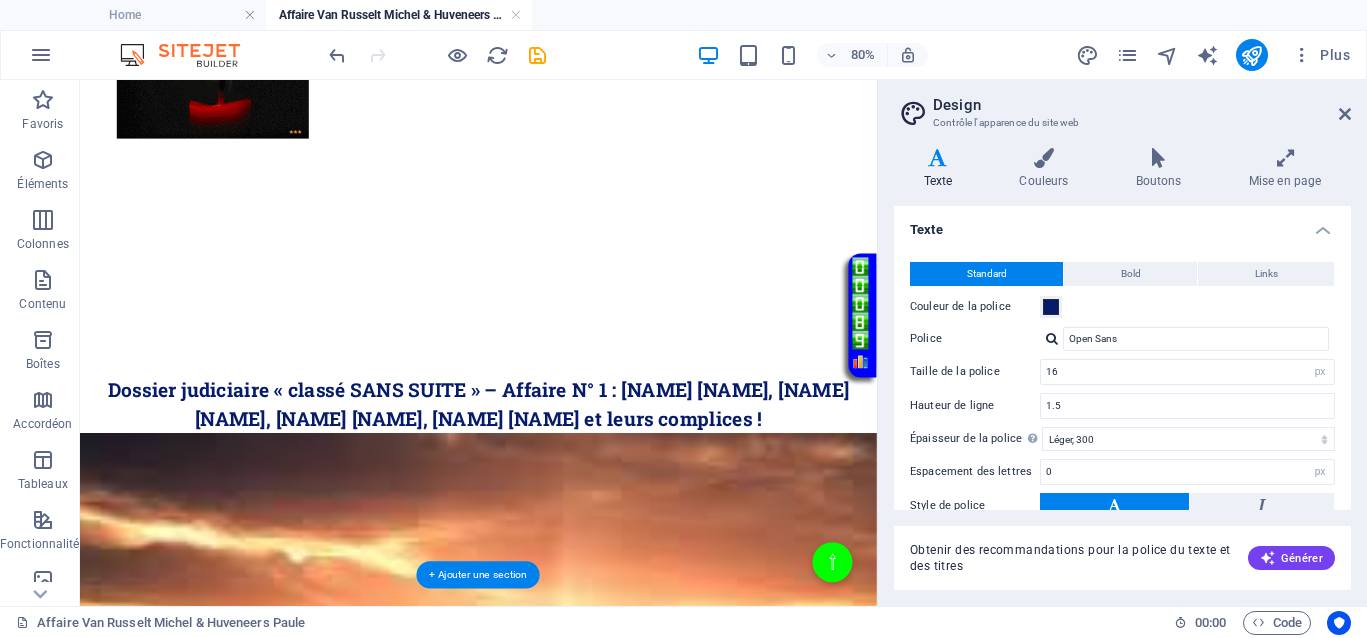 click at bounding box center [578, 894] 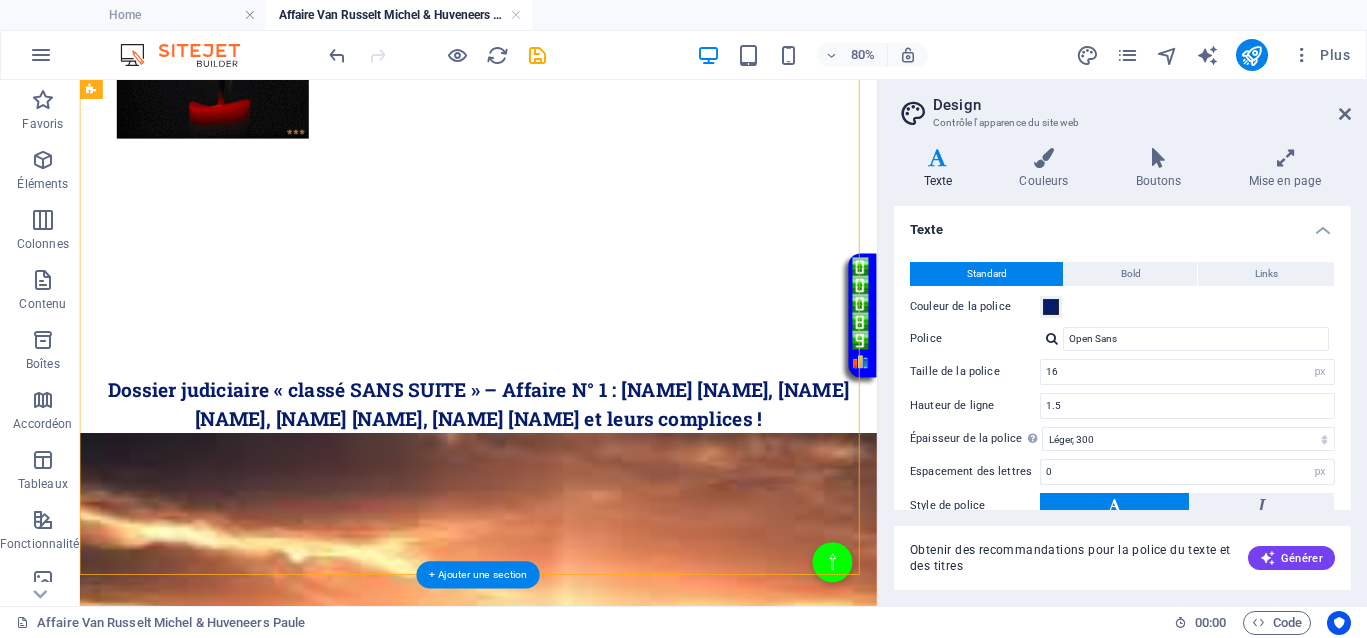 click at bounding box center (578, 894) 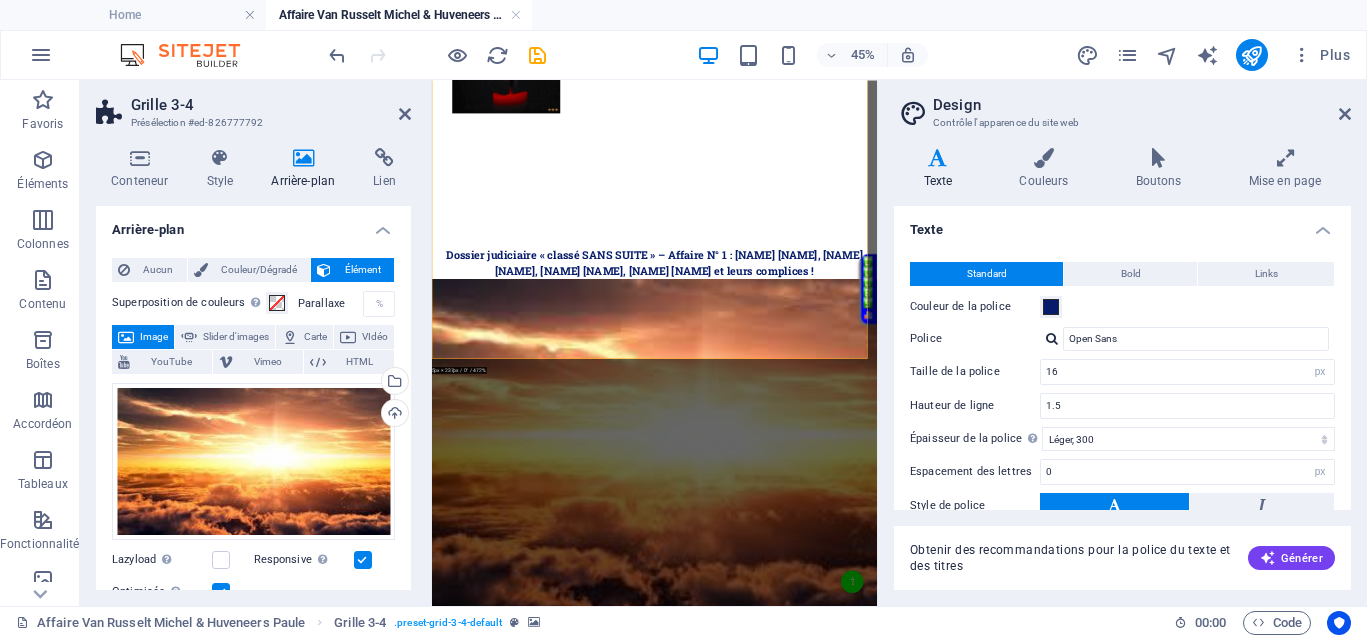 click on "Arrière-plan" at bounding box center [307, 169] 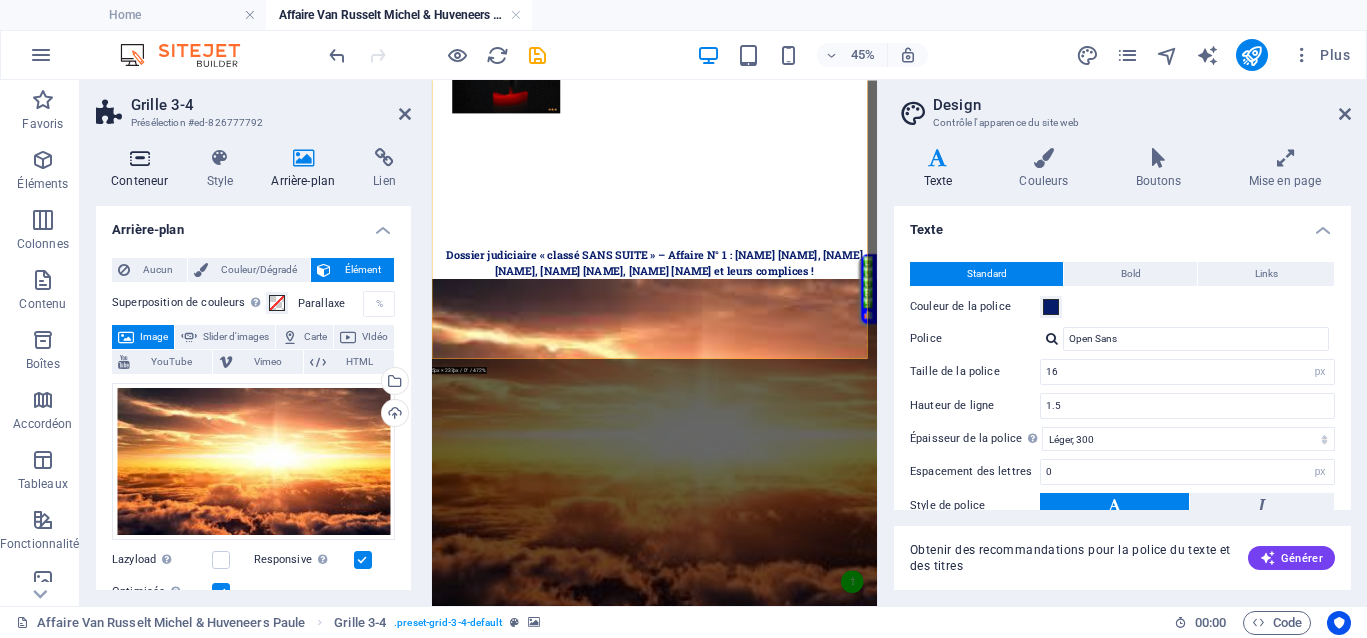 click on "Conteneur" at bounding box center (143, 169) 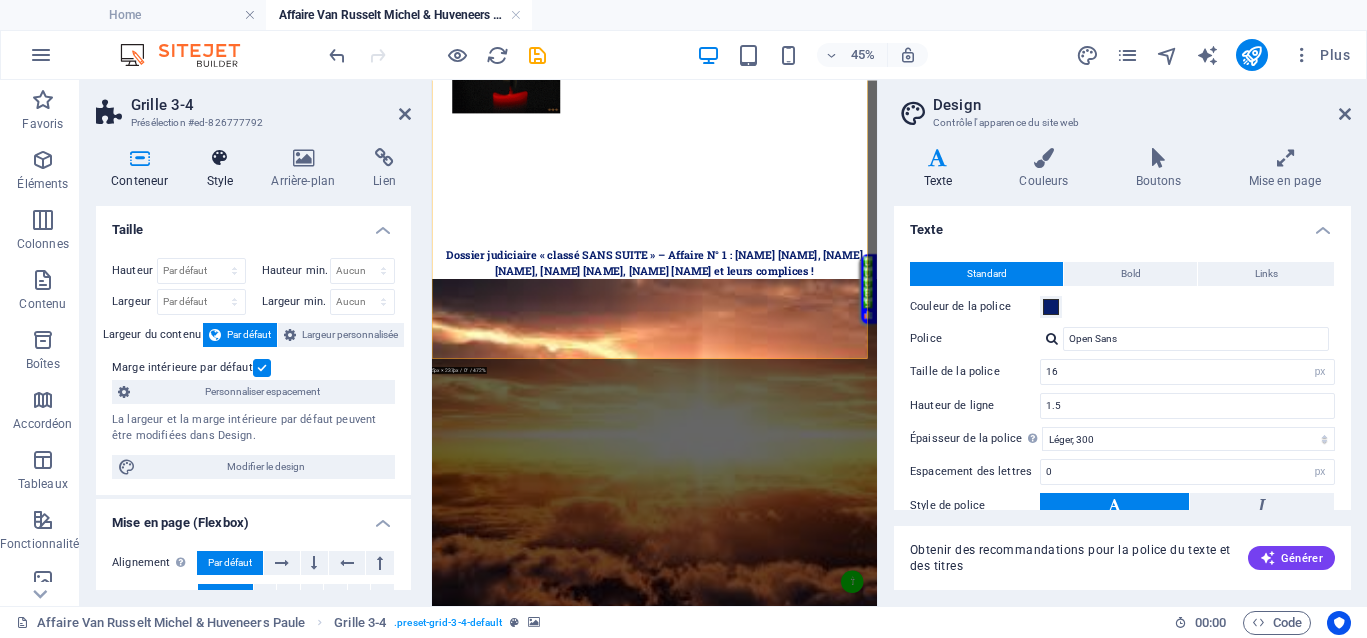 click on "Style" at bounding box center [223, 169] 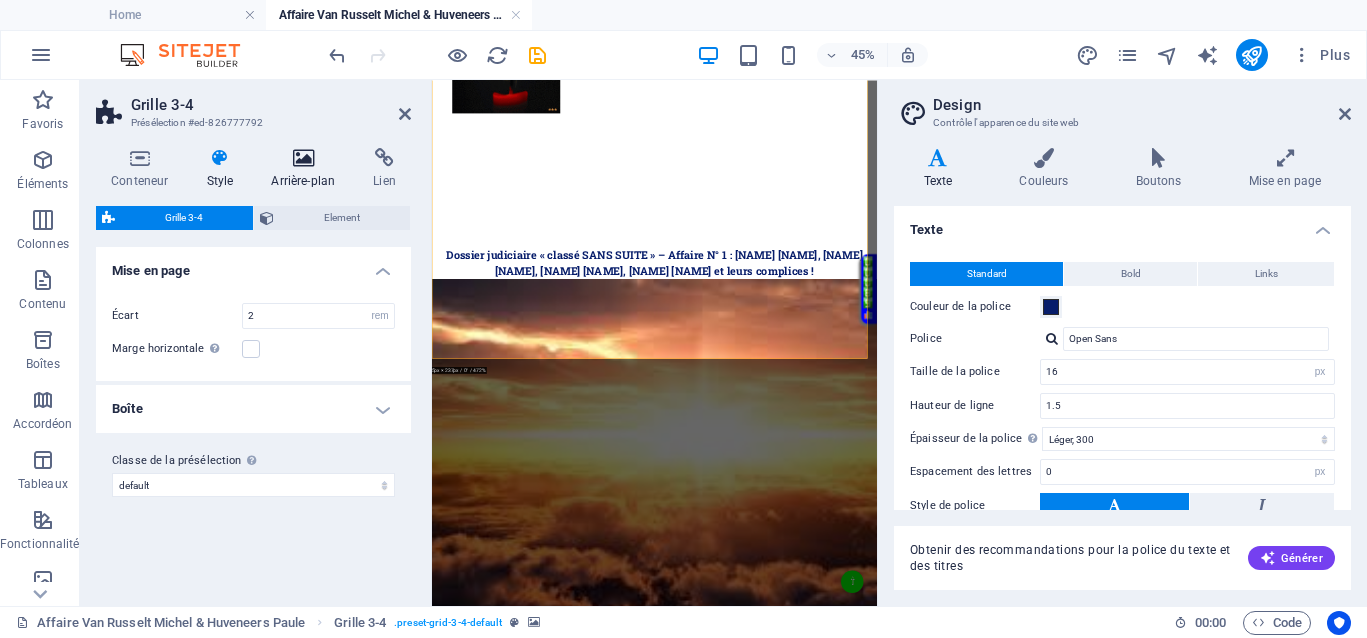 click on "Arrière-plan" at bounding box center [307, 169] 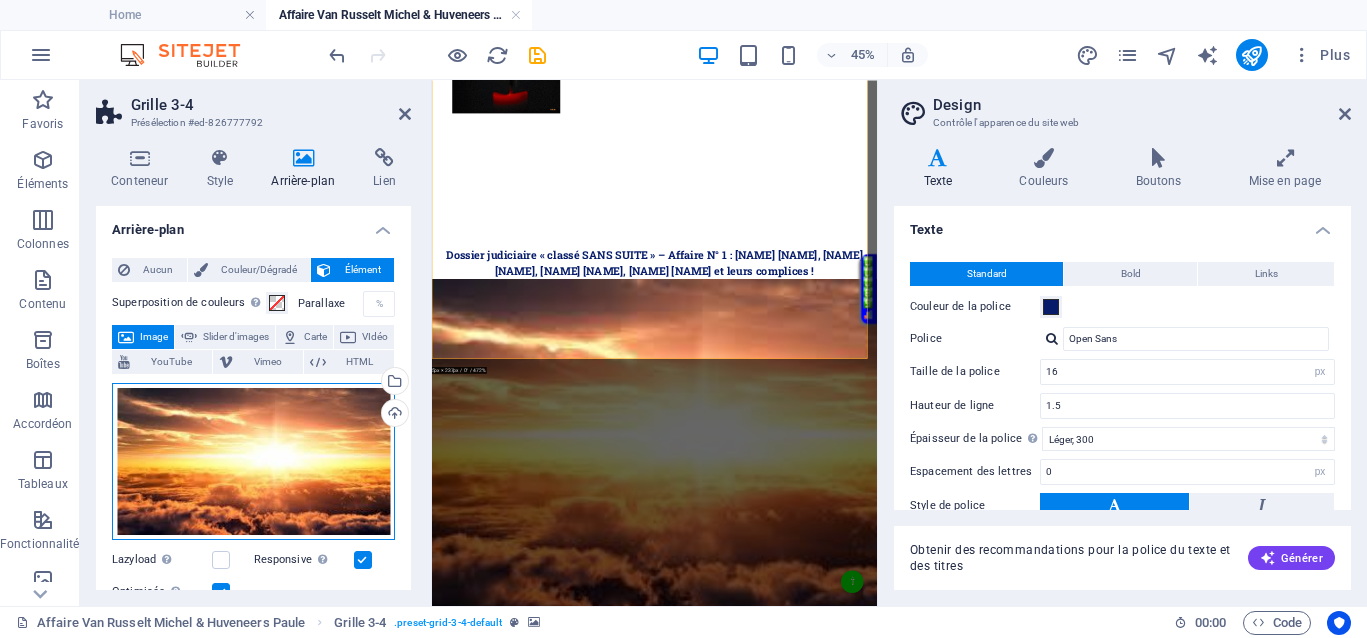 click on "Glissez les fichiers ici, cliquez pour choisir les fichiers ou  sélectionnez les fichiers depuis Fichiers ou depuis notre stock gratuit de photos et de vidéos" at bounding box center (253, 462) 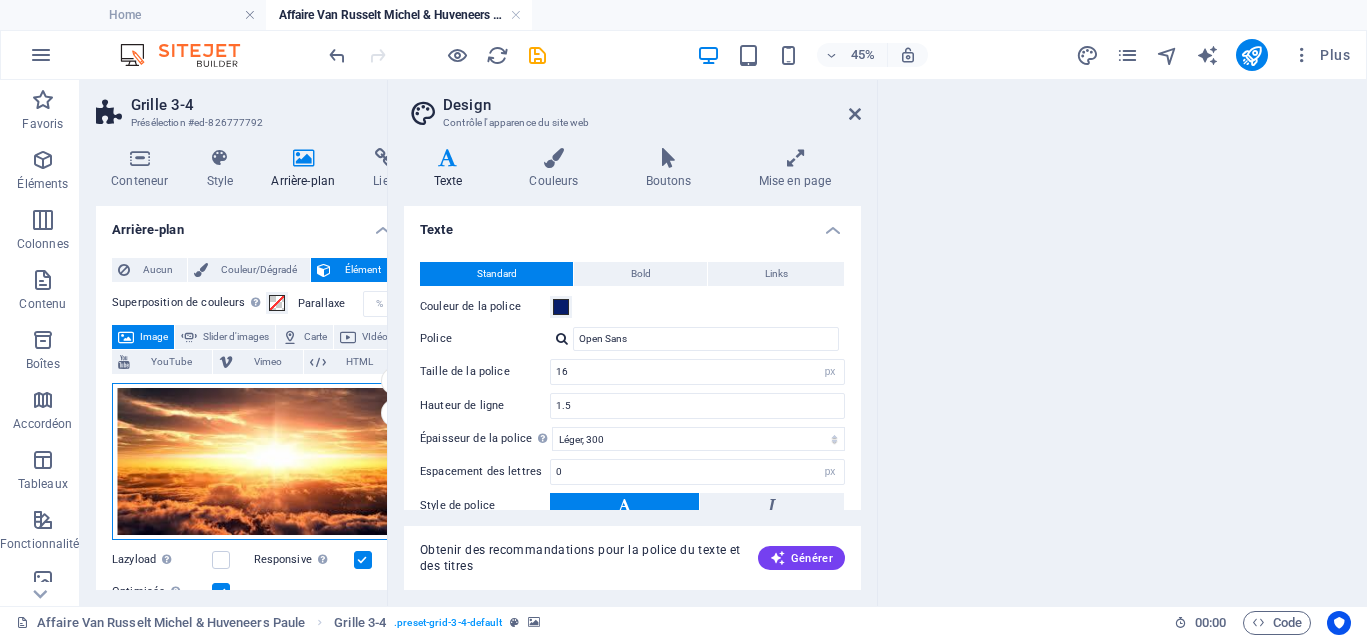 scroll, scrollTop: 2107, scrollLeft: 0, axis: vertical 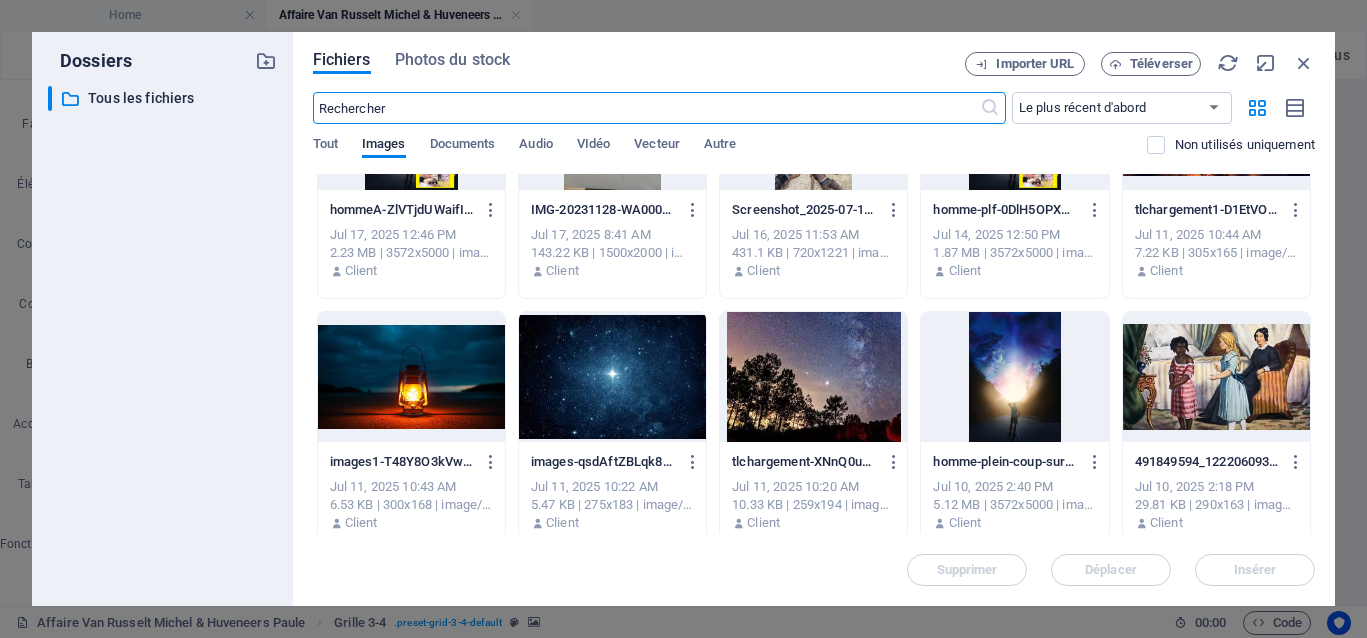 click at bounding box center [1014, 377] 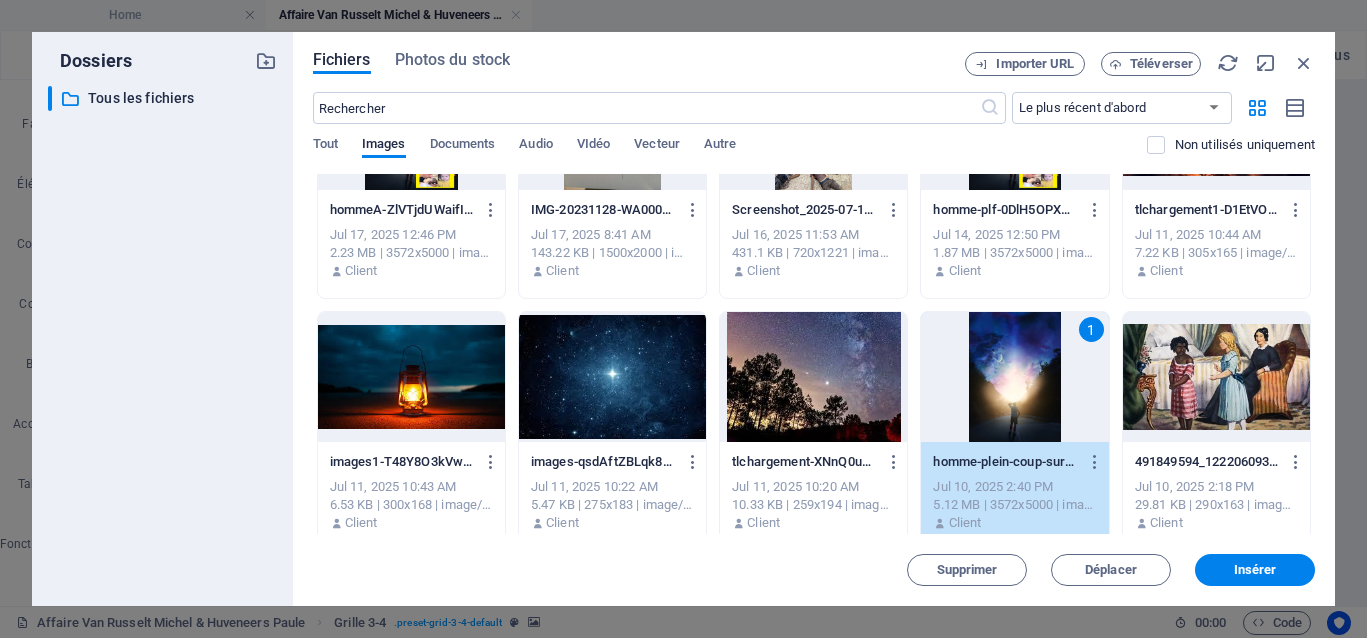 click on "1" at bounding box center (1014, 377) 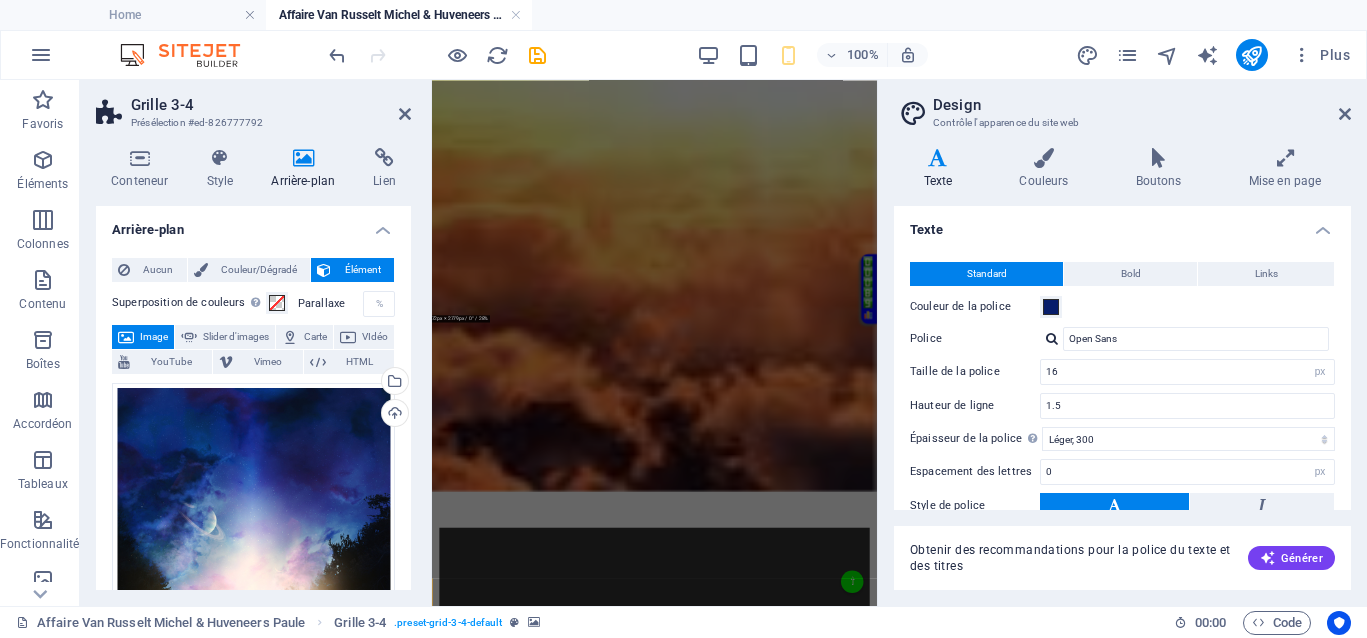 scroll, scrollTop: 873, scrollLeft: 0, axis: vertical 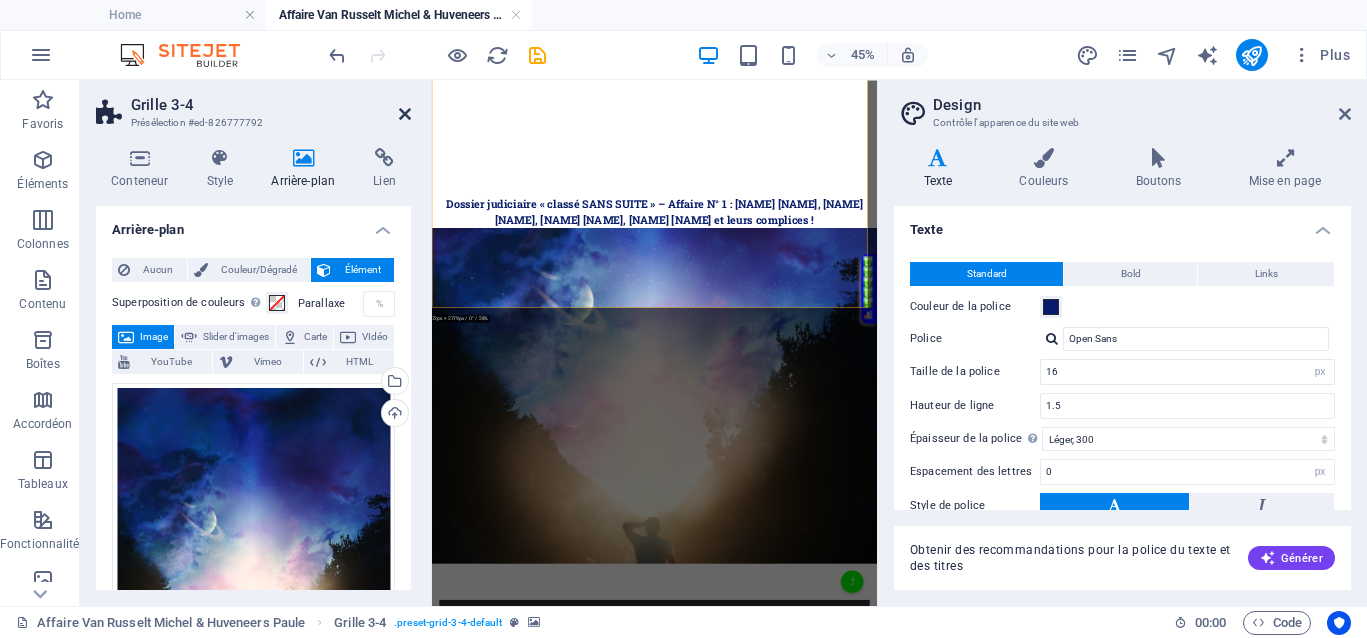 click at bounding box center (405, 114) 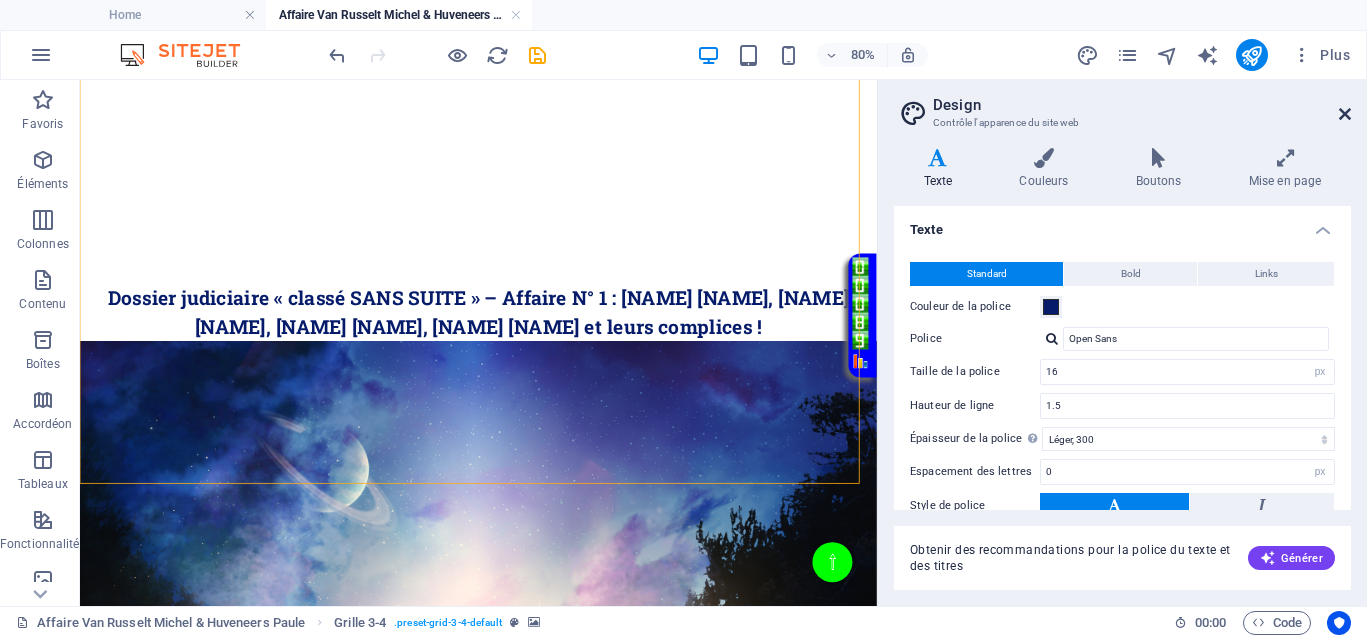 click at bounding box center [1345, 114] 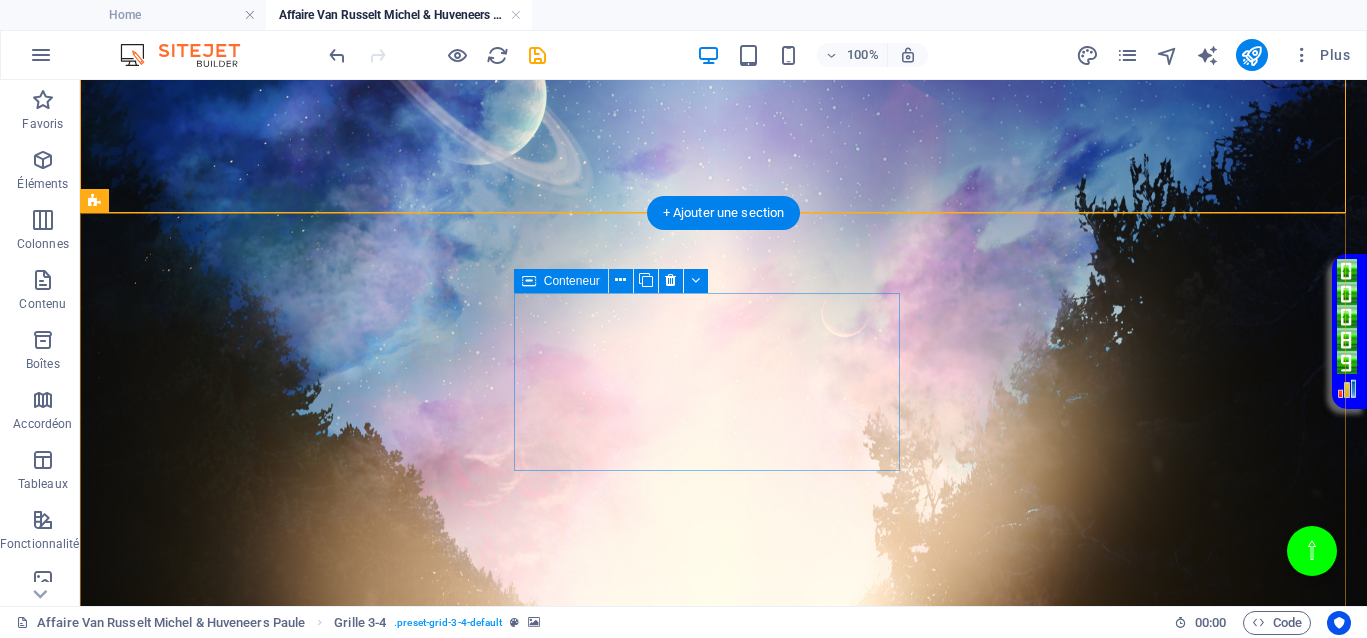 scroll, scrollTop: 1248, scrollLeft: 0, axis: vertical 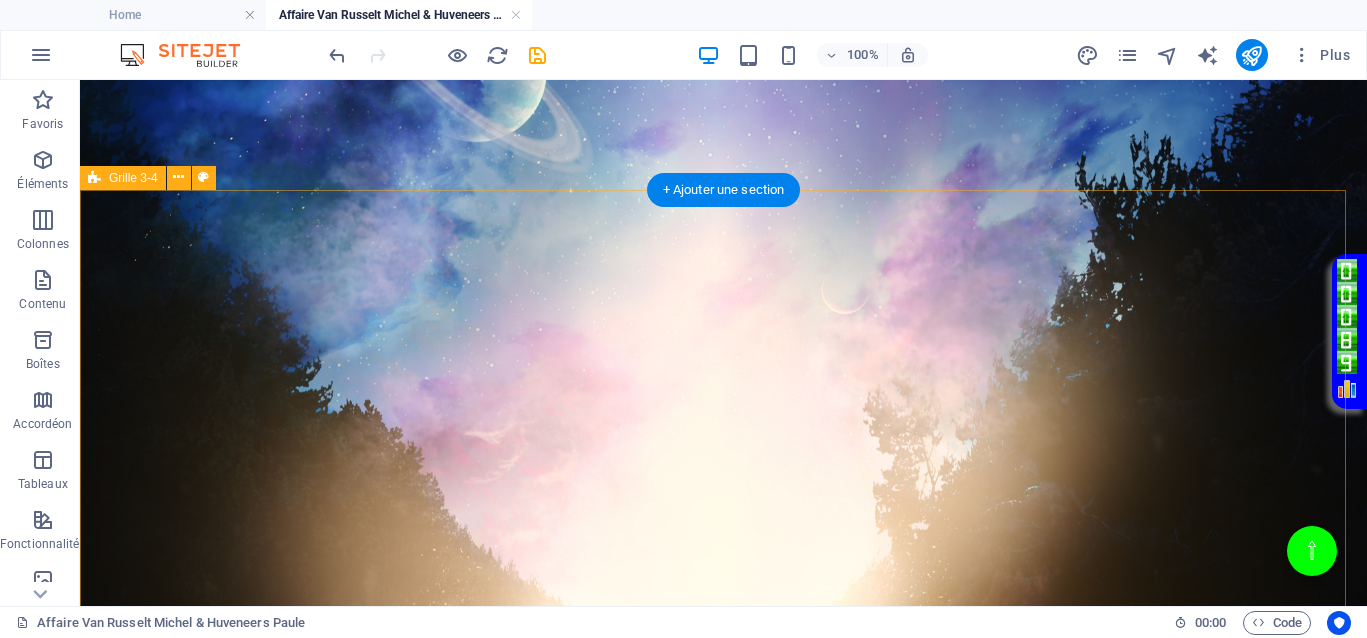 click on "Déposer le contenu ici ou  Ajouter les éléments  Coller le presse-papiers Déposer le contenu ici ou  Ajouter les éléments  Coller le presse-papiers Déposer le contenu ici ou  Ajouter les éléments  Coller le presse-papiers Déposer le contenu ici ou  Ajouter les éléments  Coller le presse-papiers Déposer le contenu ici ou  Ajouter les éléments  Coller le presse-papiers Déposer le contenu ici ou  Ajouter les éléments  Coller le presse-papiers Déposer le contenu ici ou  Ajouter les éléments  Coller le presse-papiers" at bounding box center [723, 5498] 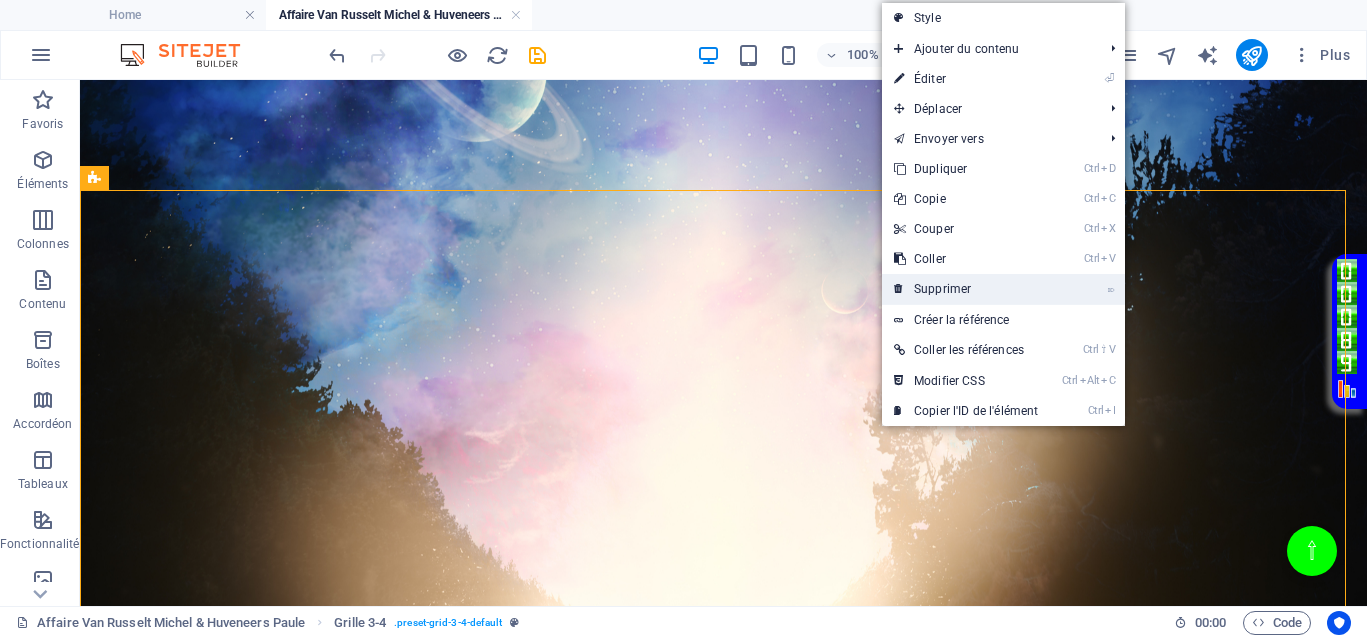 click on "⌦  Supprimer" at bounding box center (966, 289) 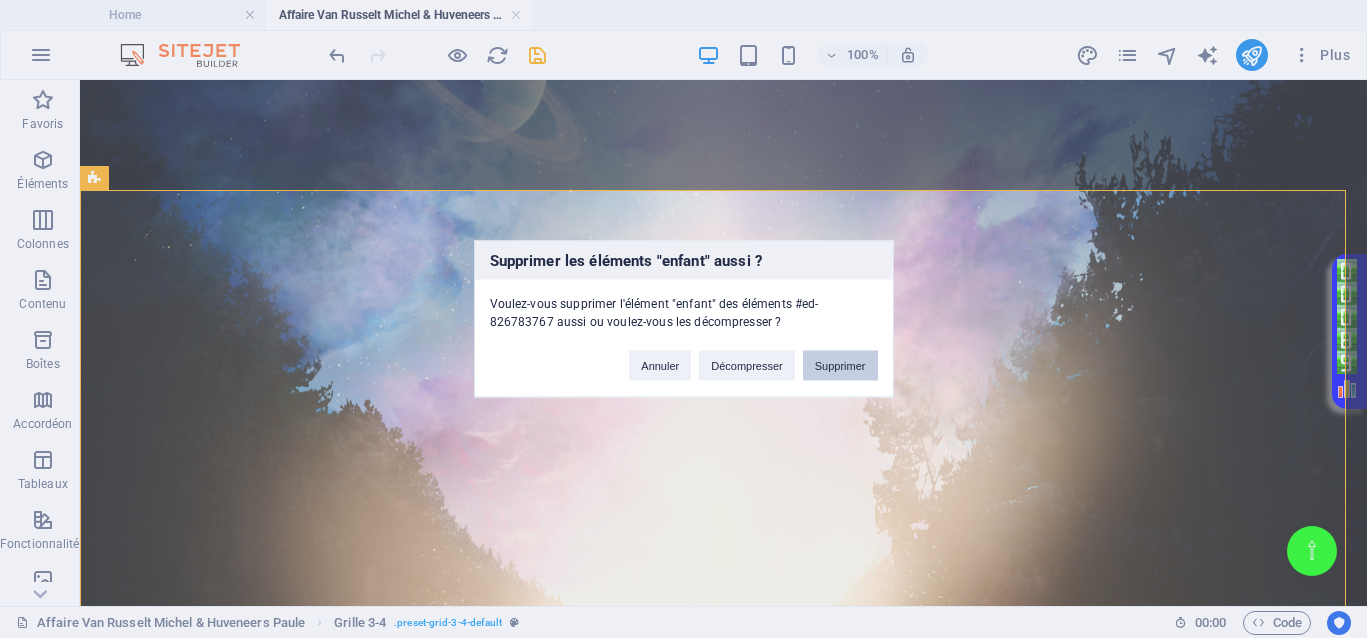 click on "Supprimer" at bounding box center (840, 366) 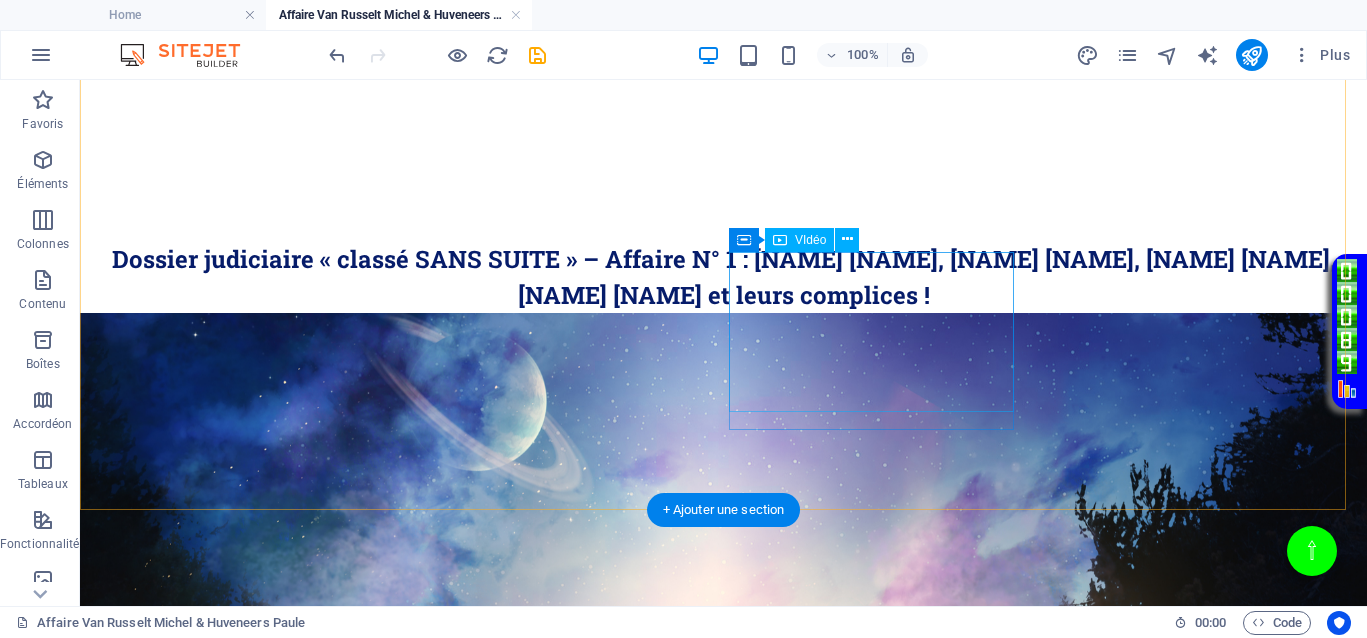 scroll, scrollTop: 928, scrollLeft: 0, axis: vertical 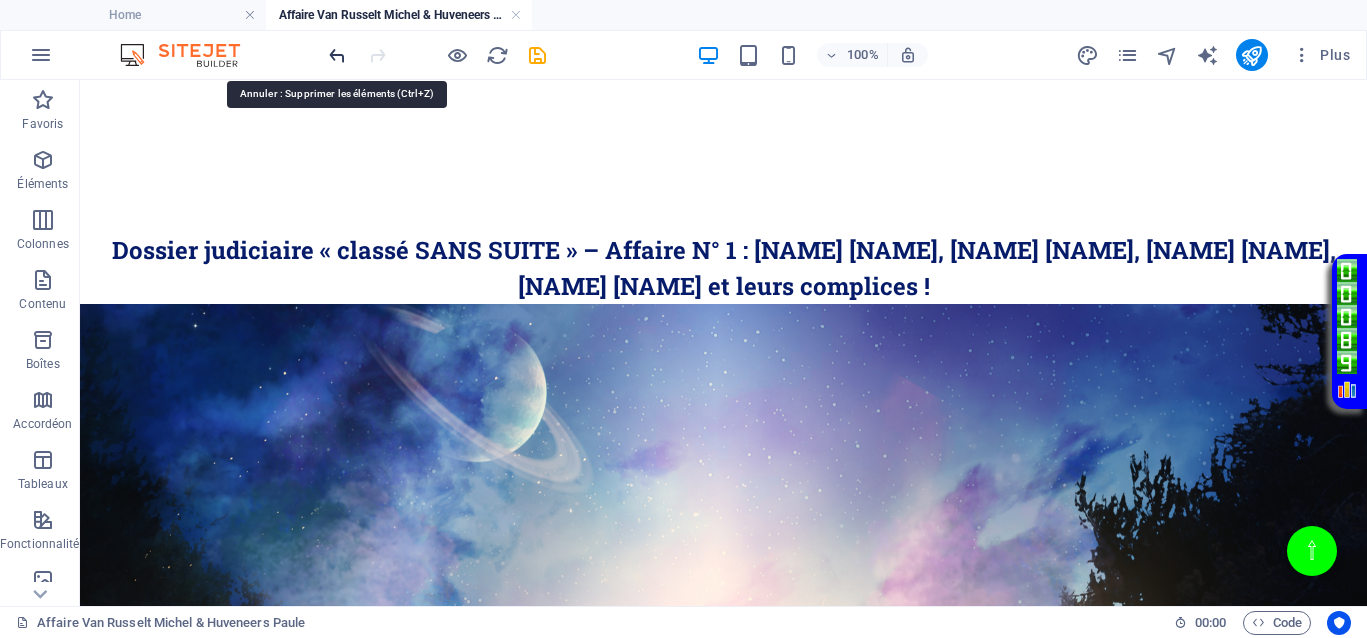 click at bounding box center (337, 55) 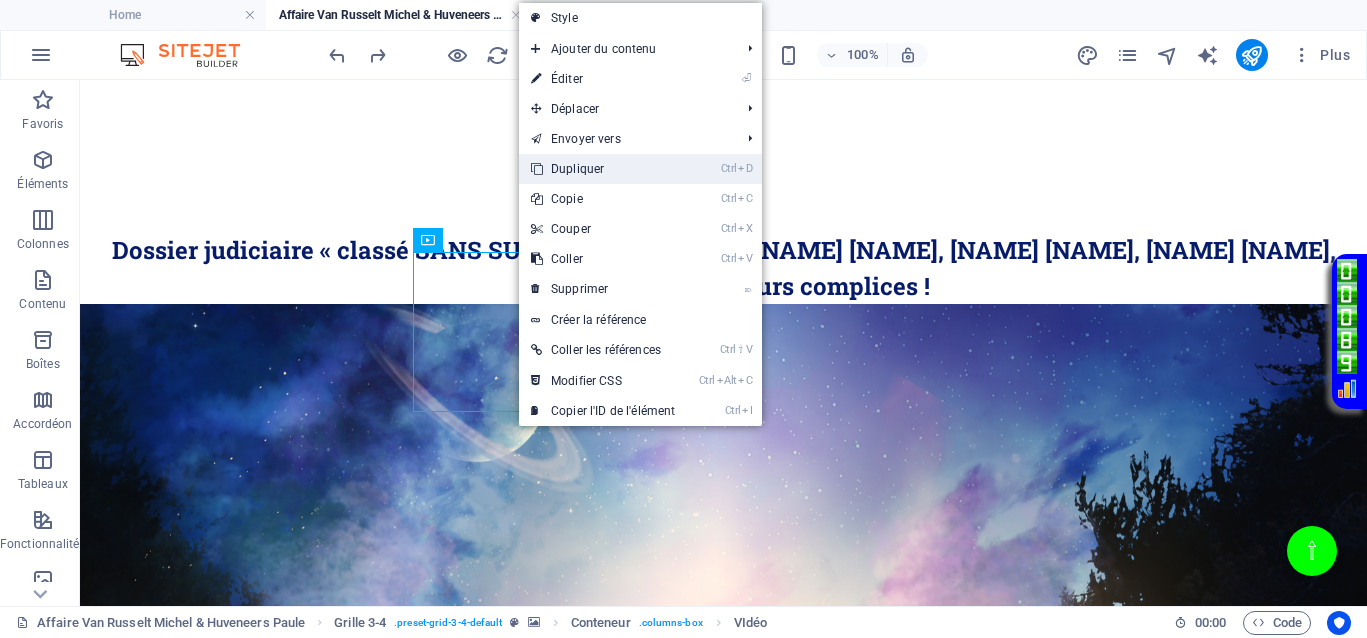 click on "Ctrl D  Dupliquer" at bounding box center [603, 169] 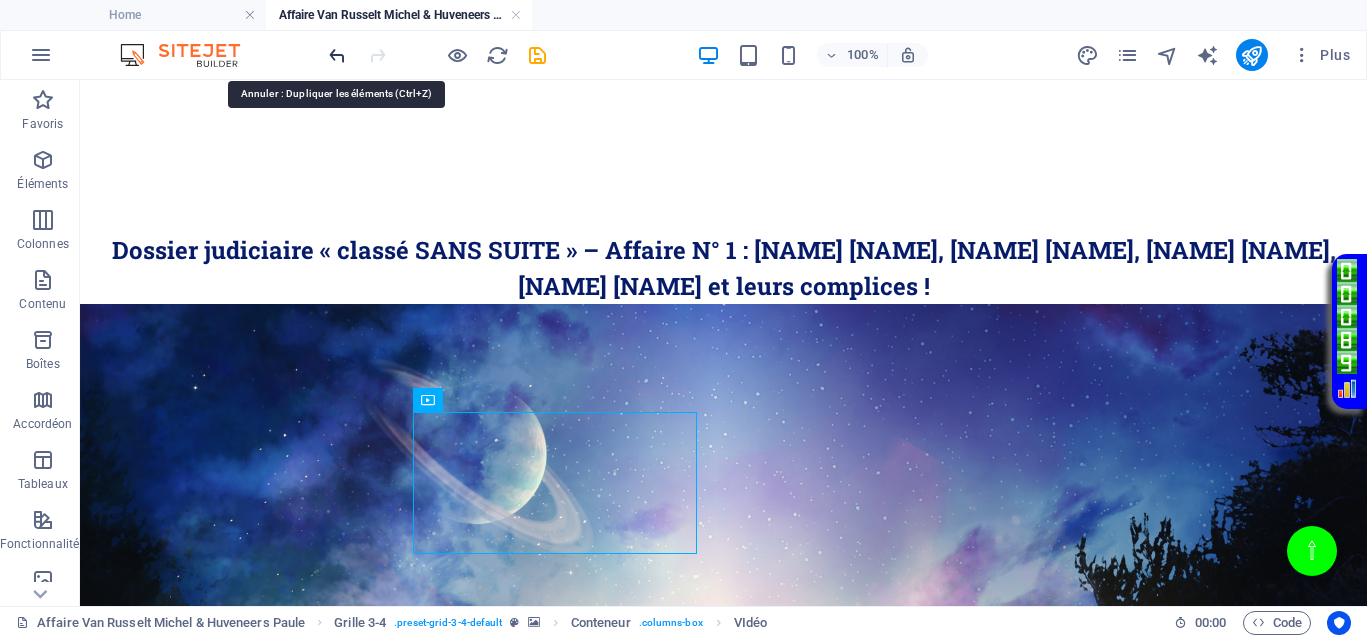 click at bounding box center [337, 55] 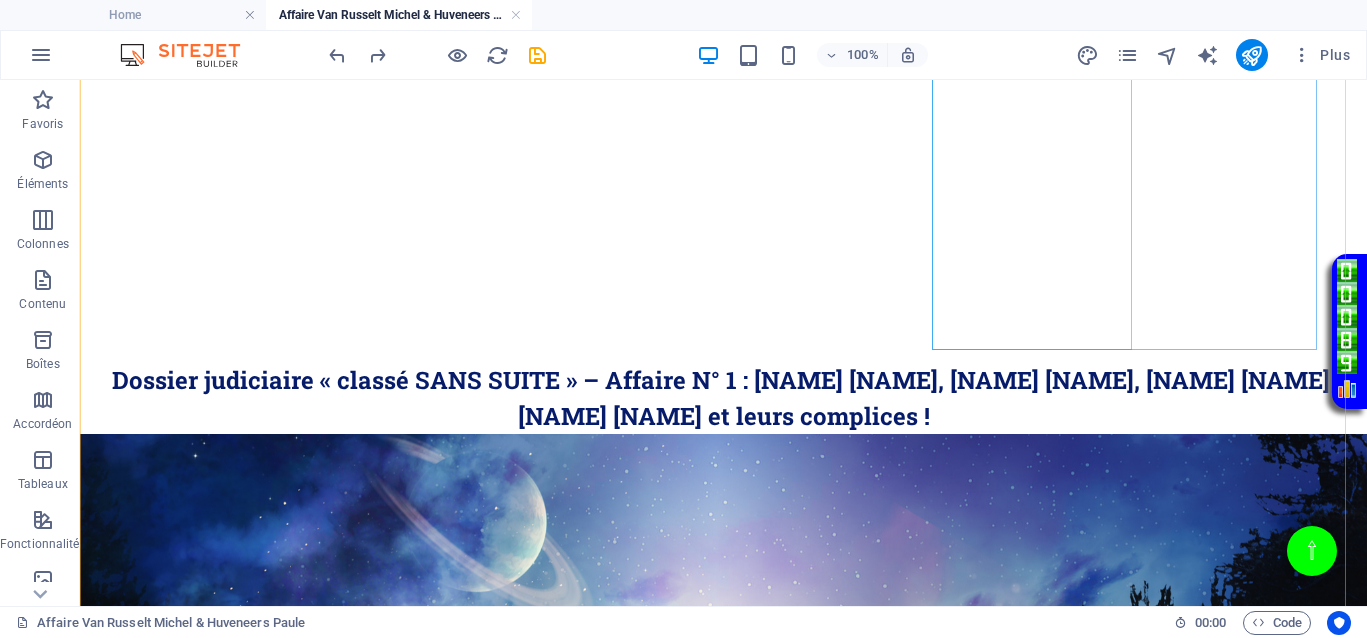 scroll, scrollTop: 803, scrollLeft: 0, axis: vertical 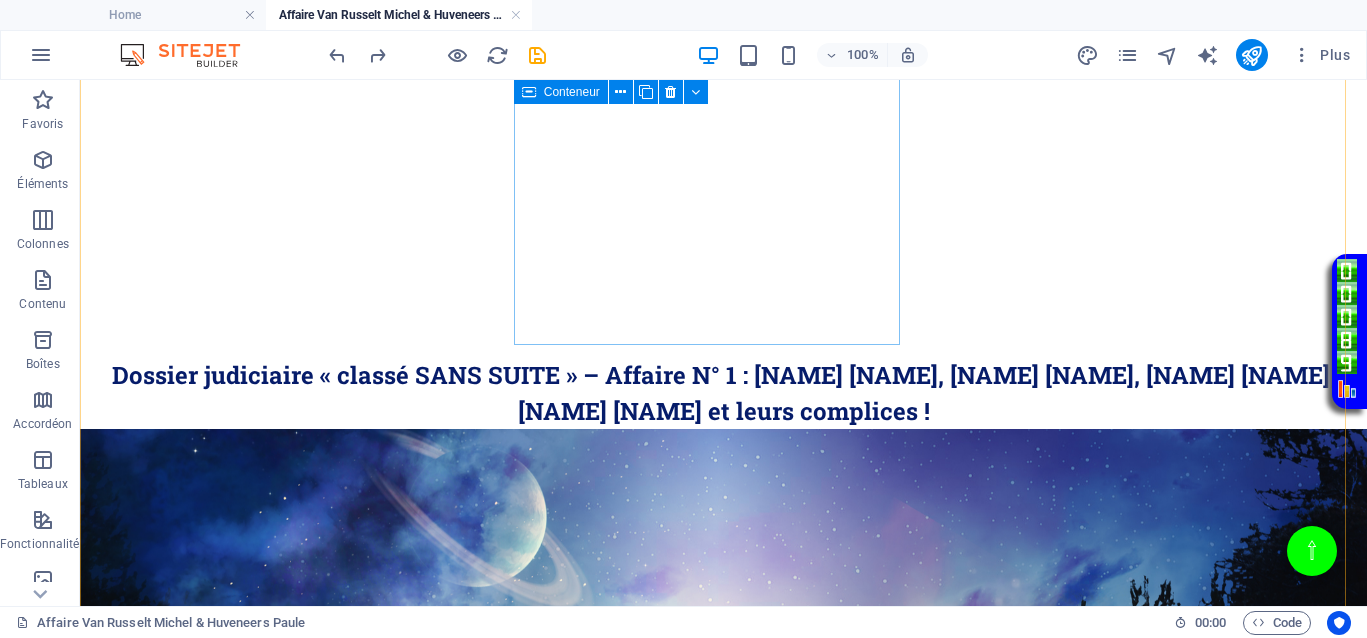 click at bounding box center (723, 2193) 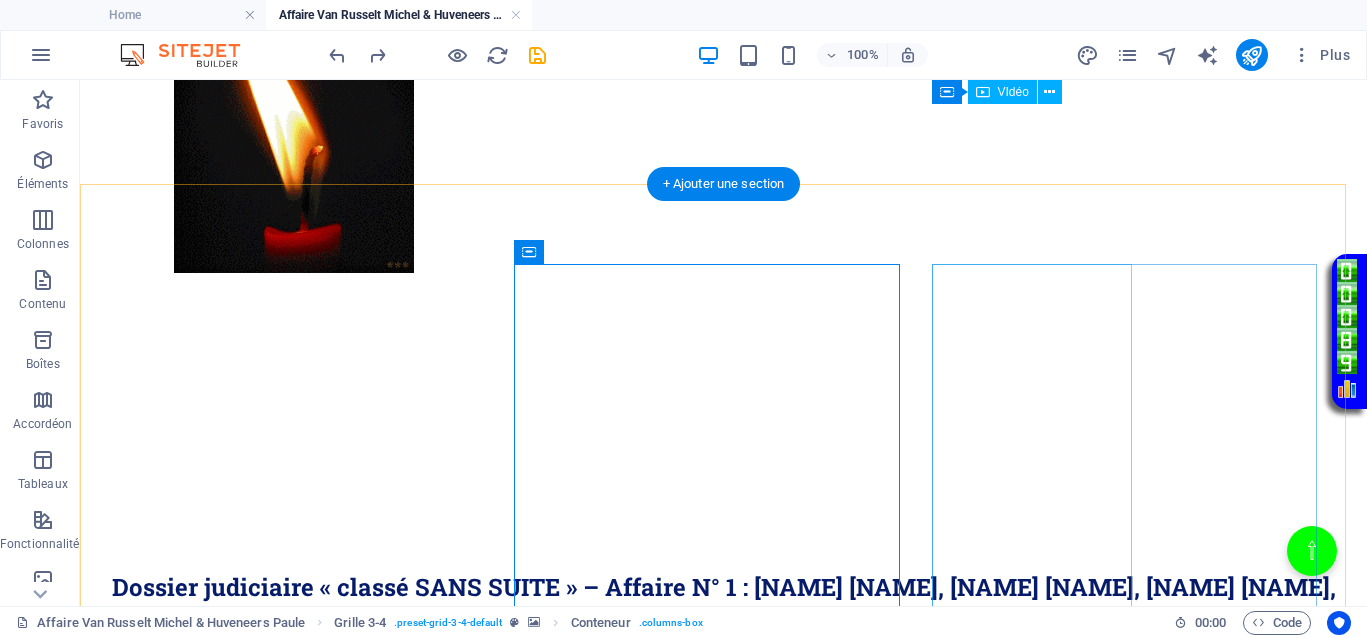 scroll, scrollTop: 303, scrollLeft: 0, axis: vertical 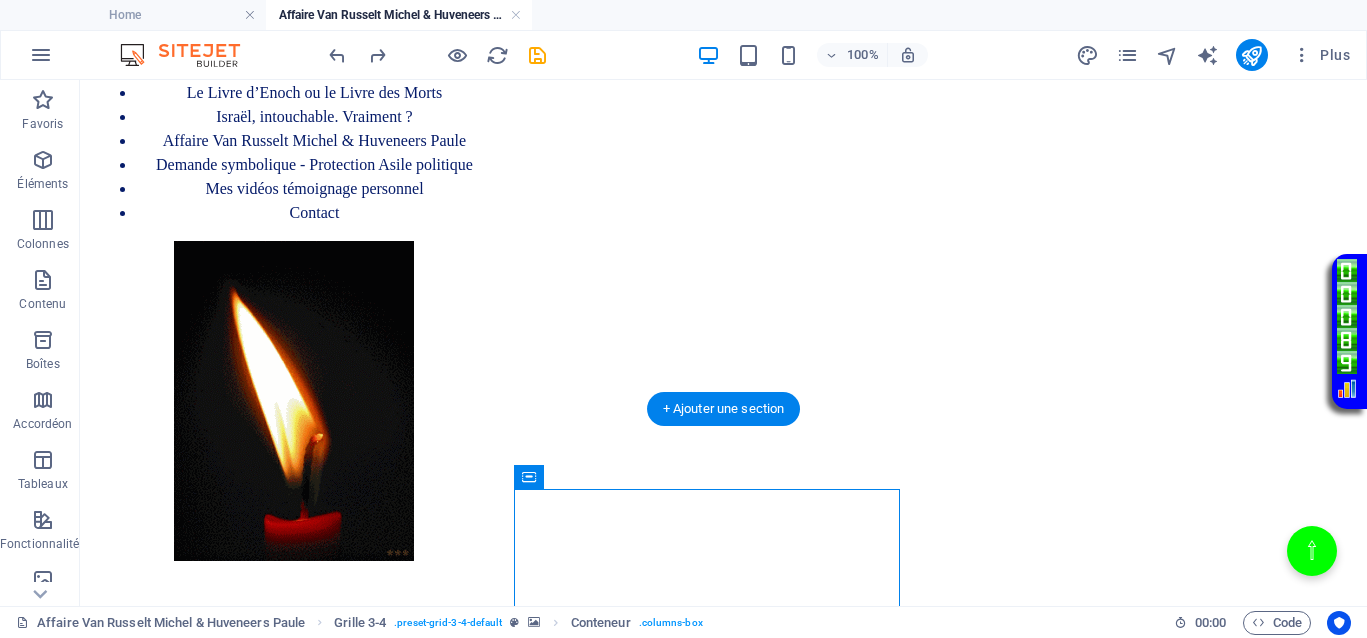 click at bounding box center (723, 1292) 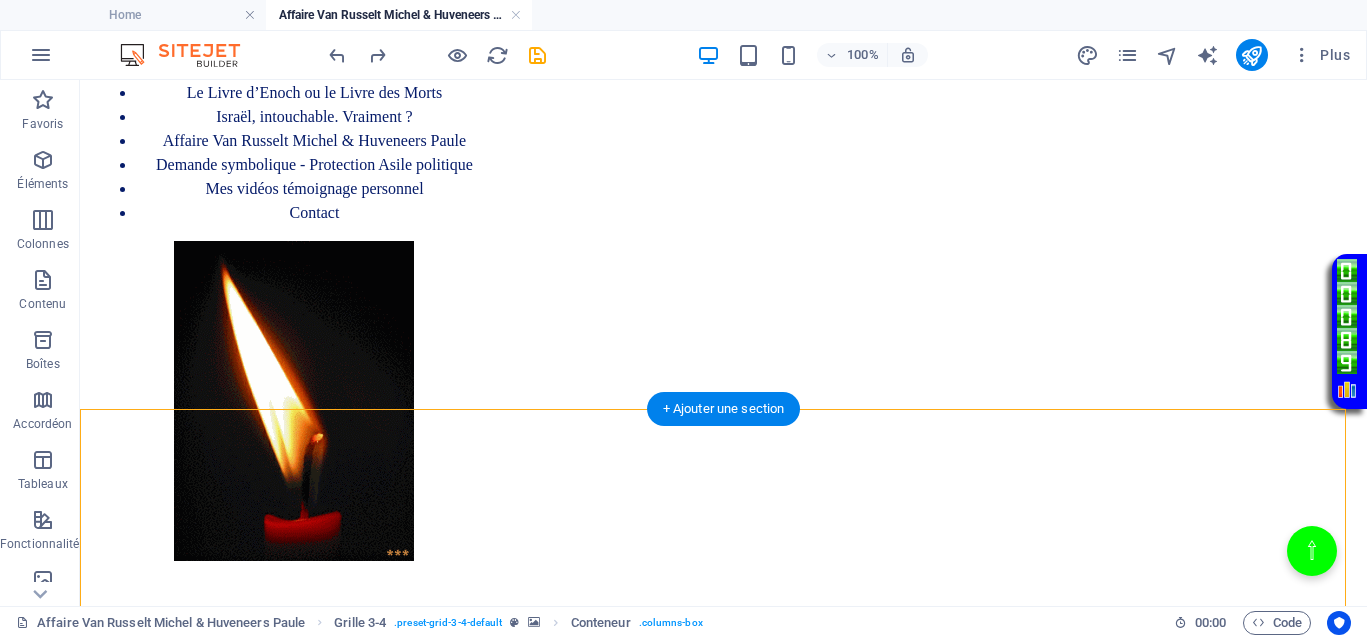 click at bounding box center (723, 1292) 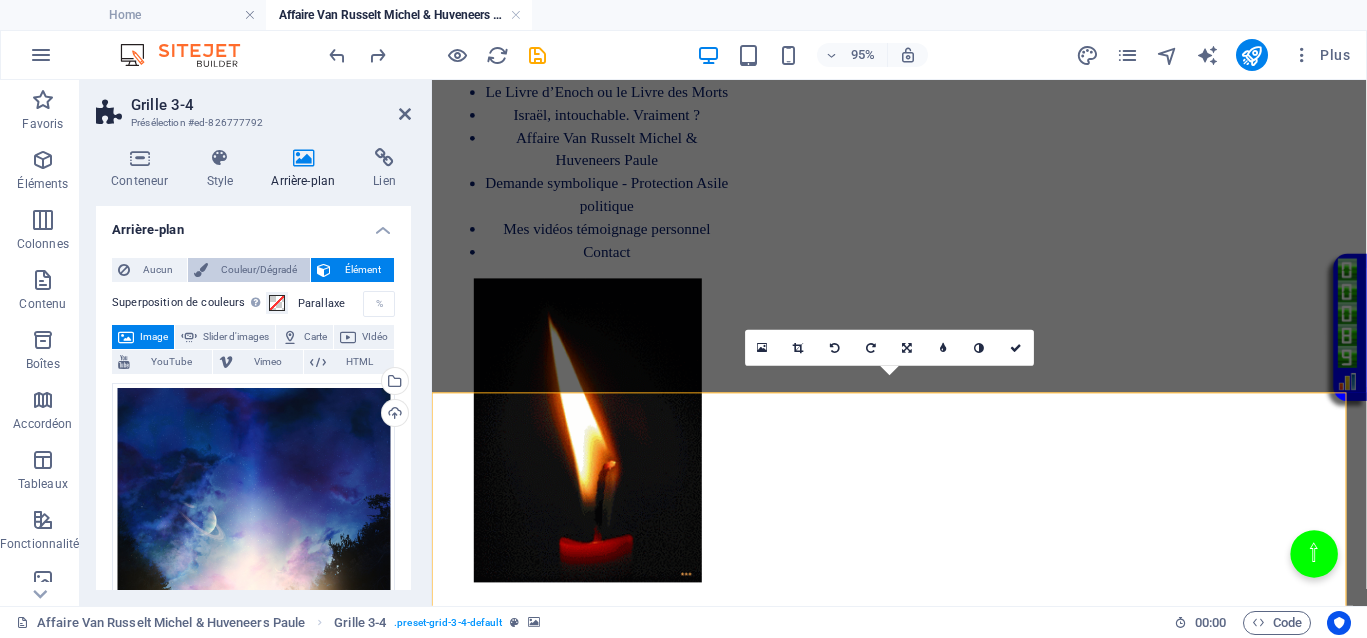click on "Couleur/Dégradé" at bounding box center [259, 270] 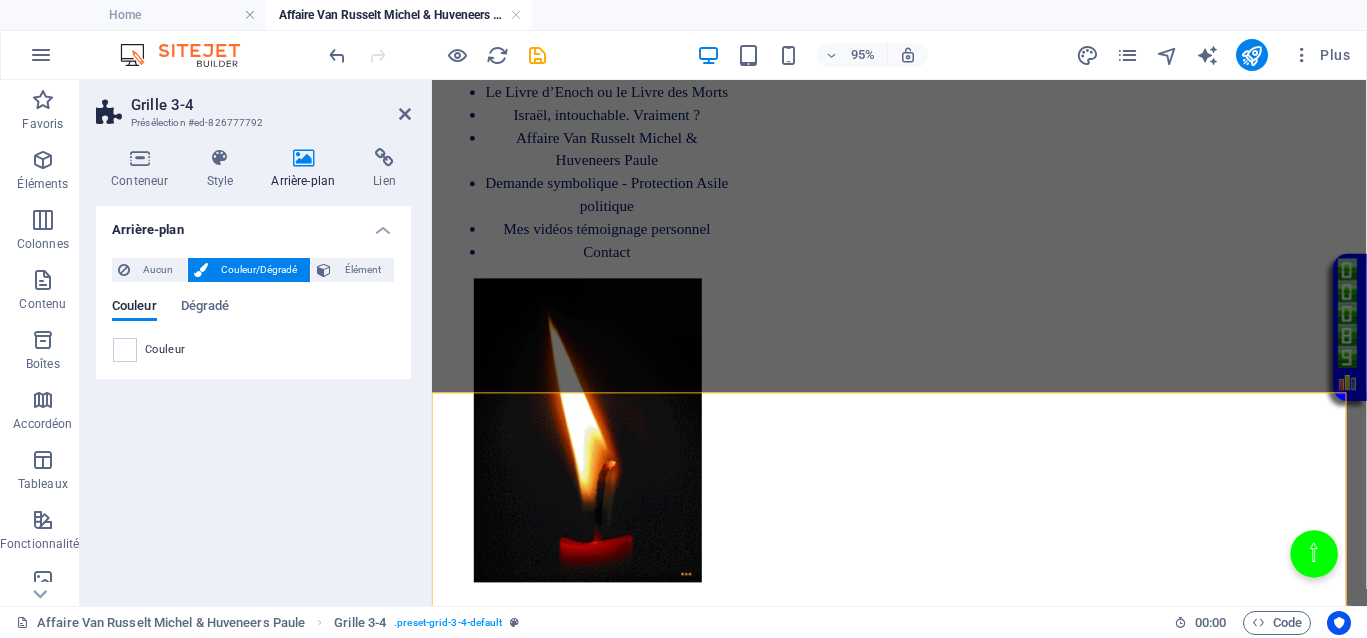 click at bounding box center [125, 350] 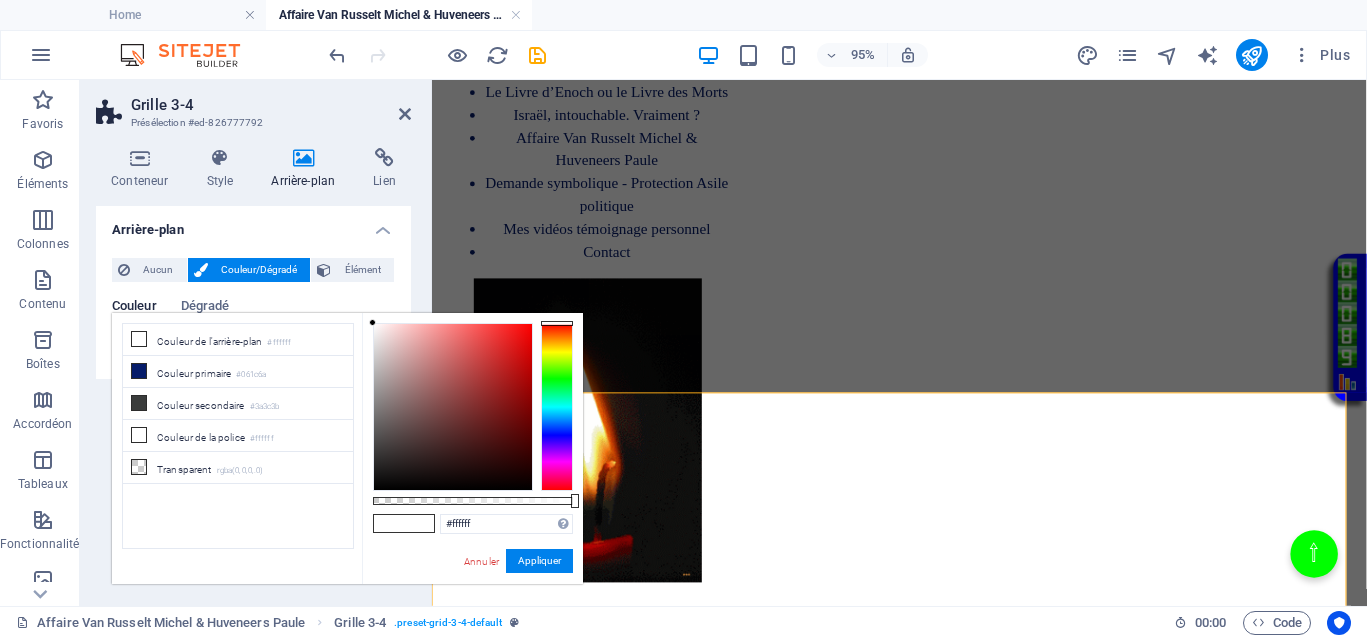 click at bounding box center (557, 407) 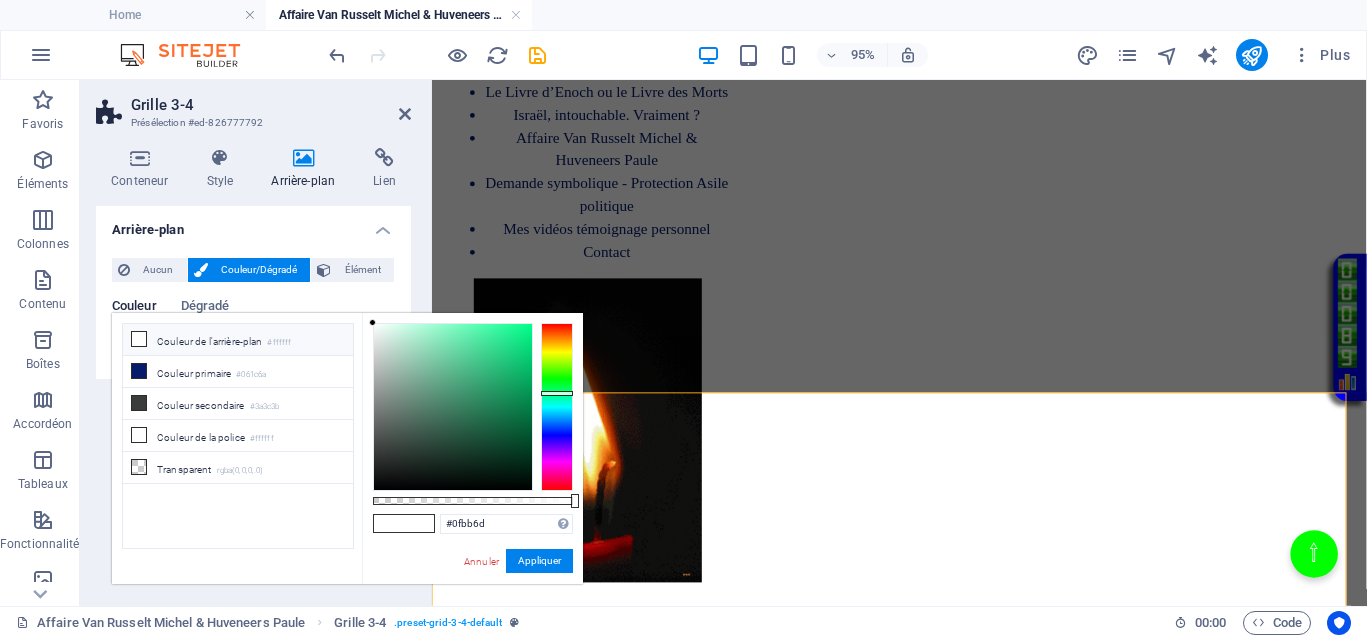 click at bounding box center (453, 407) 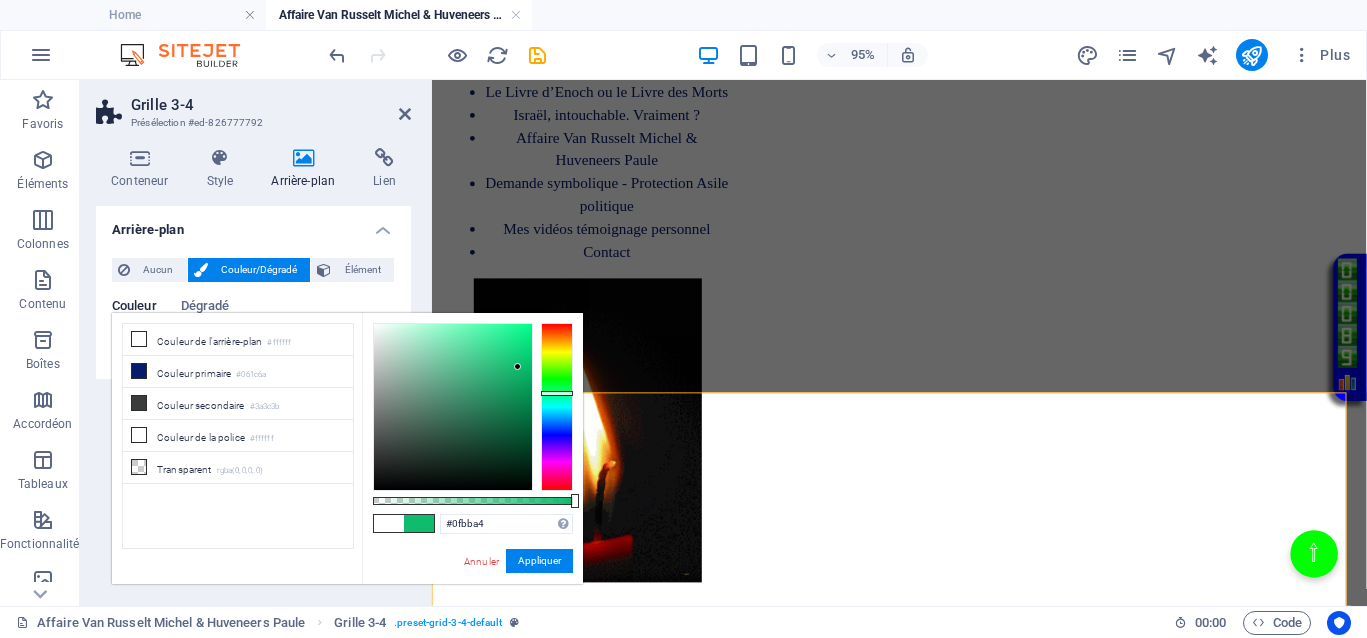 click at bounding box center (557, 407) 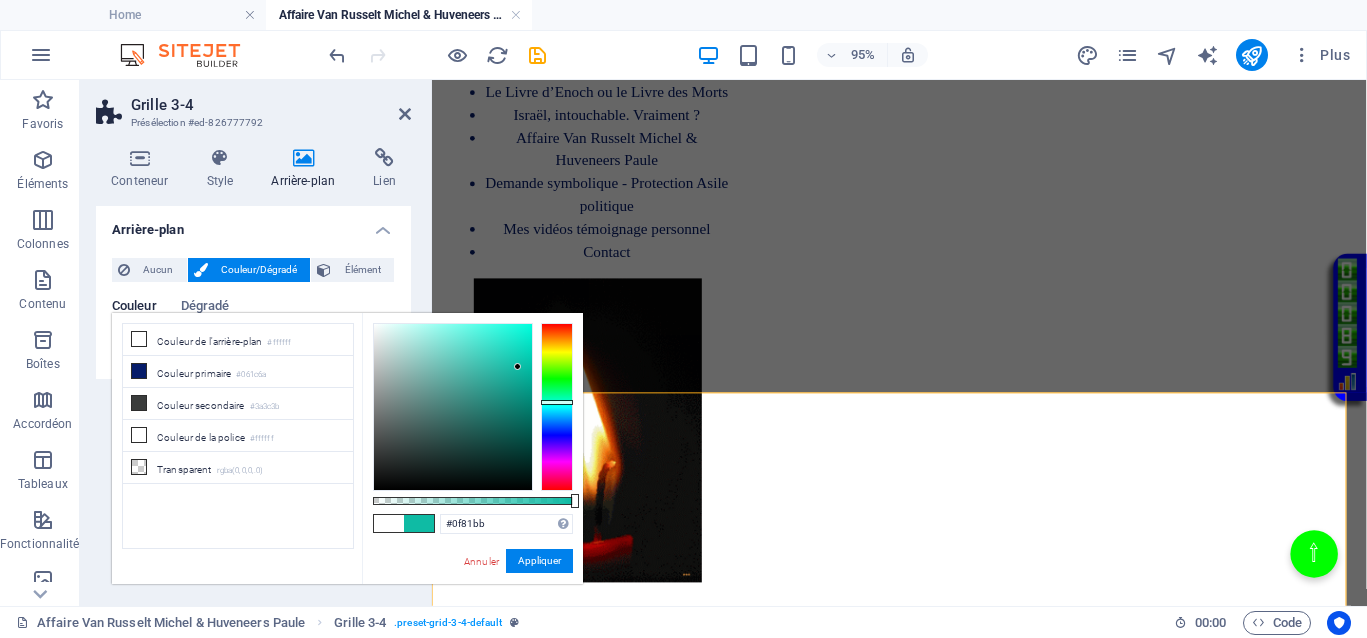 click at bounding box center [557, 407] 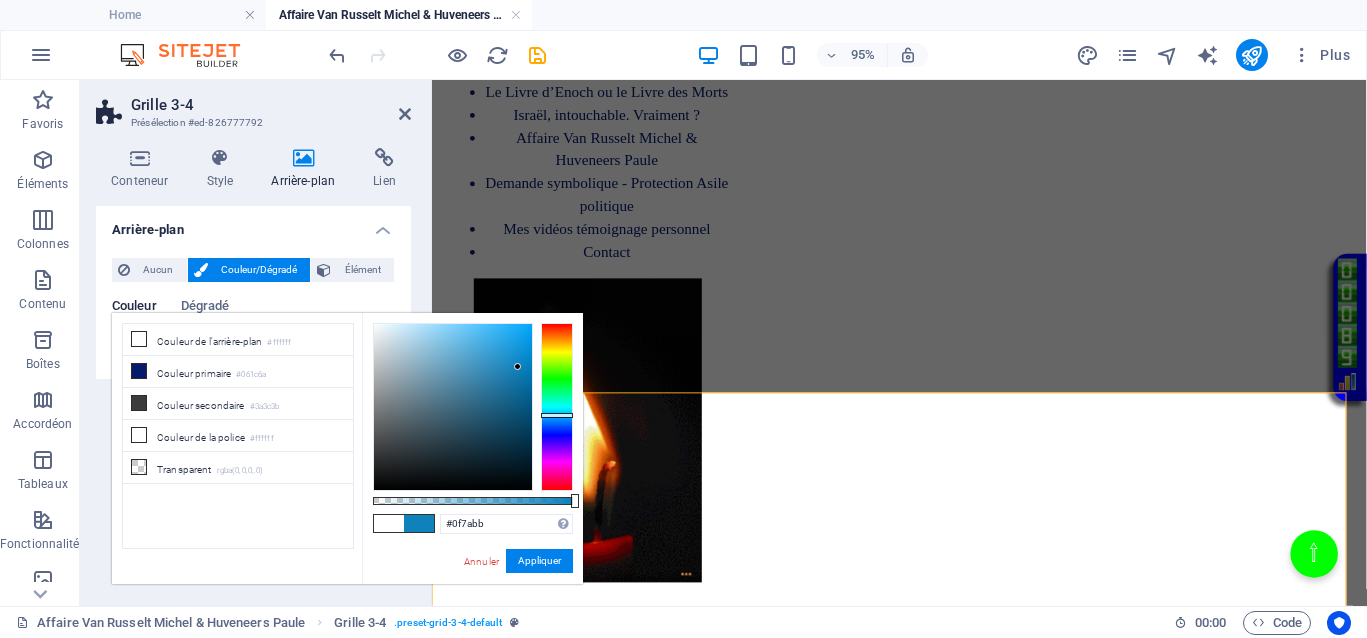 click at bounding box center [557, 415] 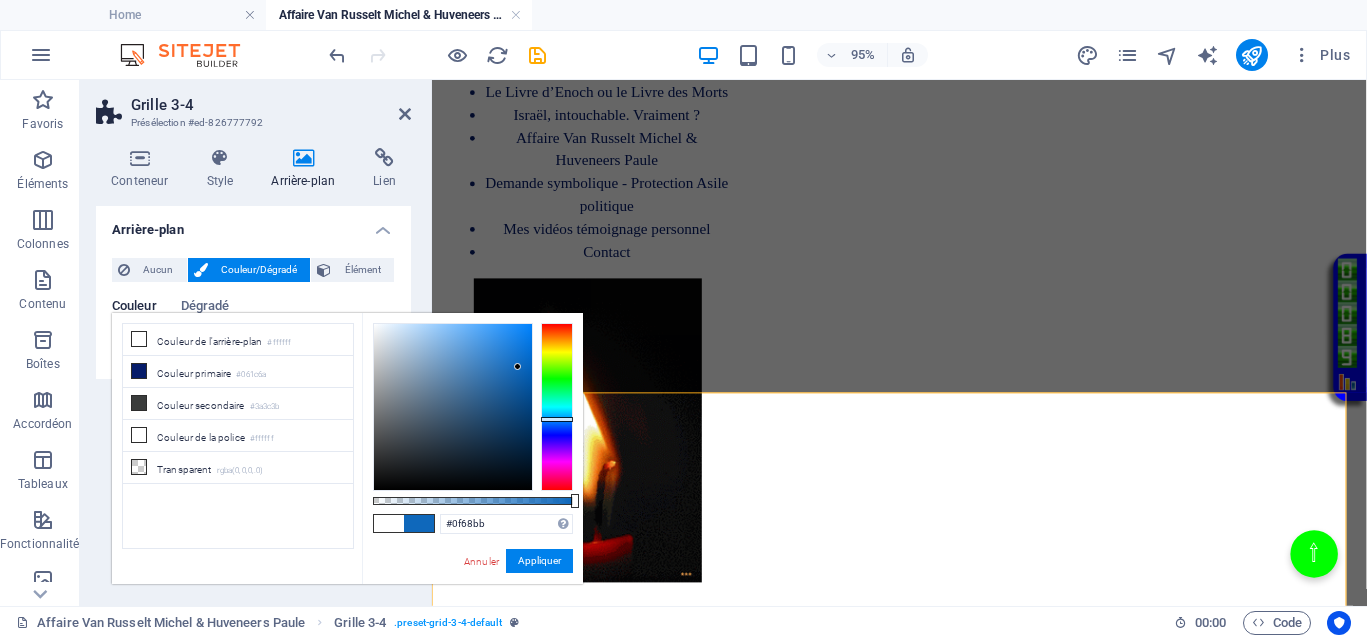 click at bounding box center [557, 419] 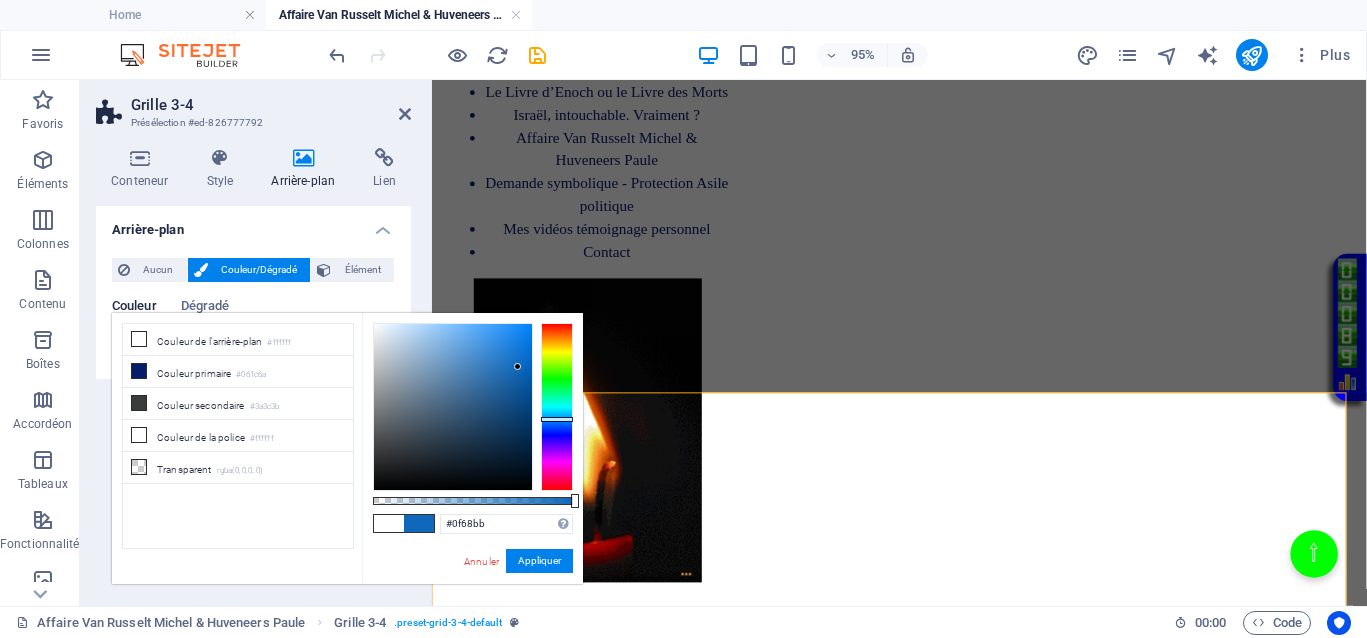 type on "#0f8dbb" 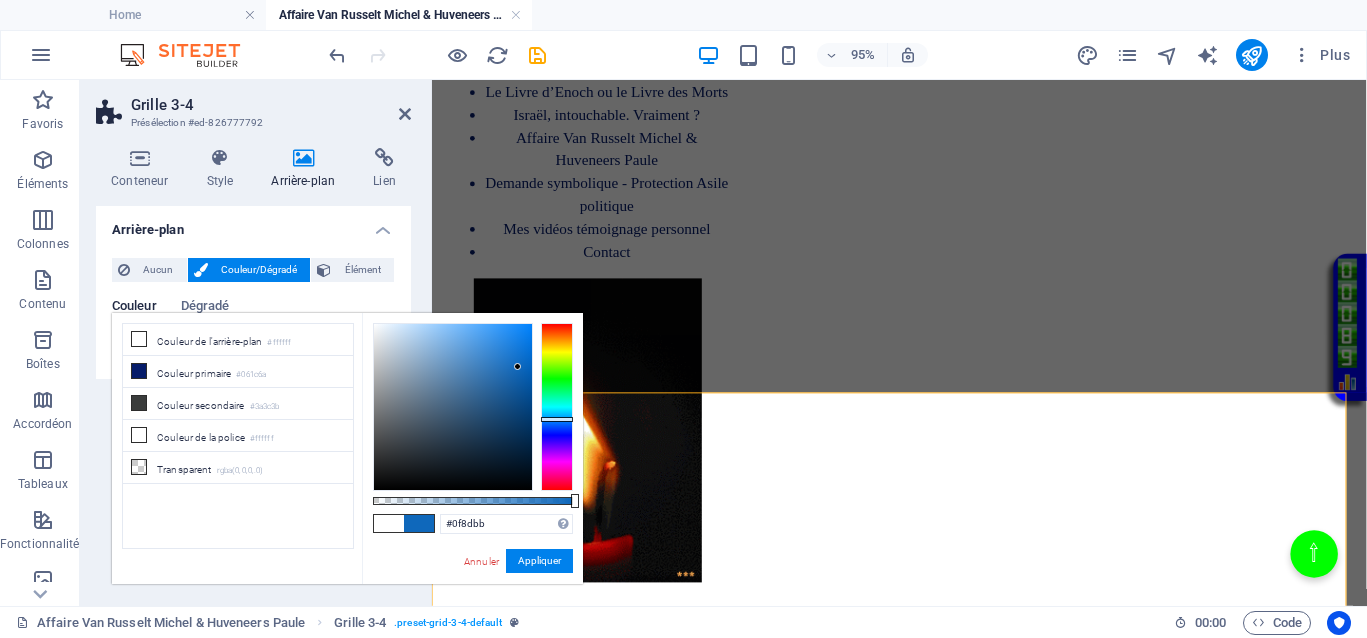 click at bounding box center (557, 407) 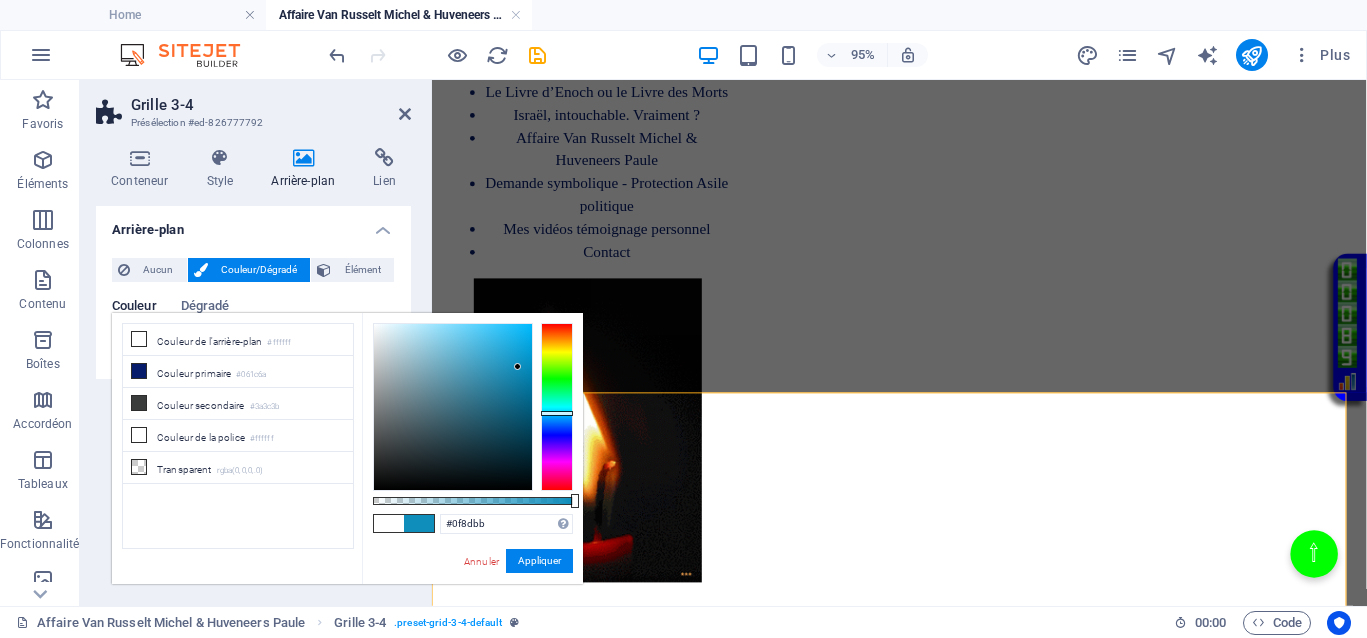 click at bounding box center [557, 413] 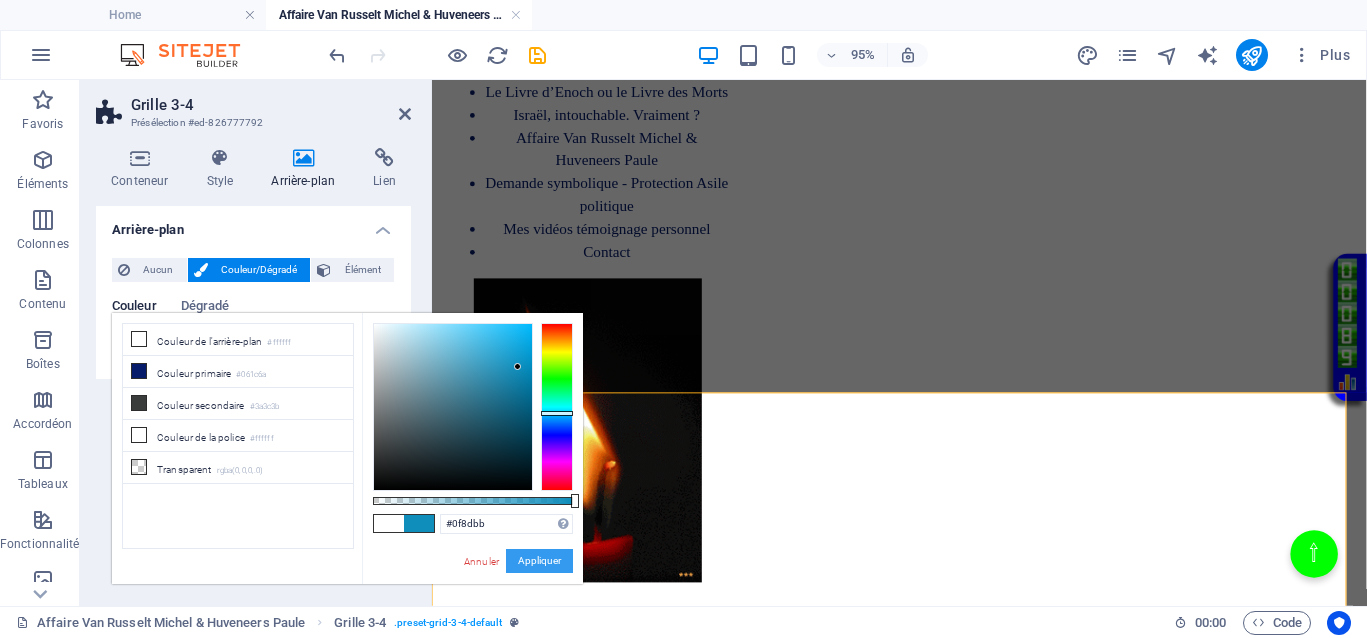 drag, startPoint x: 535, startPoint y: 560, endPoint x: 108, endPoint y: 503, distance: 430.78766 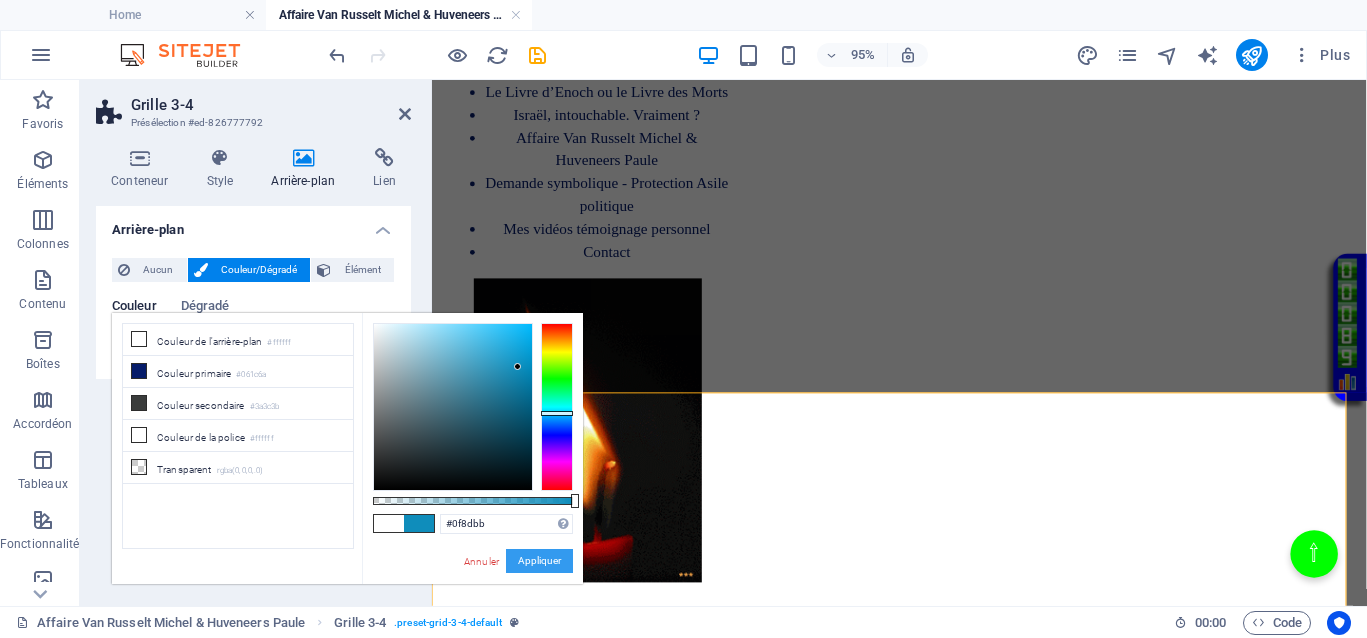 click on "Appliquer" at bounding box center [539, 561] 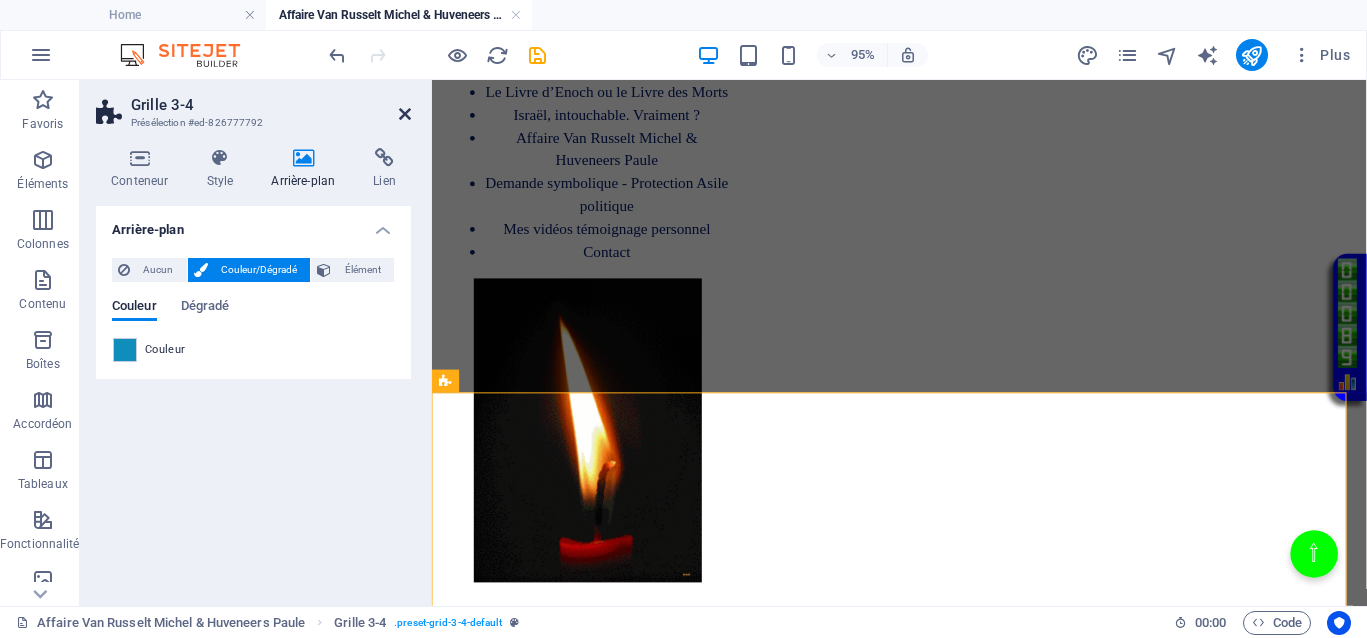 click at bounding box center [405, 114] 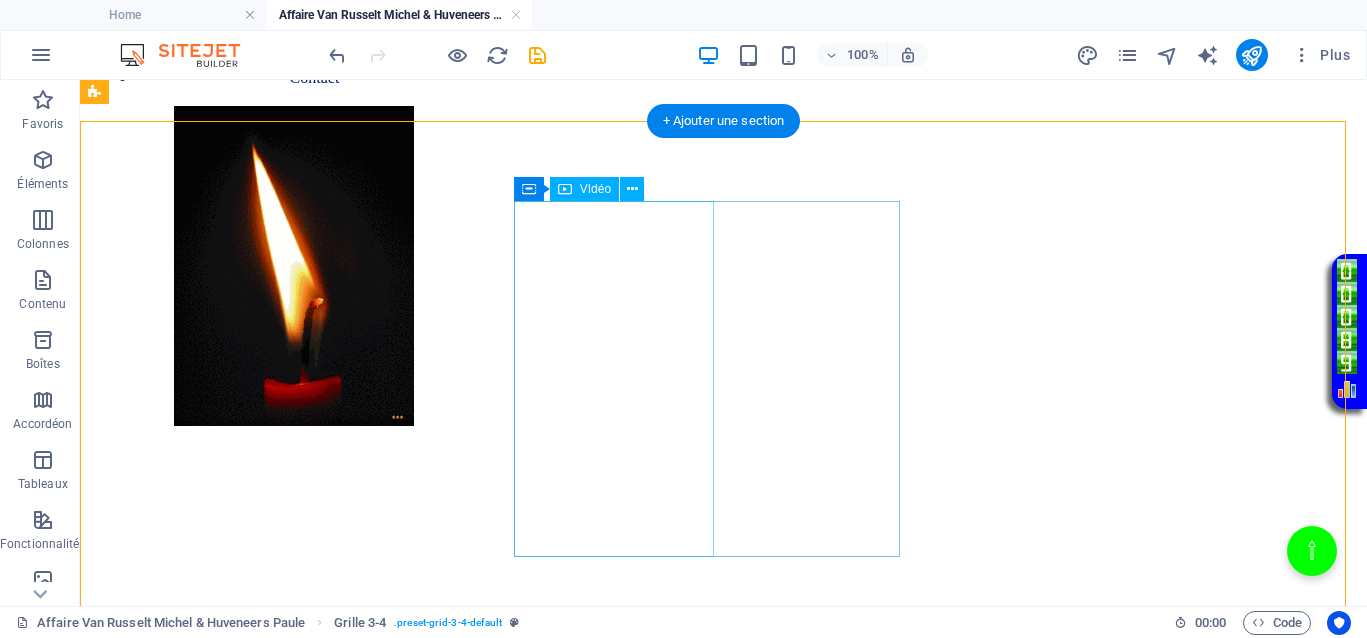 scroll, scrollTop: 428, scrollLeft: 0, axis: vertical 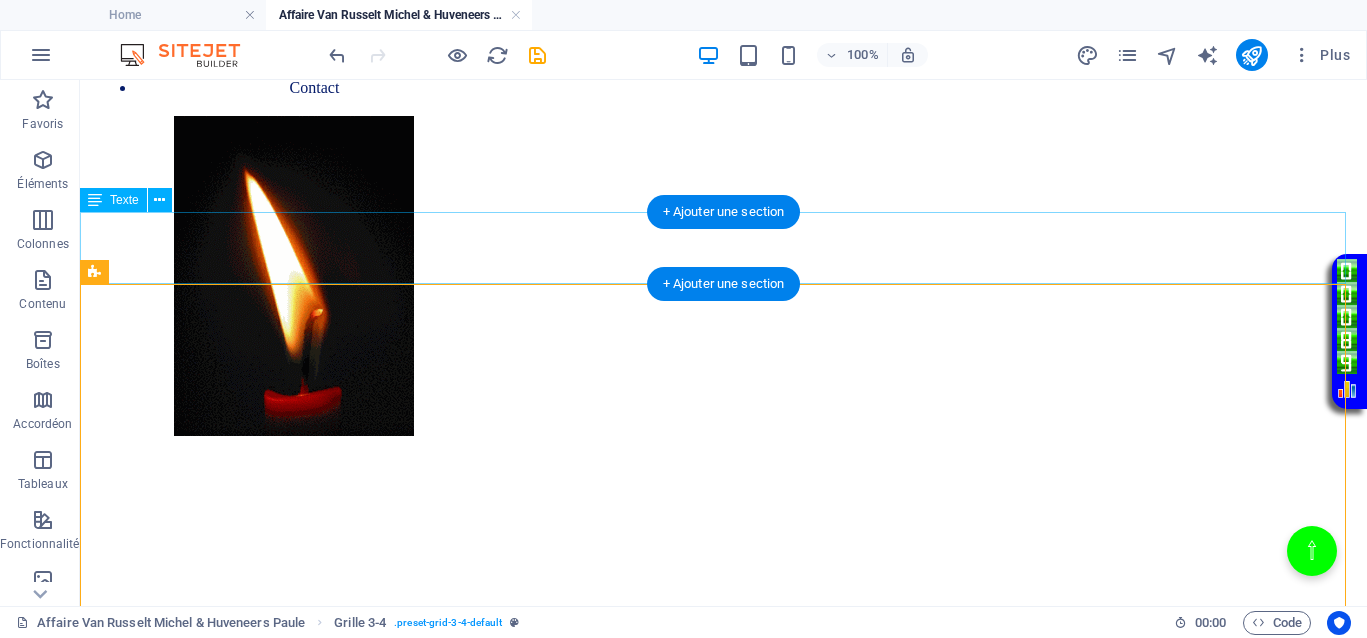 click on "Dossier judiciaire « classé SANS SUITE » – Affaire N° 1 : [LAST] [LAST], [LAST] [LAST], [FIRST] [LAST], [FIRST] [LAST] et leurs complices !" at bounding box center [723, 768] 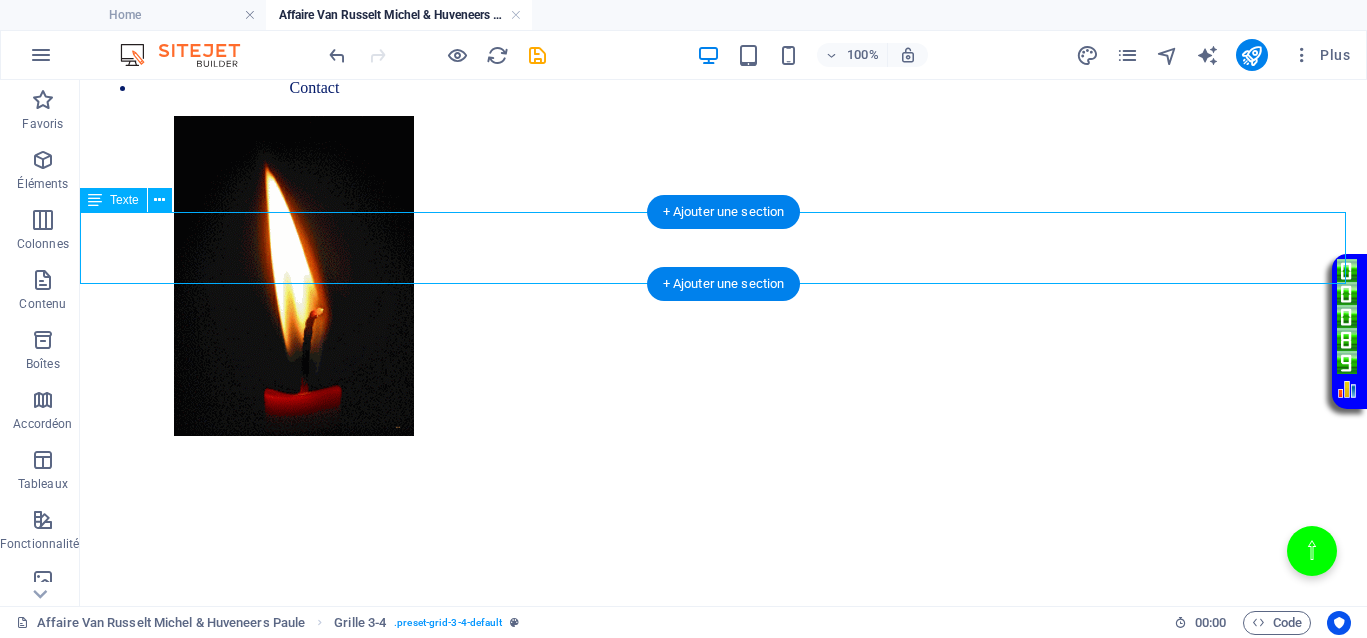 click on "Dossier judiciaire « classé SANS SUITE » – Affaire N° 1 : [LAST] [LAST], [LAST] [LAST], [FIRST] [LAST], [FIRST] [LAST] et leurs complices !" at bounding box center (723, 768) 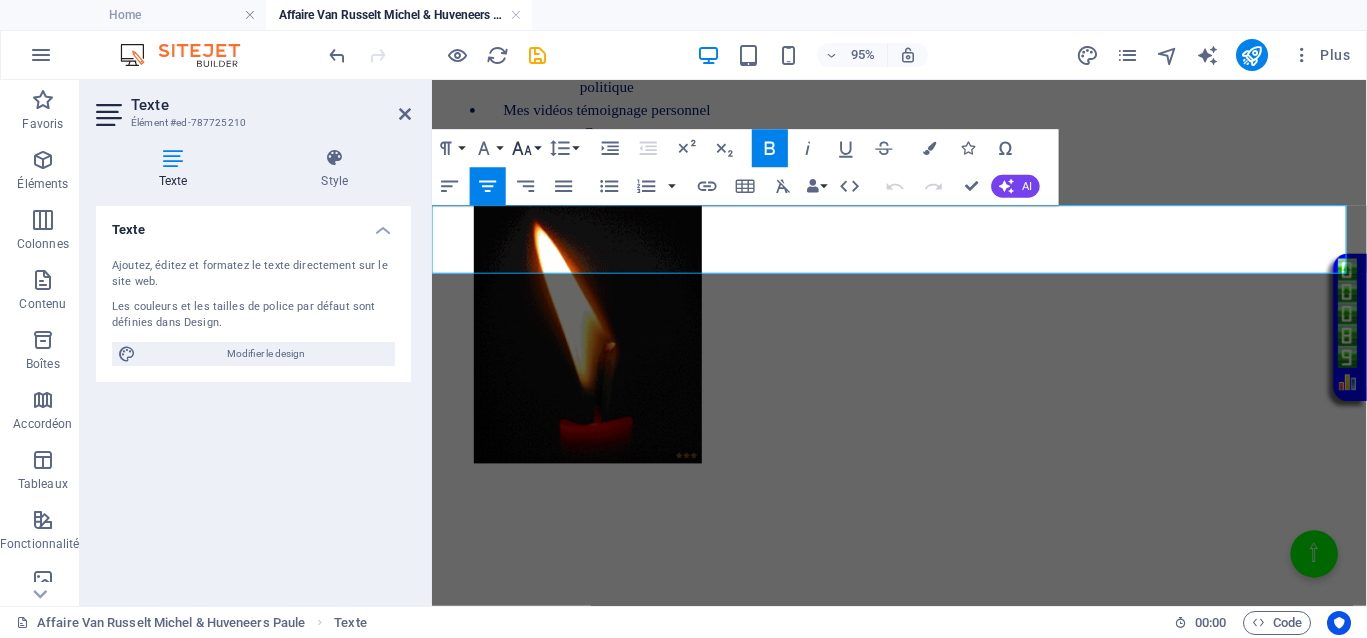 click 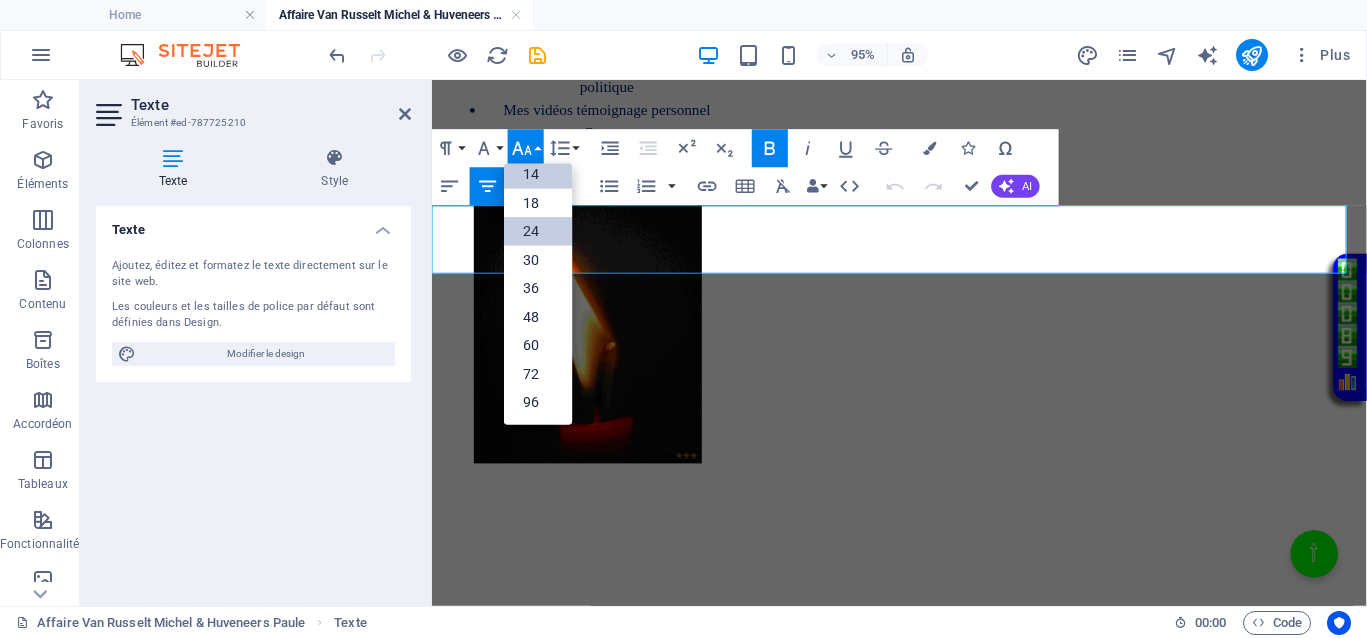 scroll, scrollTop: 161, scrollLeft: 0, axis: vertical 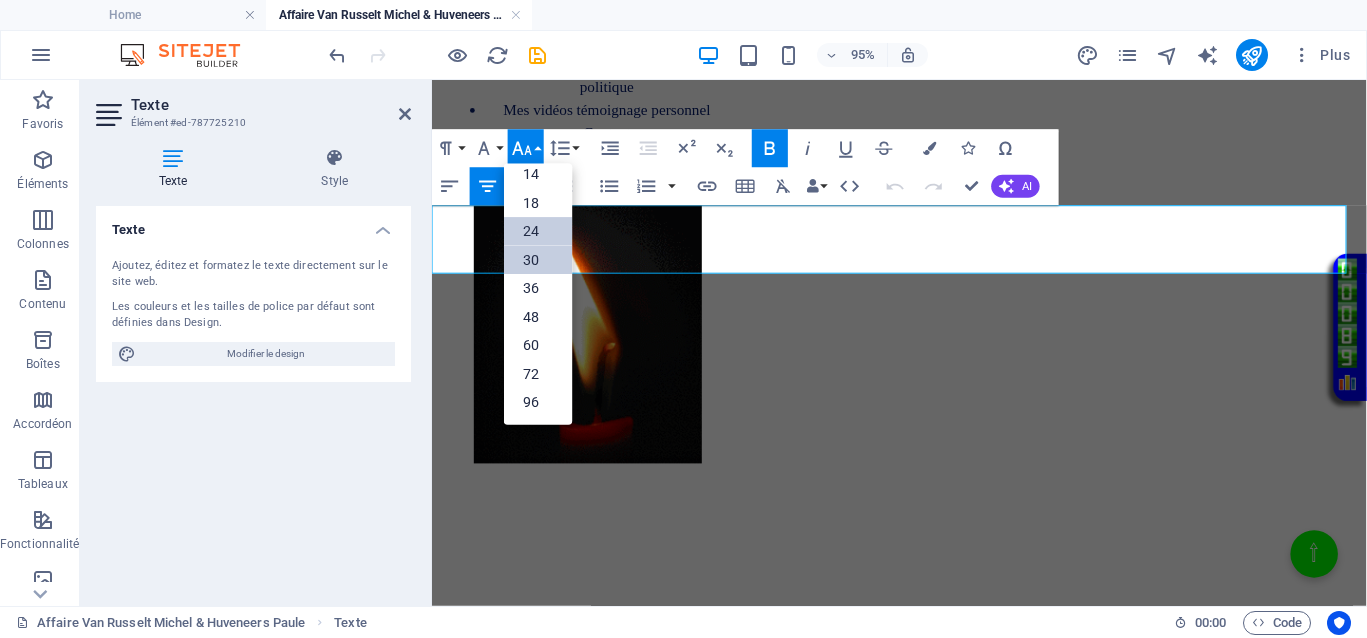 click on "30" at bounding box center [538, 260] 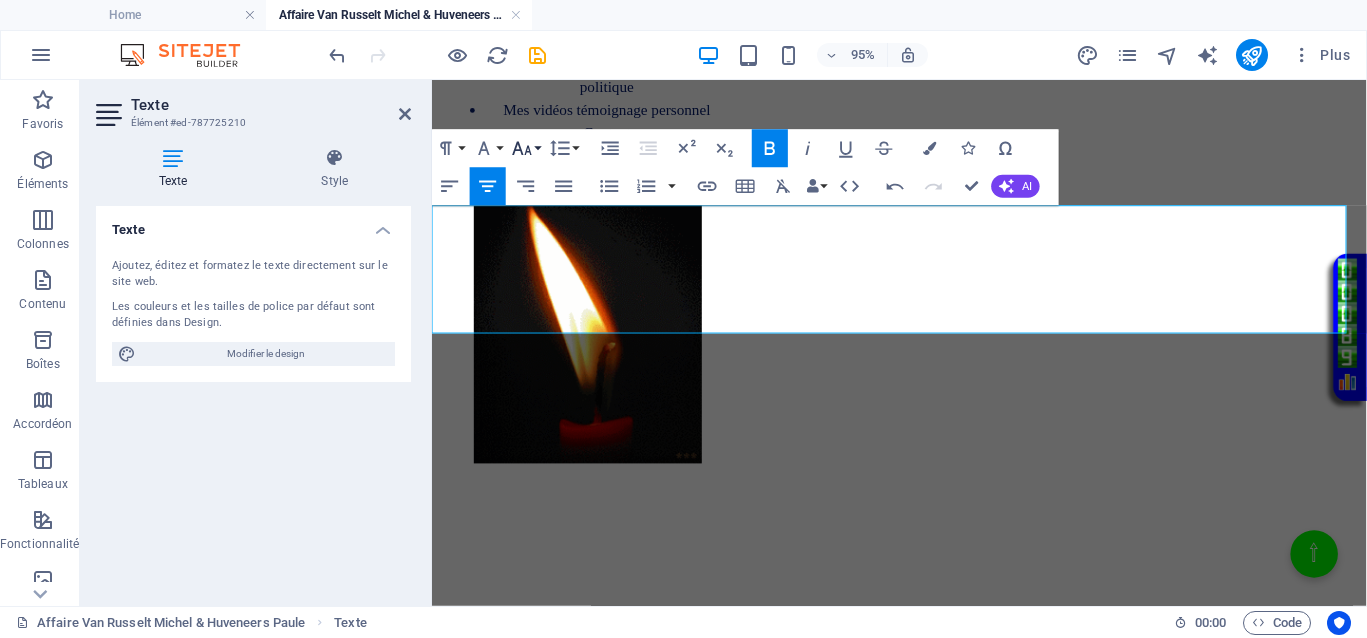 click on "Font Size" at bounding box center (526, 148) 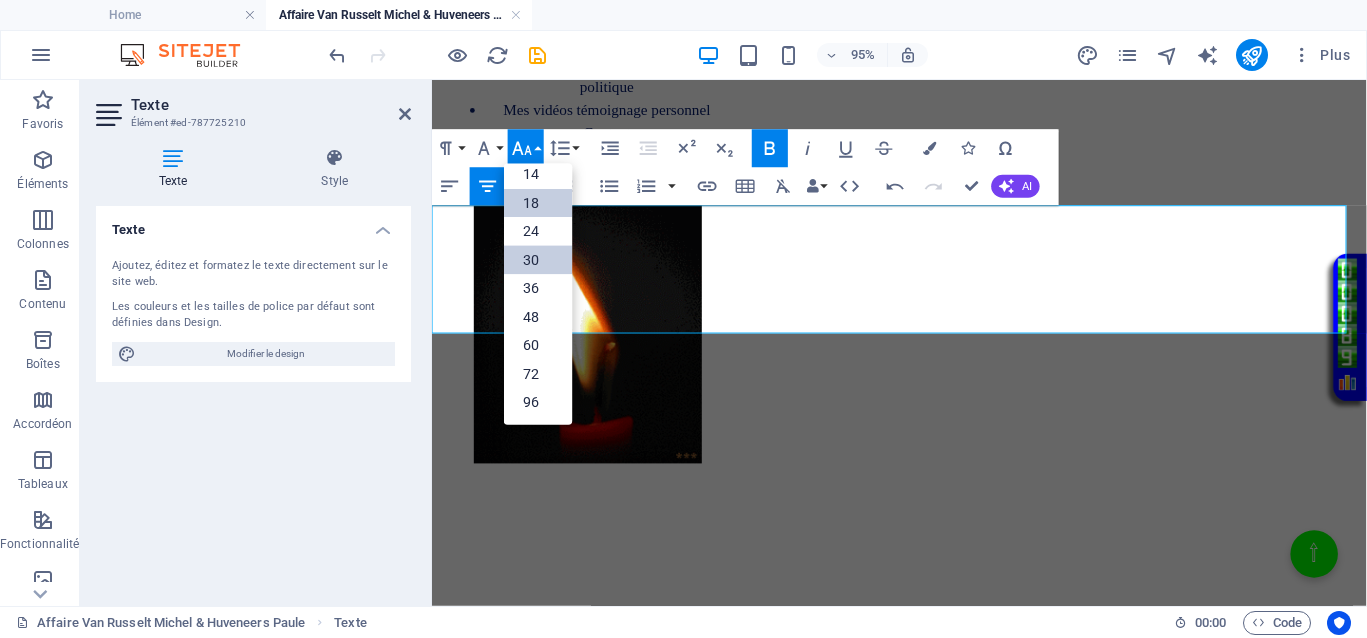 scroll, scrollTop: 161, scrollLeft: 0, axis: vertical 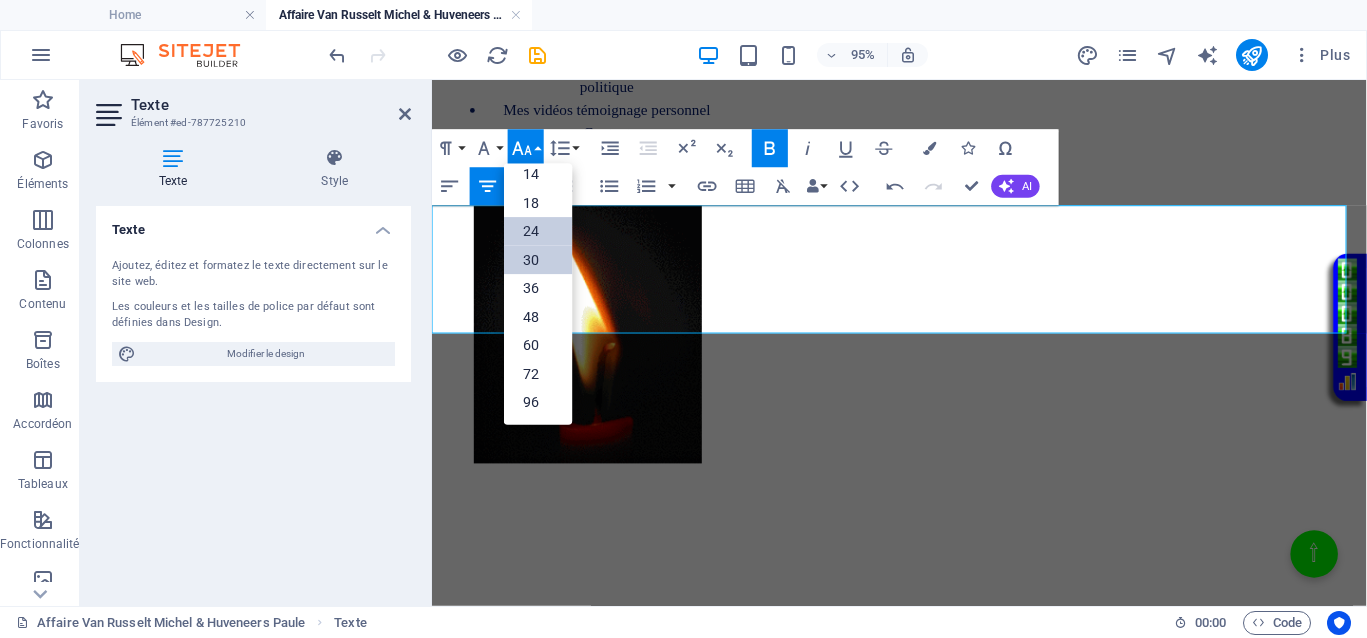 click on "24" at bounding box center (538, 232) 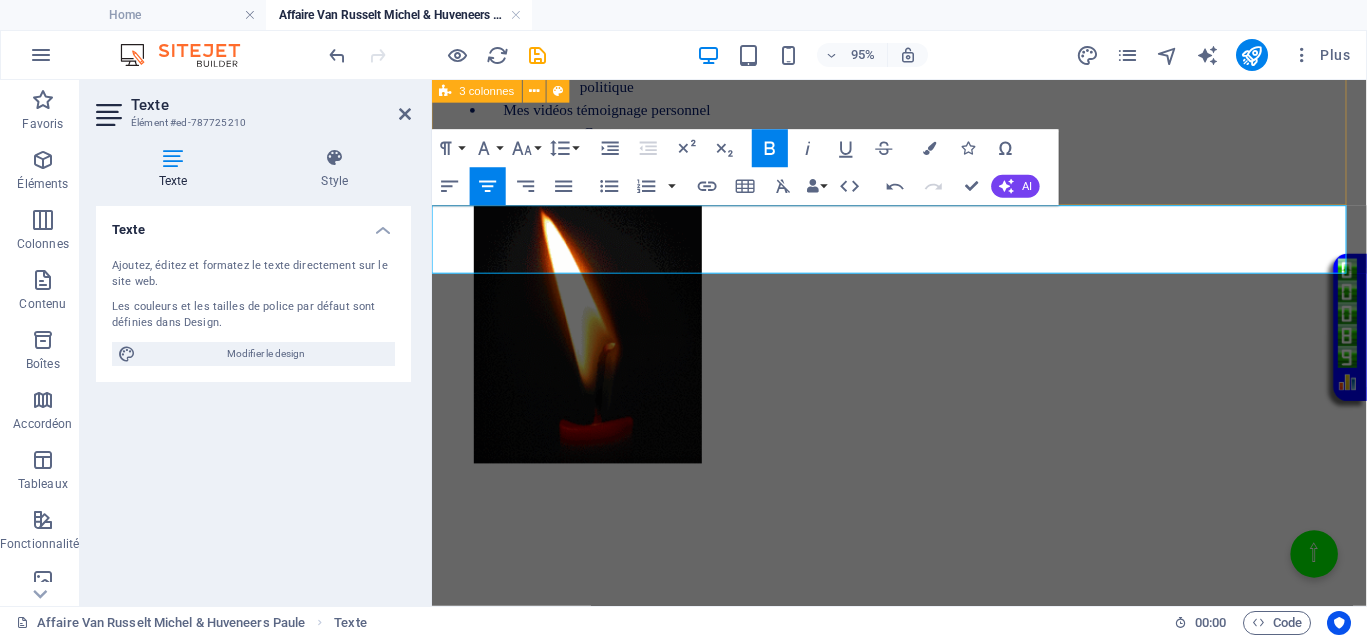click on "Home La justice divine La suite Justice La verité La libération des Palestiniens Ma demande à PHARAON Le Livre d’Enoch ou le Livre des Morts Israël, intouchable. Vraiment ? Affaire Van Russelt Michel & Huveneers Paule Demande symbolique  - Protection Asile politique Mes vidéos témoignage personnel Contact </div>" at bounding box center [924, 256] 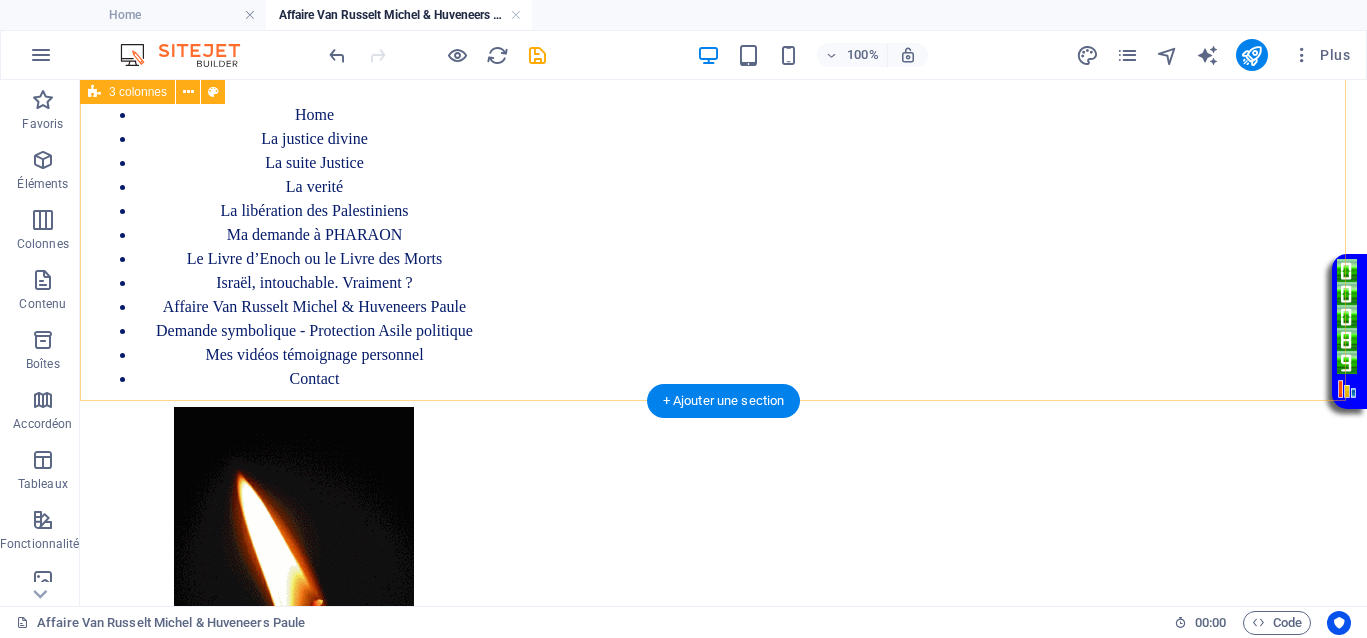 scroll, scrollTop: 125, scrollLeft: 0, axis: vertical 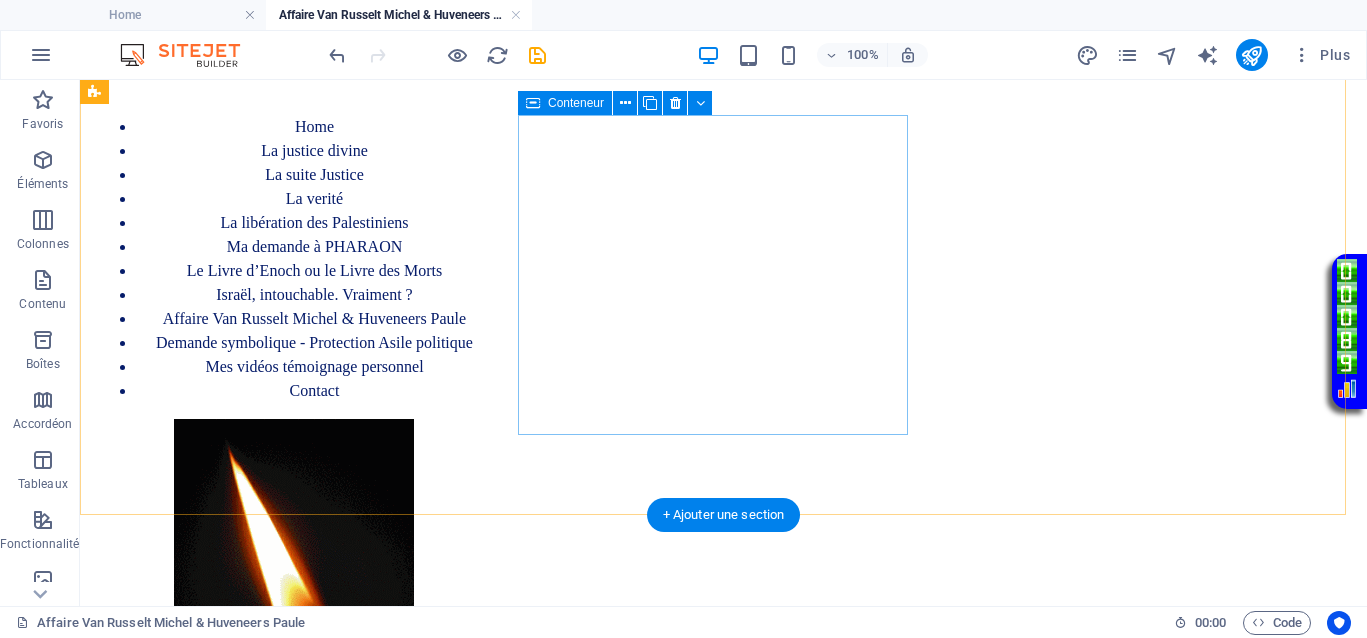 click at bounding box center (294, 579) 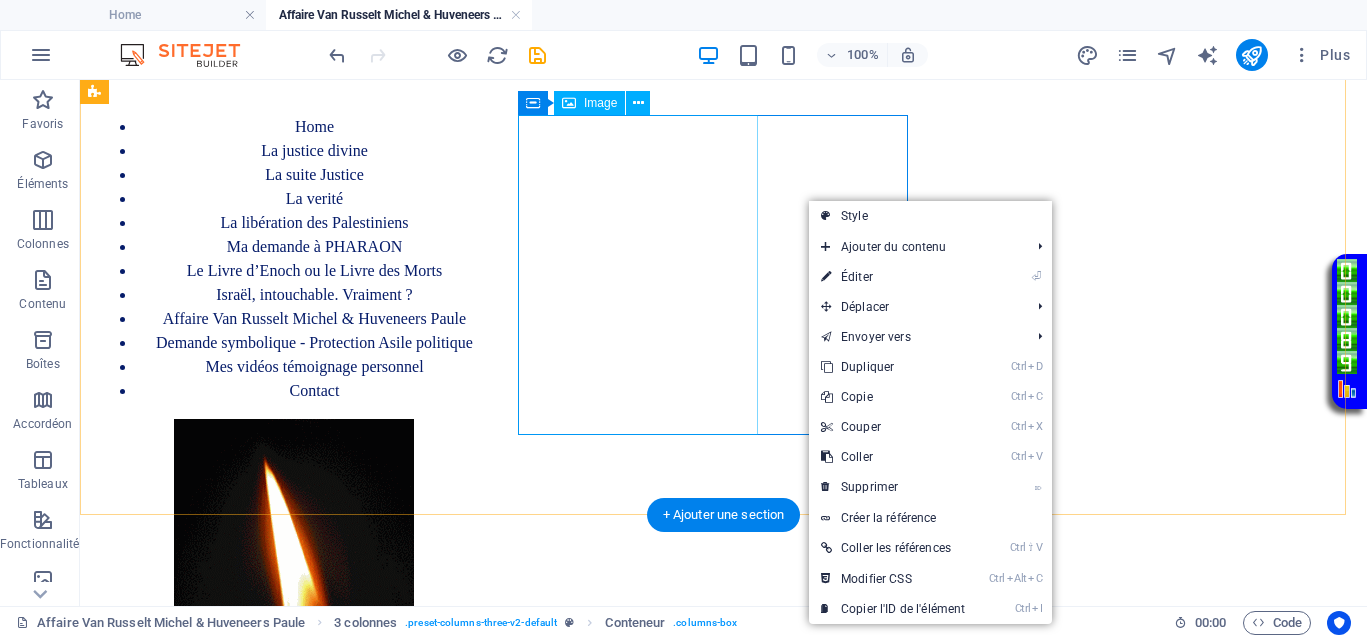 click at bounding box center [294, 579] 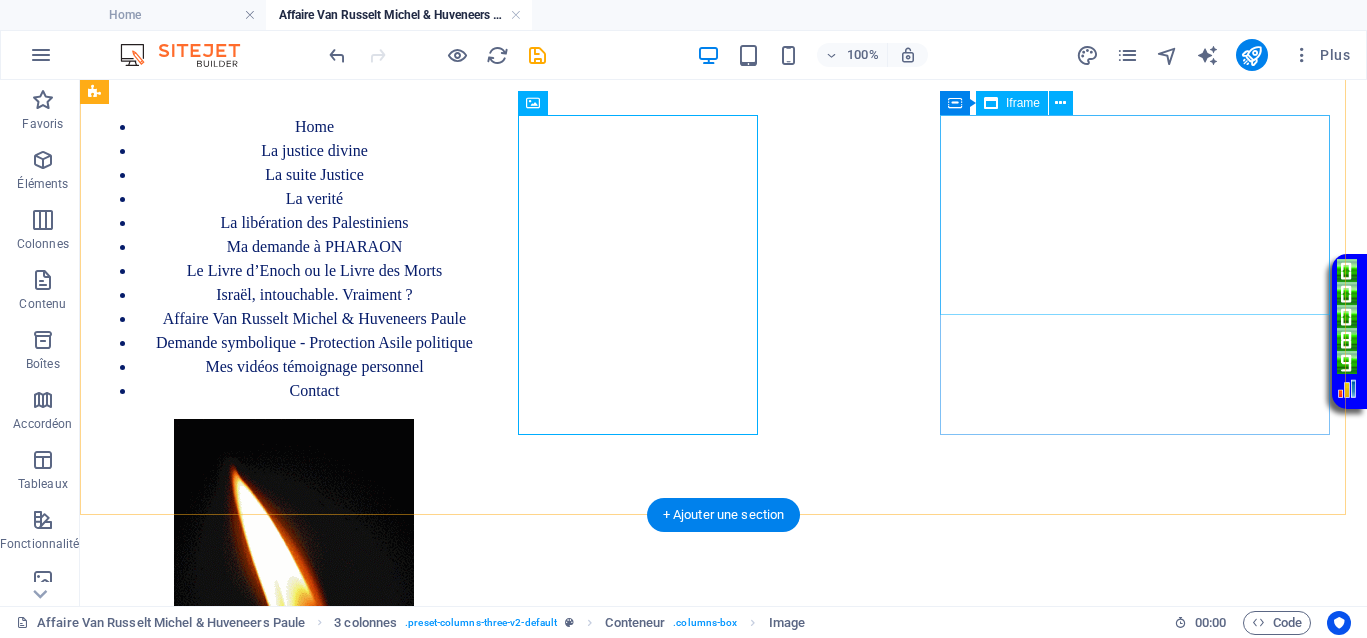 click on "</div>" at bounding box center [294, 855] 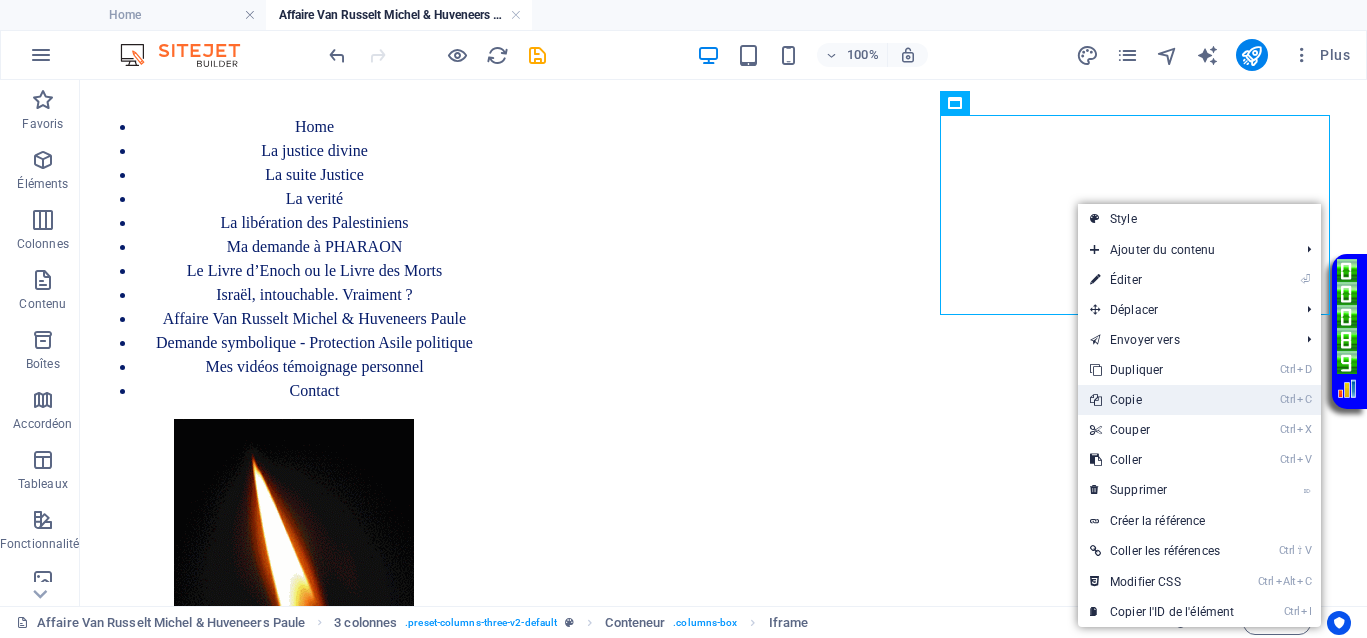 drag, startPoint x: 1115, startPoint y: 397, endPoint x: 1008, endPoint y: 303, distance: 142.42542 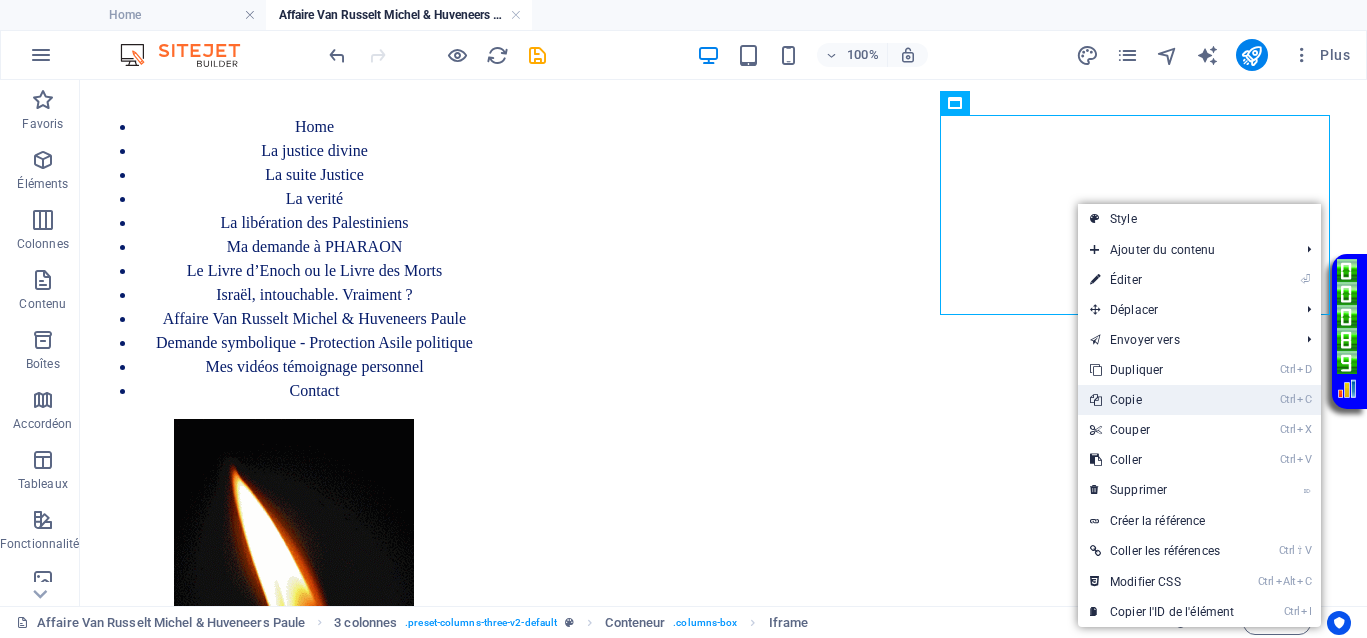 click on "Ctrl C  Copie" at bounding box center (1162, 400) 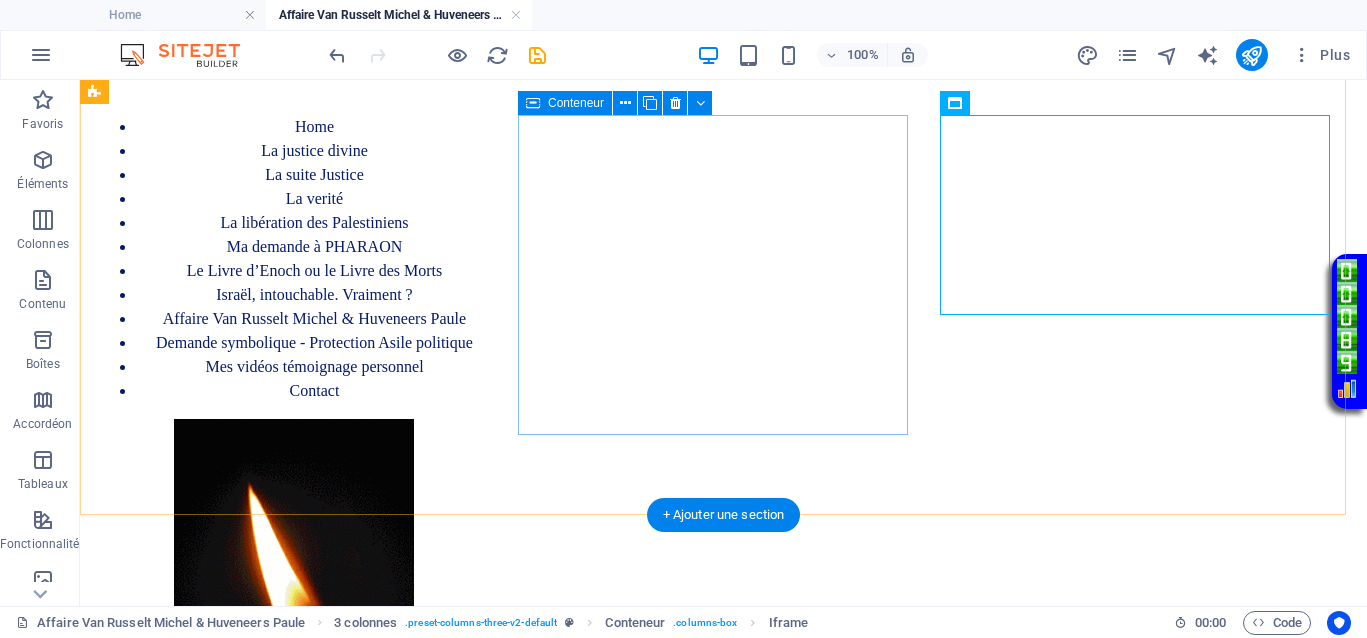click at bounding box center [294, 579] 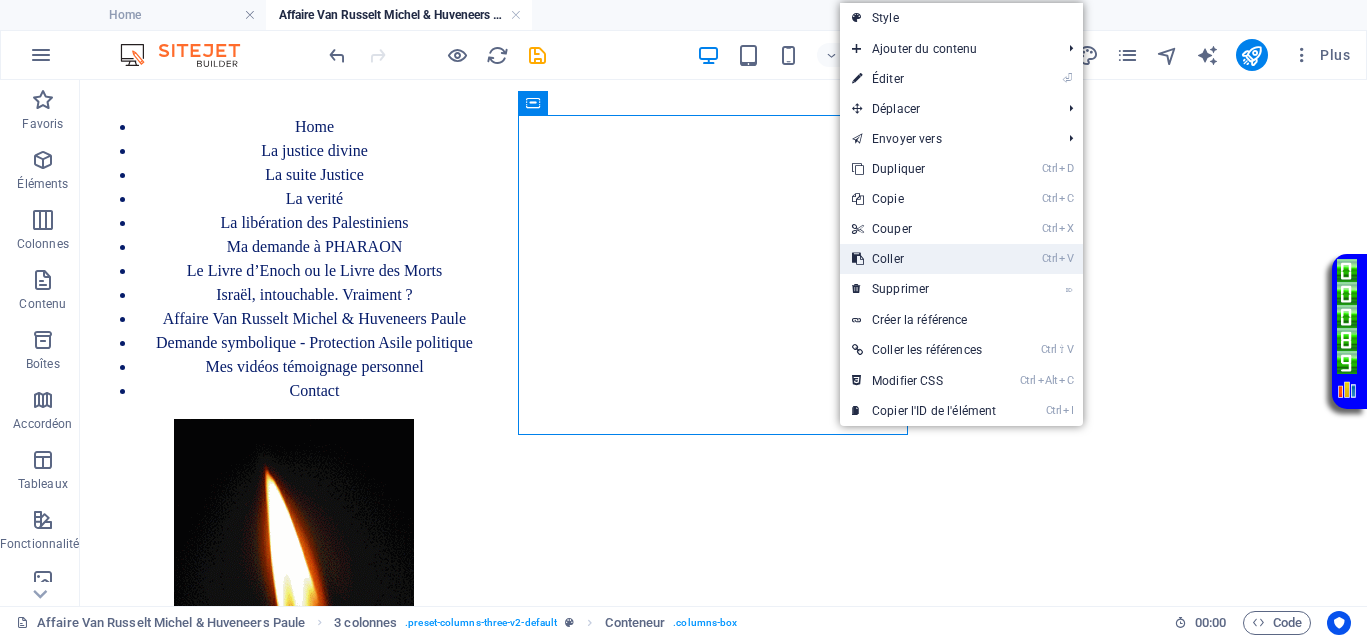 click on "Ctrl V  Coller" at bounding box center (924, 259) 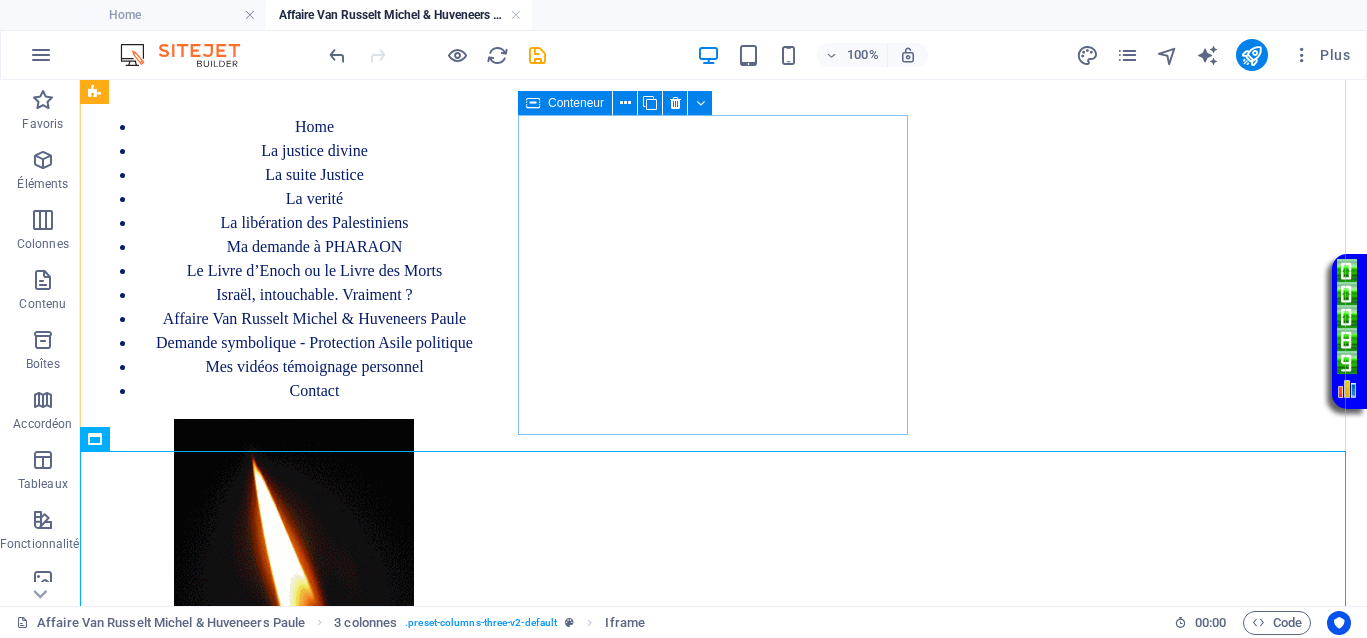 click at bounding box center (294, 579) 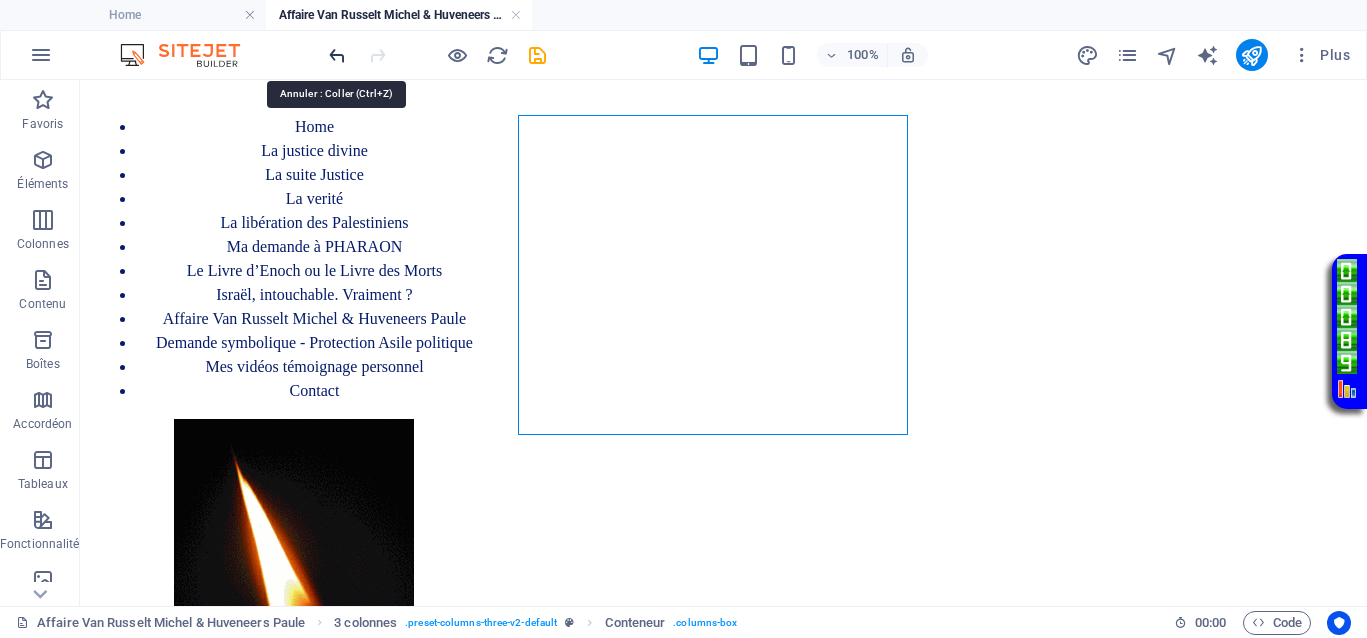 click at bounding box center (337, 55) 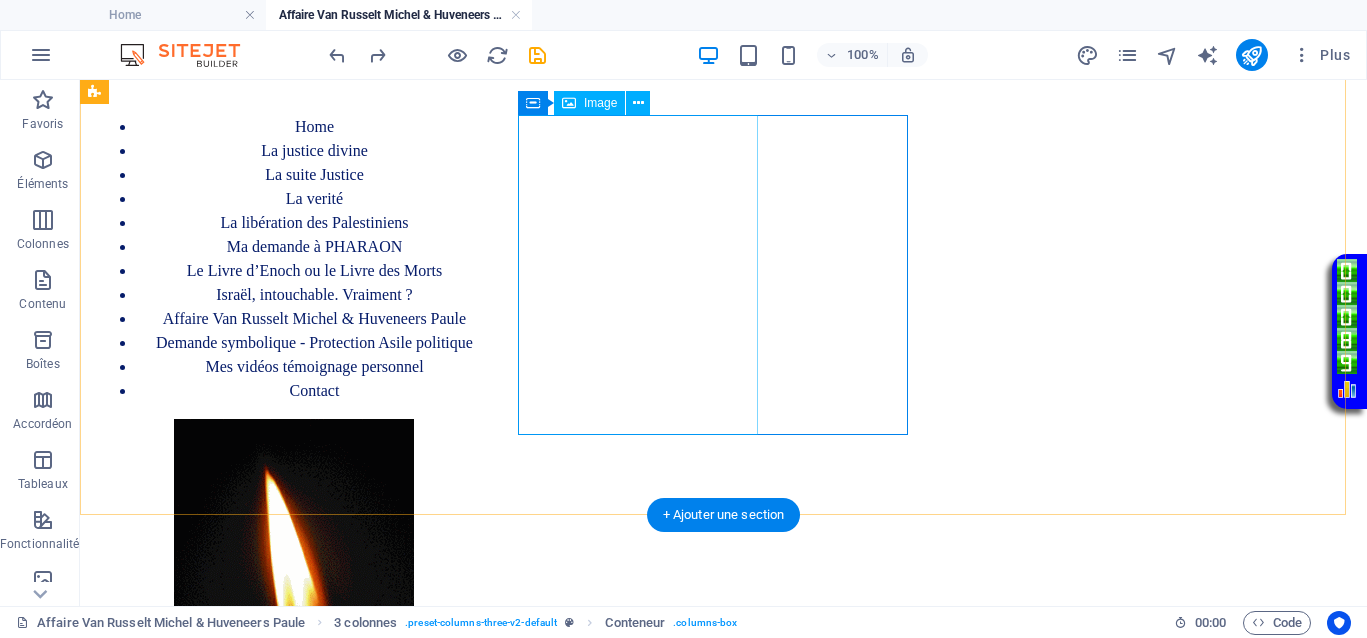 click at bounding box center [294, 579] 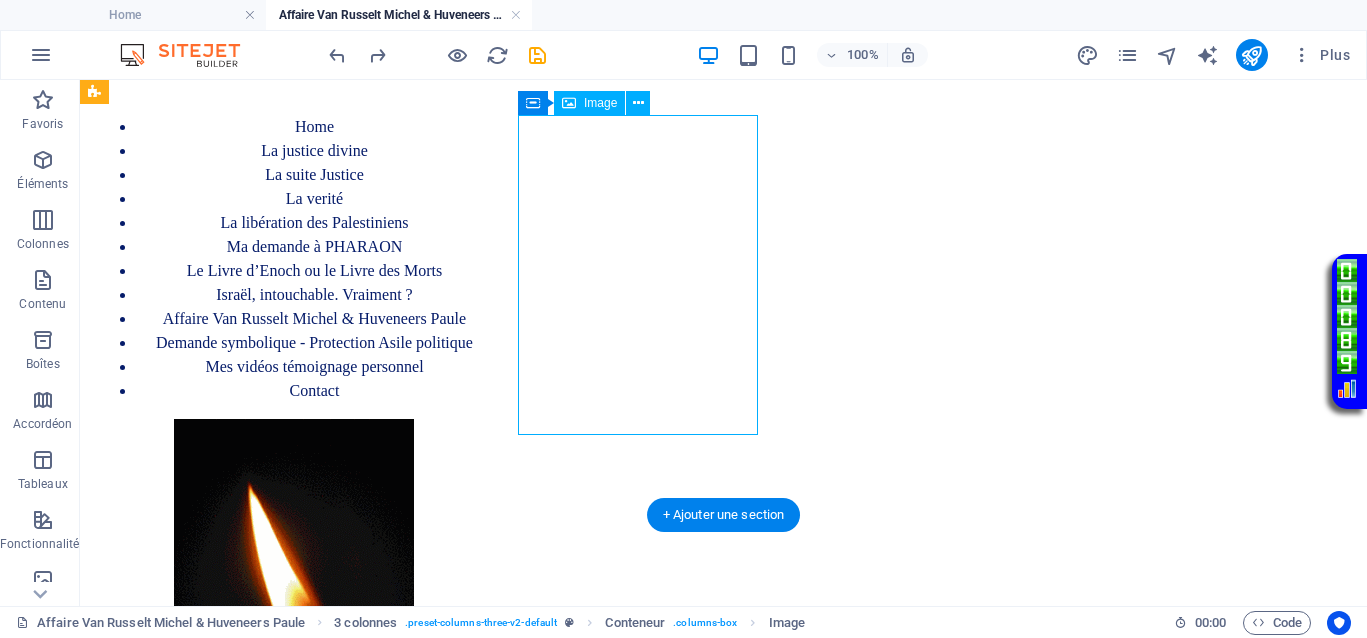 click at bounding box center (294, 579) 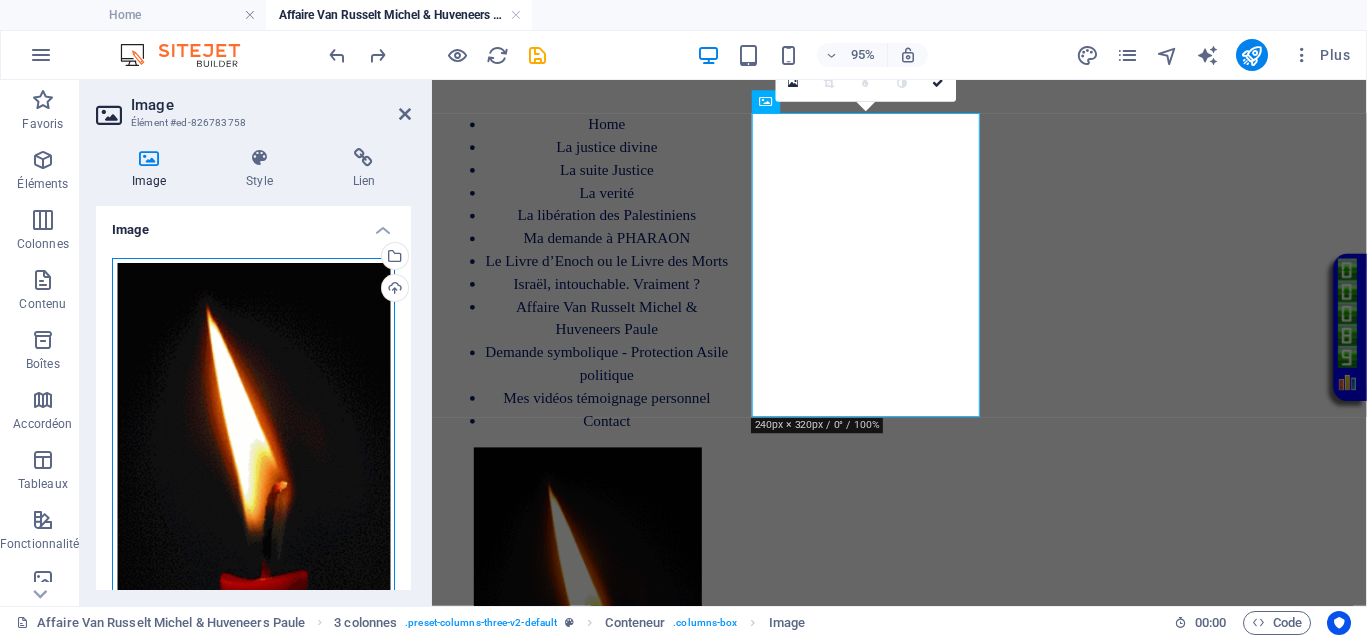 click on "Glissez les fichiers ici, cliquez pour choisir les fichiers ou  sélectionnez les fichiers depuis Fichiers ou depuis notre stock gratuit de photos et de vidéos" at bounding box center [253, 445] 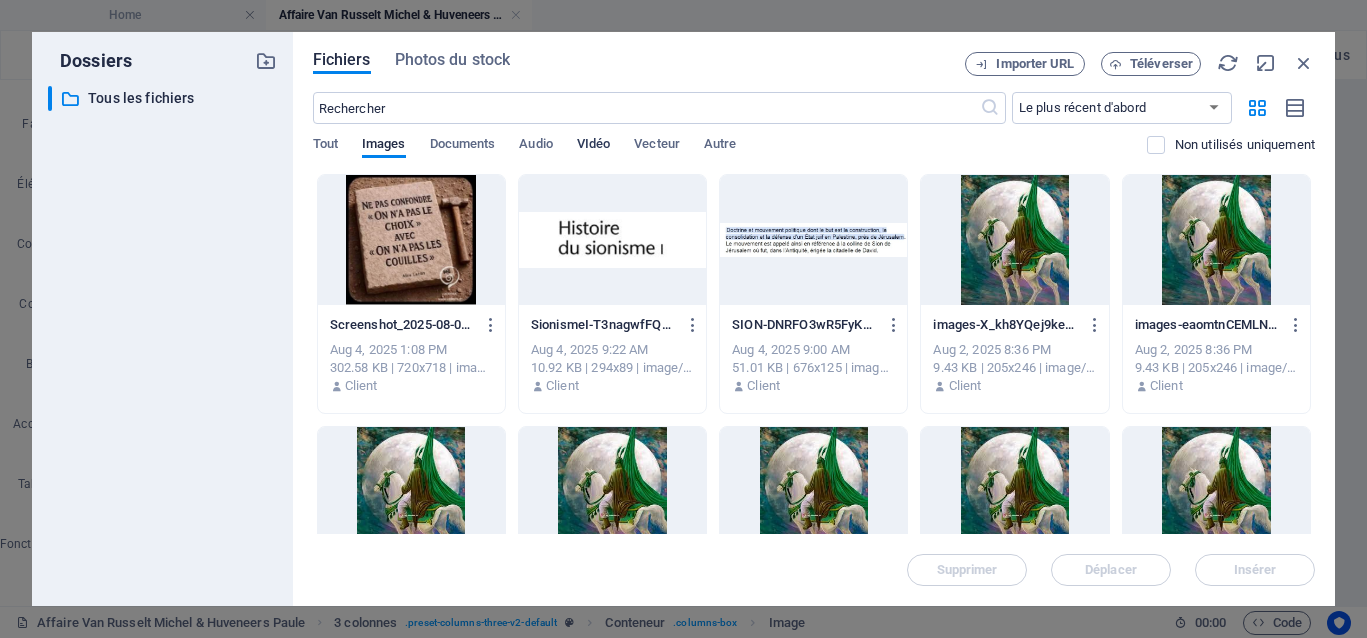 click on "VIdéo" at bounding box center [593, 146] 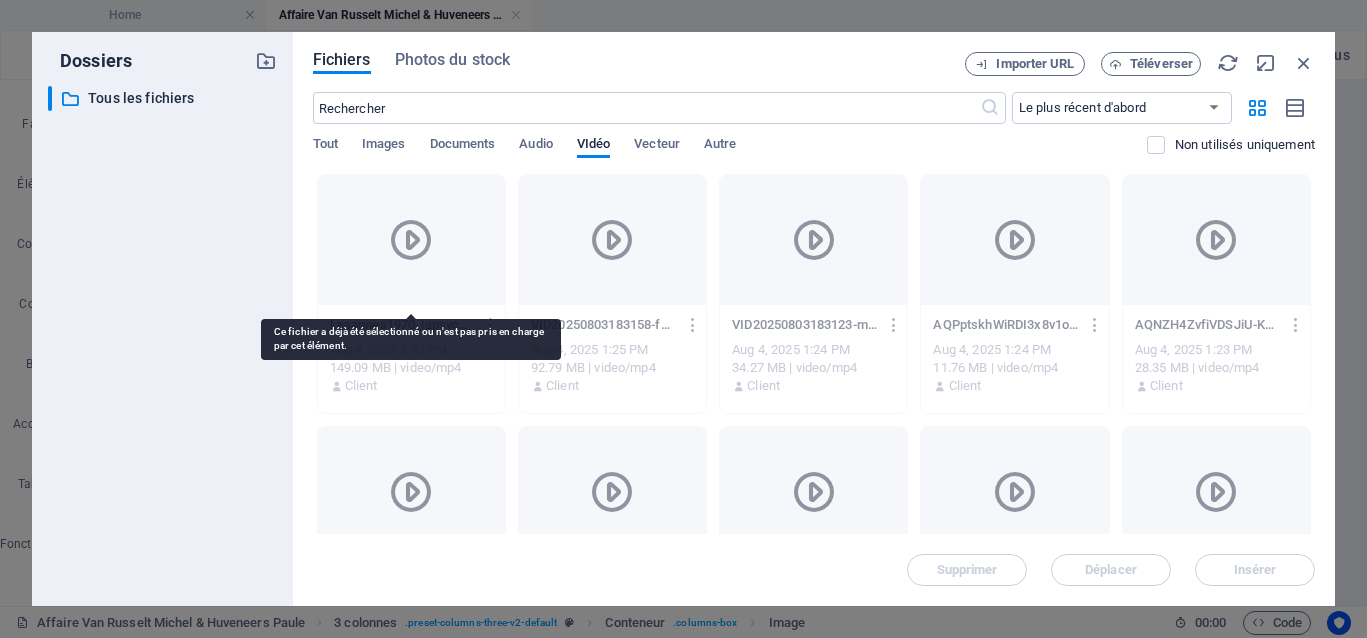 click at bounding box center [411, 240] 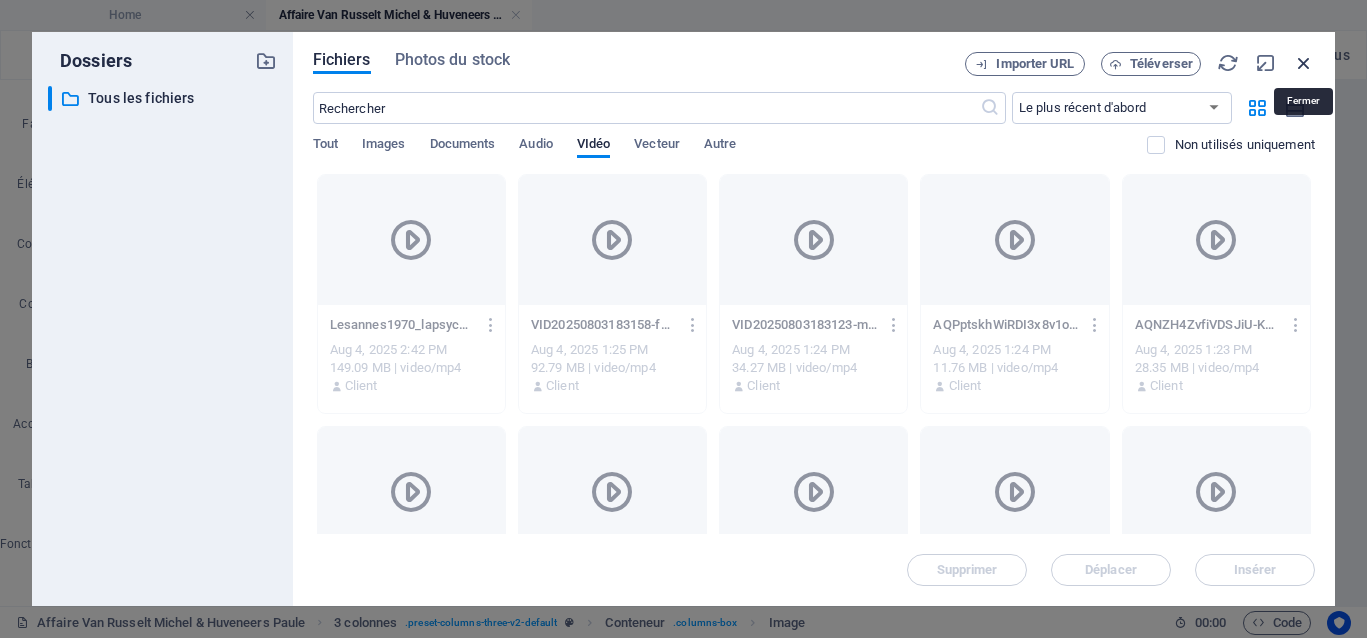 click at bounding box center [1304, 63] 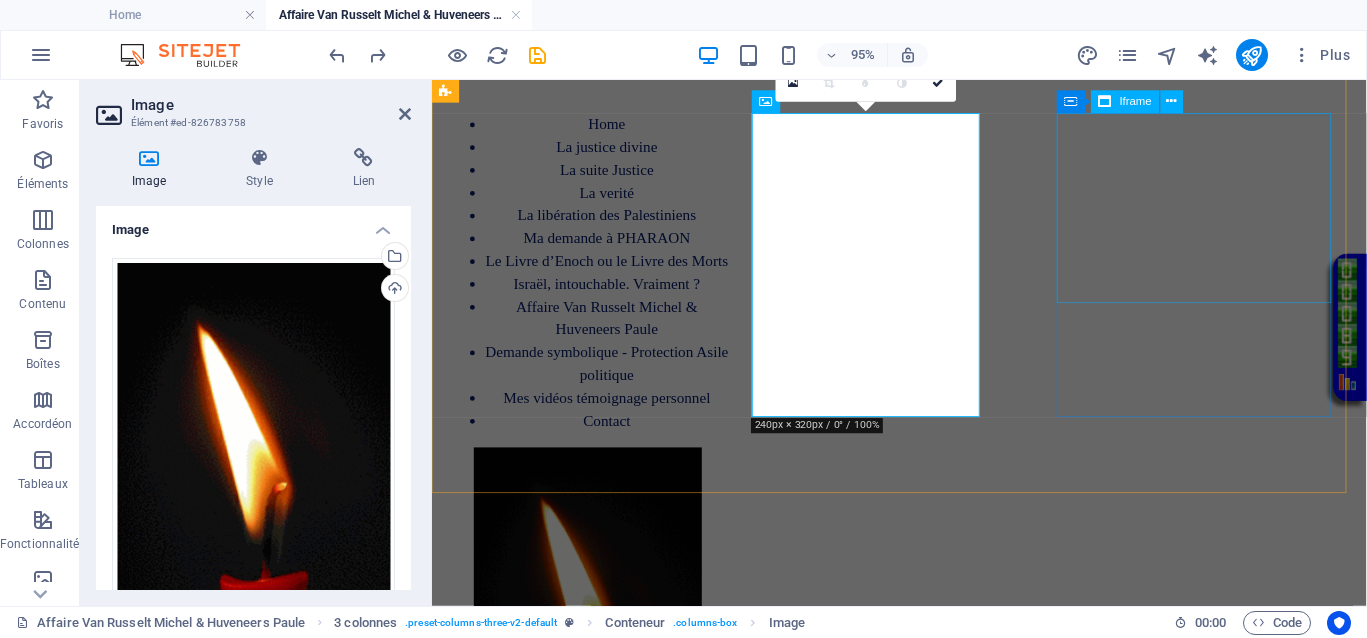 click on "</div>" at bounding box center [596, 903] 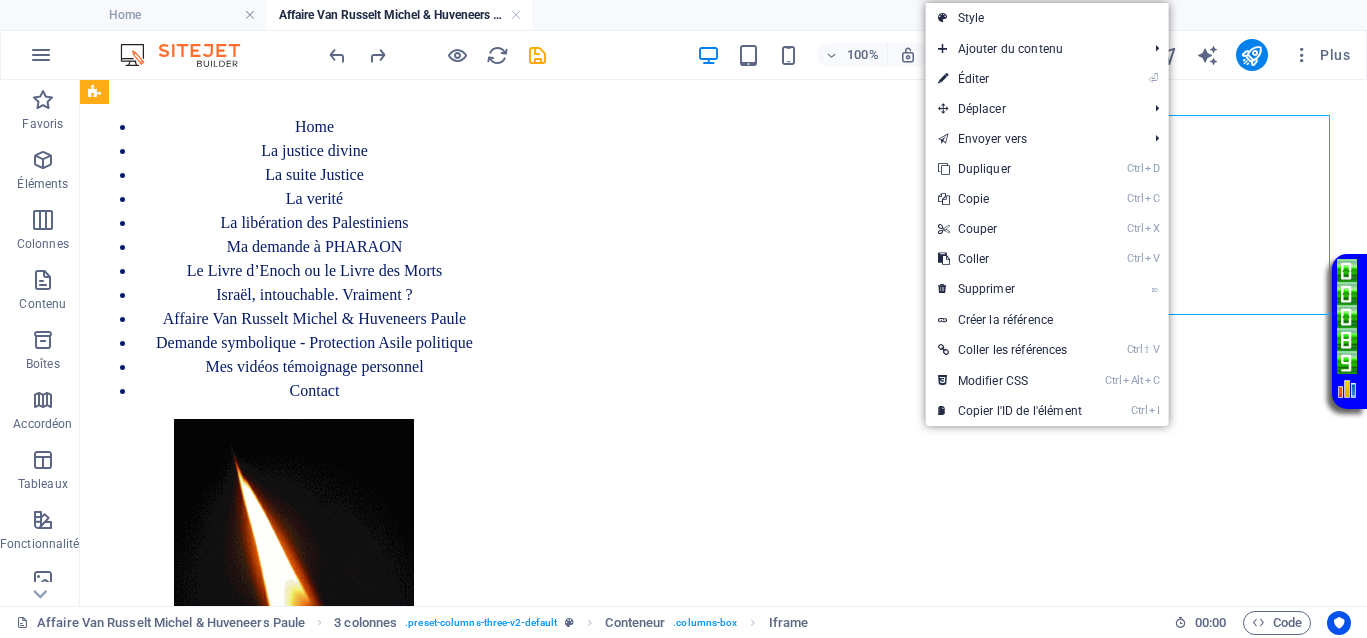 click on "</div>" at bounding box center [294, 855] 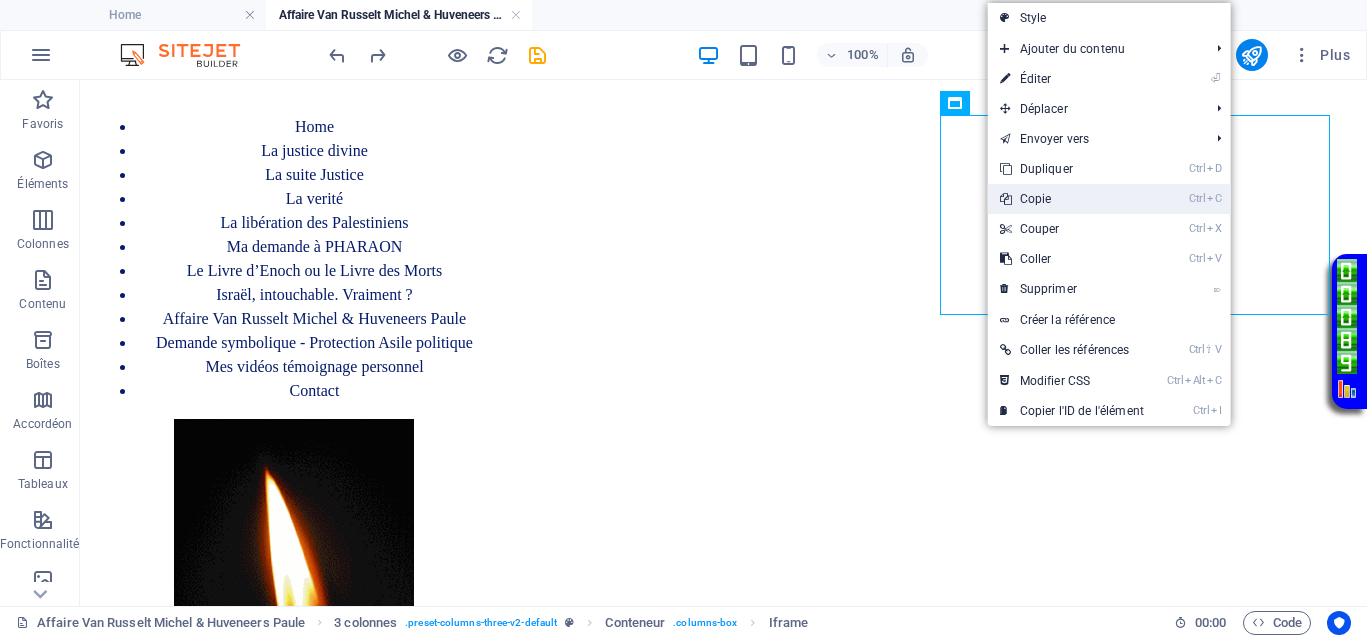drag, startPoint x: 1061, startPoint y: 197, endPoint x: 818, endPoint y: 126, distance: 253.16003 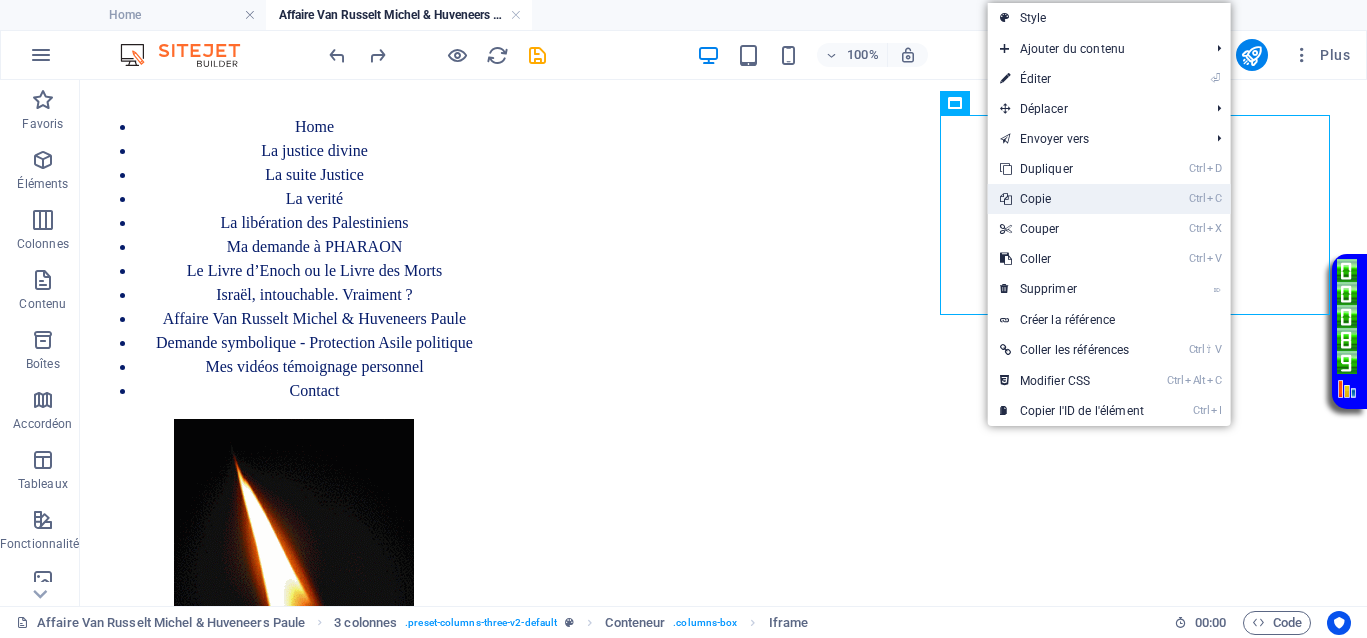 click on "Ctrl C  Copie" at bounding box center [1072, 199] 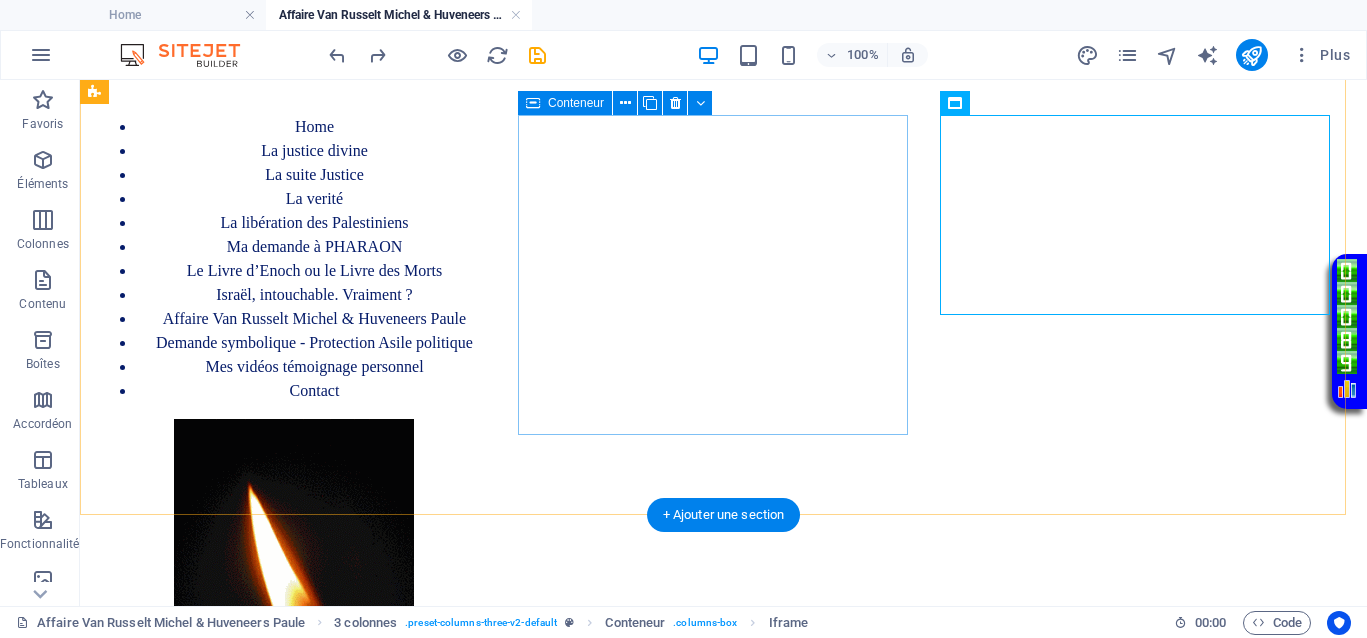 click at bounding box center (294, 579) 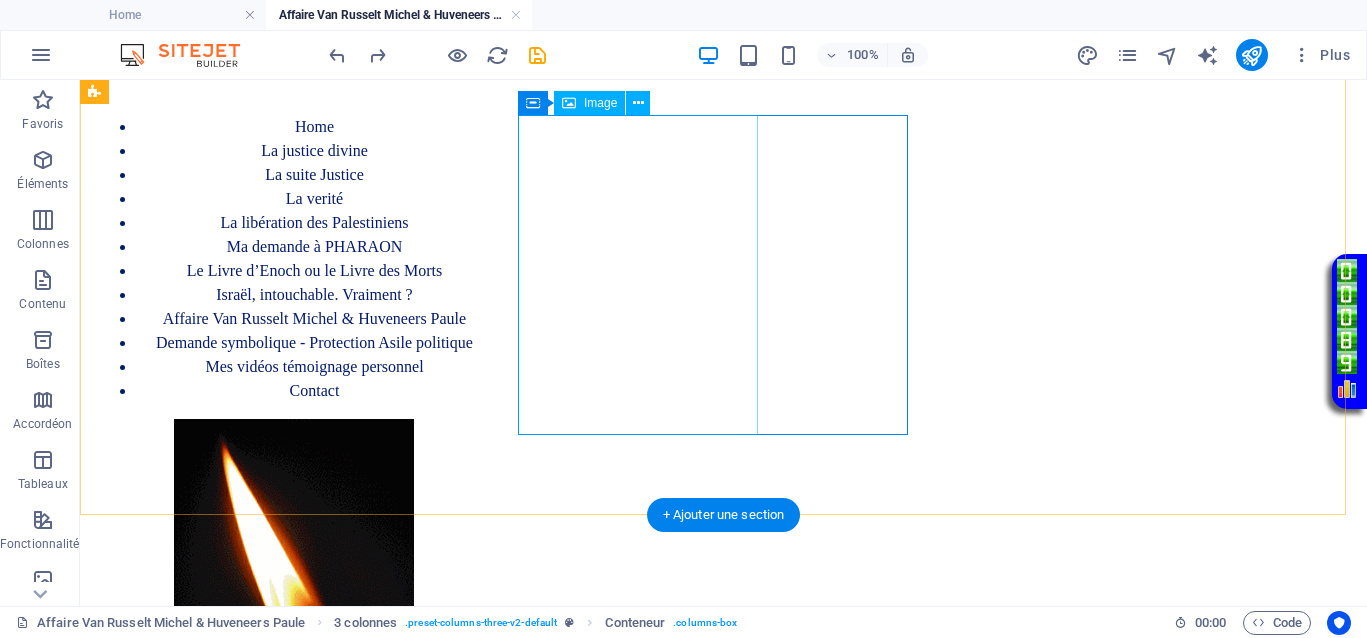 click at bounding box center [294, 579] 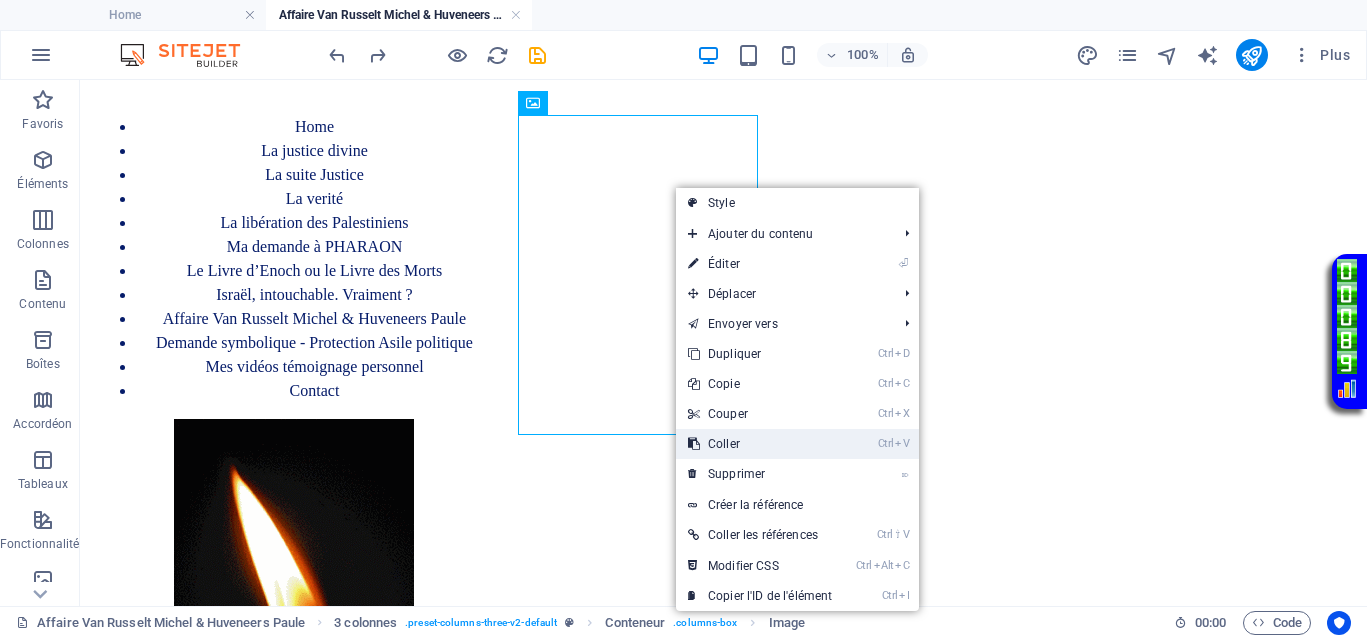 click on "Ctrl V  Coller" at bounding box center (760, 444) 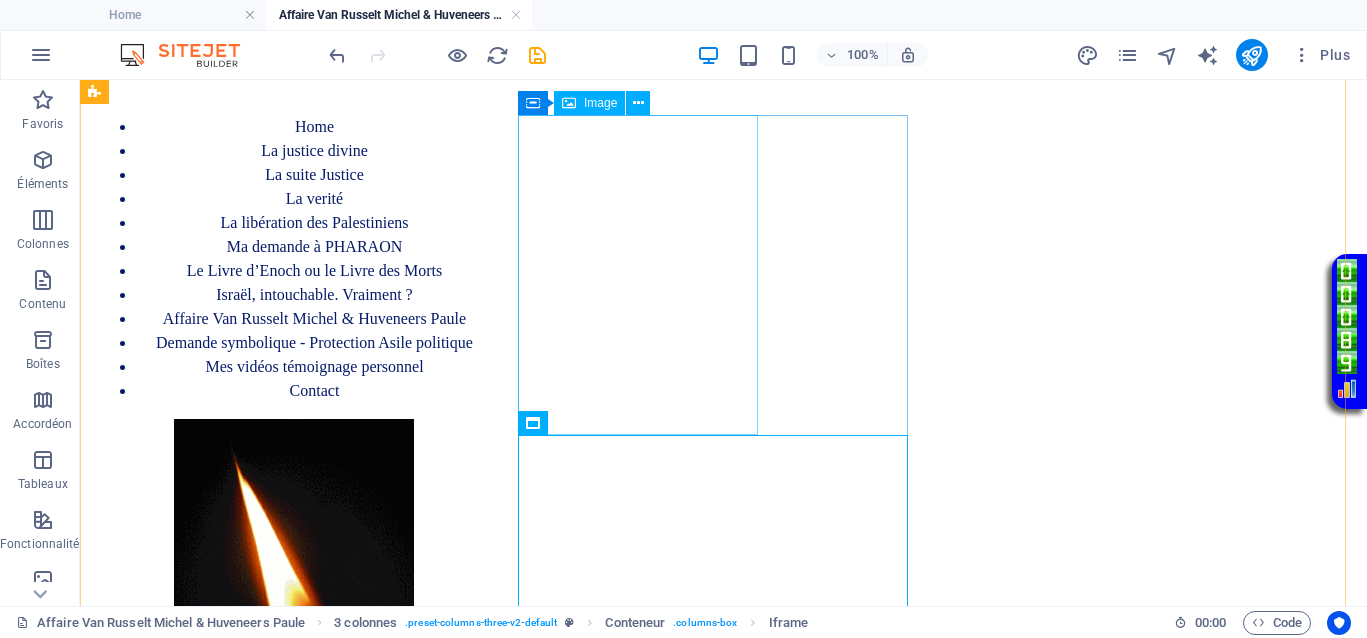 click at bounding box center [294, 579] 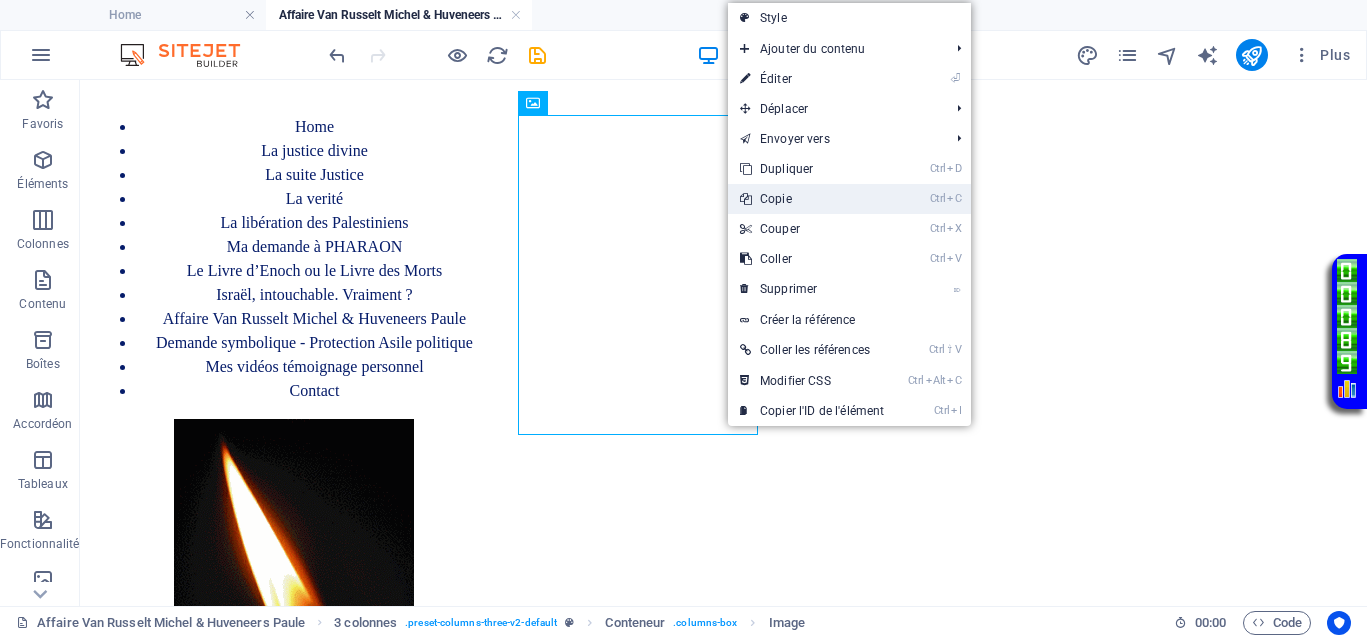 click on "Ctrl C  Copie" at bounding box center [812, 199] 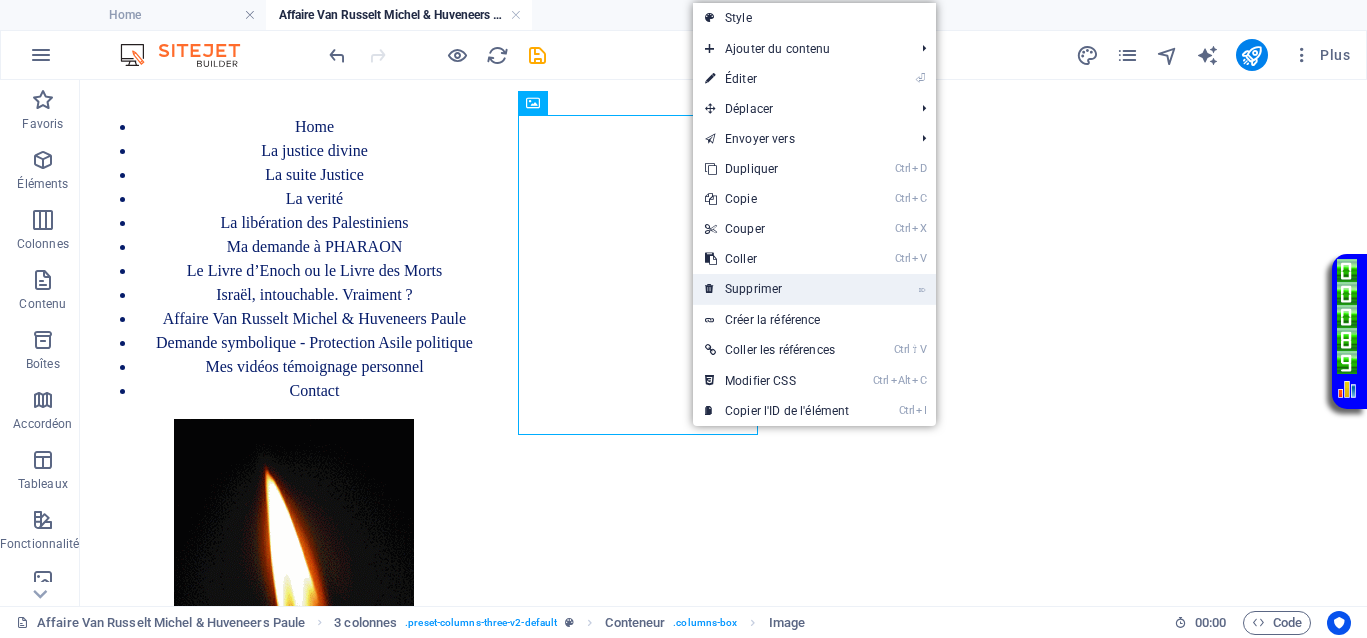 click on "⌦  Supprimer" at bounding box center (777, 289) 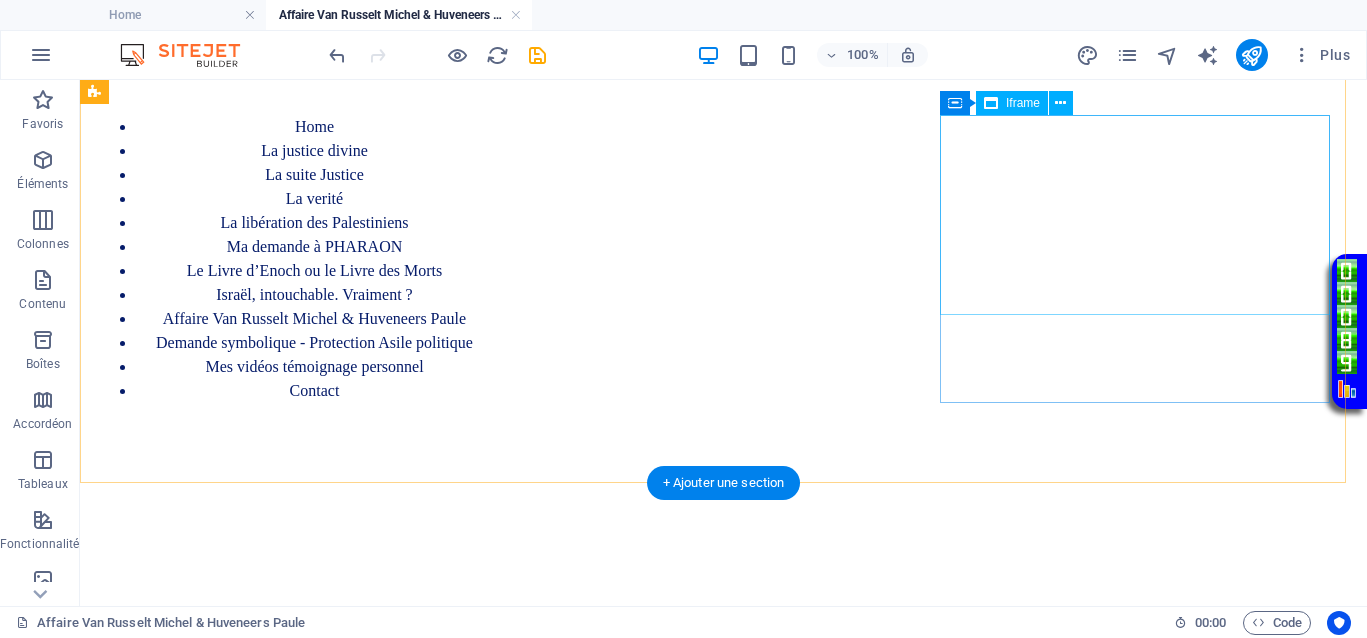 click on "</div>" at bounding box center (294, 735) 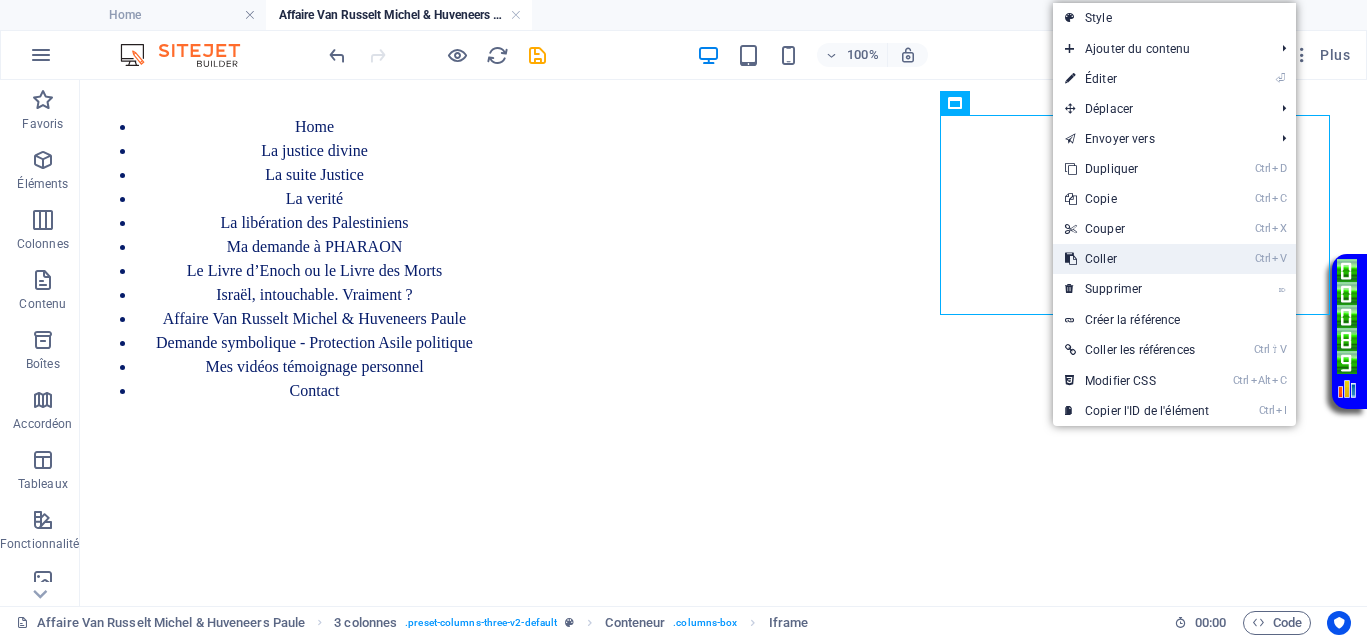drag, startPoint x: 1090, startPoint y: 260, endPoint x: 1010, endPoint y: 181, distance: 112.432205 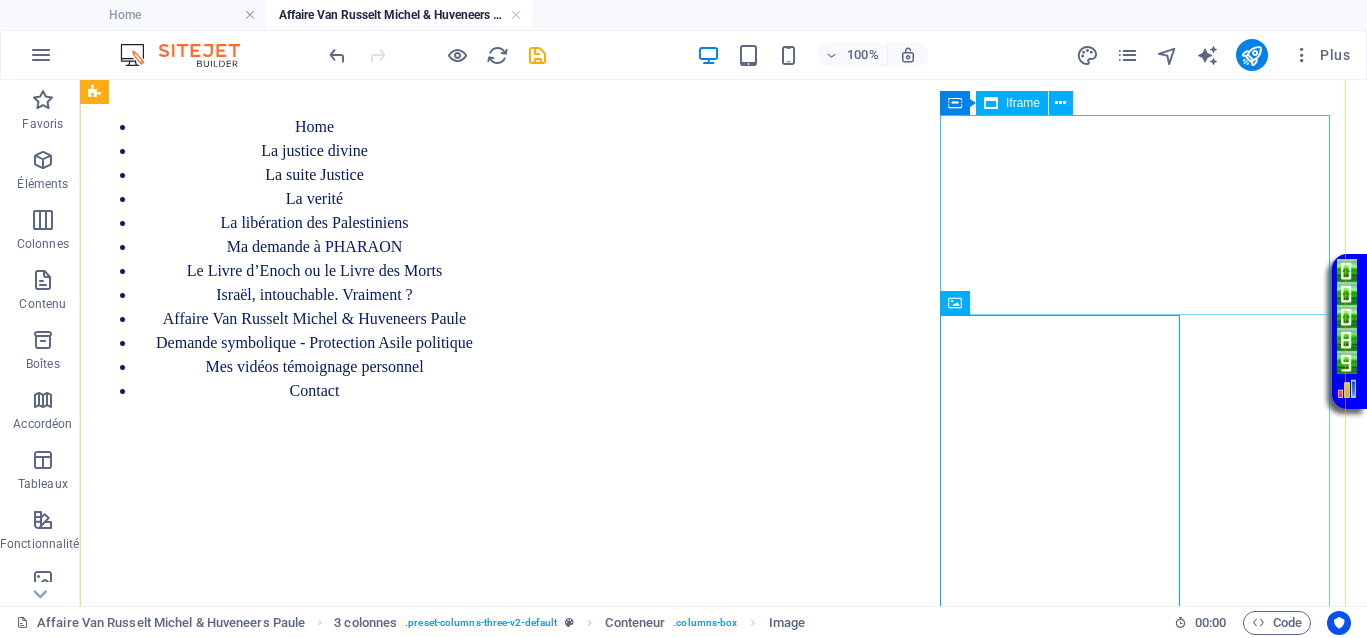 click on "</div>" at bounding box center [294, 735] 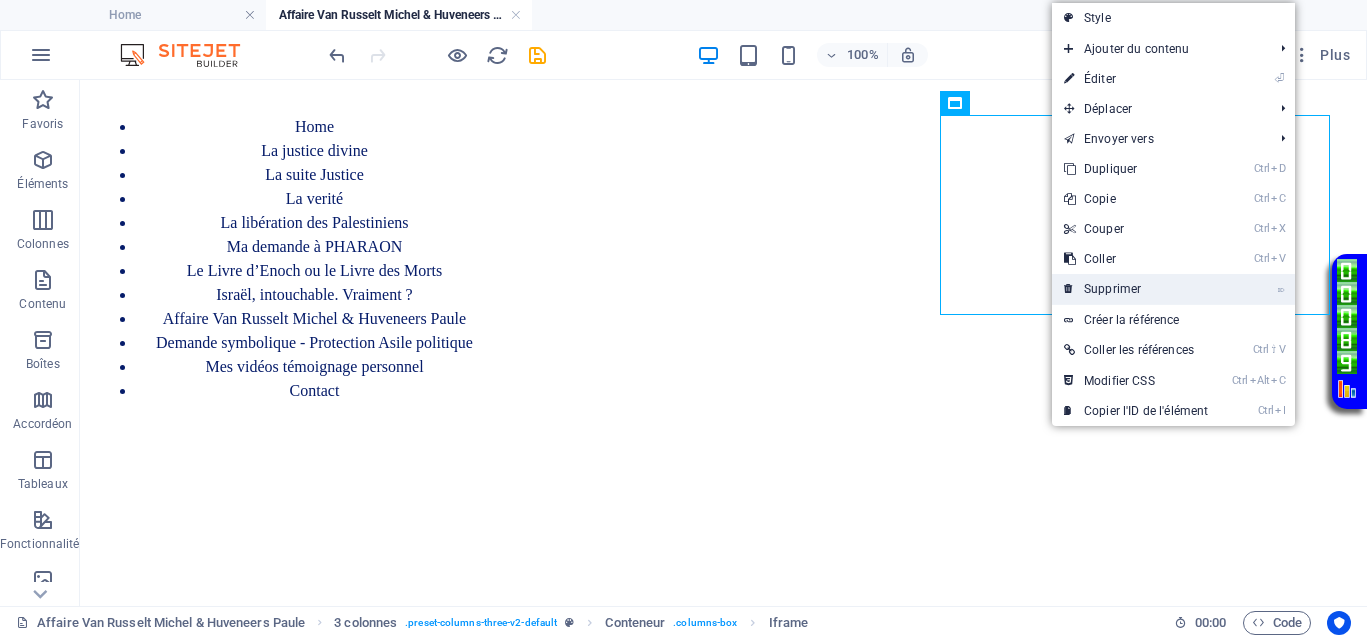 click on "⌦  Supprimer" at bounding box center (1136, 289) 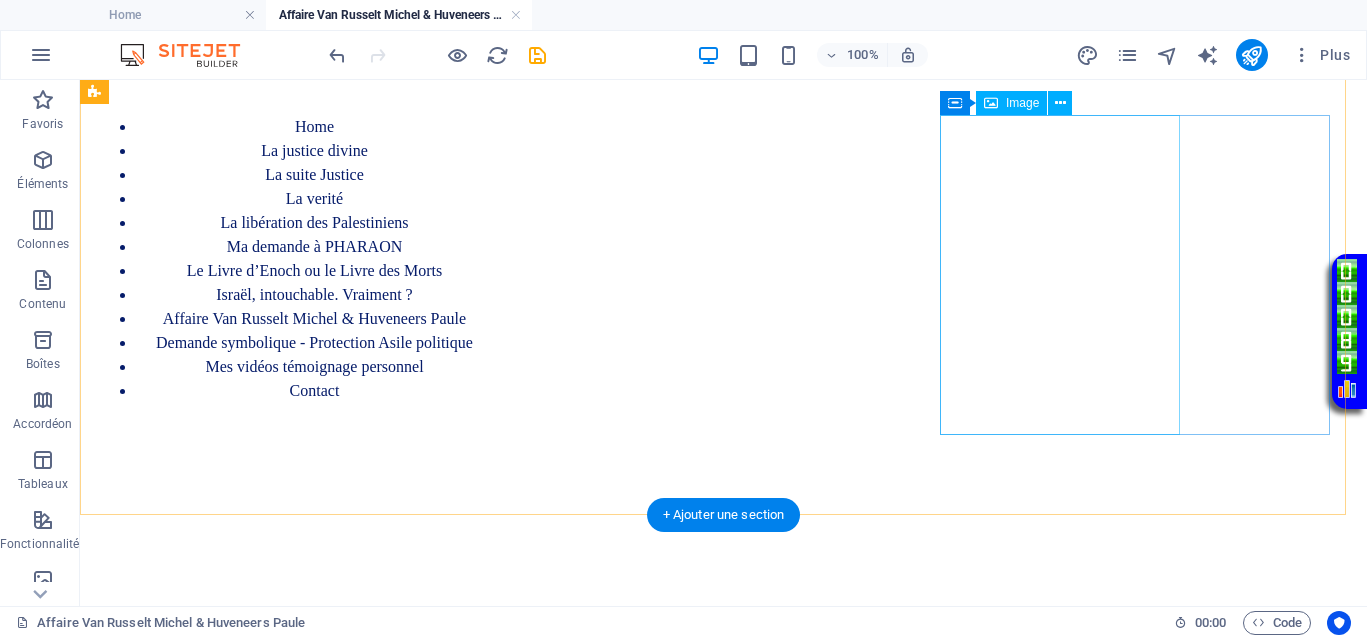 click at bounding box center [294, 795] 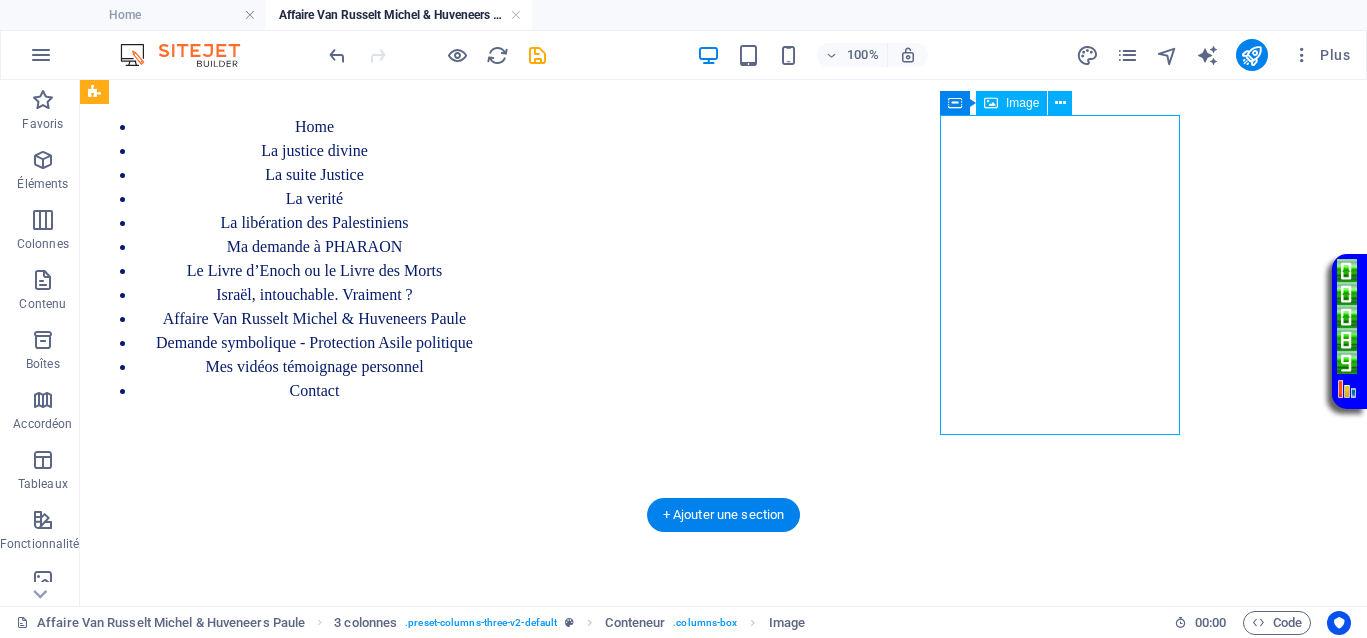click at bounding box center (294, 795) 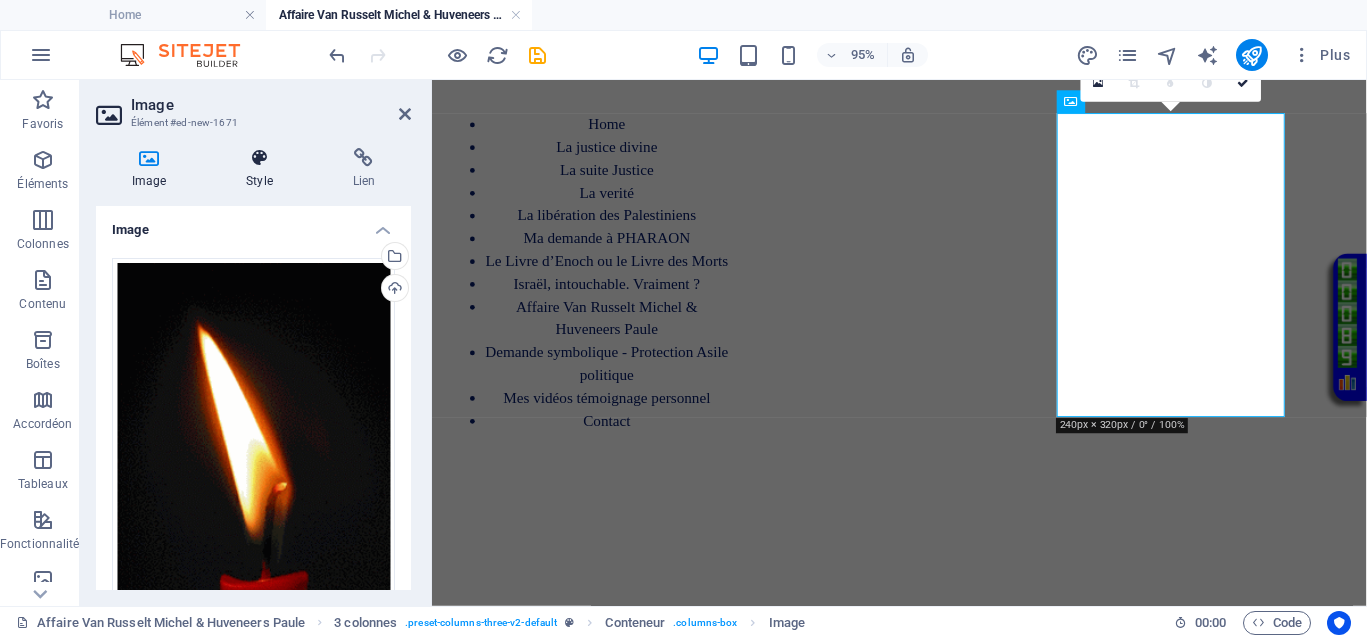click on "Style" at bounding box center (263, 169) 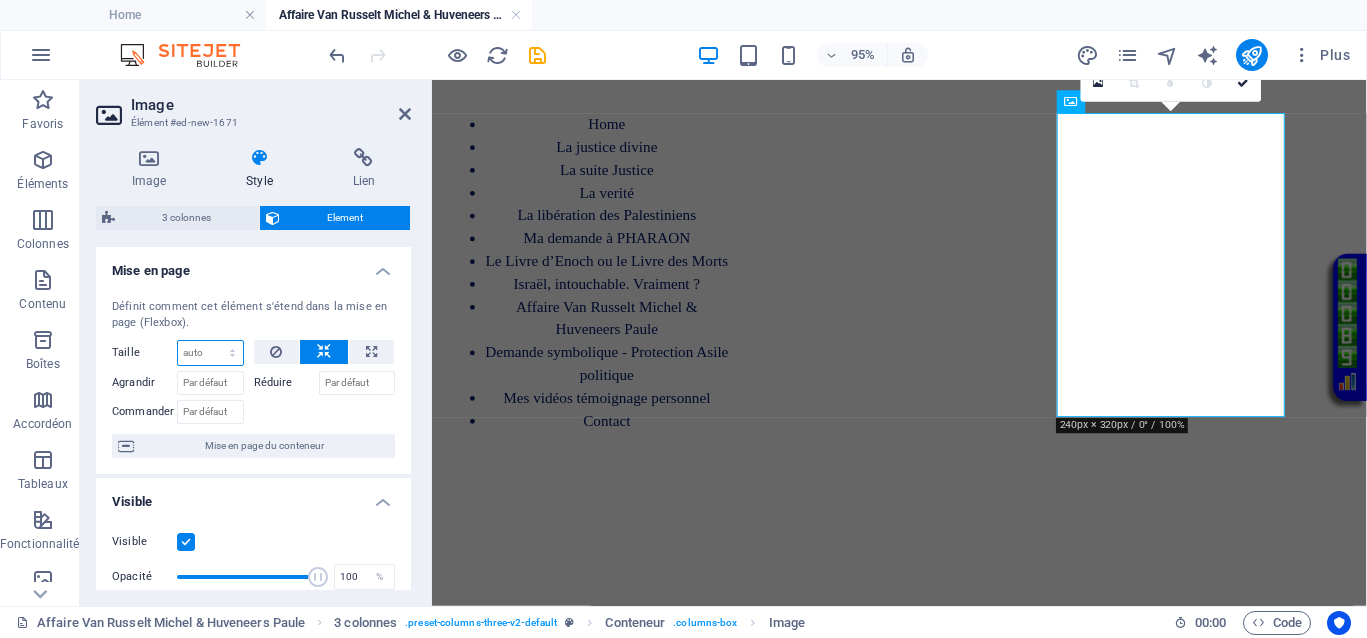 click on "Par défaut auto px % 1/1 1/2 1/3 1/4 1/5 1/6 1/7 1/8 1/9 1/10" at bounding box center [210, 353] 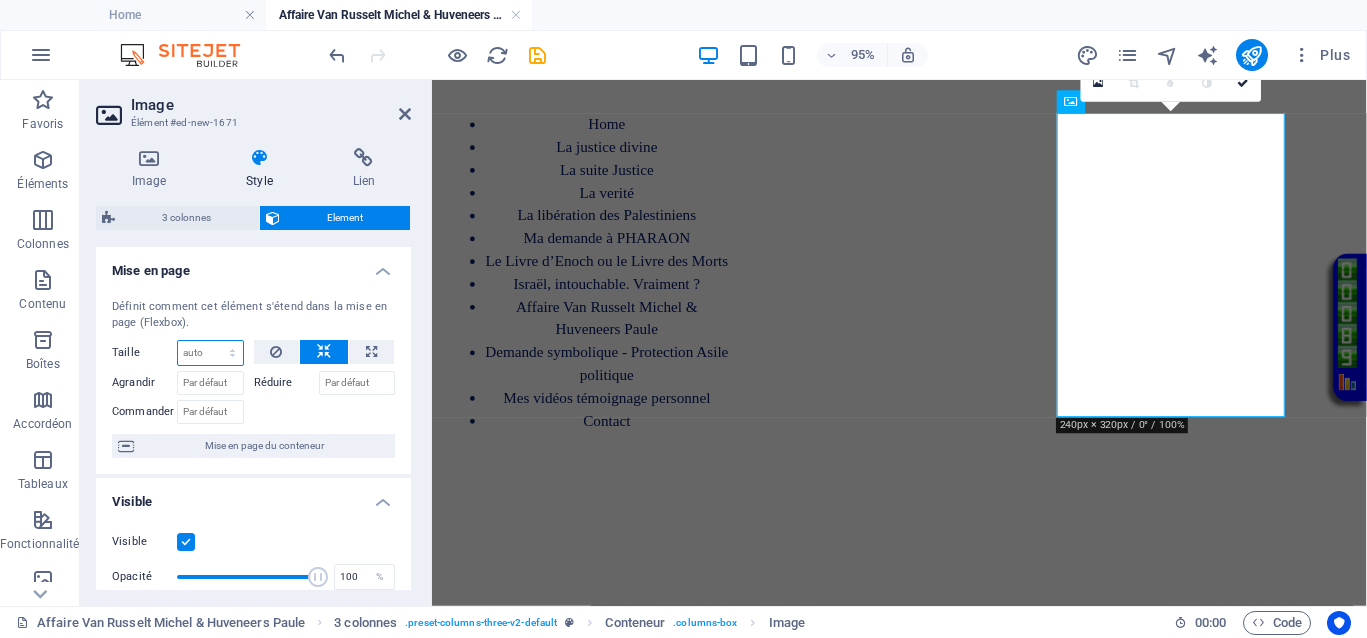 select on "px" 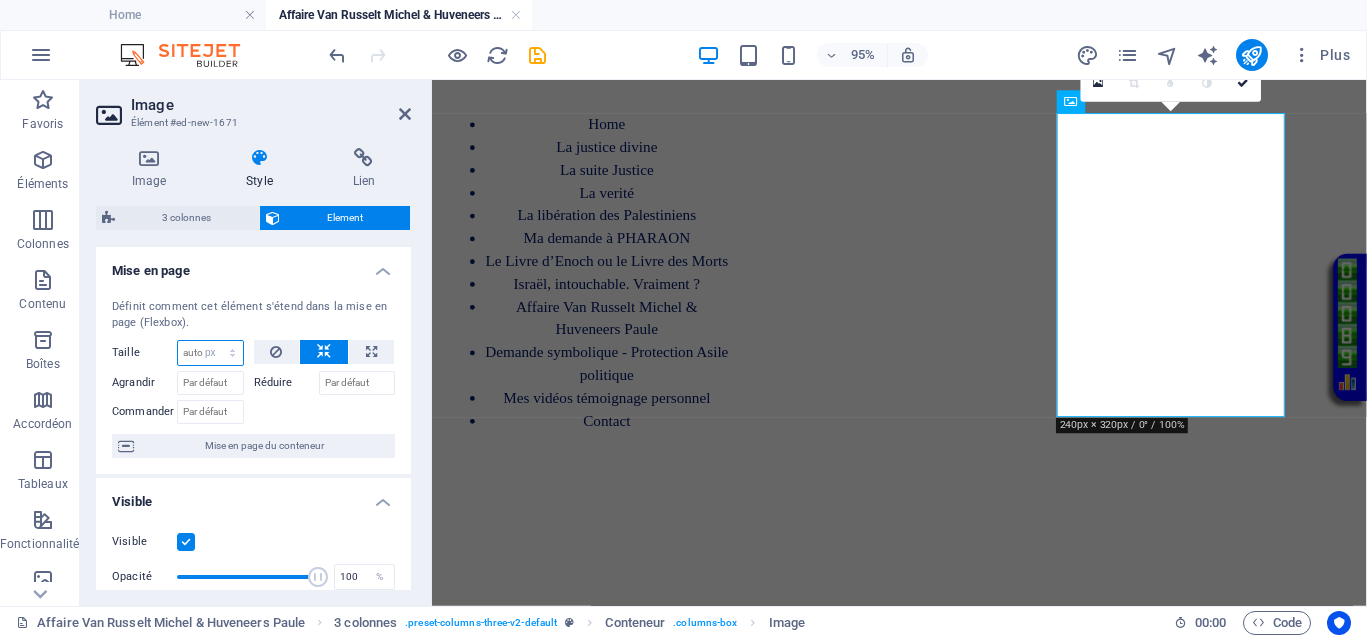 click on "Par défaut auto px % 1/1 1/2 1/3 1/4 1/5 1/6 1/7 1/8 1/9 1/10" at bounding box center (210, 353) 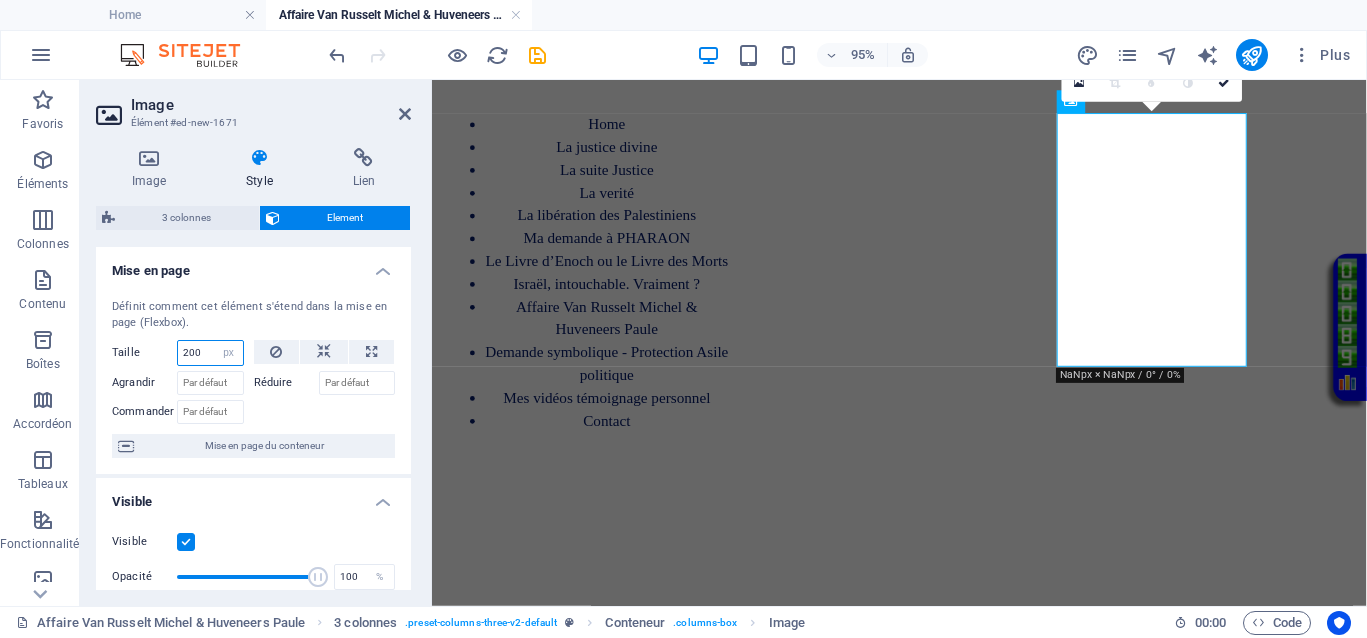 drag, startPoint x: 208, startPoint y: 350, endPoint x: 153, endPoint y: 362, distance: 56.293873 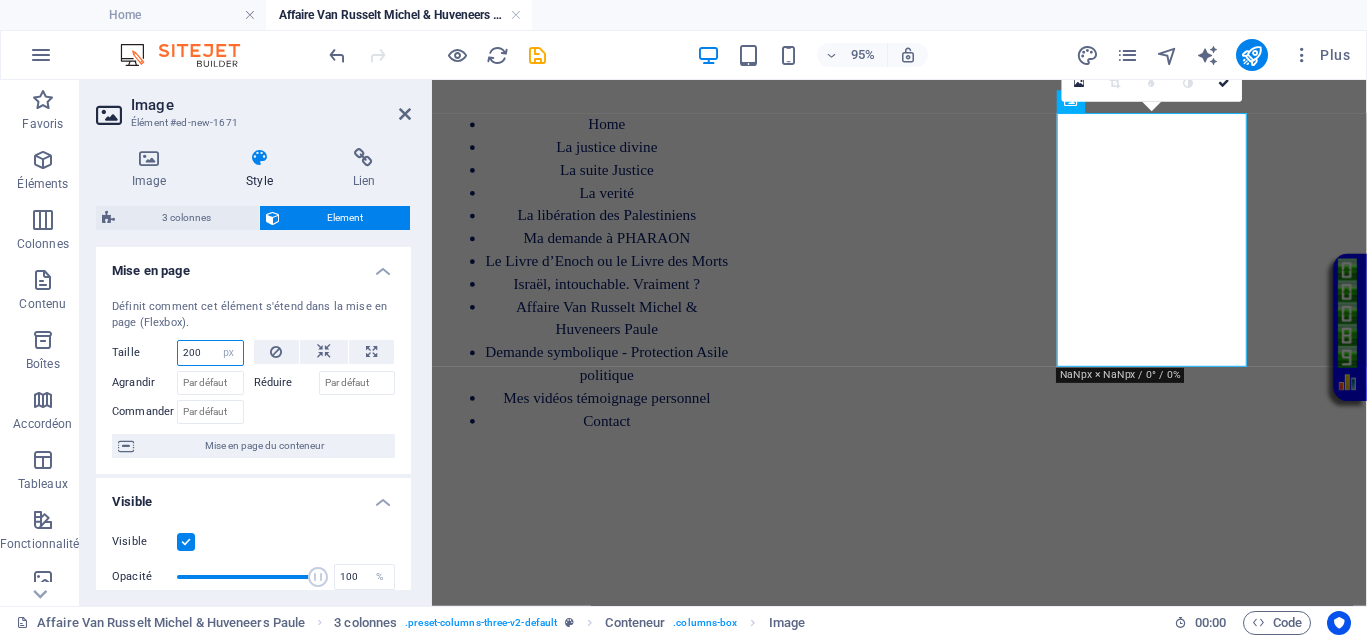 click on "Taille 200 Par défaut auto px % 1/1 1/2 1/3 1/4 1/5 1/6 1/7 1/8 1/9 1/10" at bounding box center [178, 353] 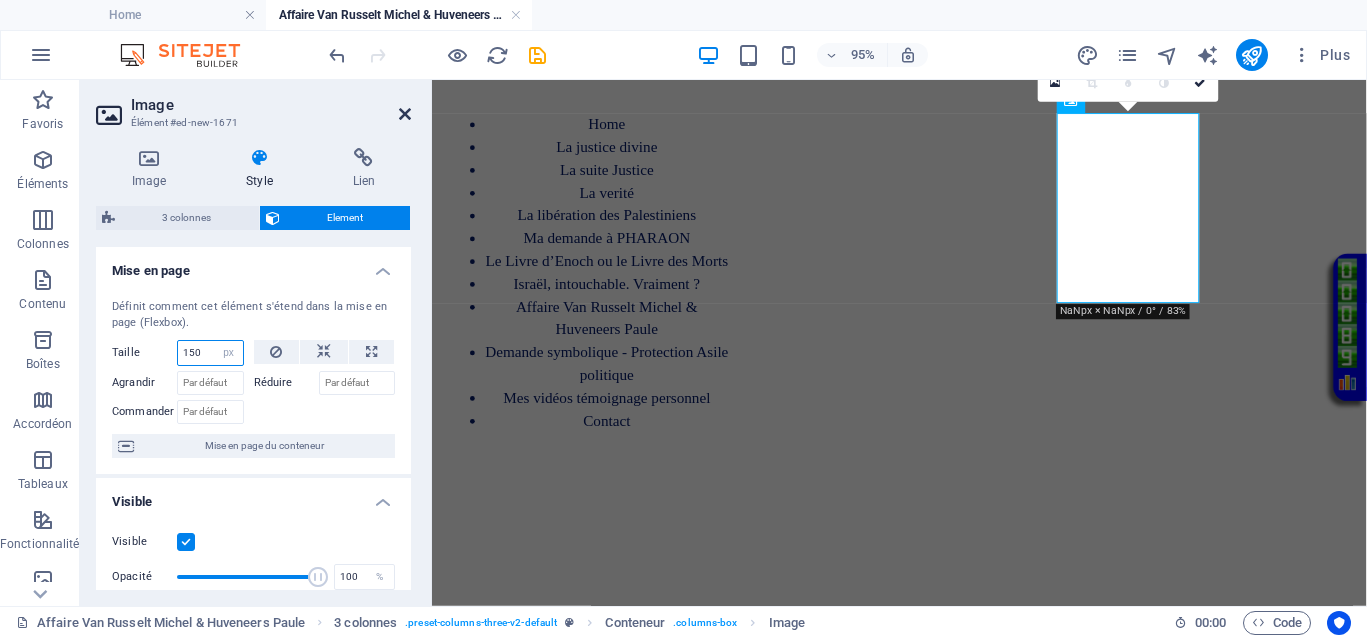 type on "150" 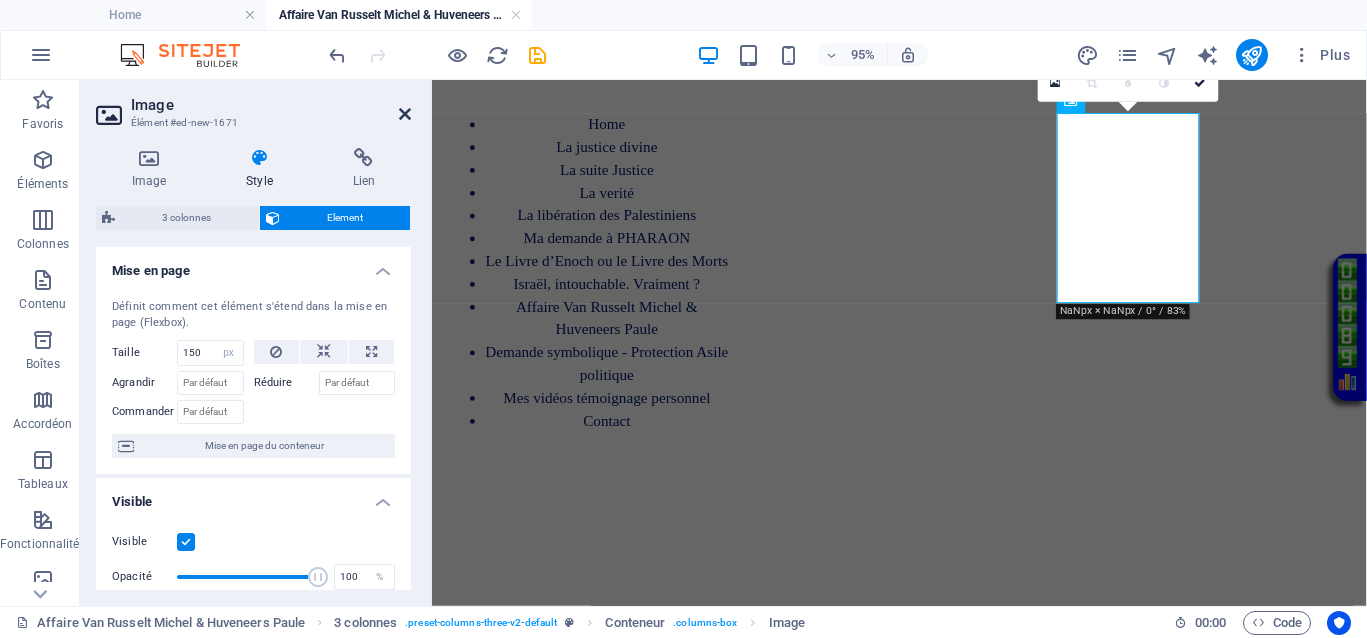 drag, startPoint x: 403, startPoint y: 110, endPoint x: 327, endPoint y: 49, distance: 97.45255 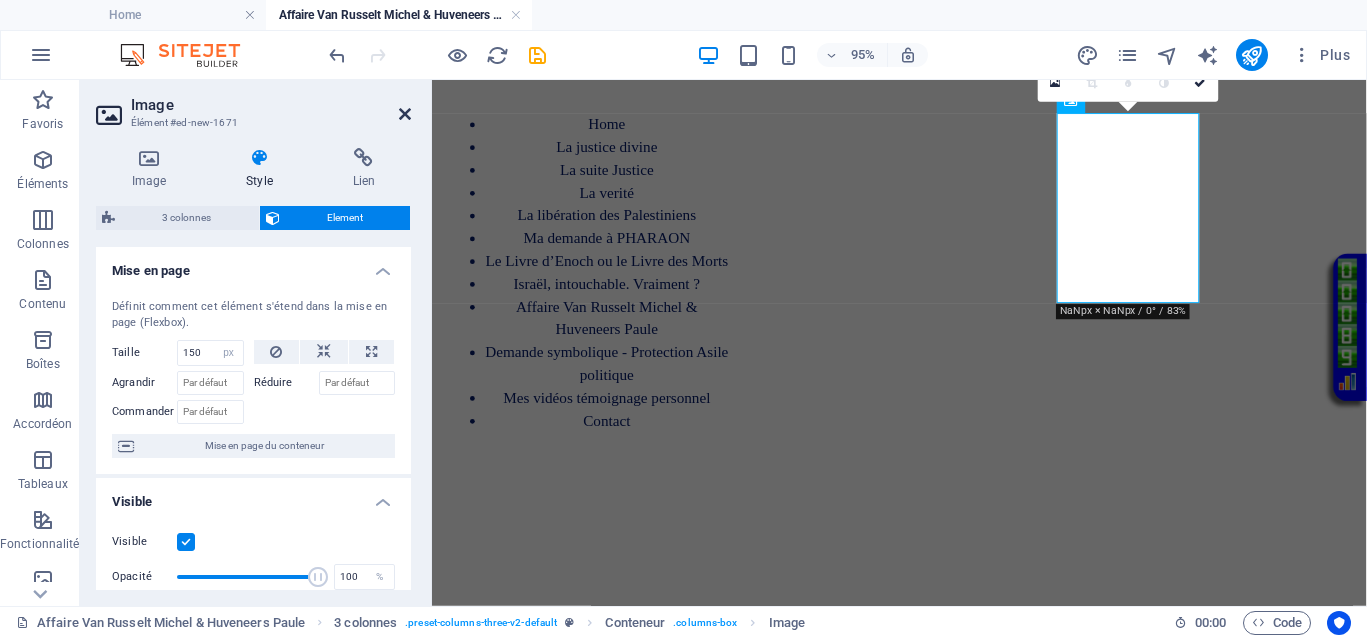 click at bounding box center (405, 114) 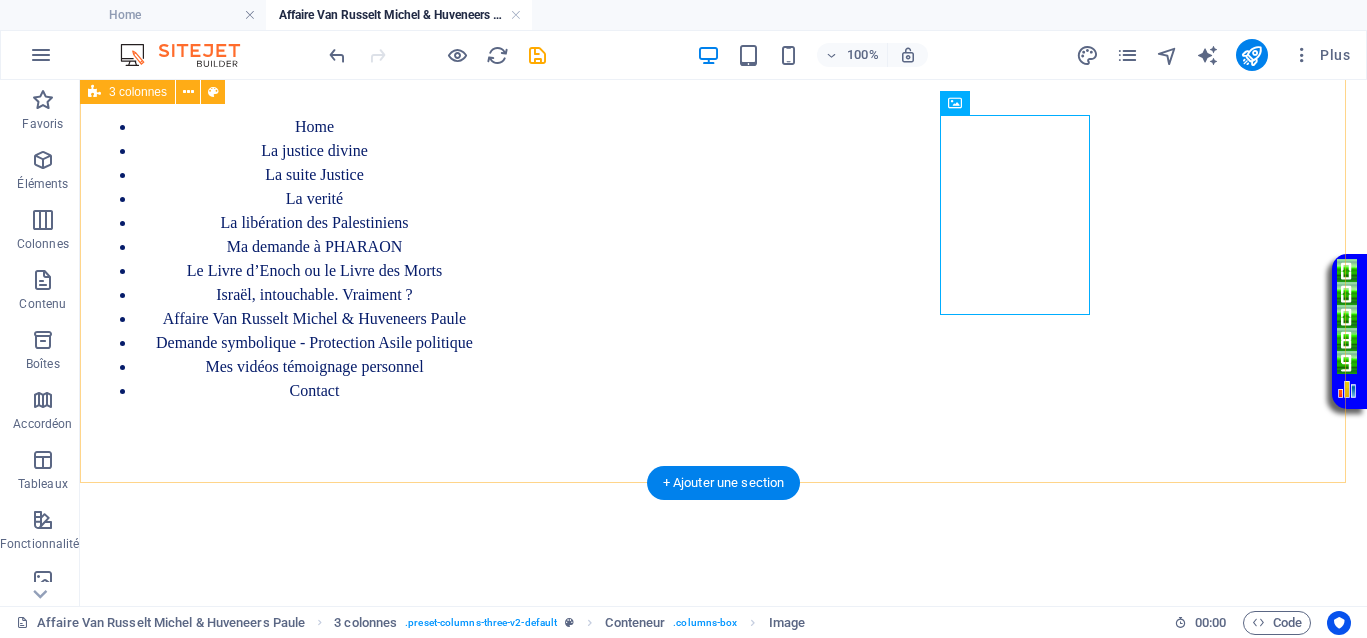 click on "Home La justice divine La suite Justice La verité La libération des Palestiniens Ma demande à PHARAON Le Livre d’Enoch ou le Livre des Morts Israël, intouchable. Vraiment ? Affaire Van Russelt Michel & Huveneers Paule Demande symbolique  - Protection Asile politique Mes vidéos témoignage personnel Contact </div>" at bounding box center (723, 535) 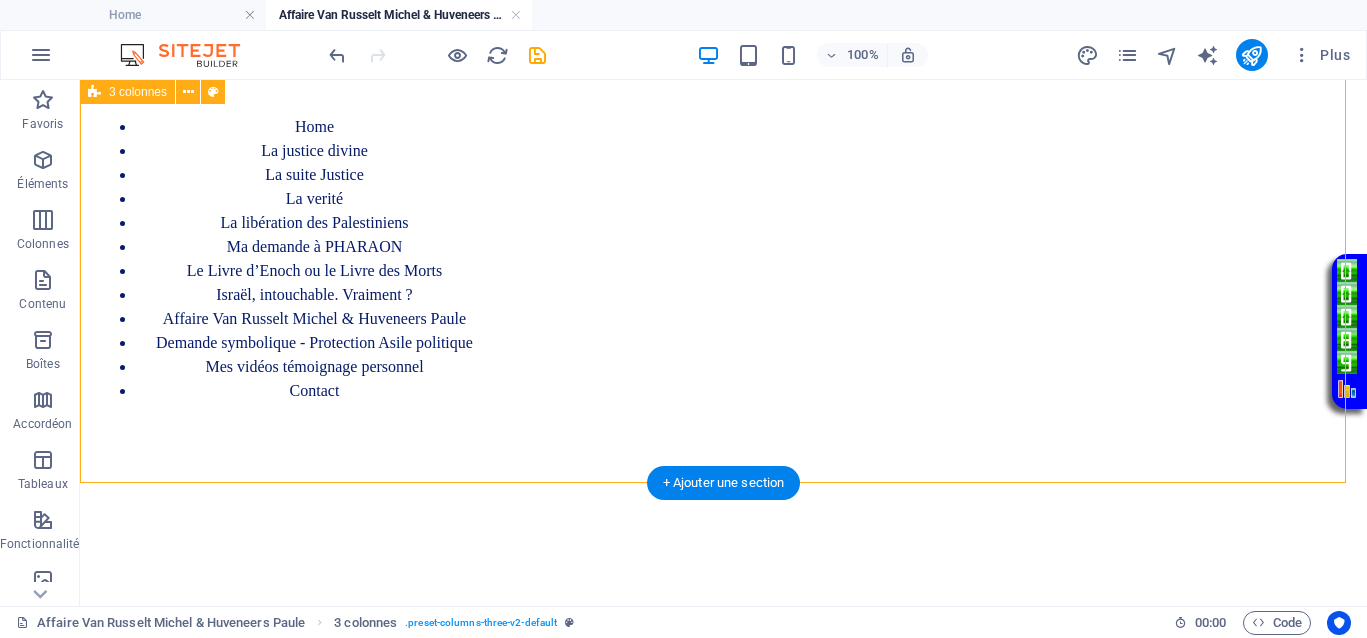 click on "Home La justice divine La suite Justice La verité La libération des Palestiniens Ma demande à PHARAON Le Livre d’Enoch ou le Livre des Morts Israël, intouchable. Vraiment ? Affaire Van Russelt Michel & Huveneers Paule Demande symbolique  - Protection Asile politique Mes vidéos témoignage personnel Contact </div>" at bounding box center (723, 535) 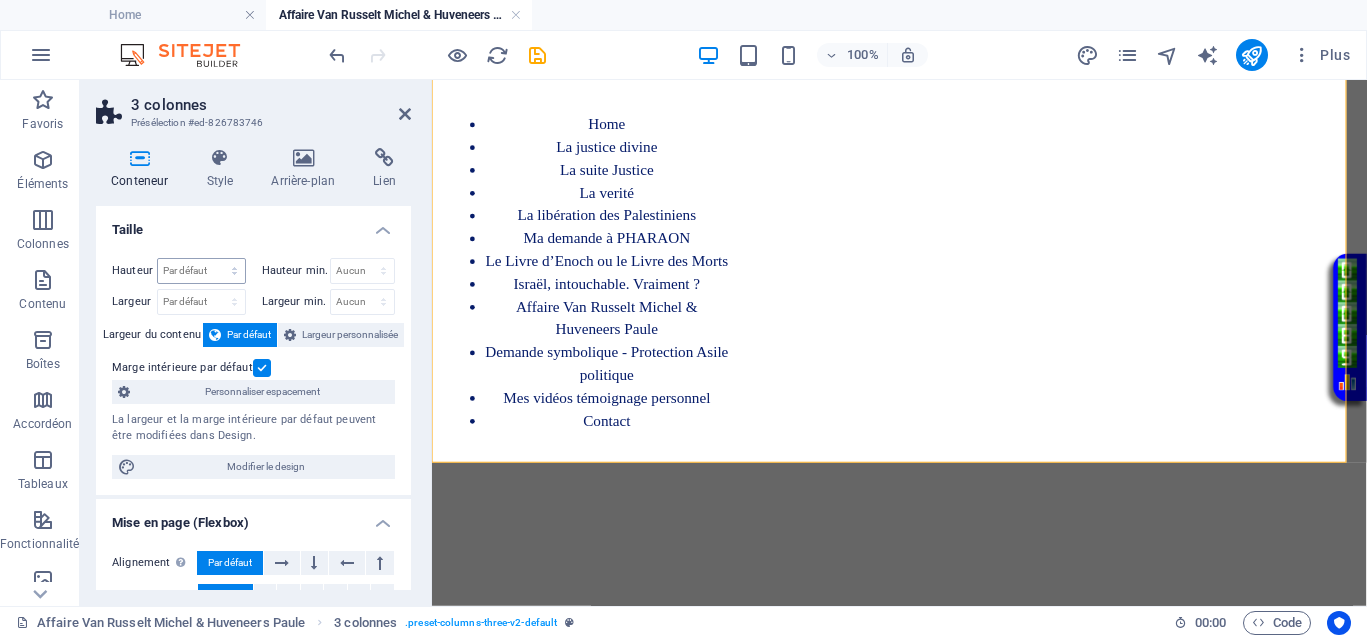 click on "Par défaut px rem % vh vw" at bounding box center (201, 271) 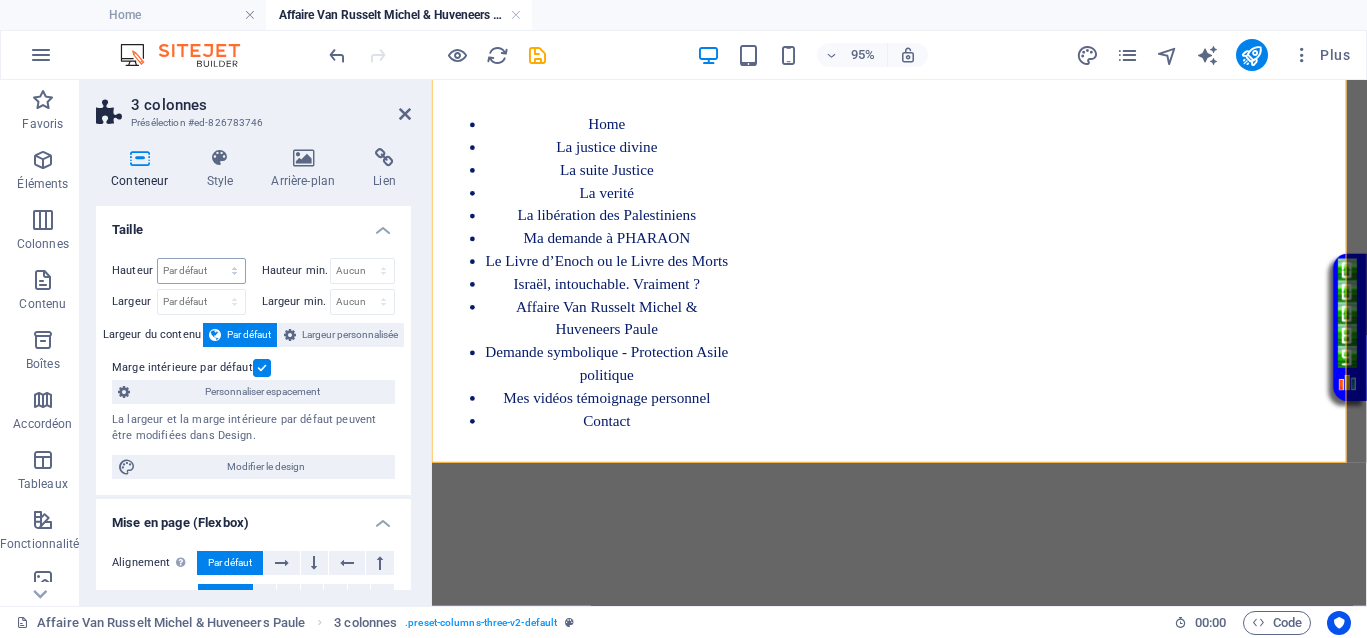 select on "px" 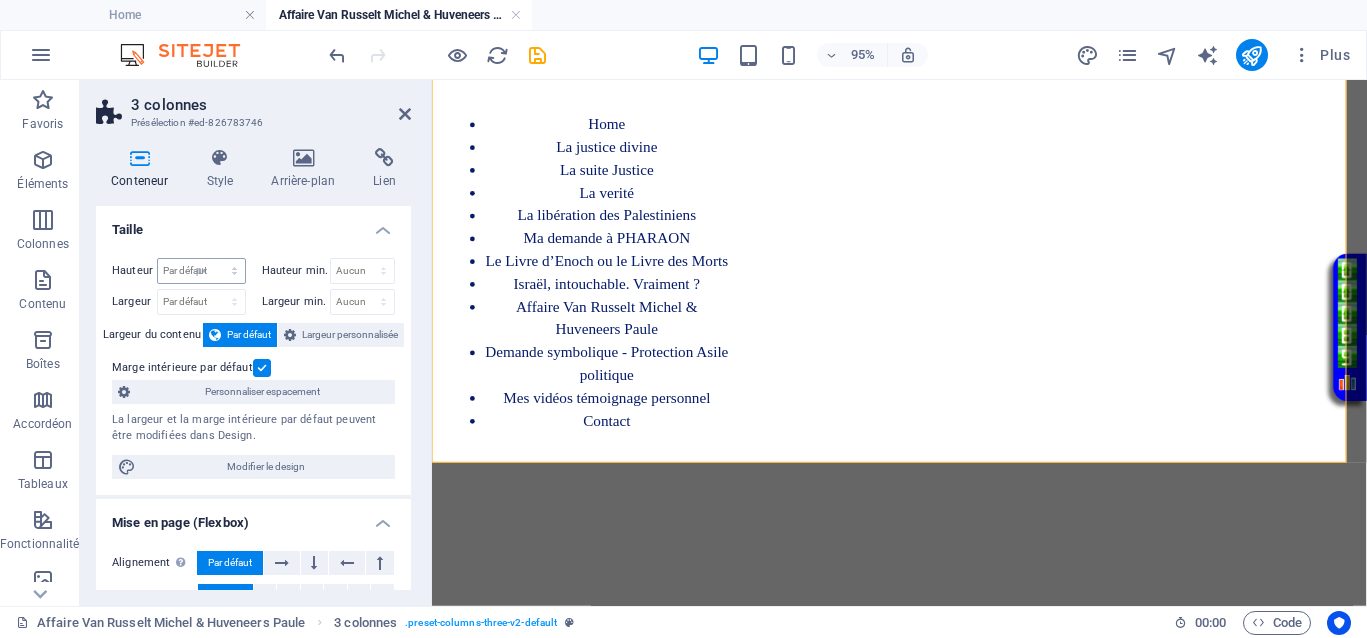 click on "Par défaut px rem % vh vw" at bounding box center [201, 271] 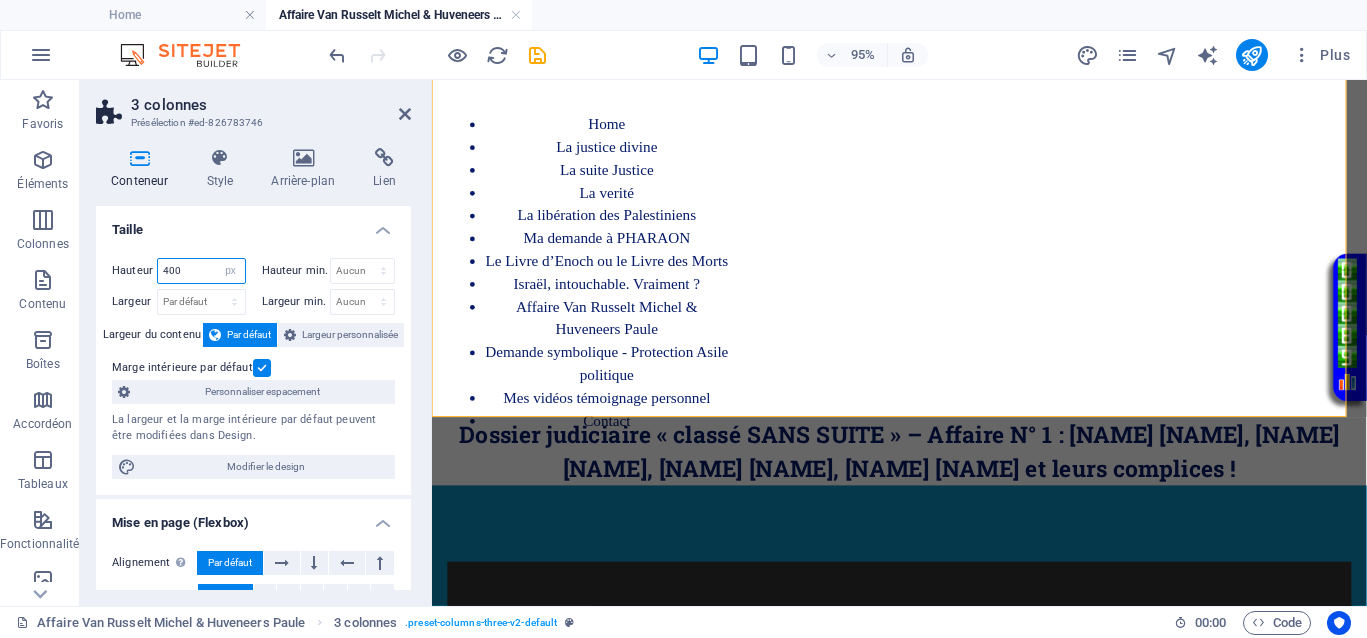 drag, startPoint x: 202, startPoint y: 265, endPoint x: 140, endPoint y: 265, distance: 62 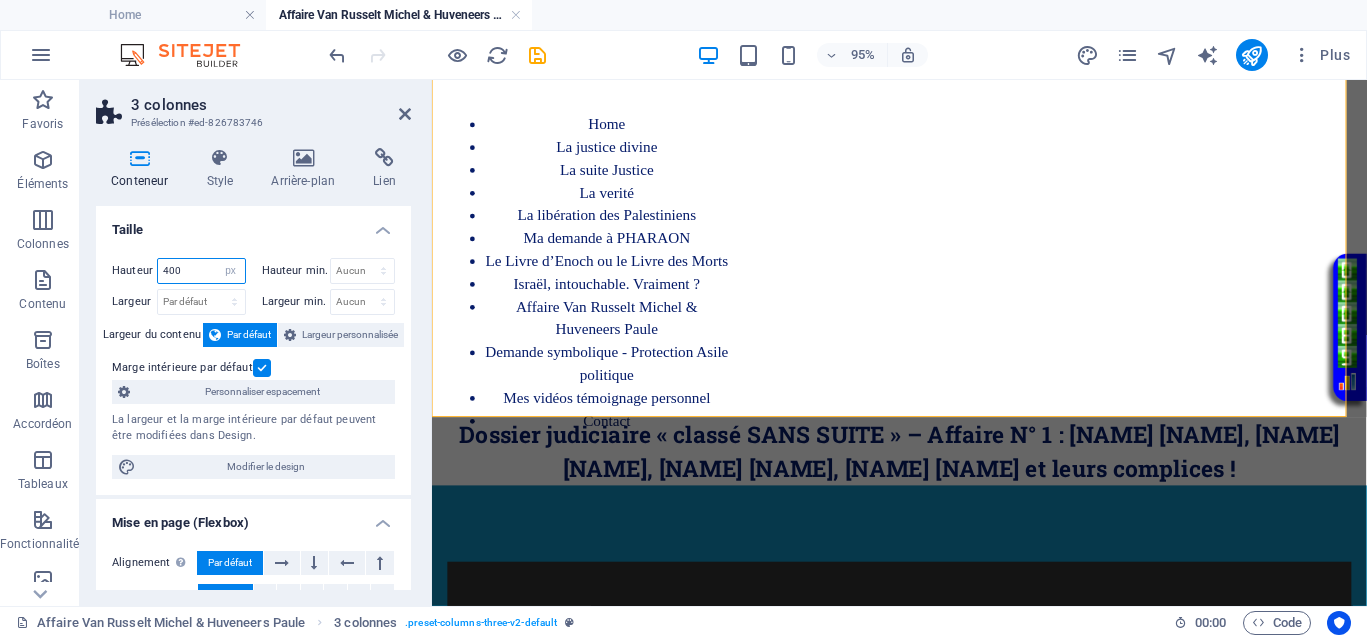 click on "Hauteur 400 Par défaut px rem % vh vw" at bounding box center [179, 271] 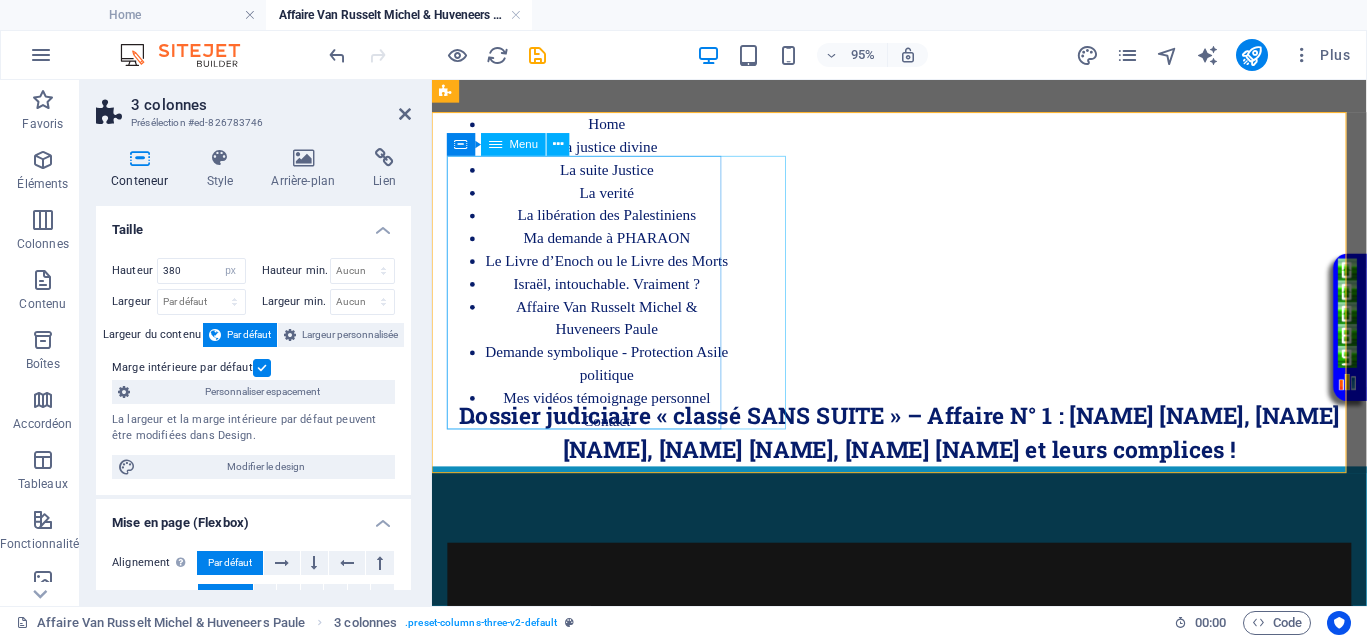scroll, scrollTop: 0, scrollLeft: 0, axis: both 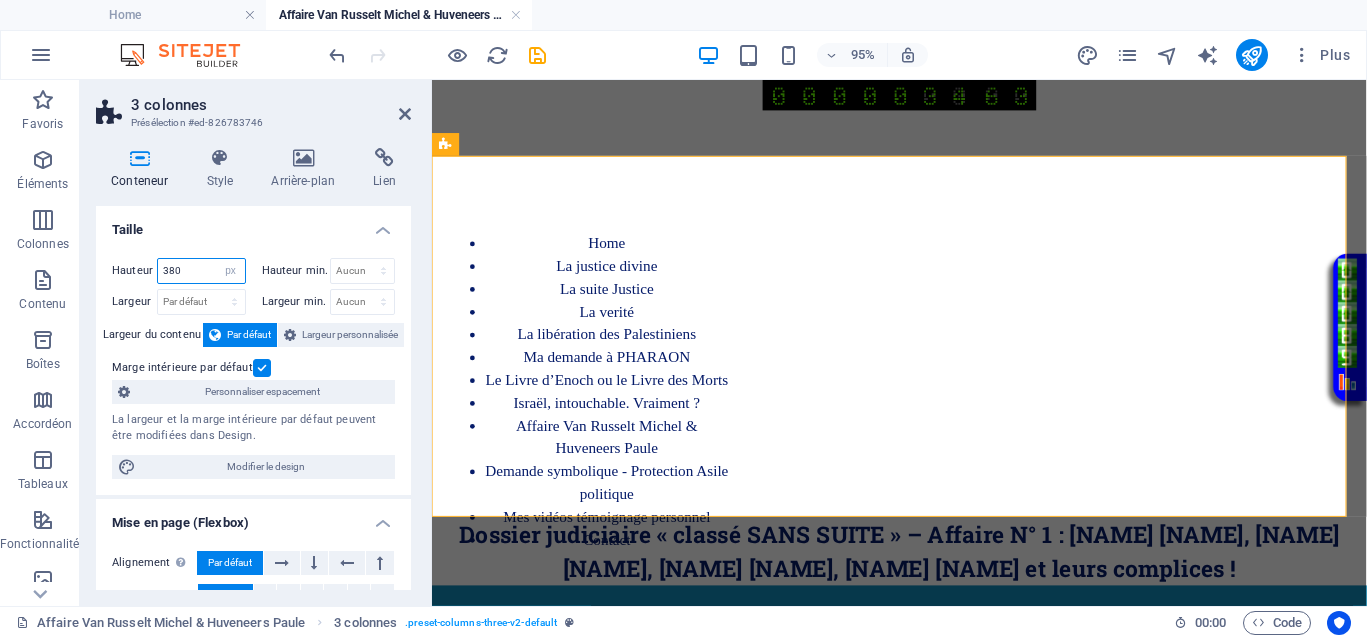 drag, startPoint x: 188, startPoint y: 265, endPoint x: 142, endPoint y: 290, distance: 52.35456 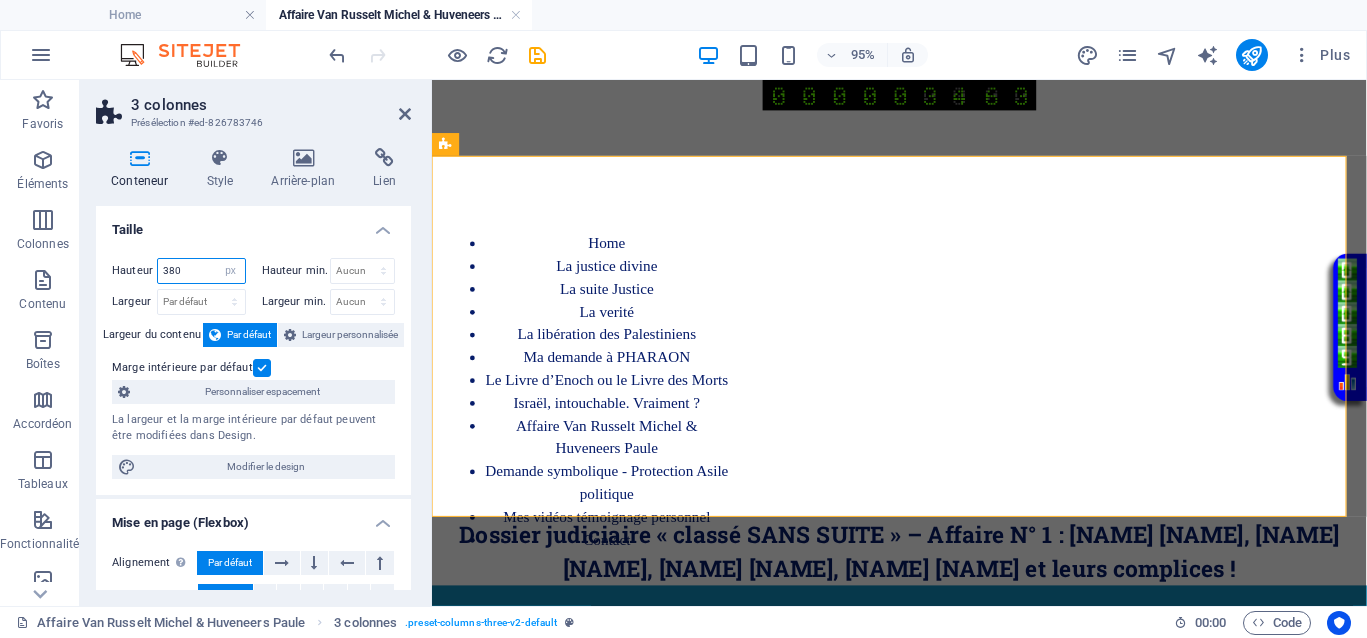 click on "Hauteur 380 Par défaut px rem % vh vw" at bounding box center [179, 271] 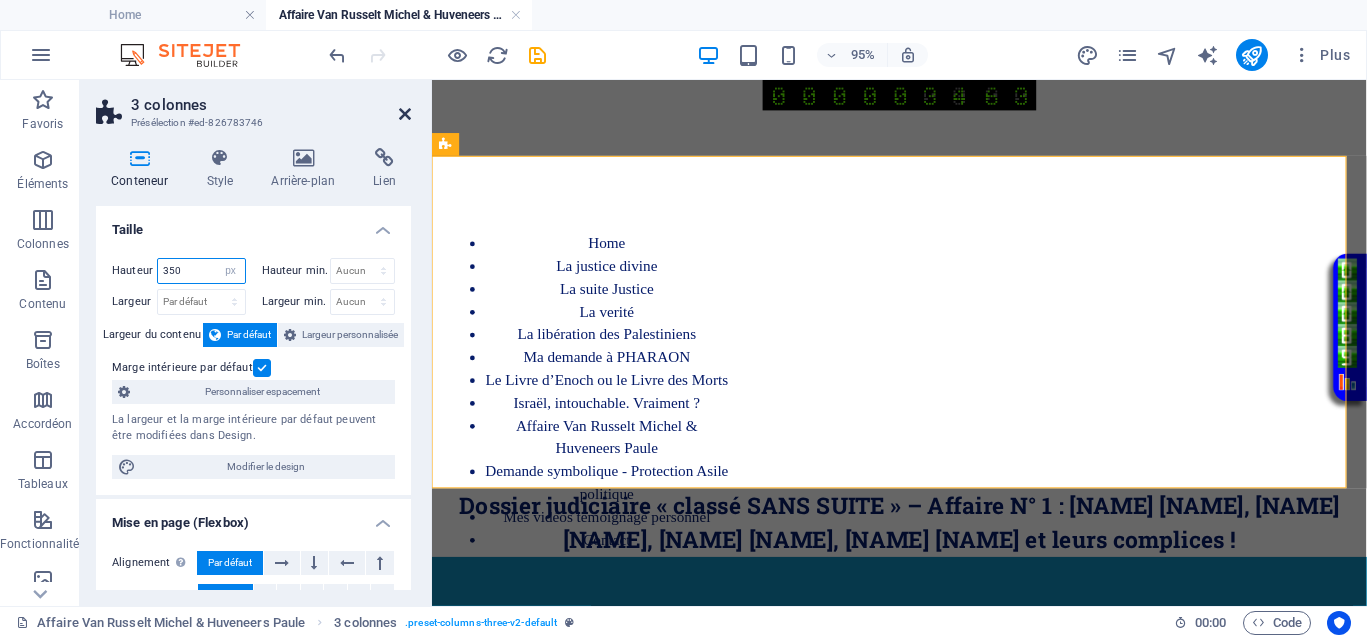 type on "350" 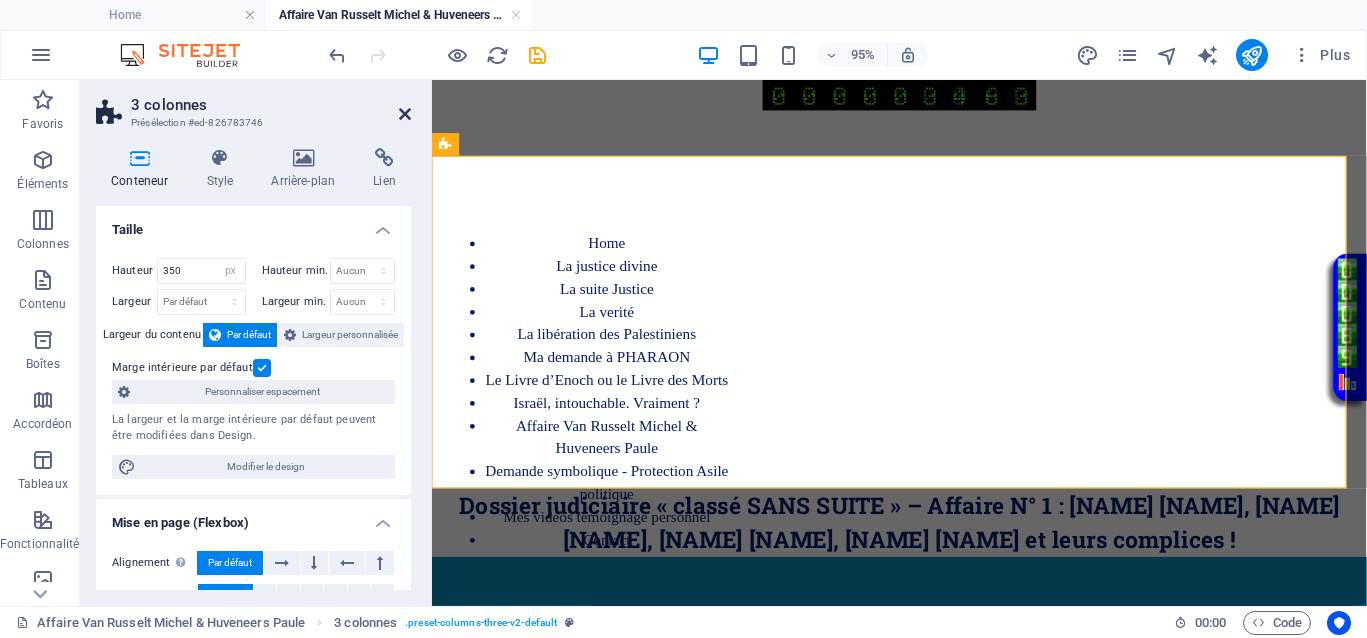 click at bounding box center [405, 114] 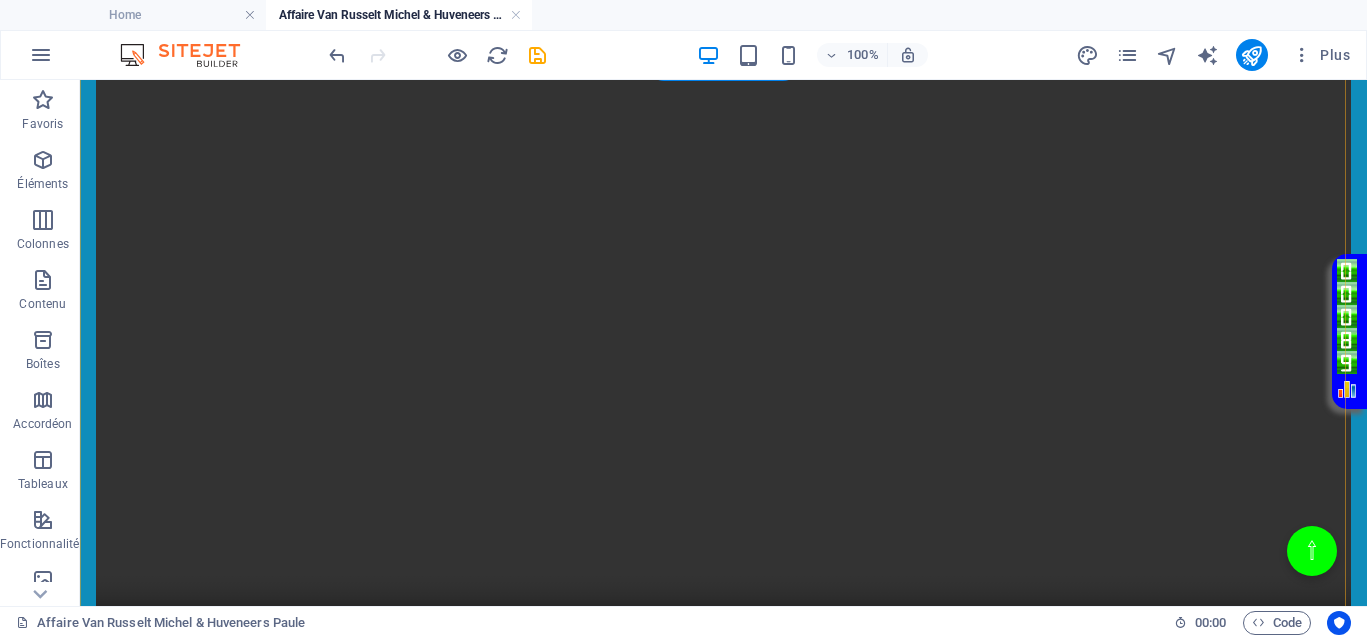 scroll, scrollTop: 750, scrollLeft: 0, axis: vertical 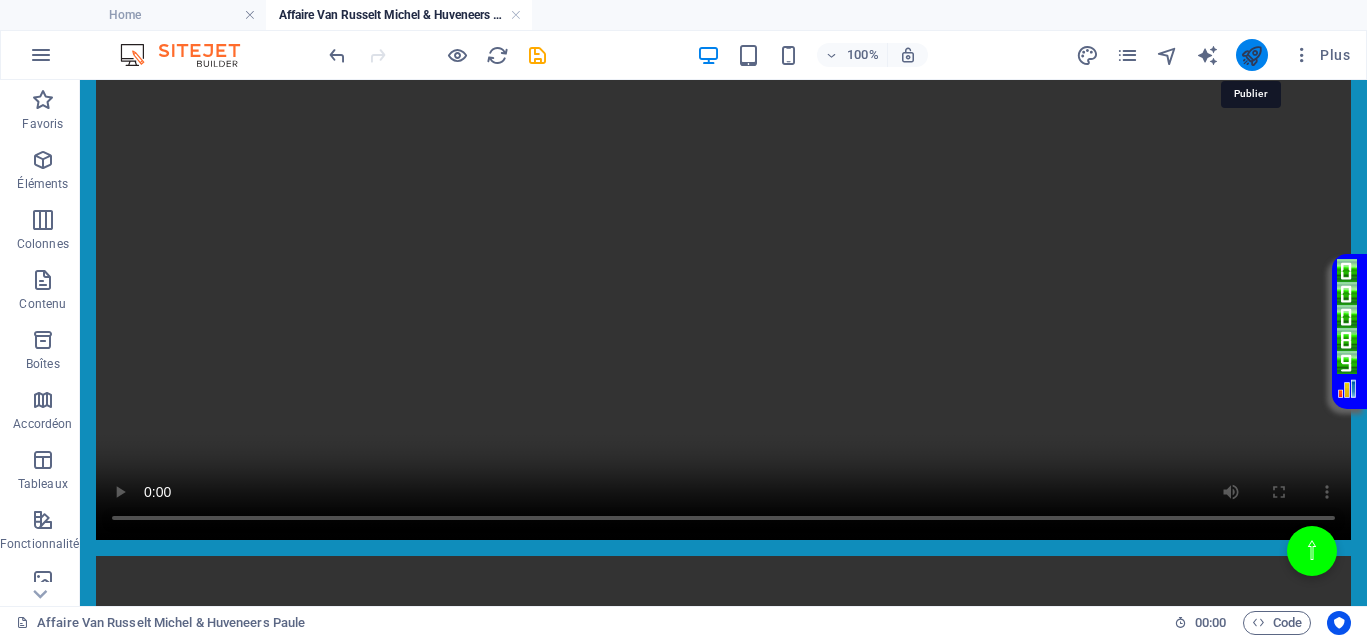 click at bounding box center (1251, 55) 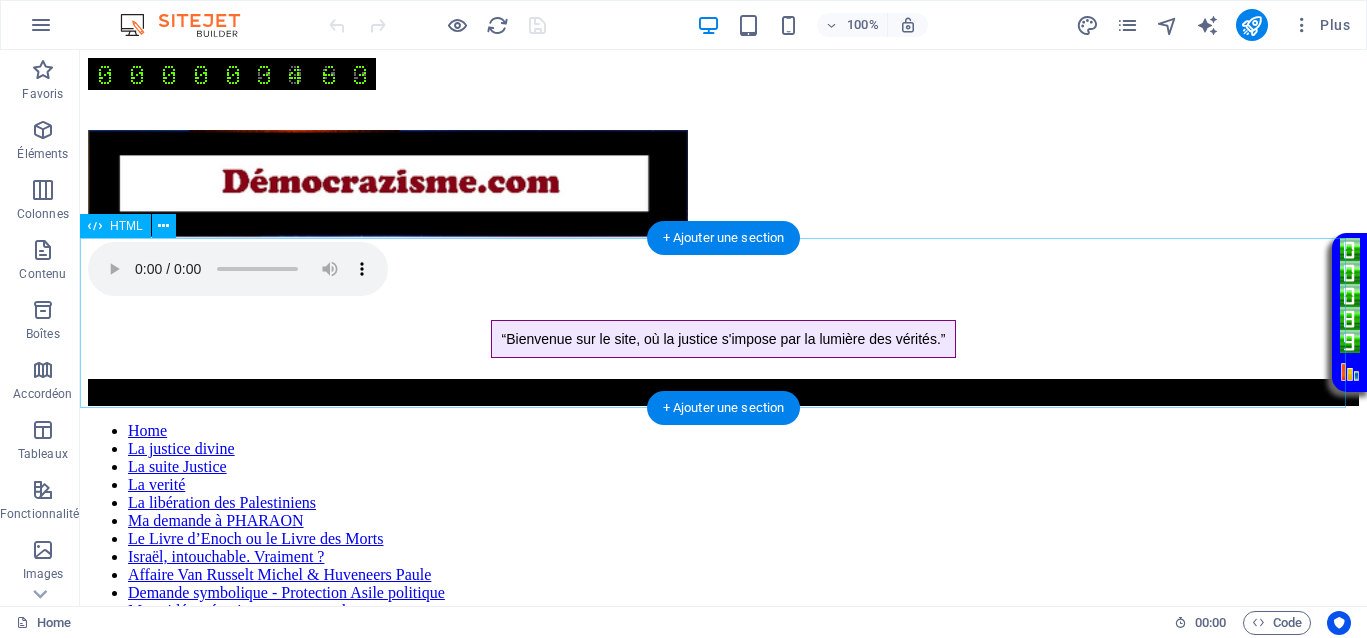 scroll, scrollTop: 0, scrollLeft: 0, axis: both 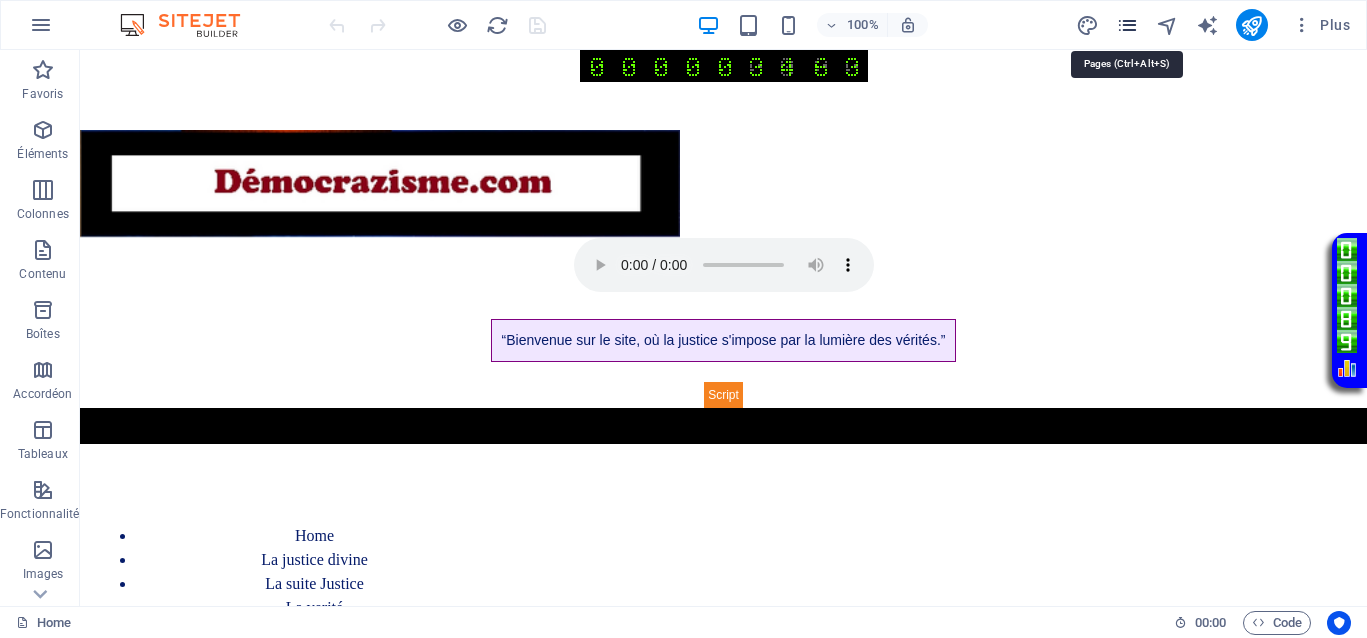 click at bounding box center (1127, 25) 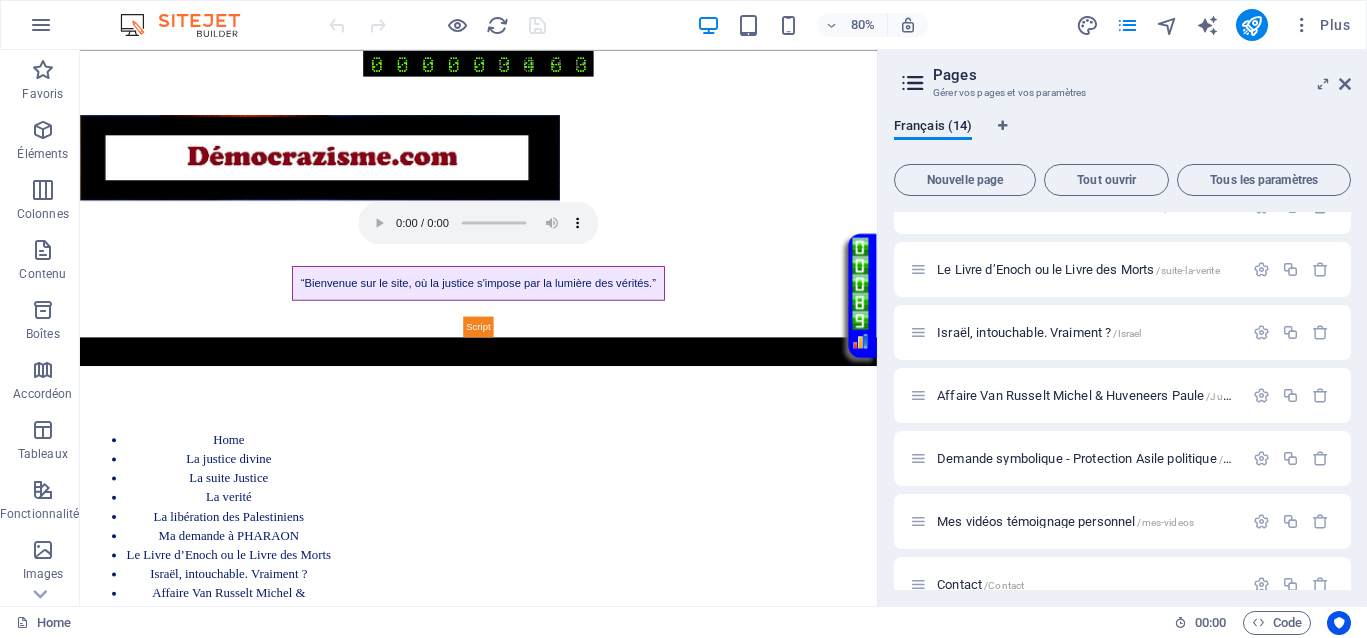 scroll, scrollTop: 375, scrollLeft: 0, axis: vertical 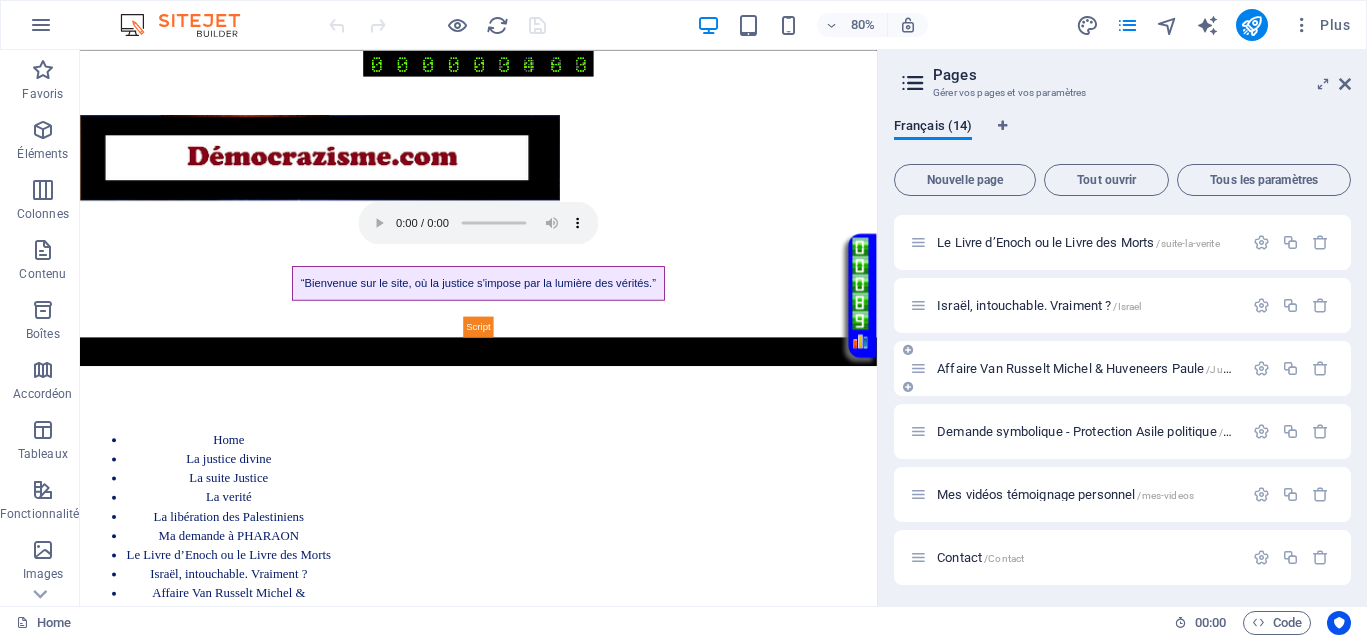 click on "Affaire Van Russelt Michel & Huveneers Paule /JusticeVanrusselthuveneers" at bounding box center (1137, 368) 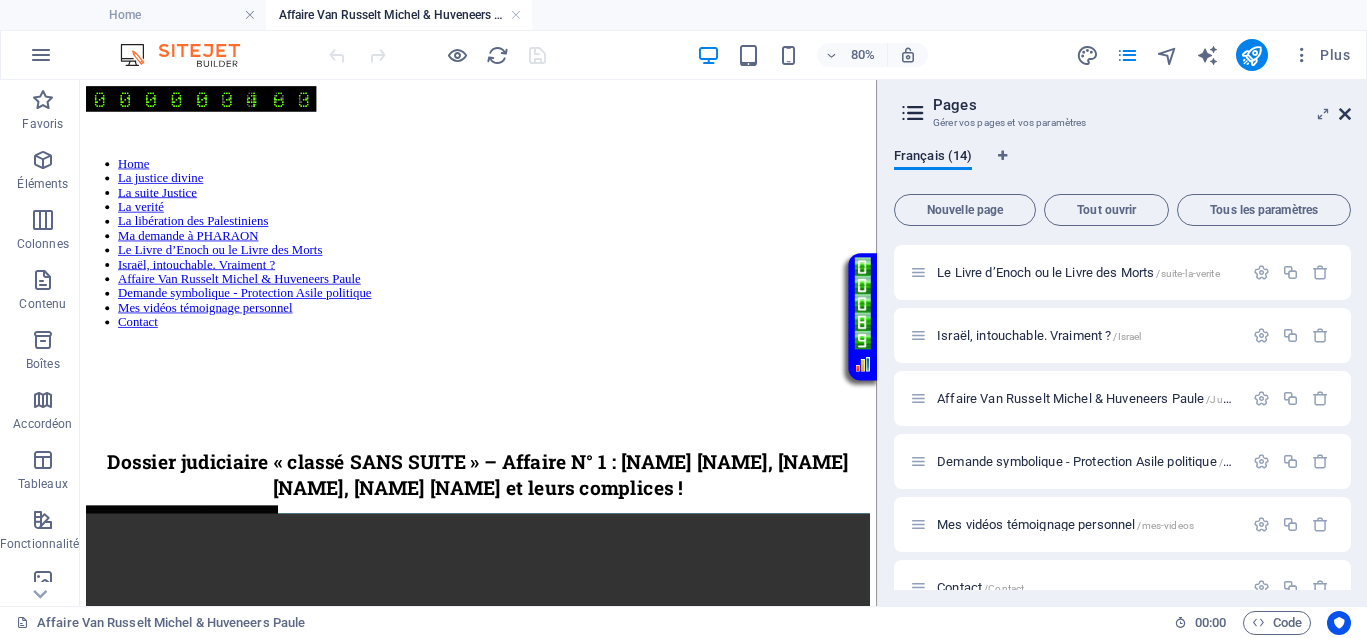 scroll, scrollTop: 0, scrollLeft: 0, axis: both 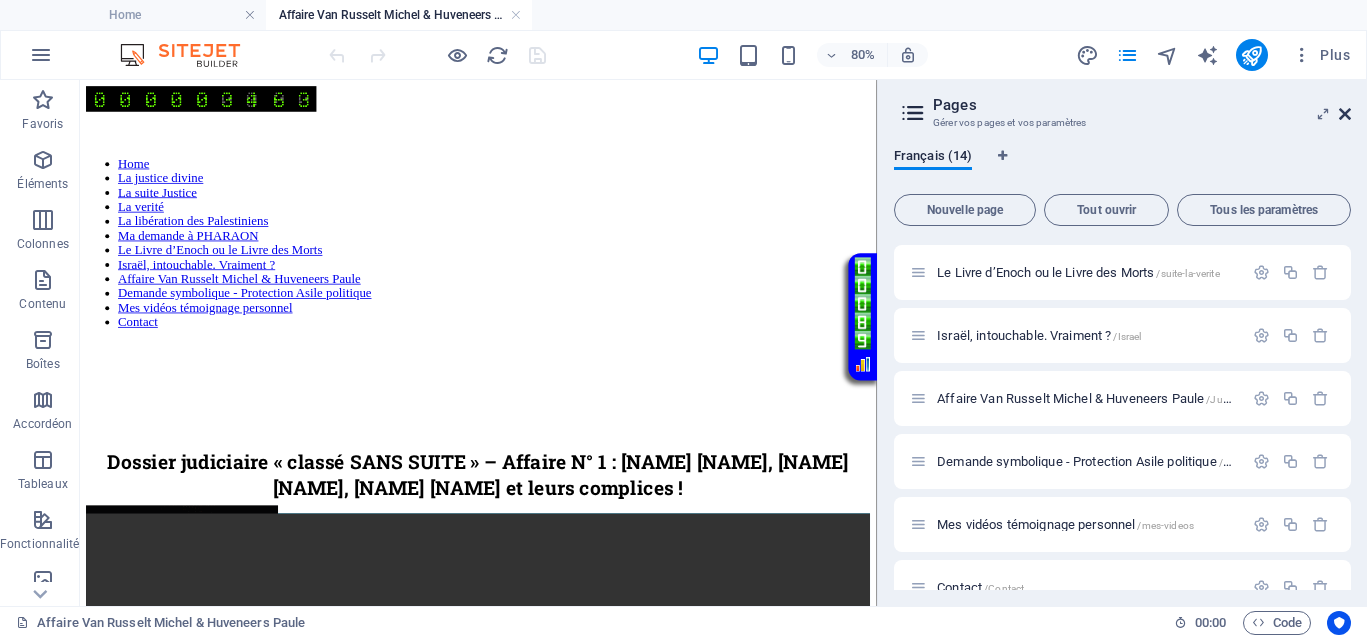click at bounding box center (1345, 114) 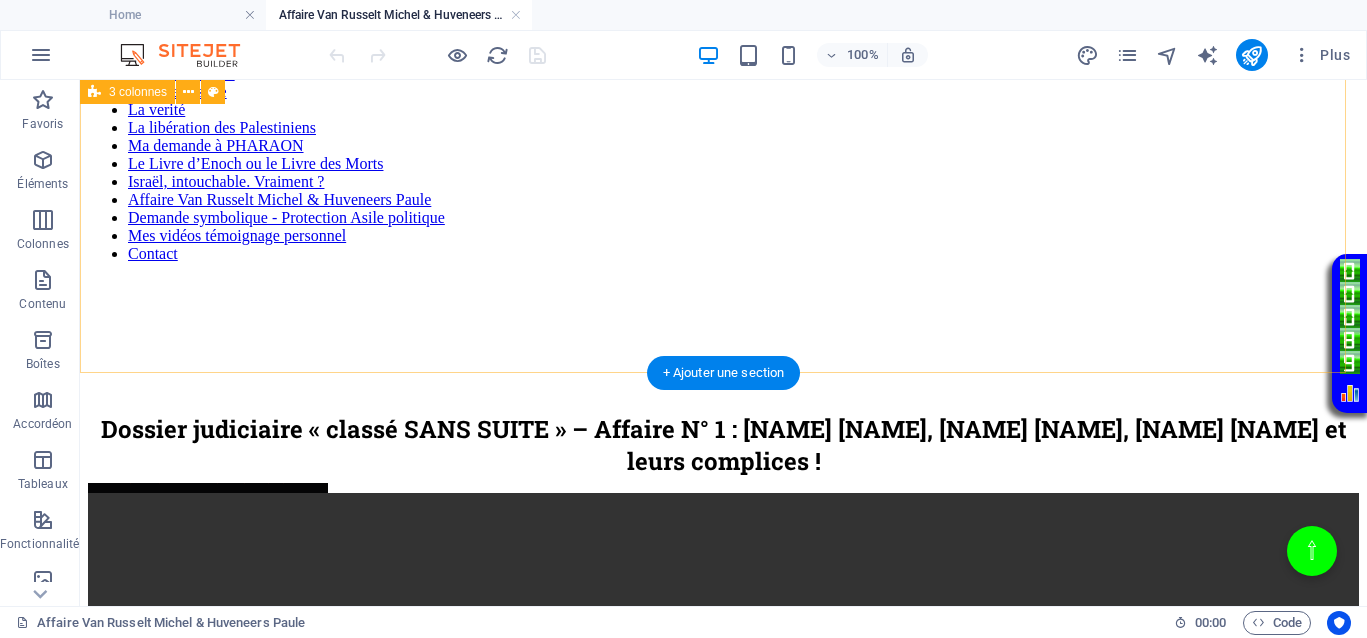 scroll, scrollTop: 125, scrollLeft: 0, axis: vertical 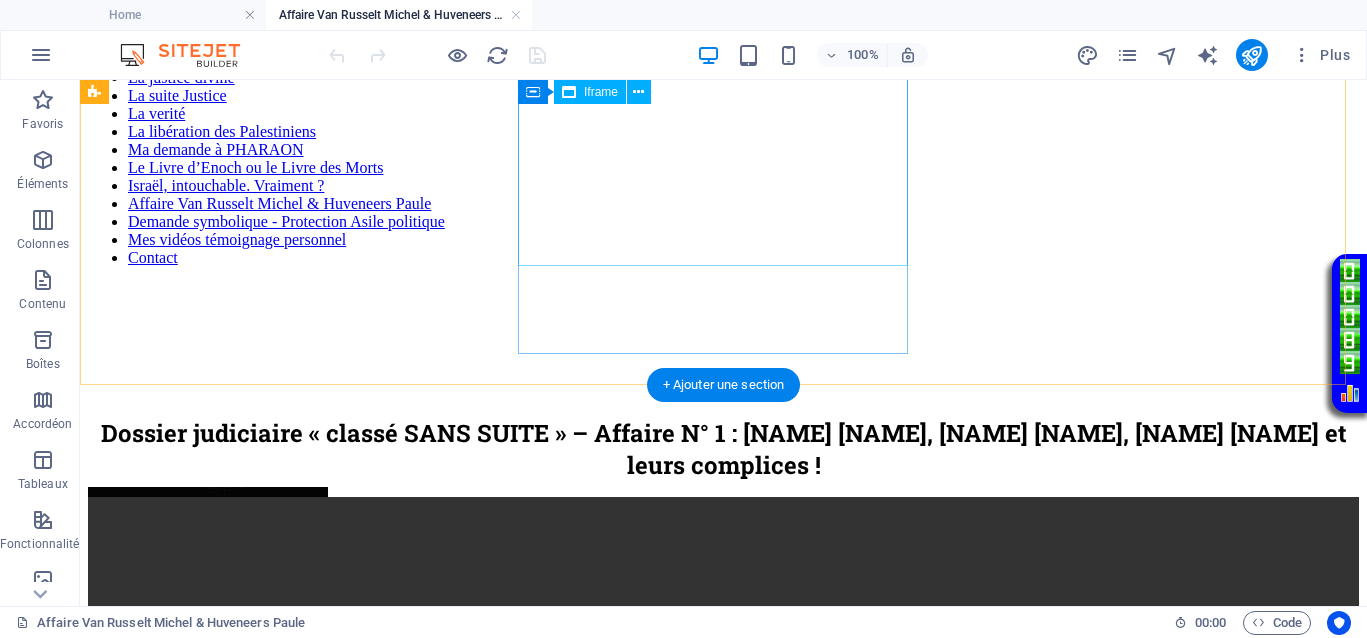 click on "</div>" at bounding box center [723, 385] 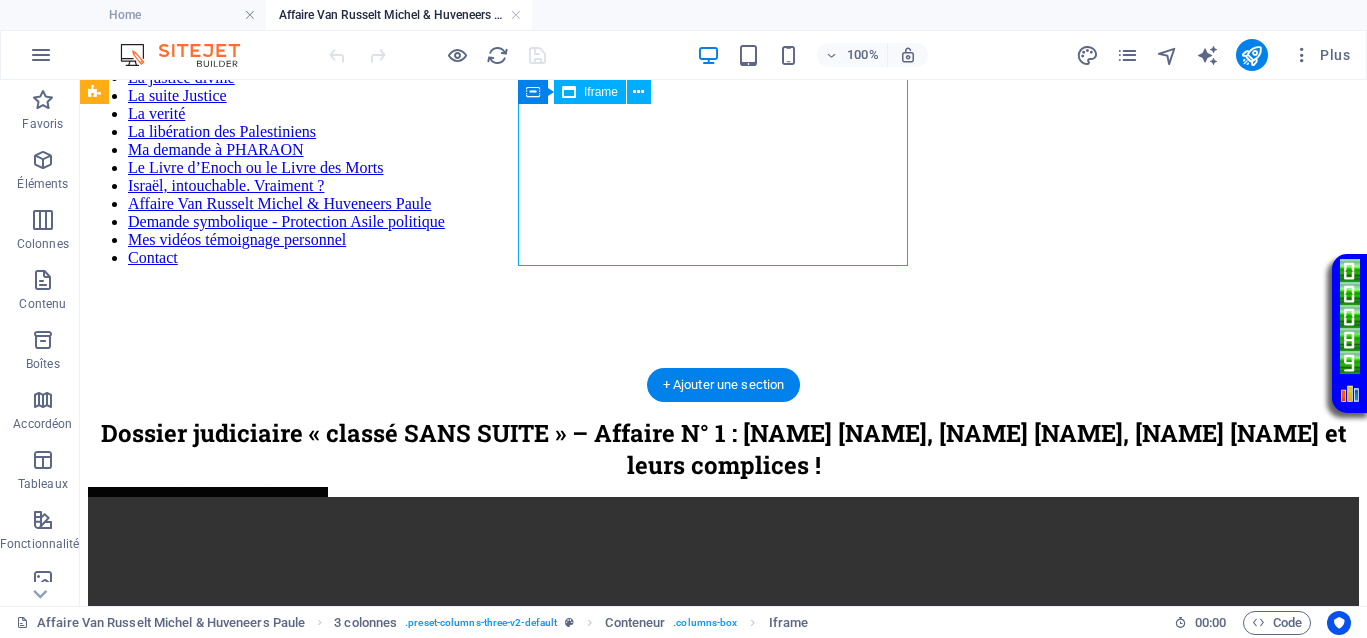 click on "</div>" at bounding box center [723, 385] 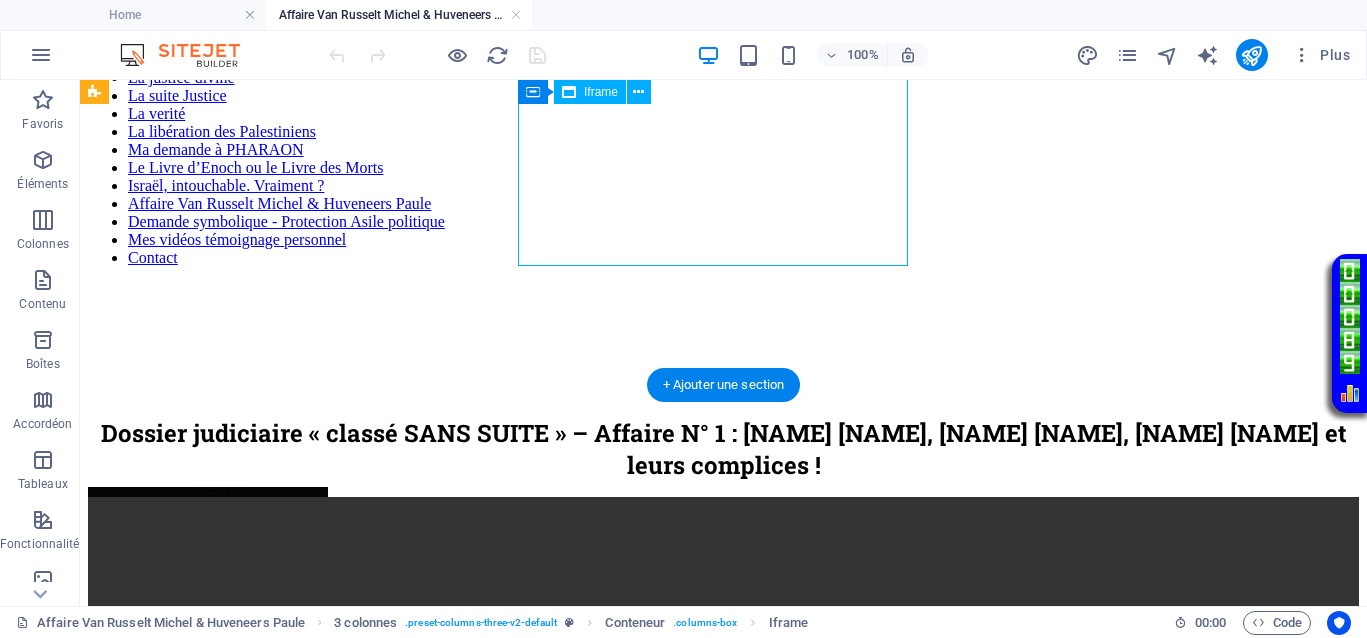 select on "%" 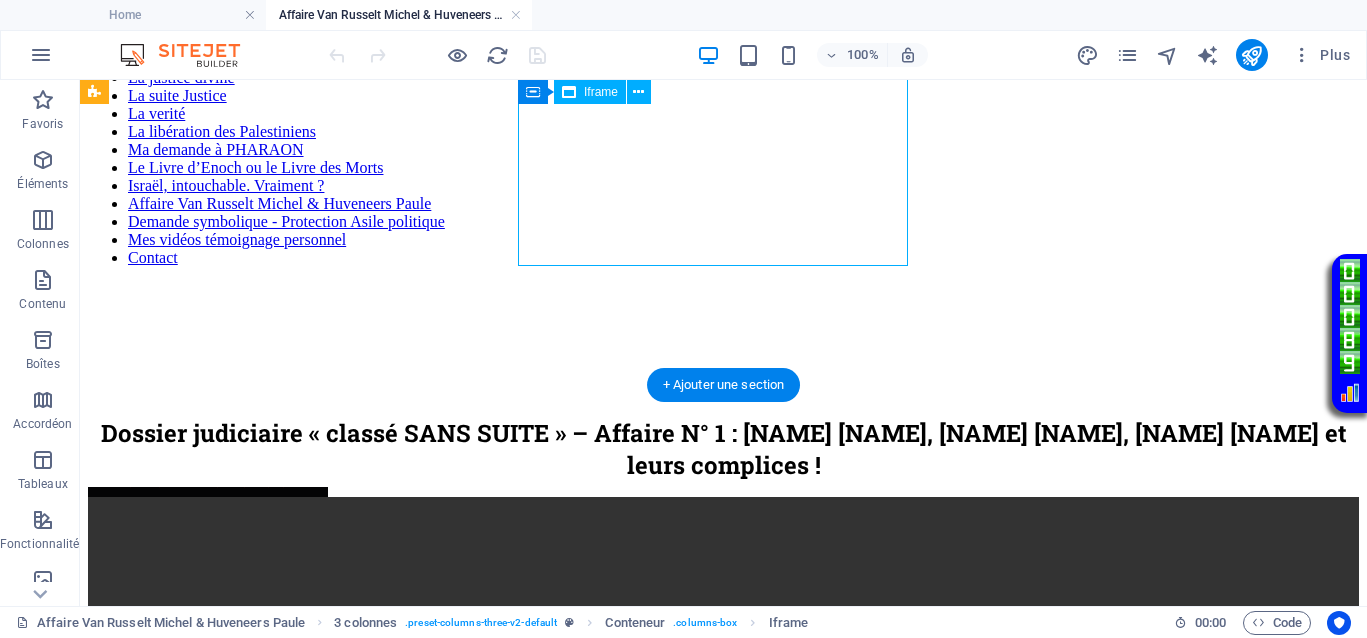 select on "px" 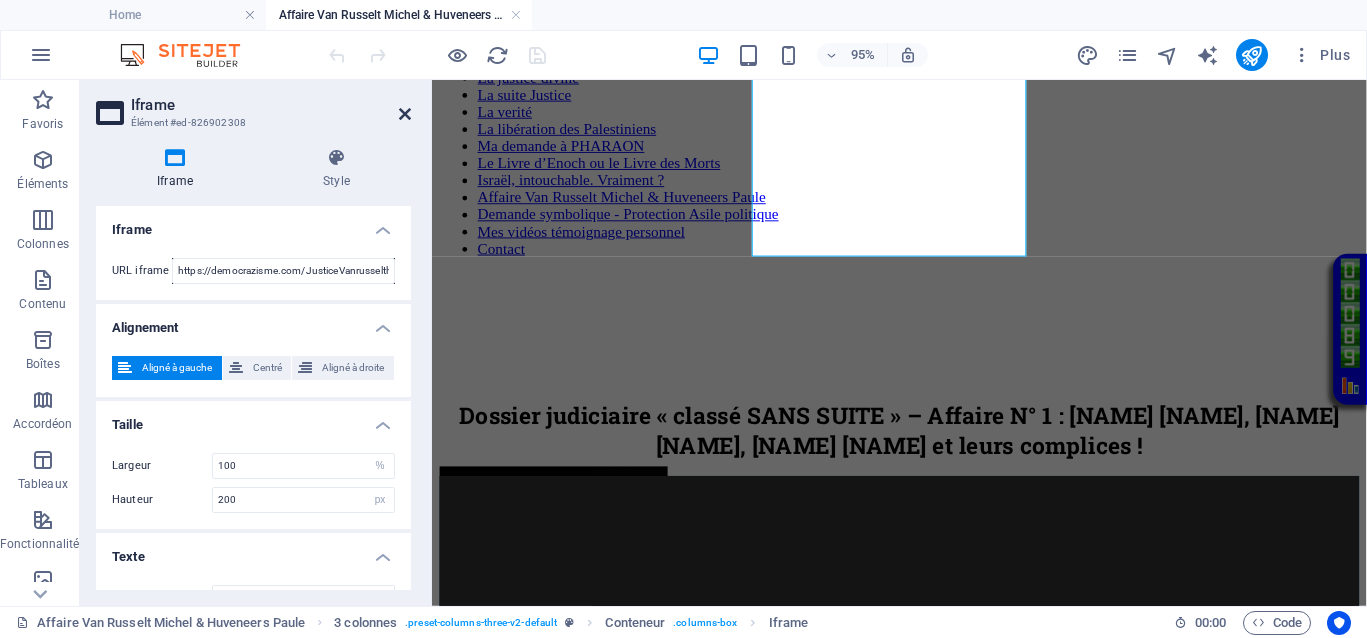 drag, startPoint x: 329, startPoint y: 35, endPoint x: 409, endPoint y: 115, distance: 113.137085 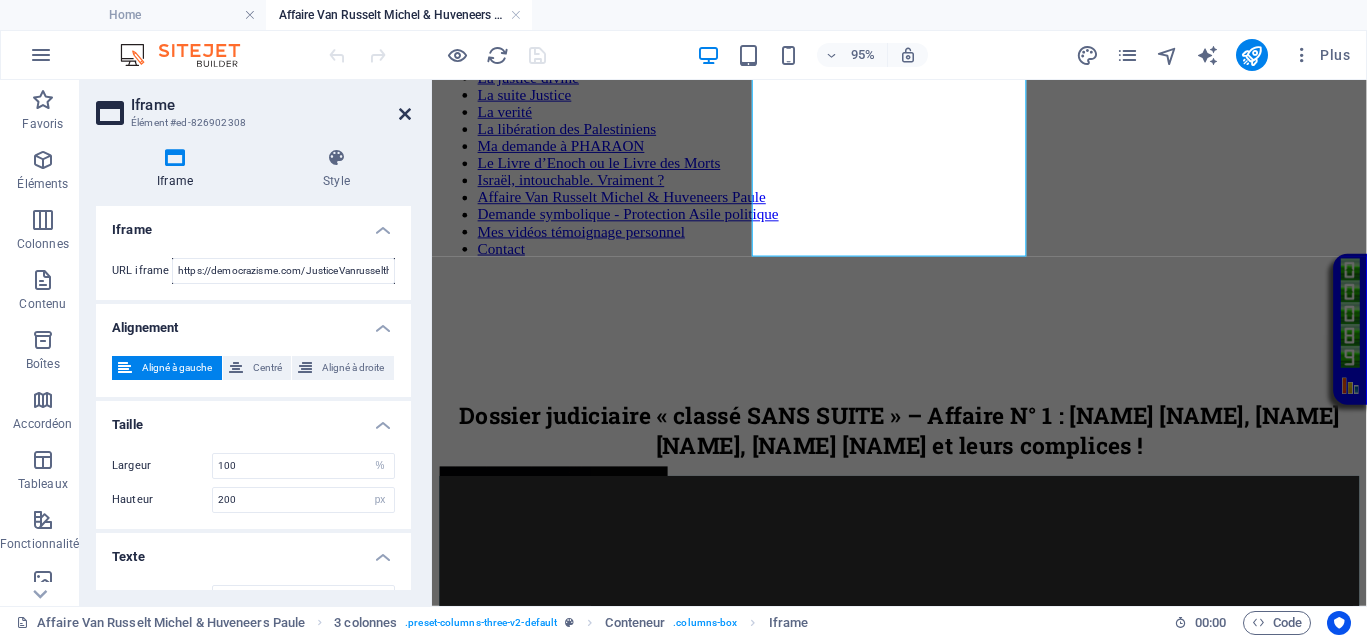 click at bounding box center [405, 114] 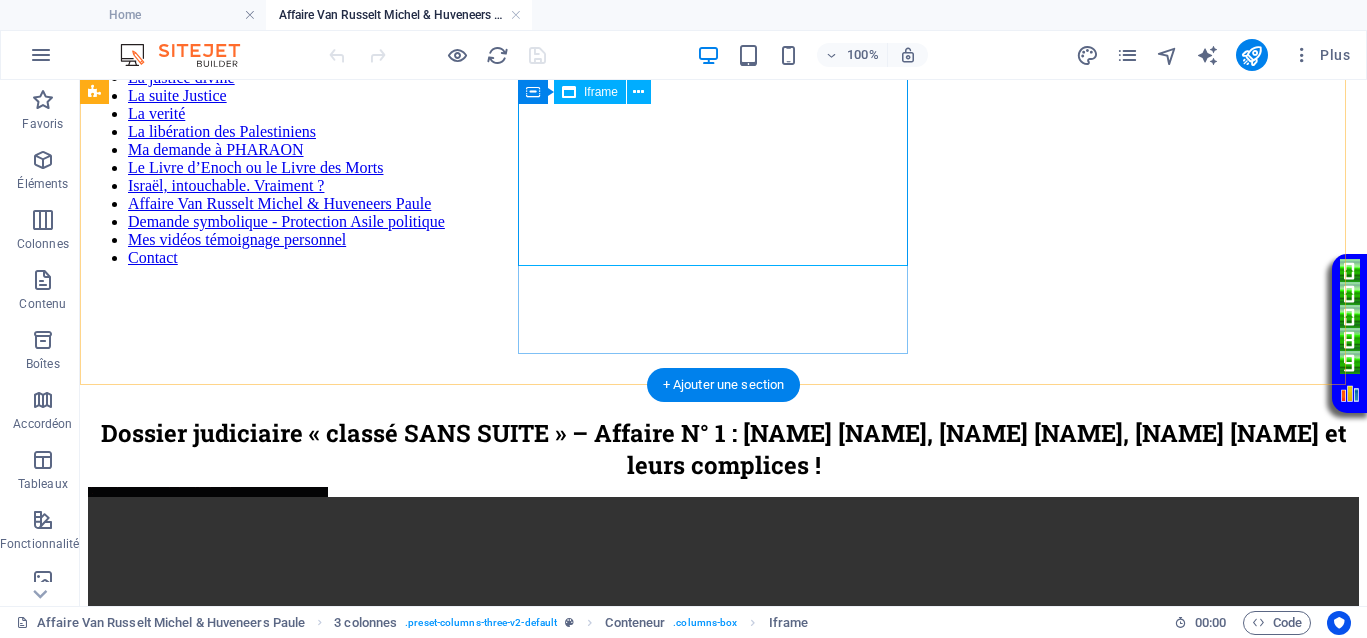 click on "</div>" at bounding box center [723, 385] 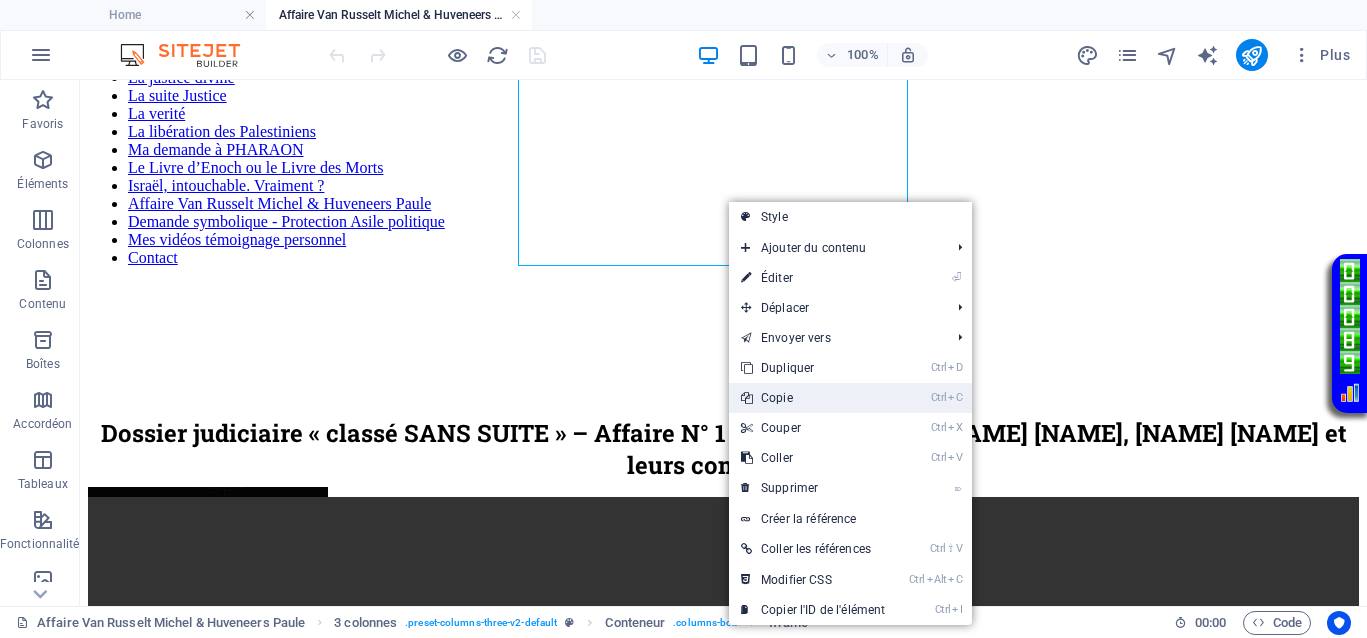 click on "Ctrl C  Copie" at bounding box center (813, 398) 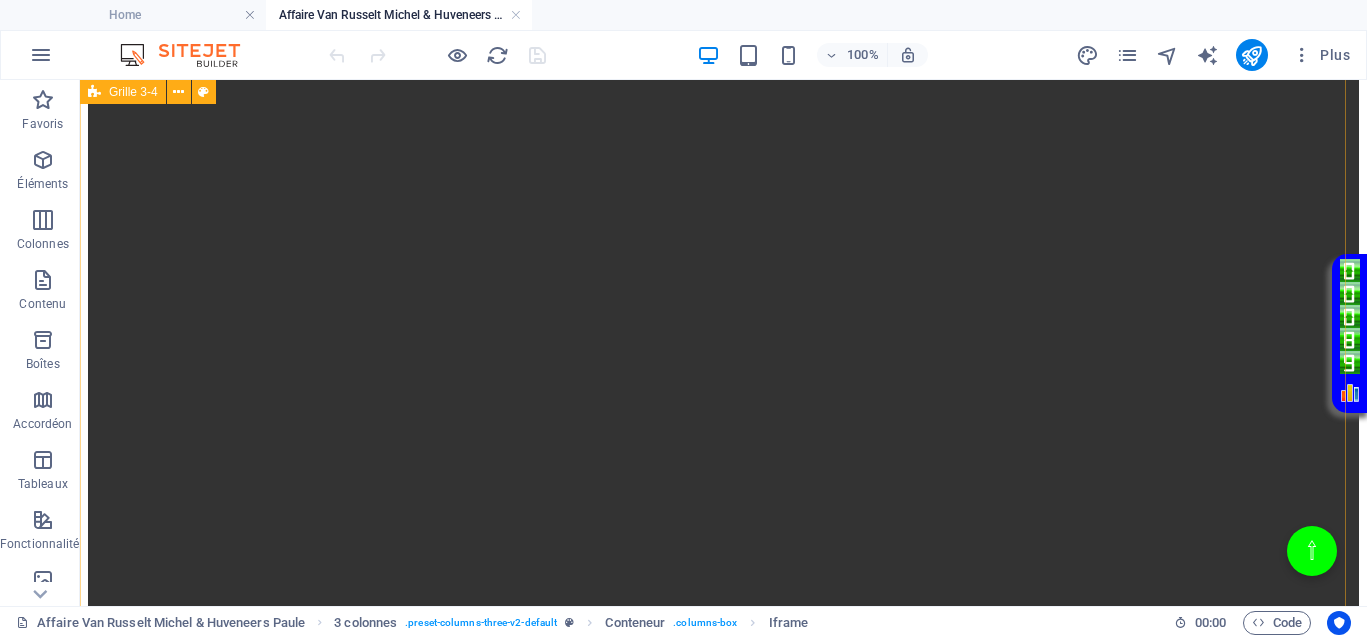 scroll, scrollTop: 625, scrollLeft: 0, axis: vertical 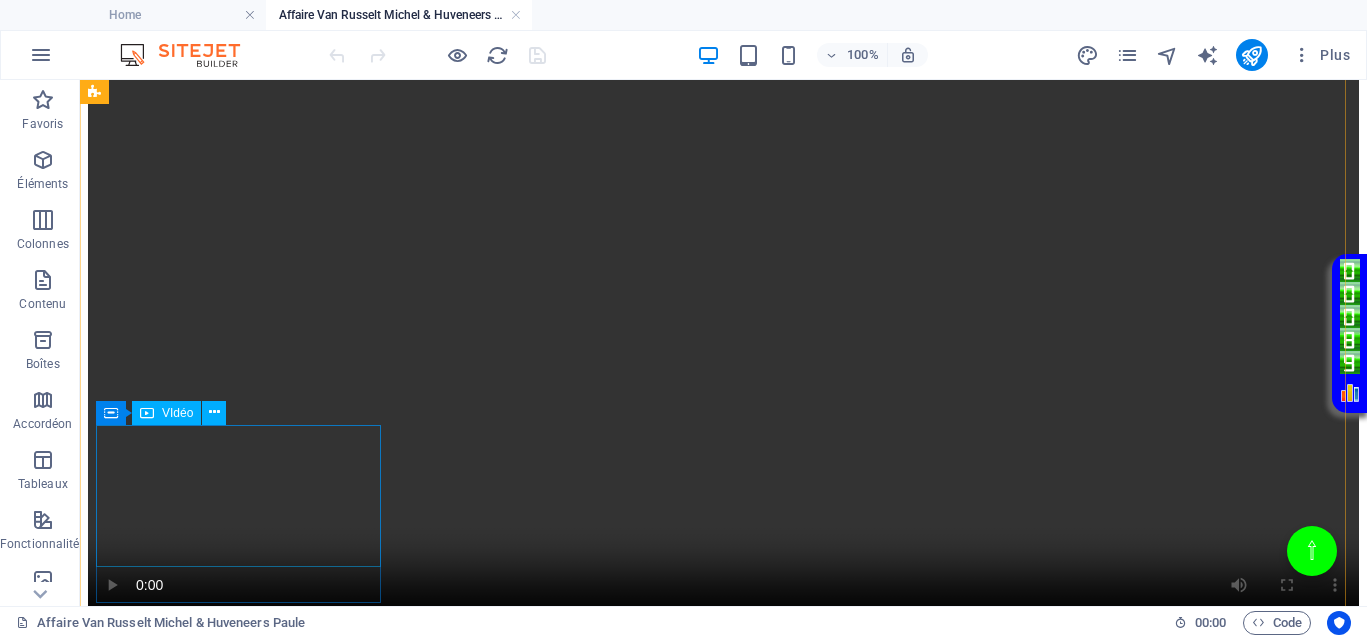 click at bounding box center [723, 2236] 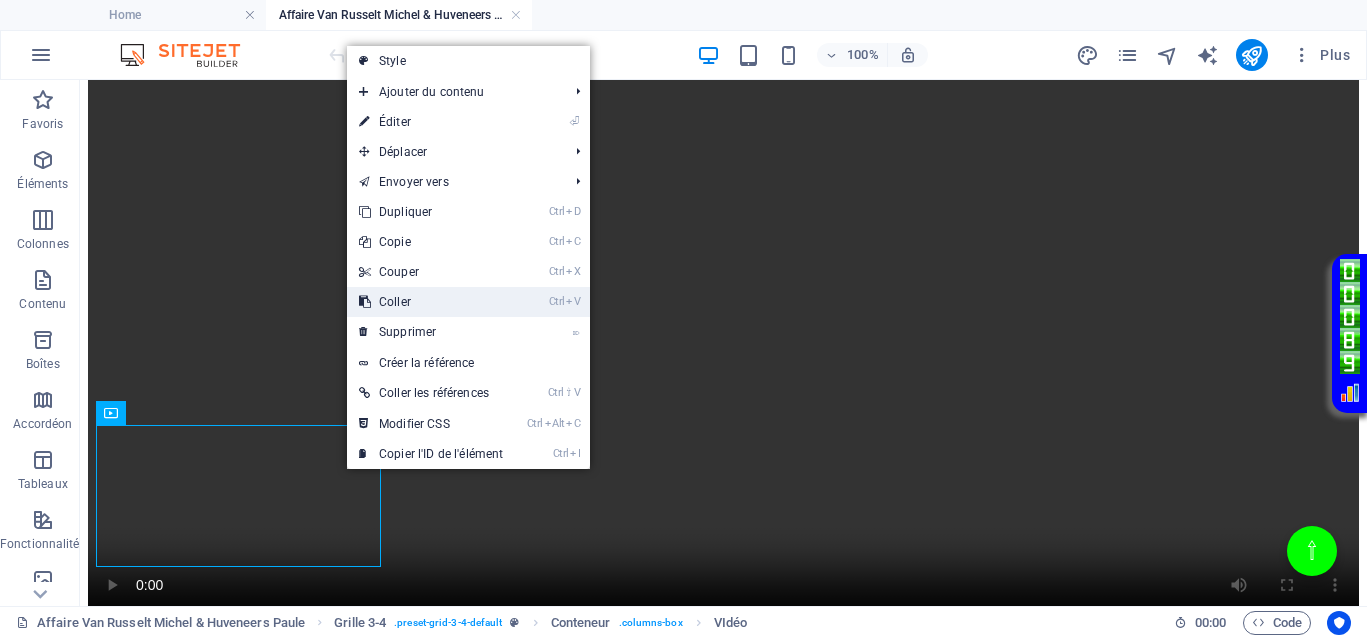 click on "Ctrl V  Coller" at bounding box center [431, 302] 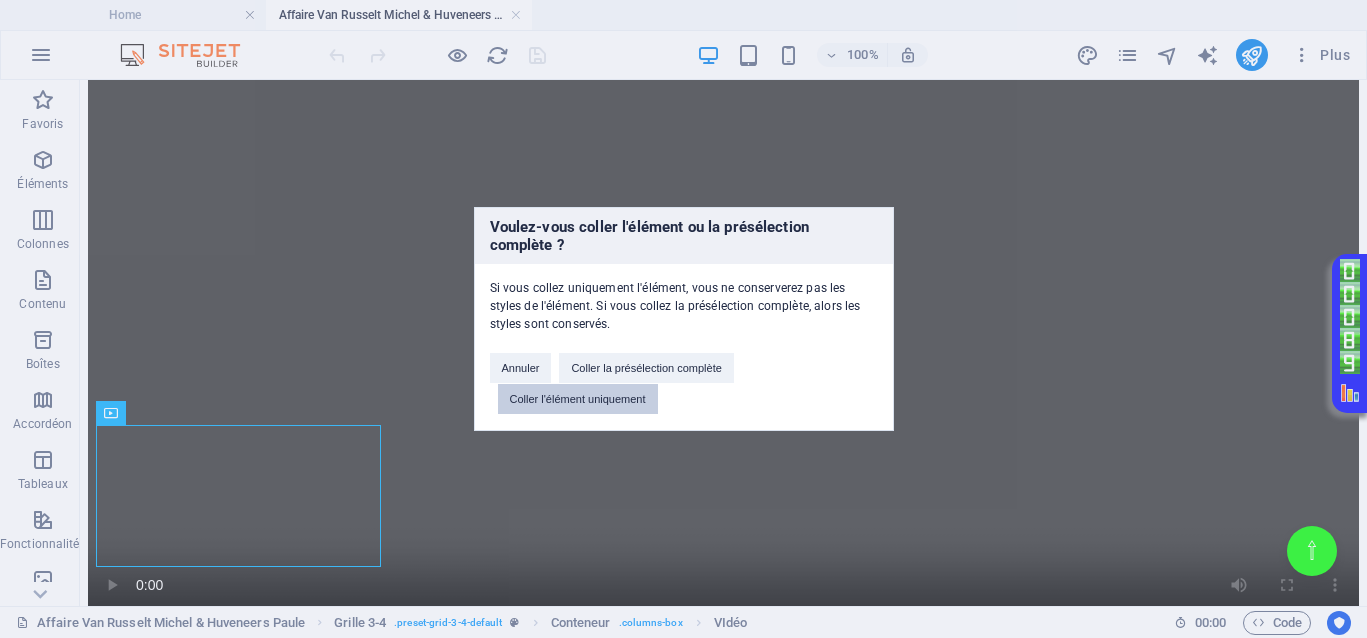 drag, startPoint x: 596, startPoint y: 393, endPoint x: 509, endPoint y: 314, distance: 117.51595 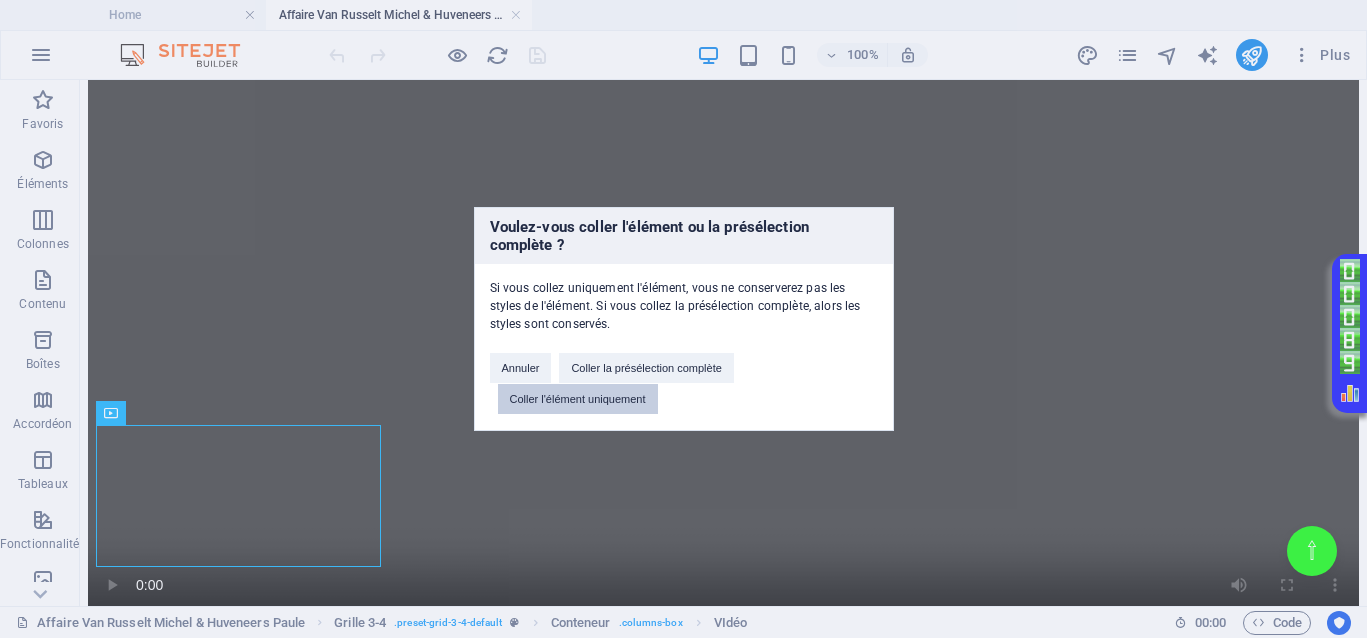 click on "Coller l'élément uniquement" at bounding box center (578, 399) 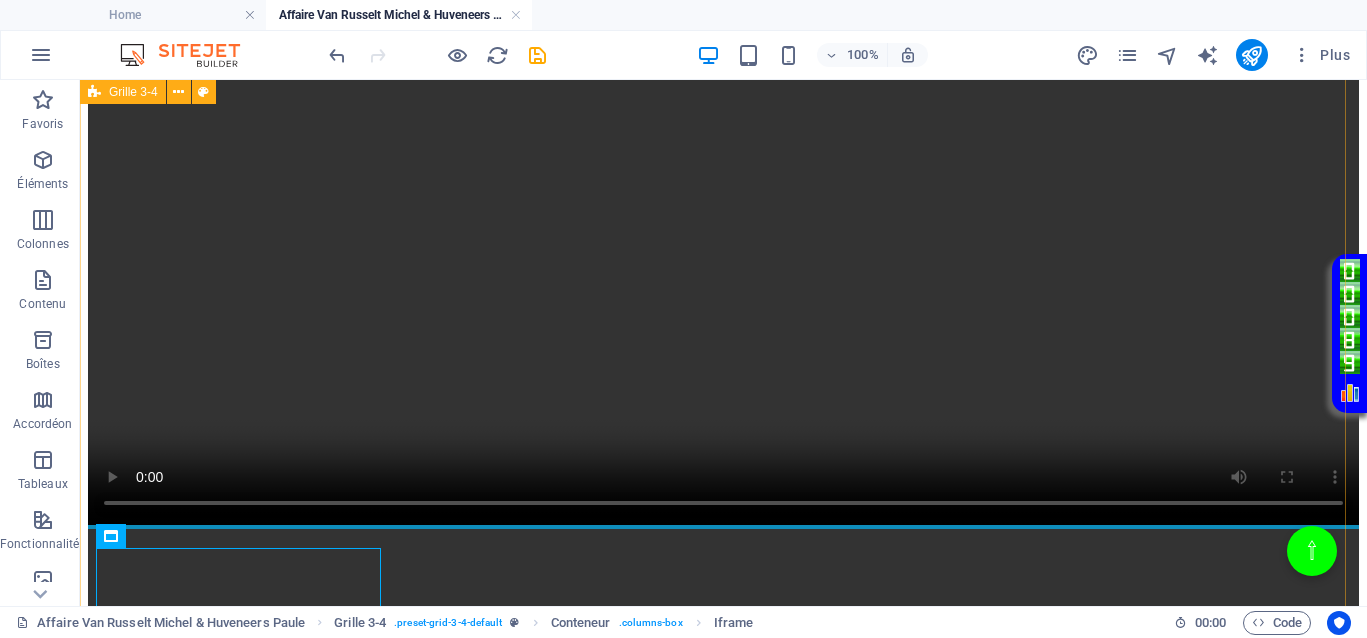 scroll, scrollTop: 875, scrollLeft: 0, axis: vertical 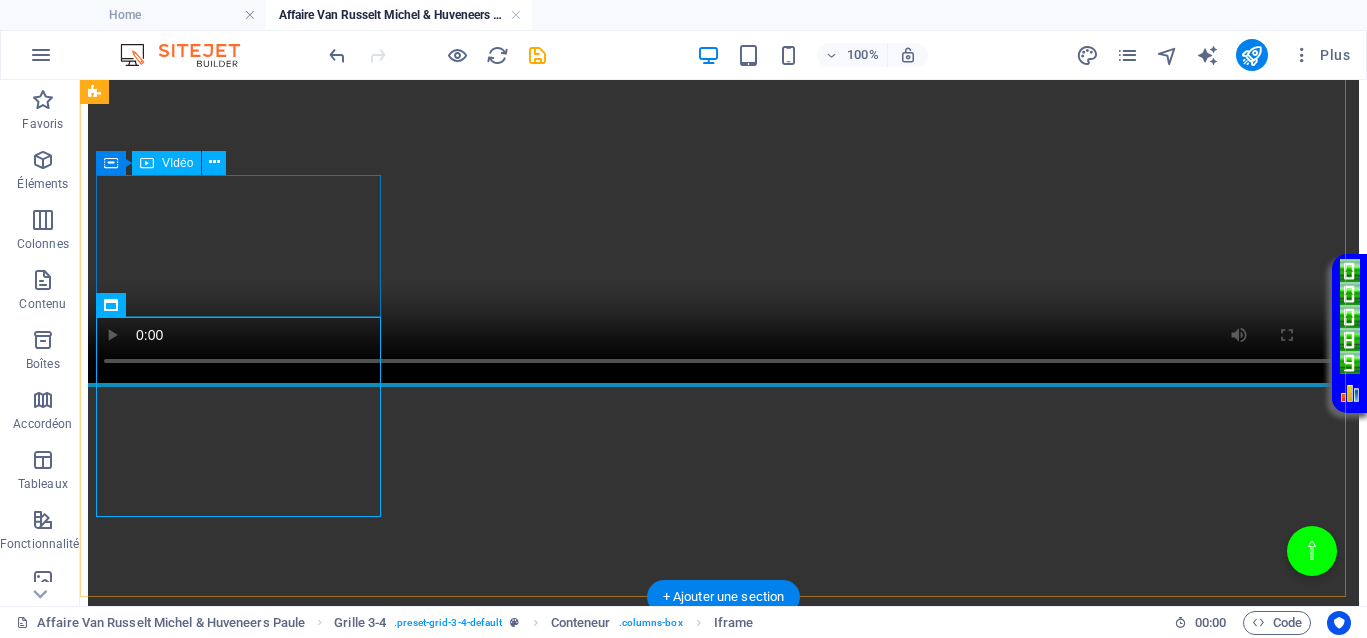 click at bounding box center [723, 1986] 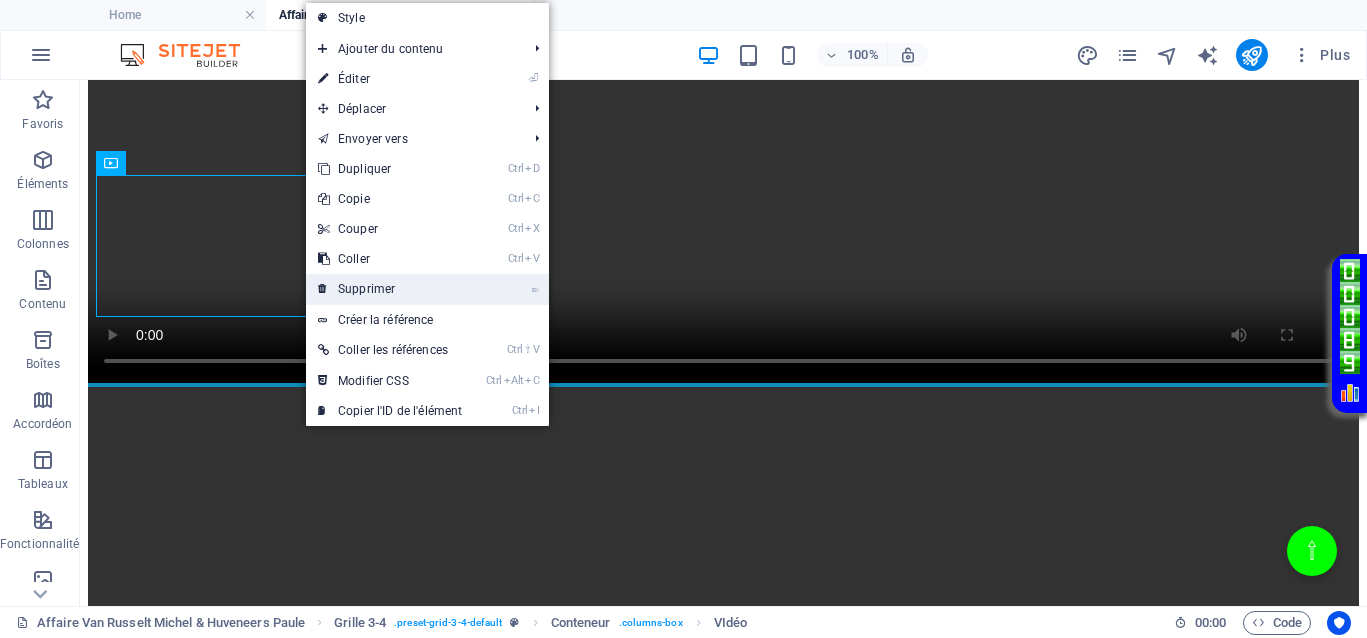 click on "⌦  Supprimer" at bounding box center (390, 289) 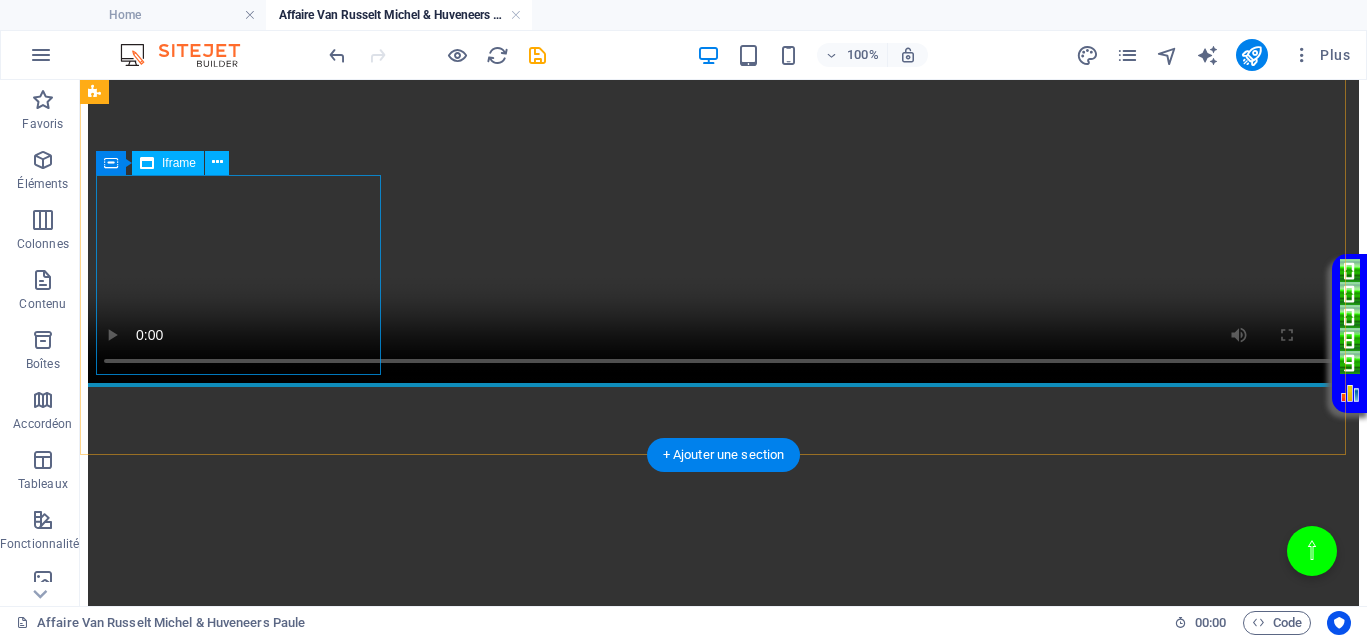 click on "</div>" at bounding box center (723, 1768) 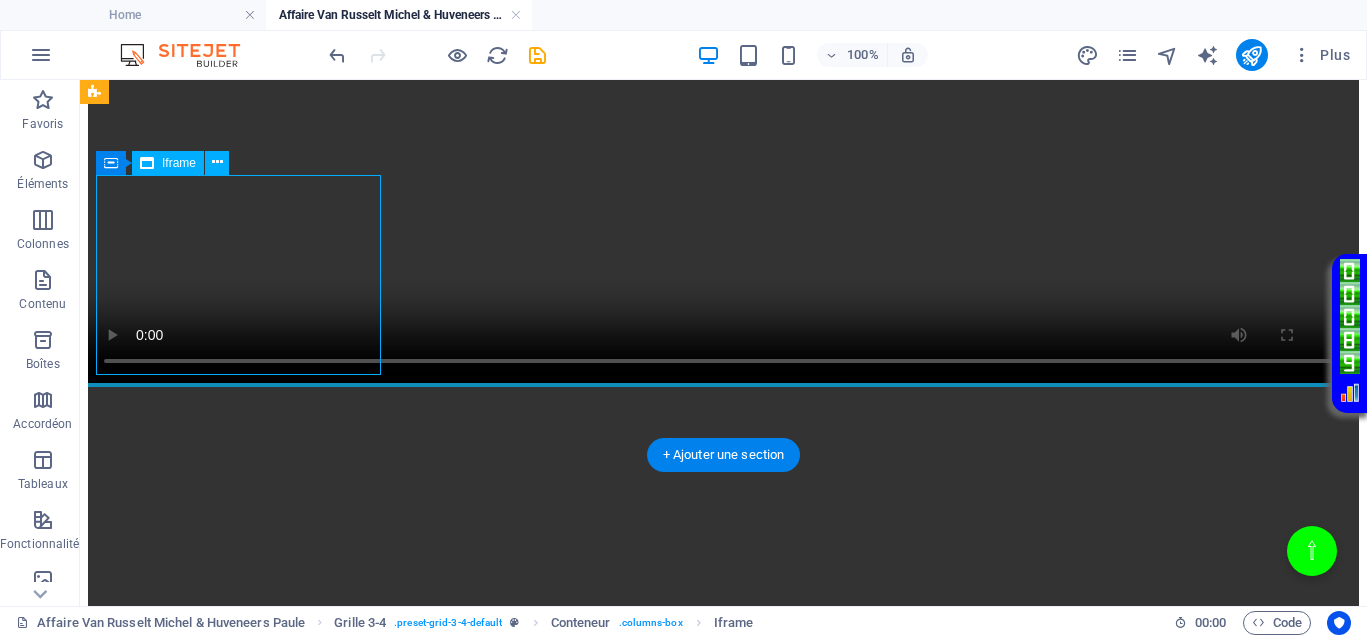 click on "</div>" at bounding box center (723, 1768) 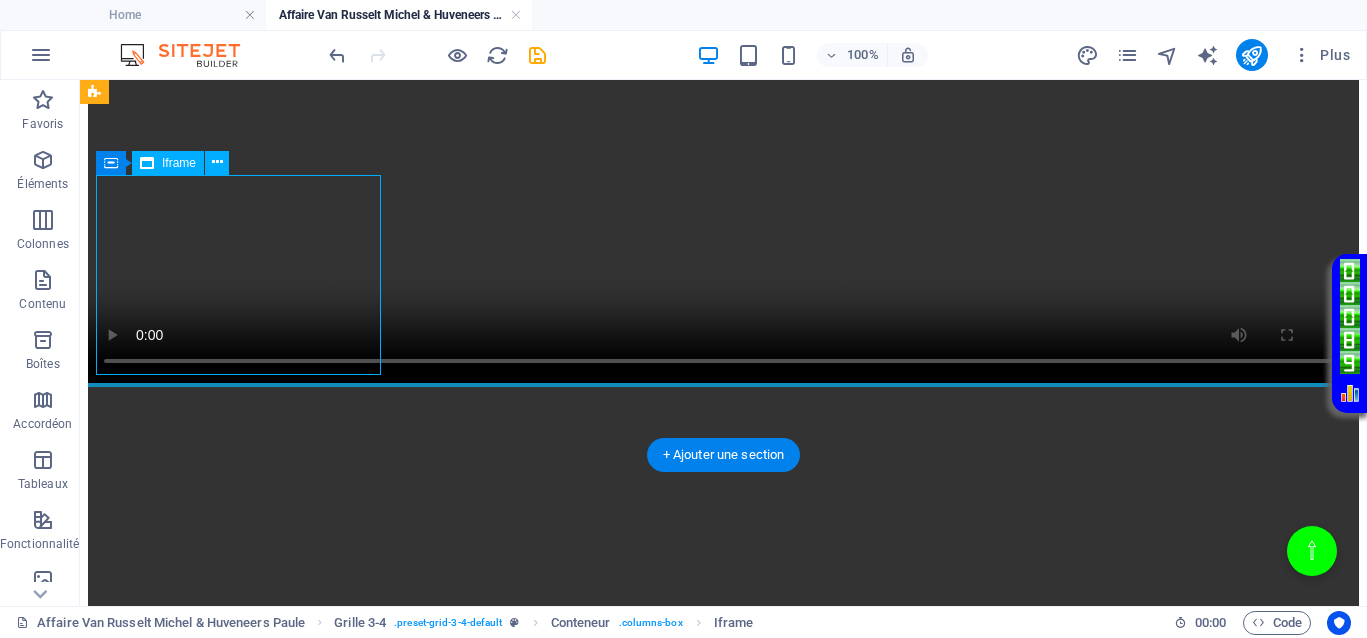 select on "%" 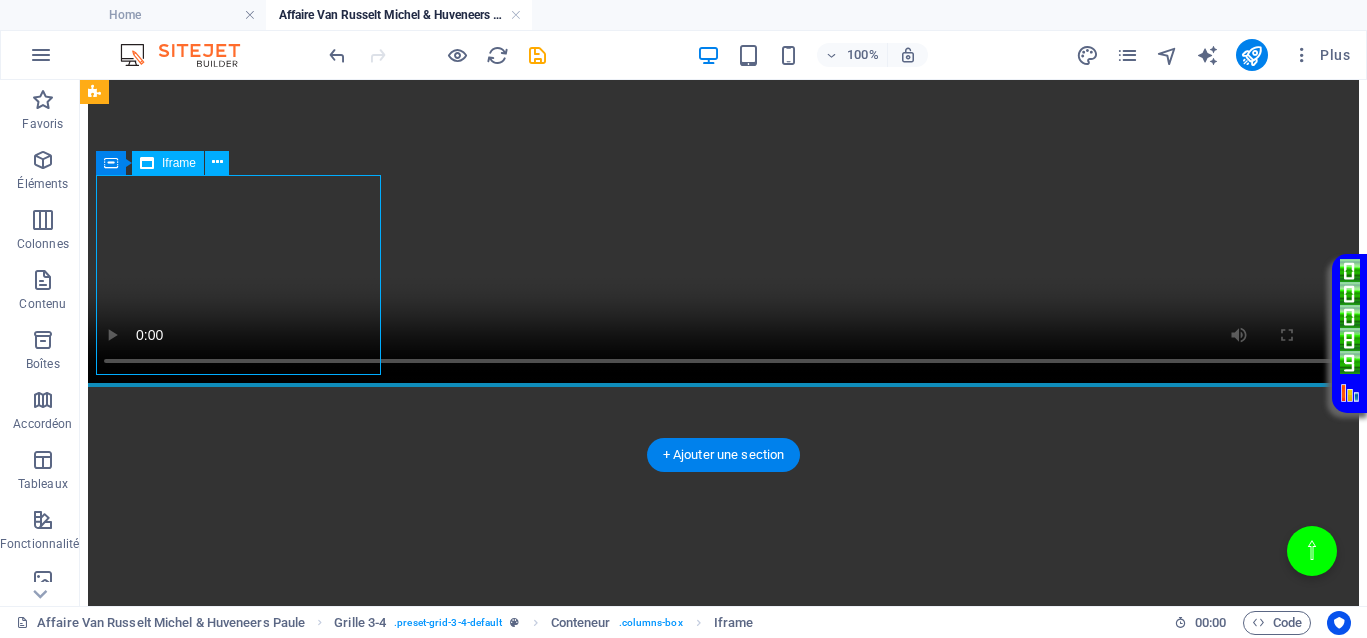 select on "px" 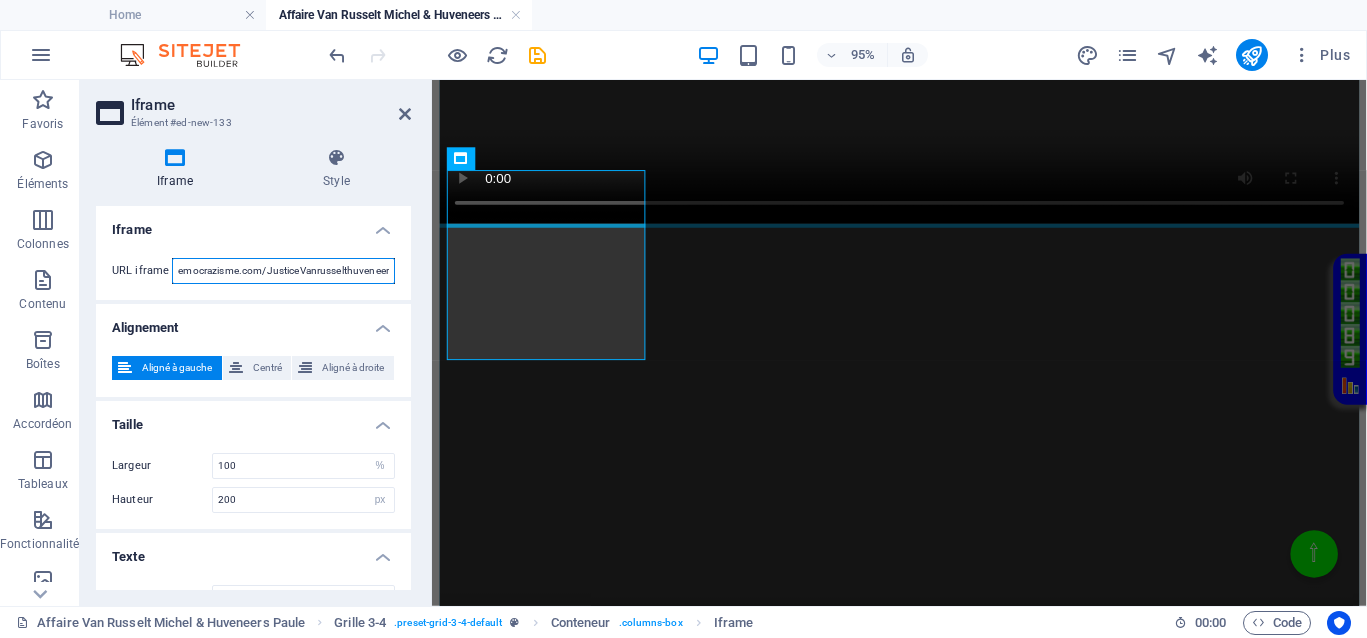 scroll, scrollTop: 0, scrollLeft: 166, axis: horizontal 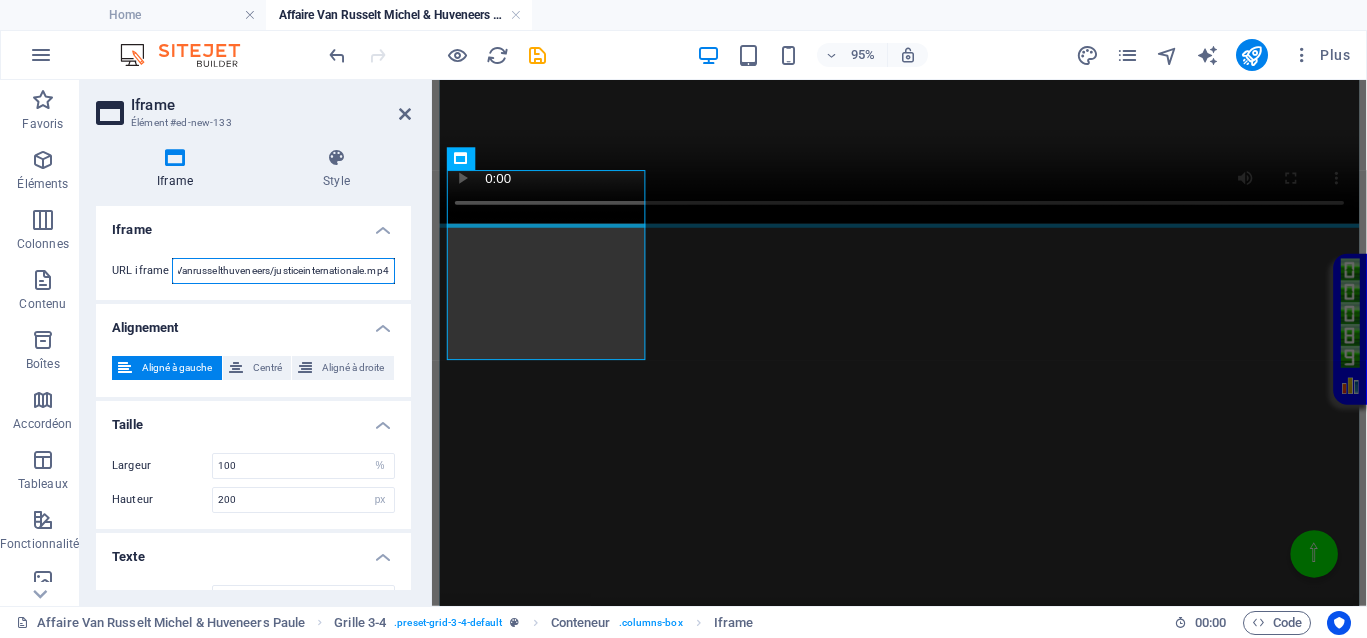 drag, startPoint x: 347, startPoint y: 270, endPoint x: 402, endPoint y: 270, distance: 55 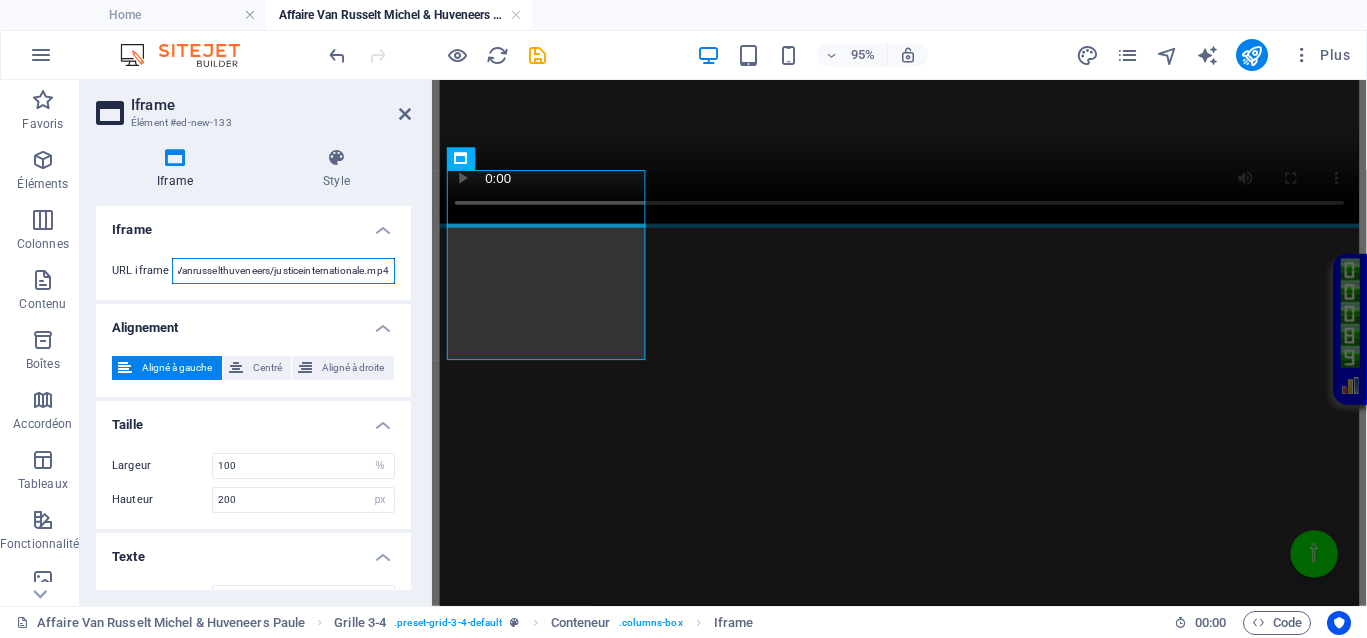 click on "URL iframe https://democrazisme.com/JusticeVanrusselthuveneers/justiceinternationale.mp4" at bounding box center [253, 271] 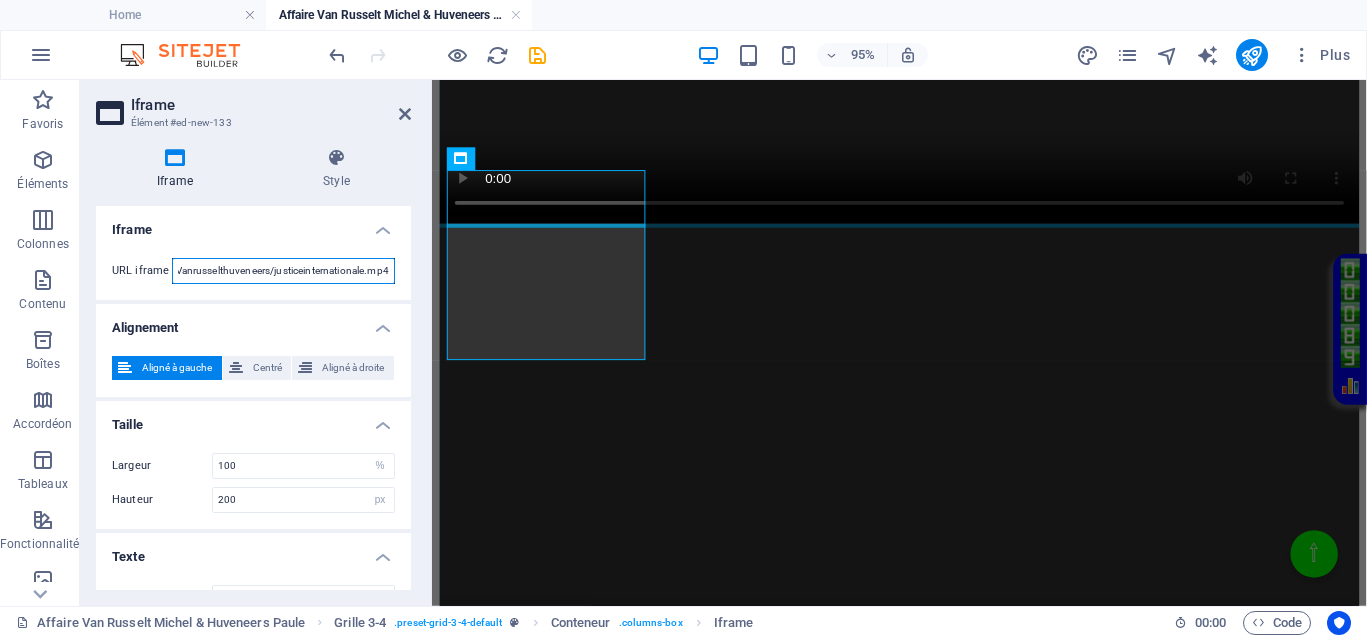 click on "https://democrazisme.com/JusticeVanrusselthuveneers/justiceinternationale.mp4" at bounding box center [283, 271] 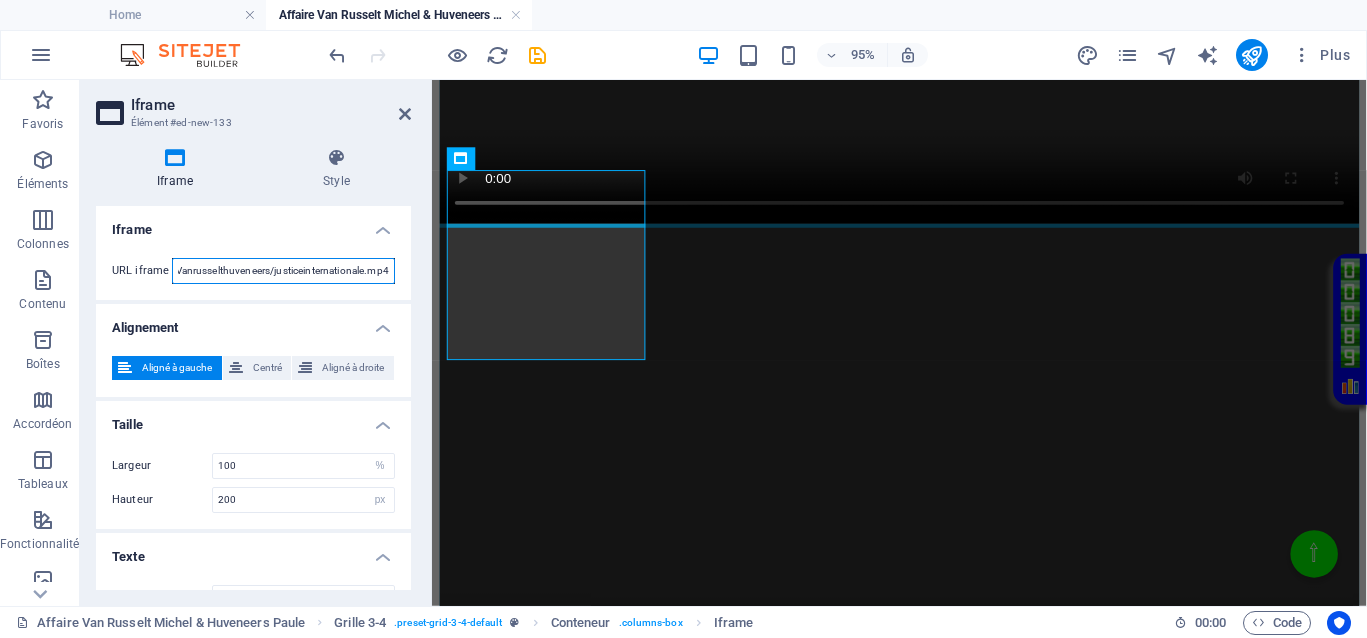 drag, startPoint x: 270, startPoint y: 273, endPoint x: 359, endPoint y: 272, distance: 89.005615 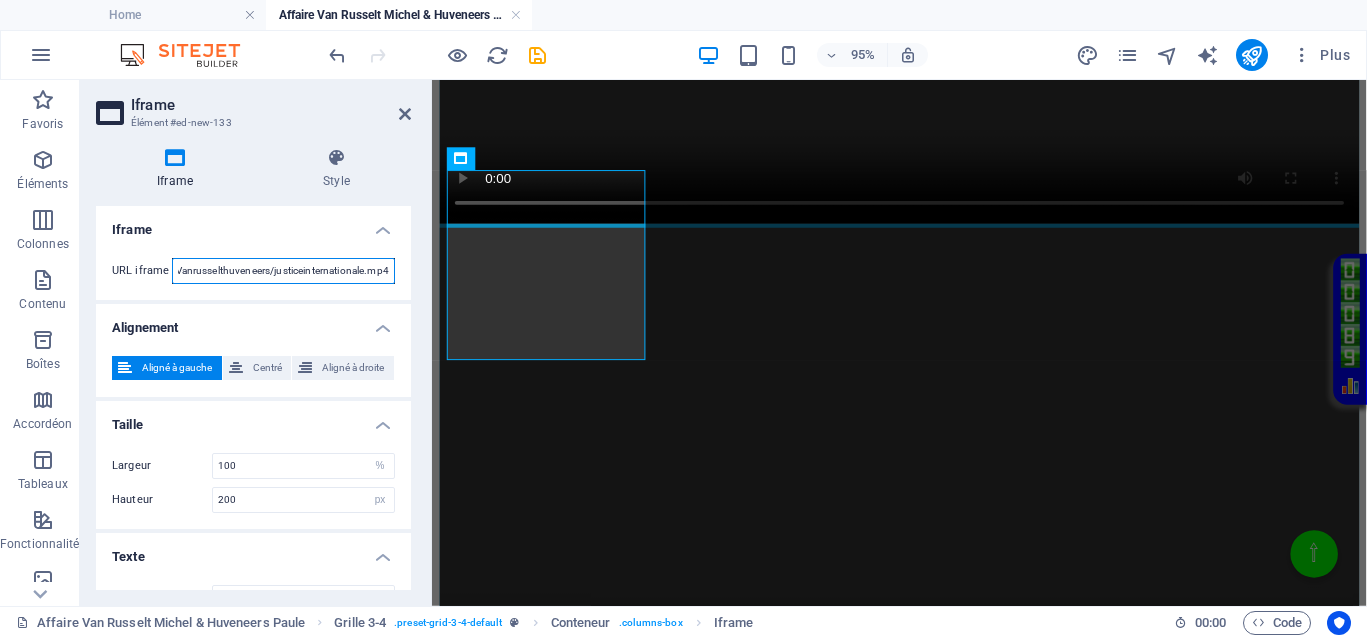 click on "https://democrazisme.com/JusticeVanrusselthuveneers/justiceinternationale.mp4" at bounding box center [283, 271] 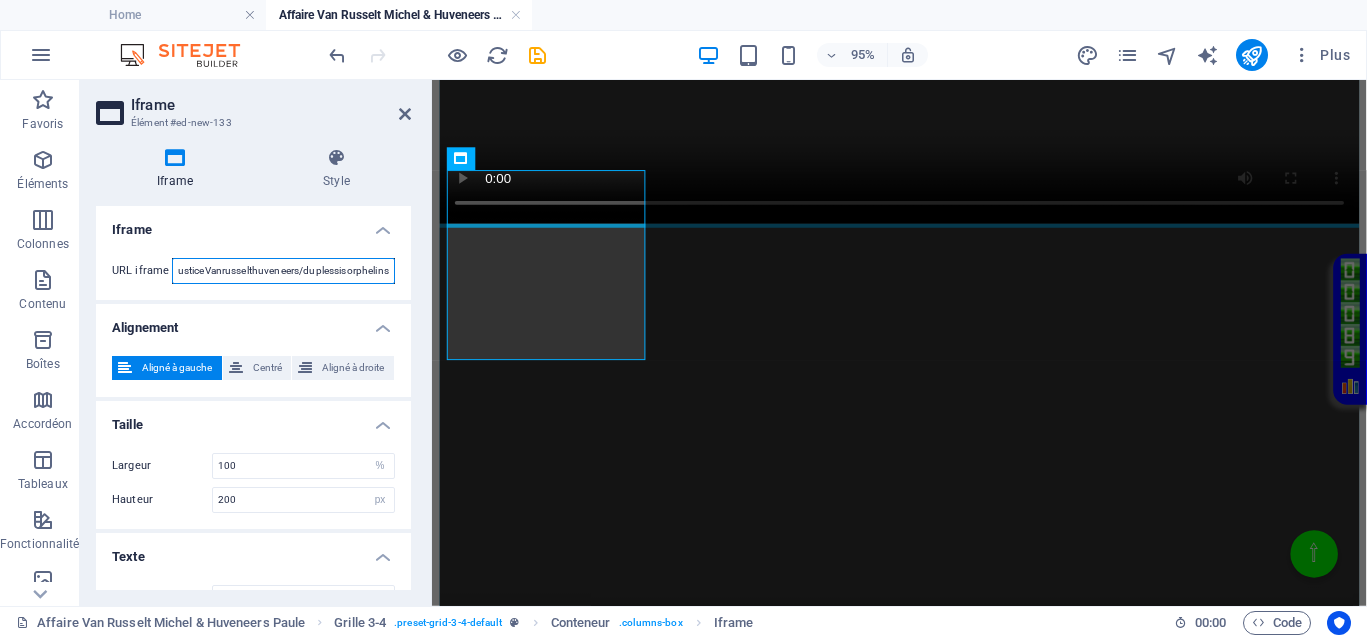 scroll, scrollTop: 0, scrollLeft: 139, axis: horizontal 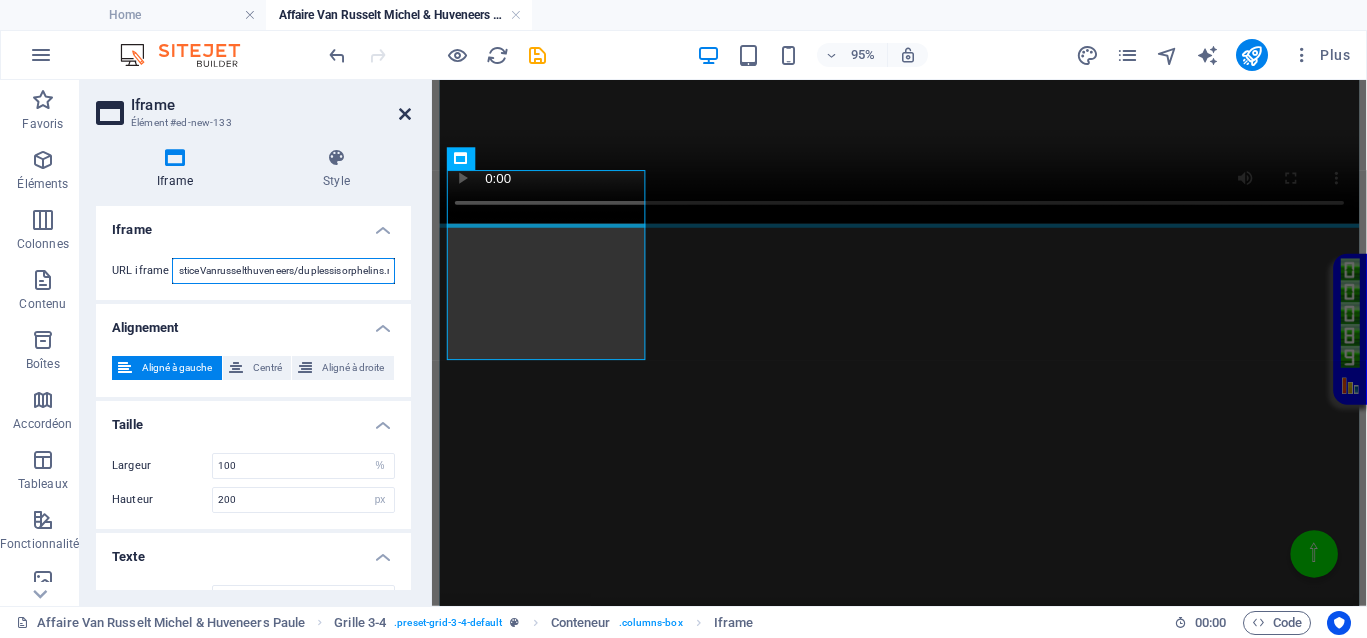 type on "https://democrazisme.com/JusticeVanrusselthuveneers/duplessisorphelins.mp4" 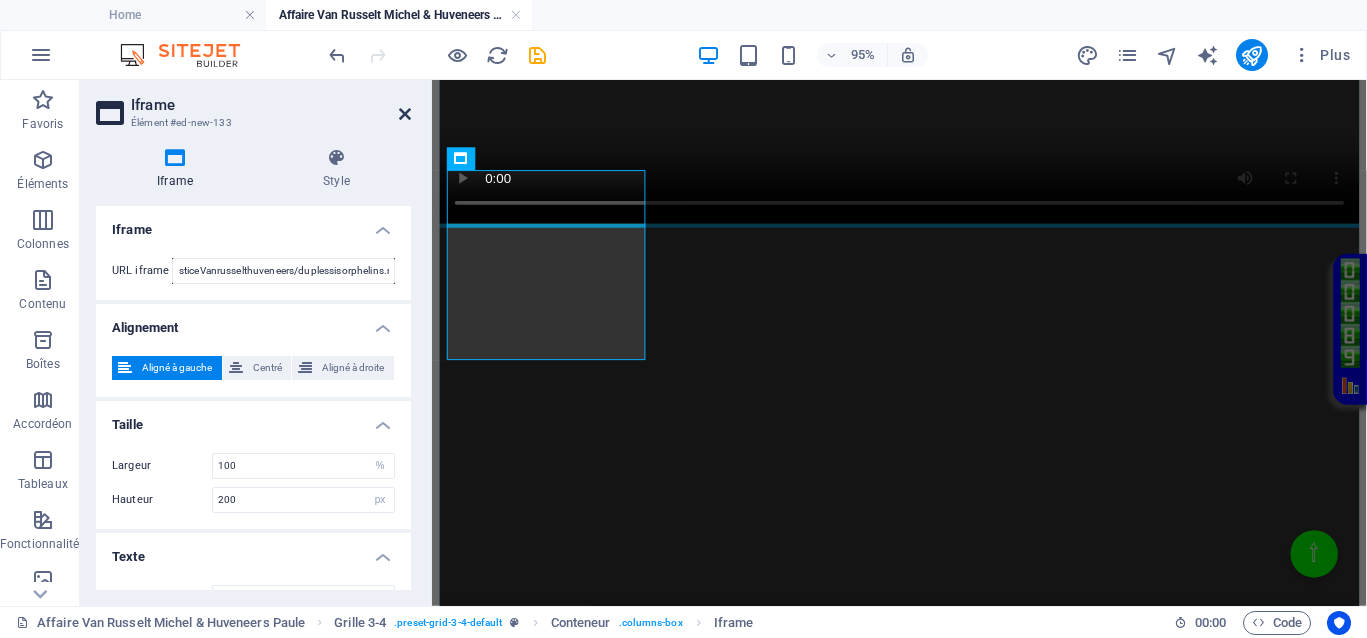 click at bounding box center (405, 114) 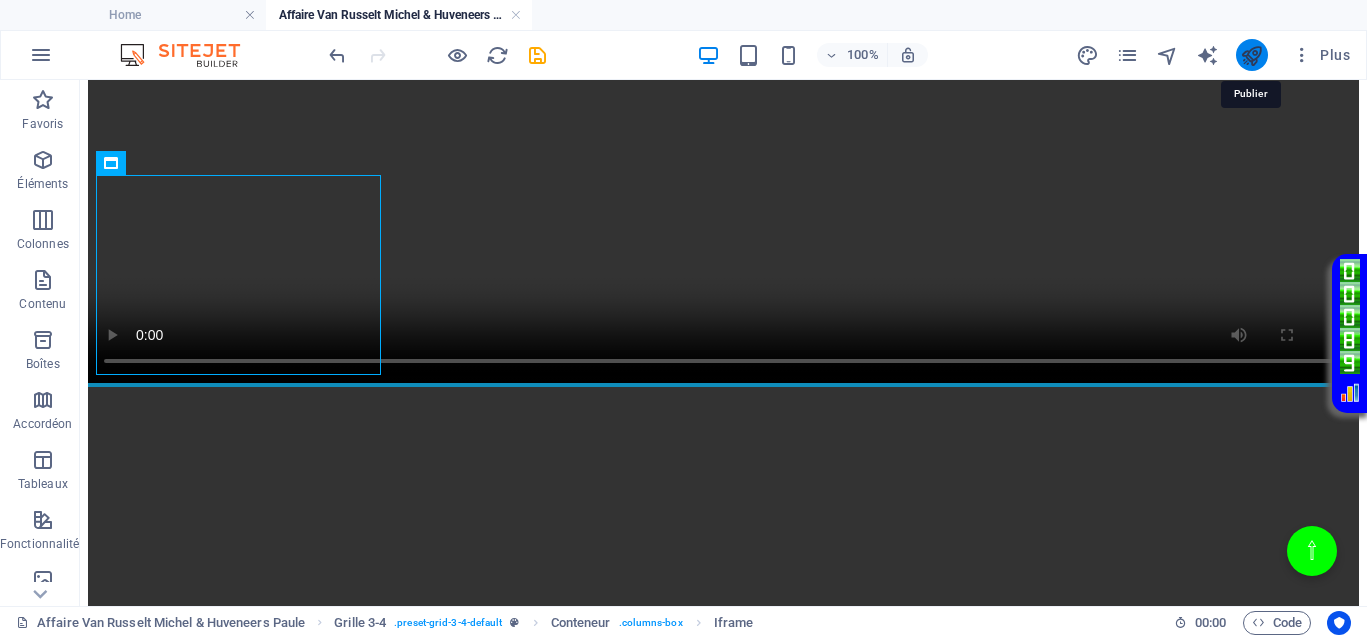 click at bounding box center [1251, 55] 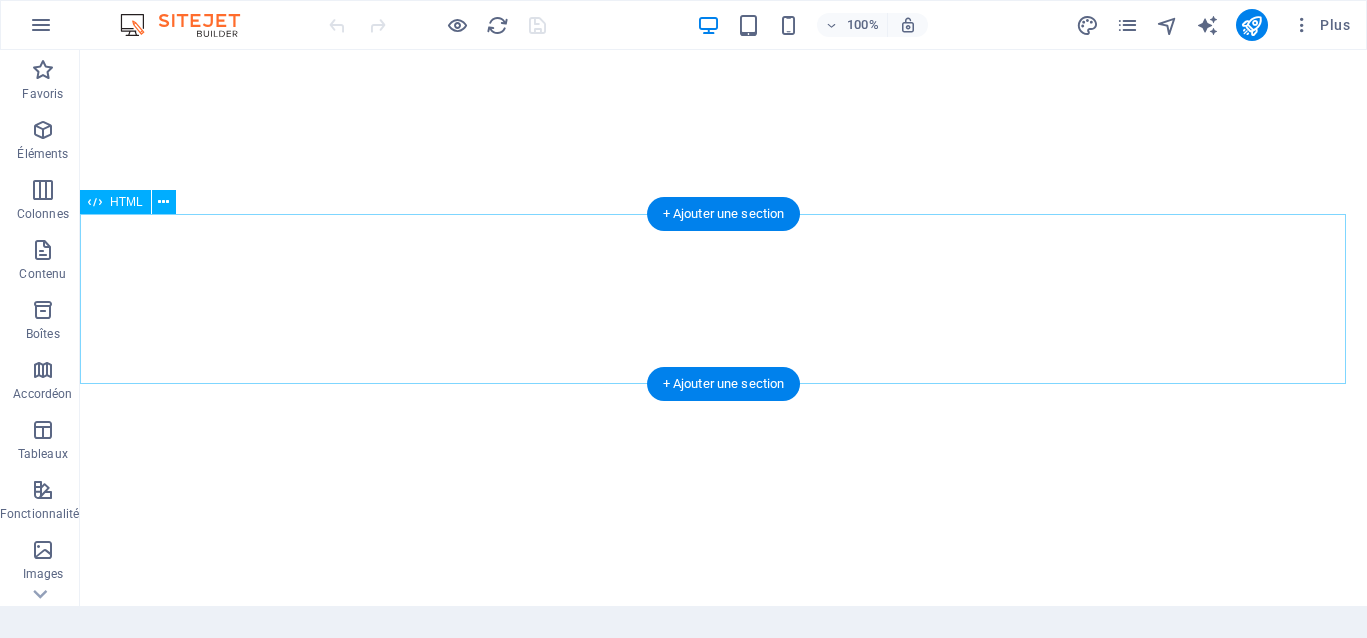 scroll, scrollTop: 0, scrollLeft: 0, axis: both 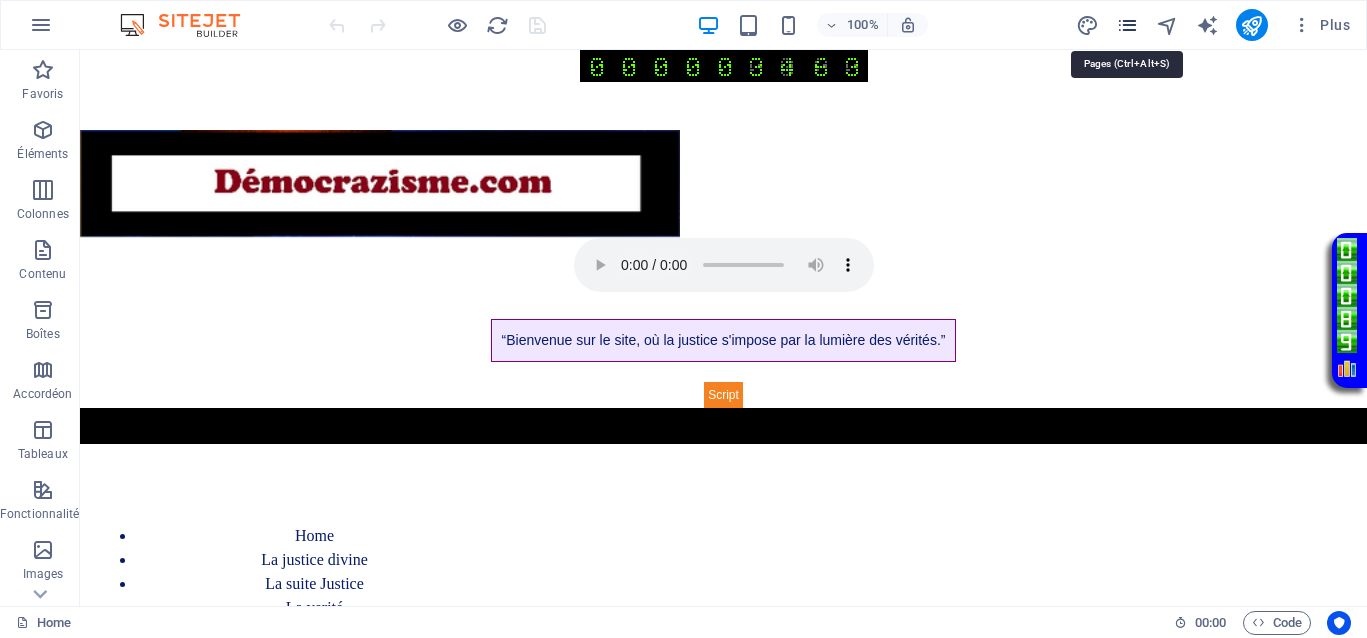 click at bounding box center [1127, 25] 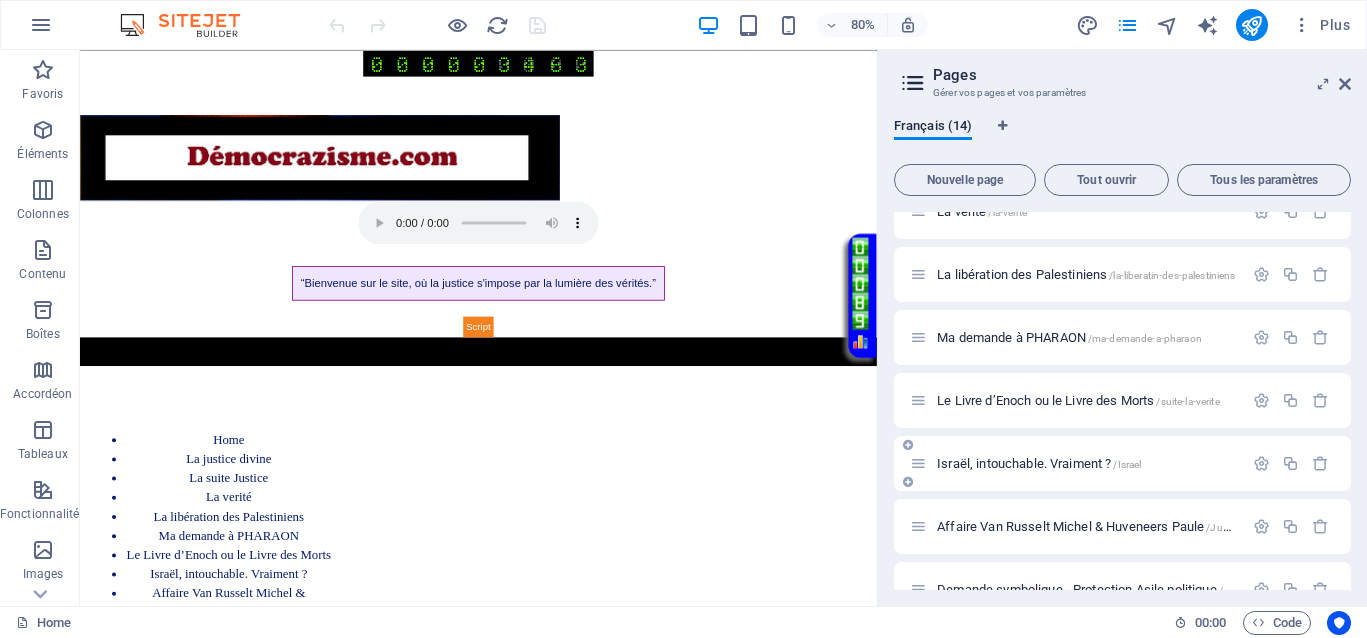 scroll, scrollTop: 250, scrollLeft: 0, axis: vertical 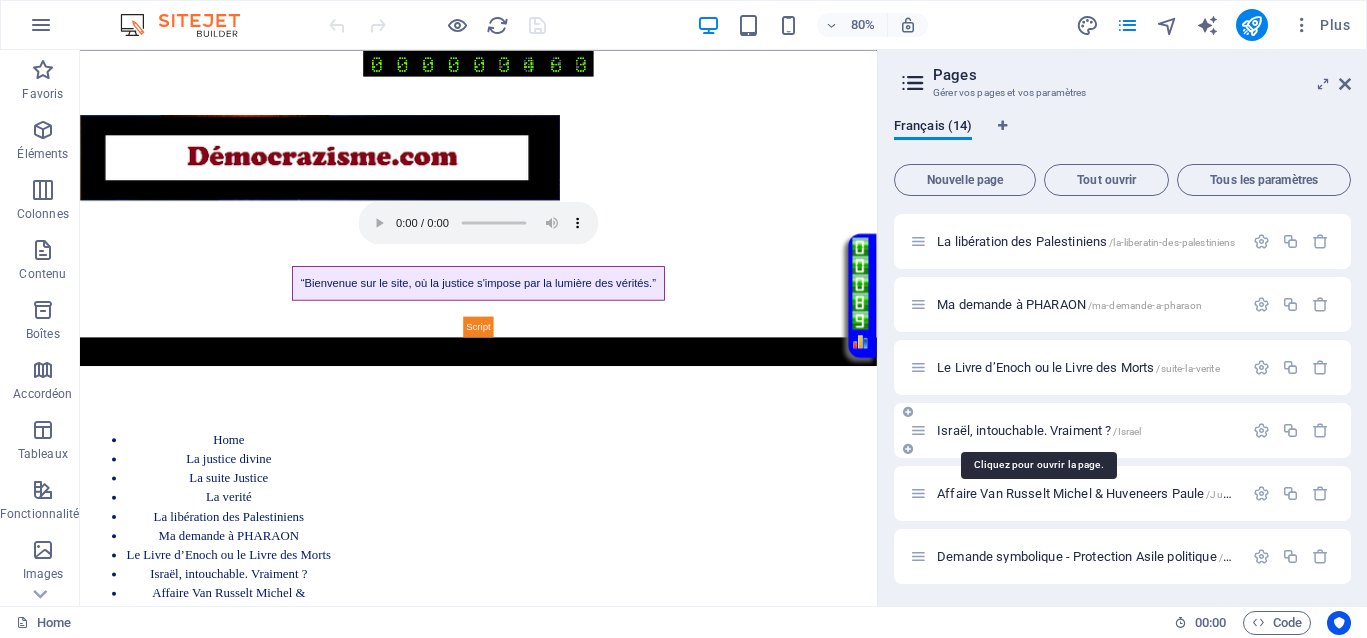click on "Israël, intouchable. Vraiment ? /Israel" at bounding box center (1039, 430) 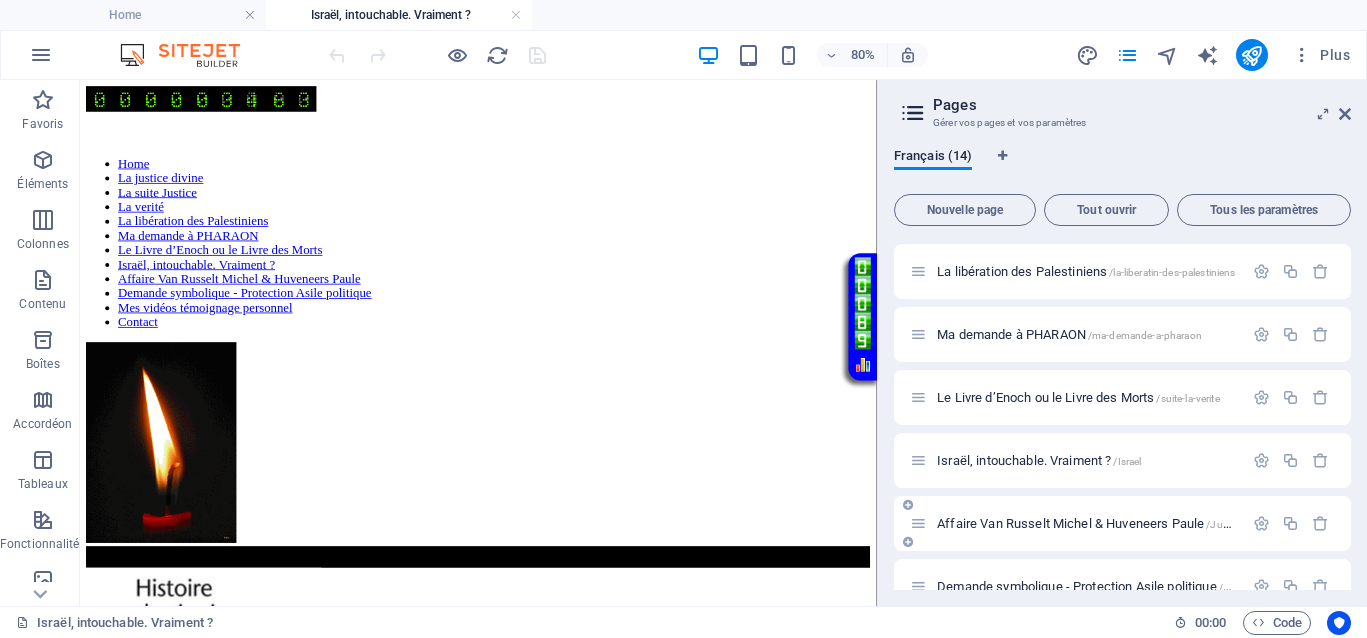 scroll, scrollTop: 0, scrollLeft: 0, axis: both 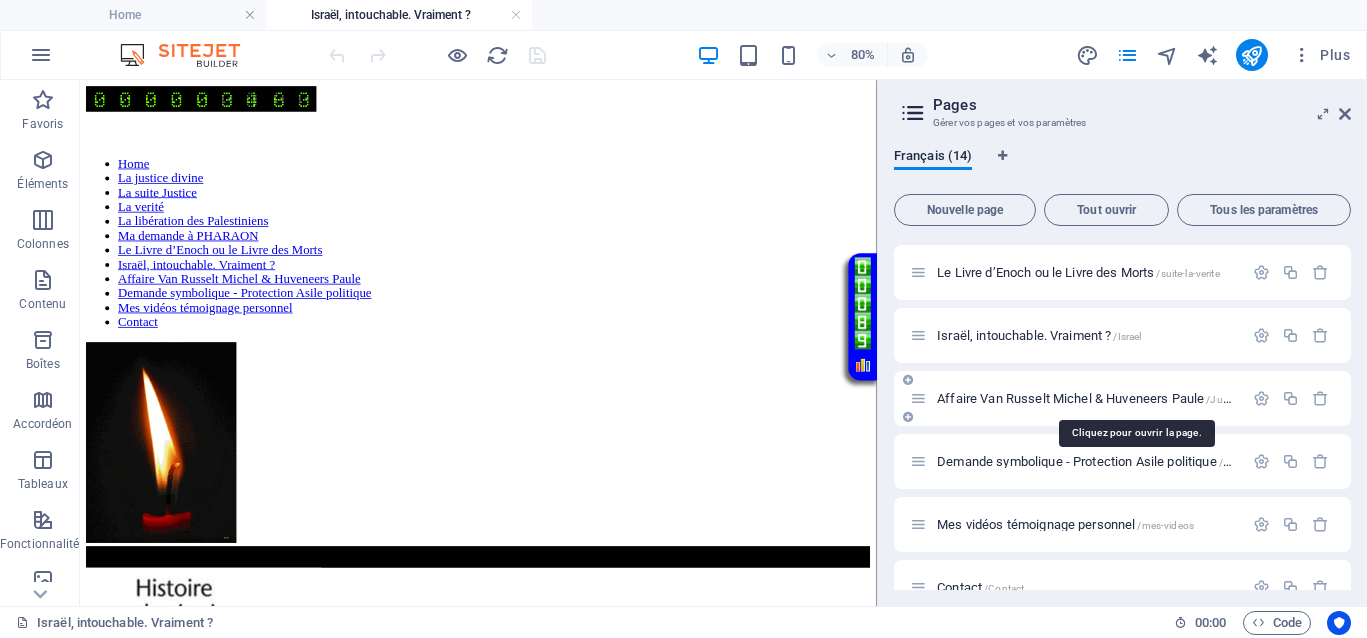 click on "Affaire Van Russelt Michel & Huveneers Paule /JusticeVanrusselthuveneers" at bounding box center [1137, 398] 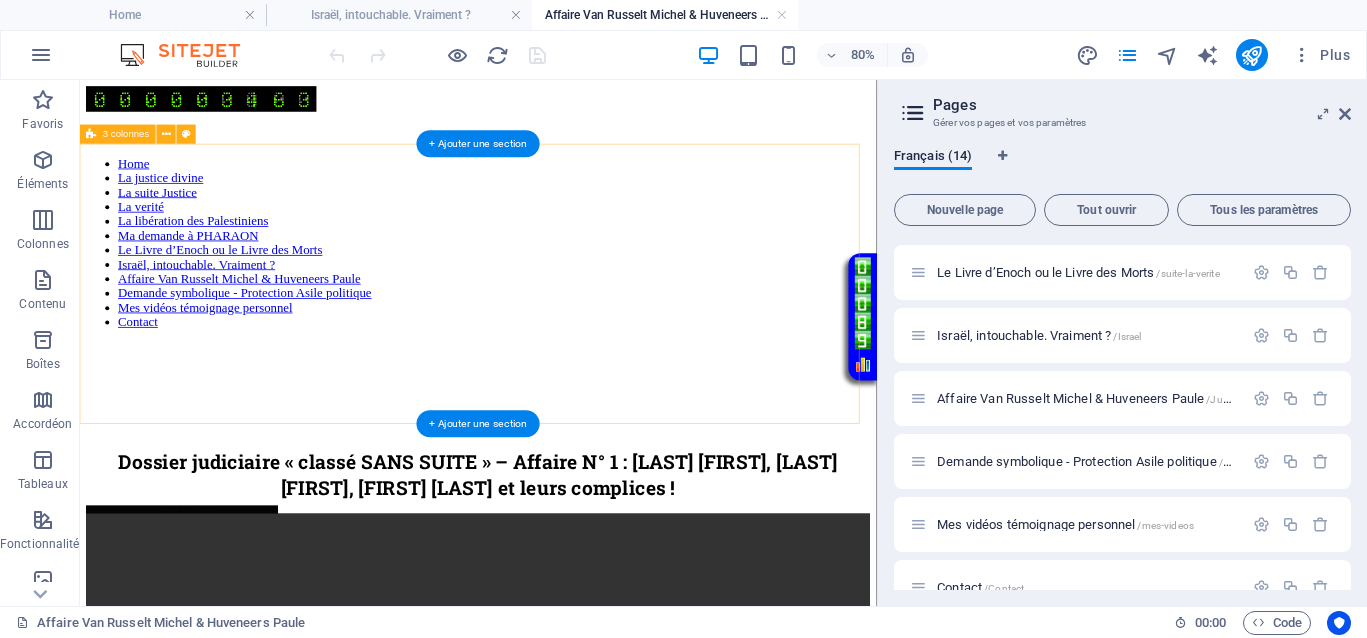 scroll, scrollTop: 0, scrollLeft: 0, axis: both 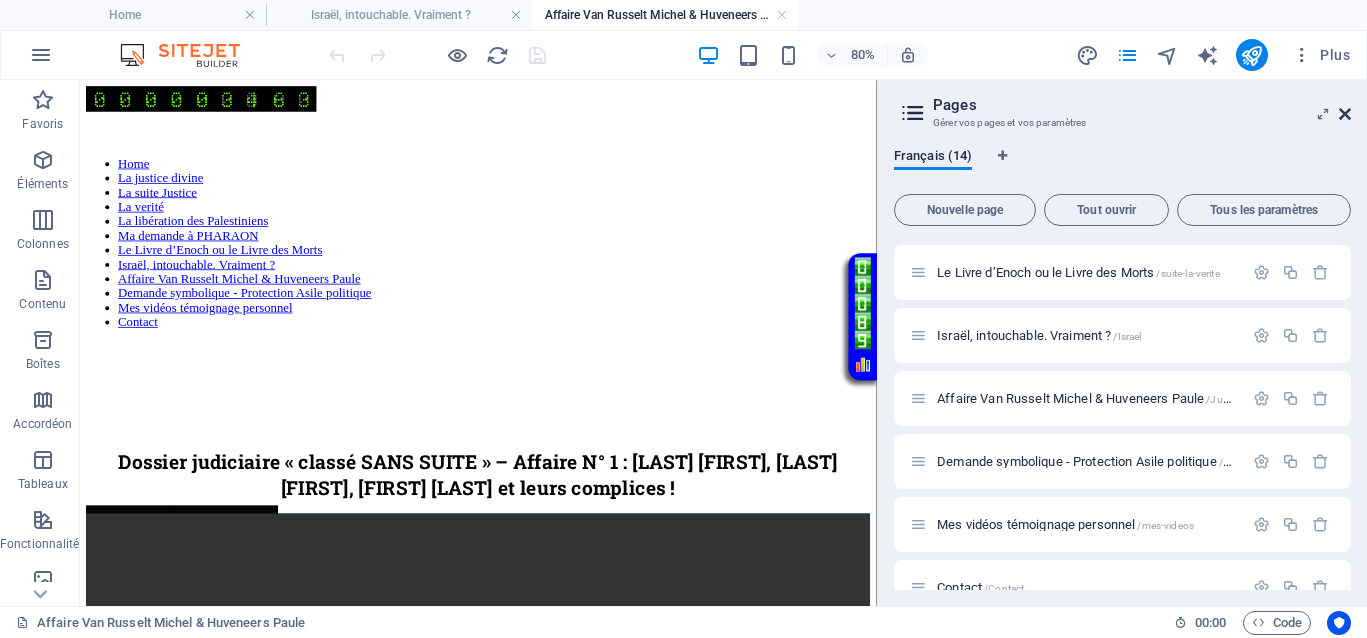 drag, startPoint x: 1344, startPoint y: 112, endPoint x: 878, endPoint y: 206, distance: 475.38617 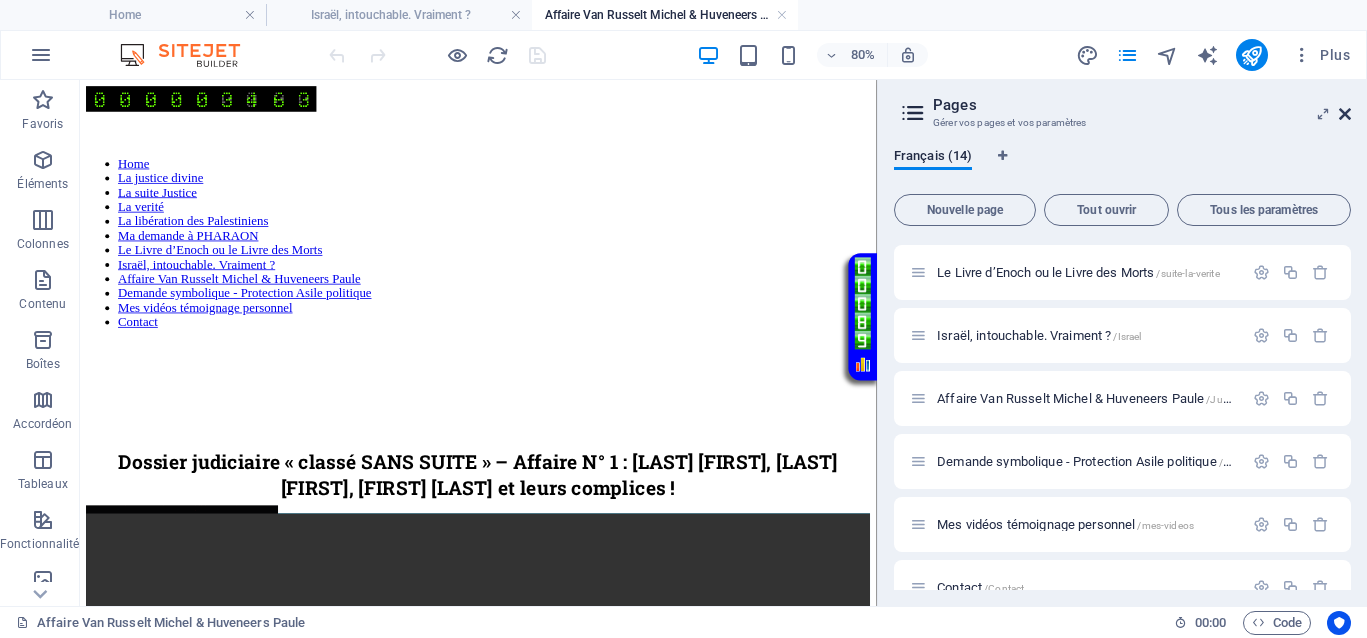 click at bounding box center (1345, 114) 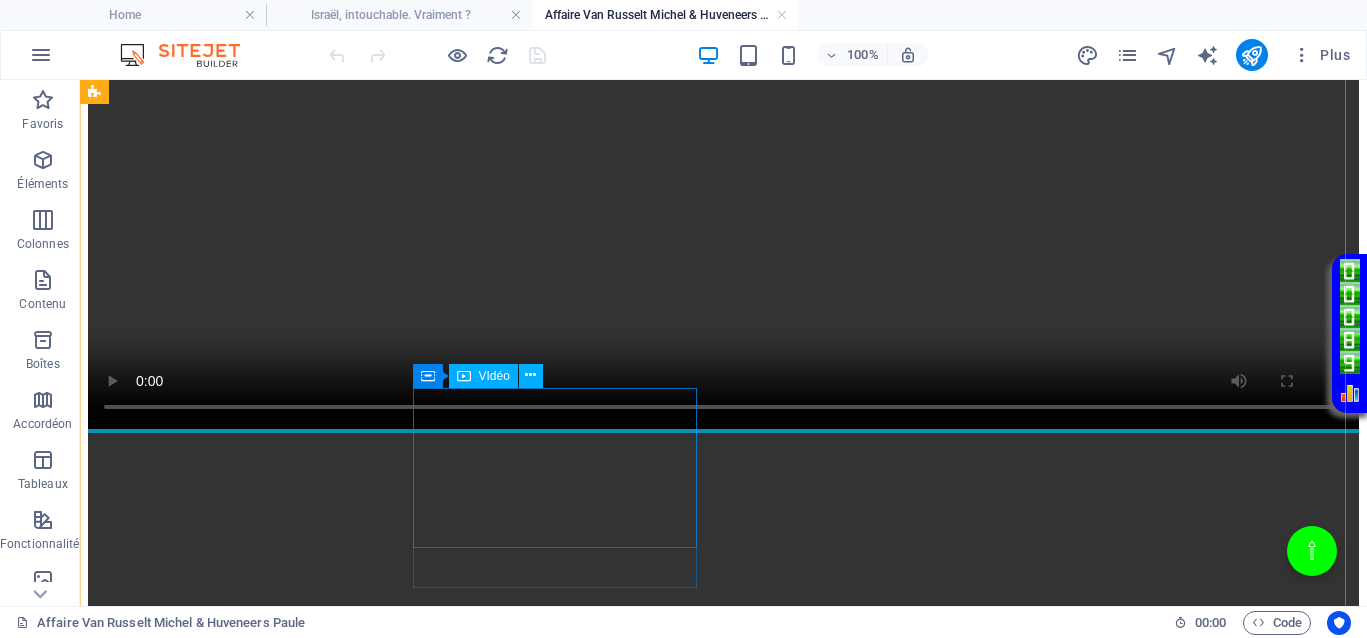 scroll, scrollTop: 875, scrollLeft: 0, axis: vertical 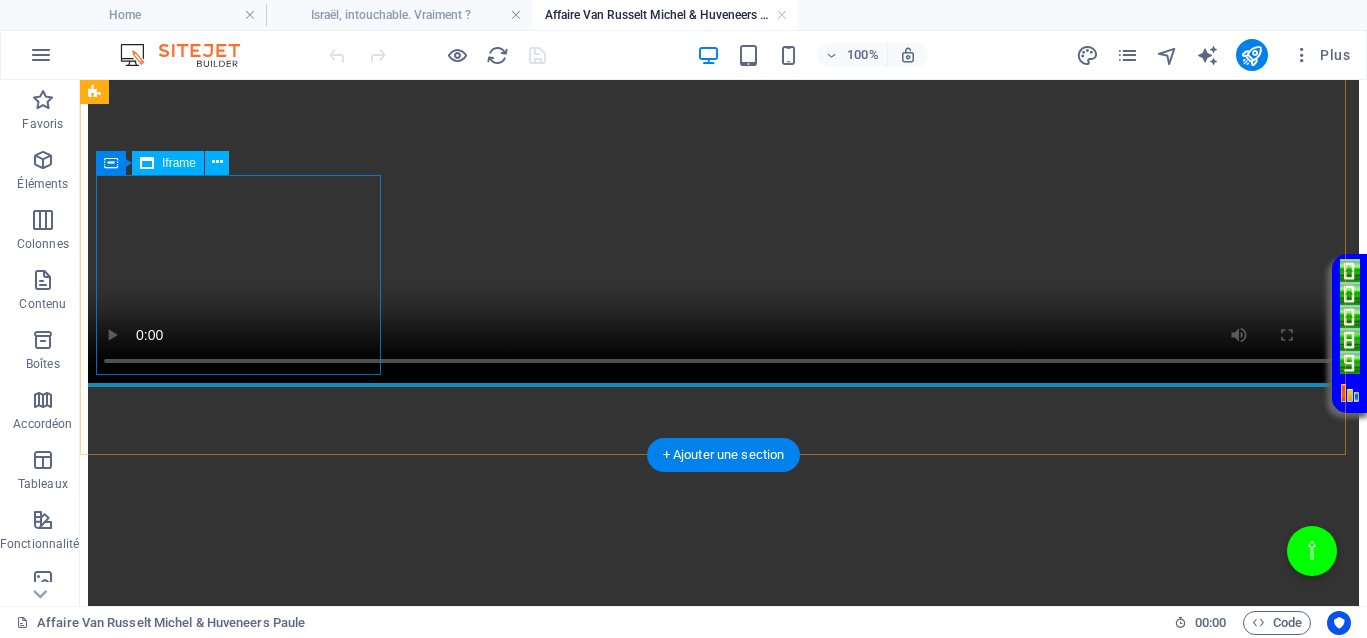 click on "</div>" at bounding box center (723, 1768) 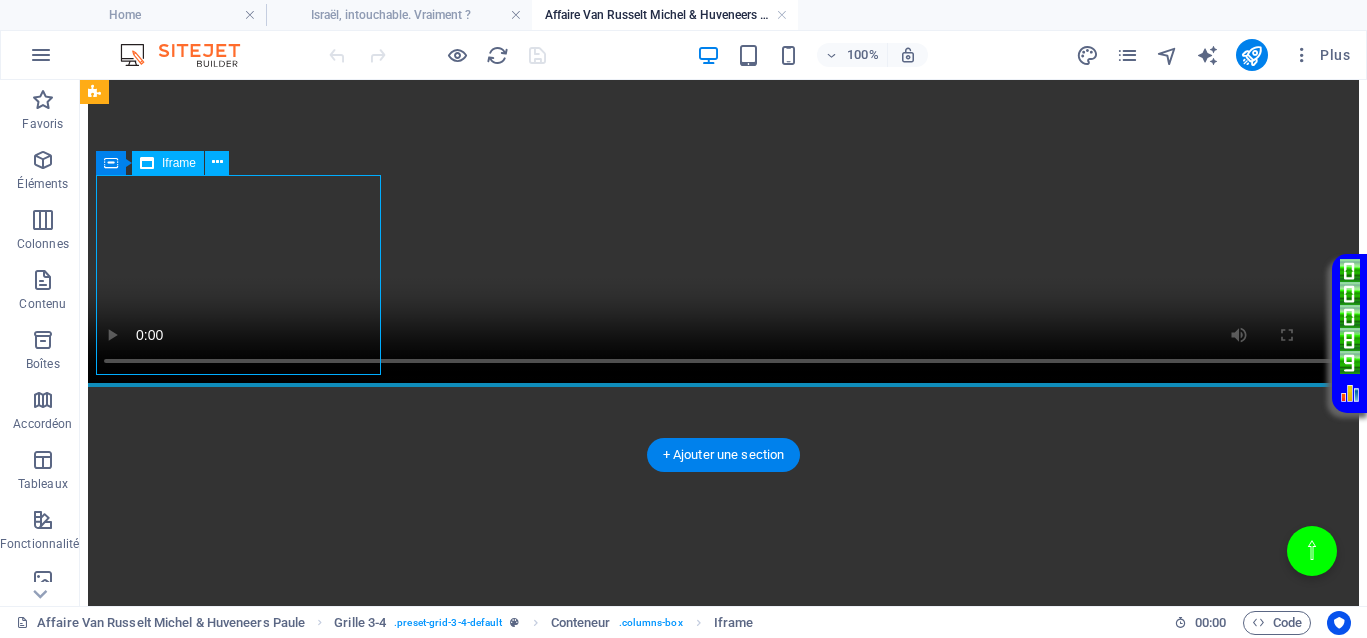 click on "</div>" at bounding box center [723, 1768] 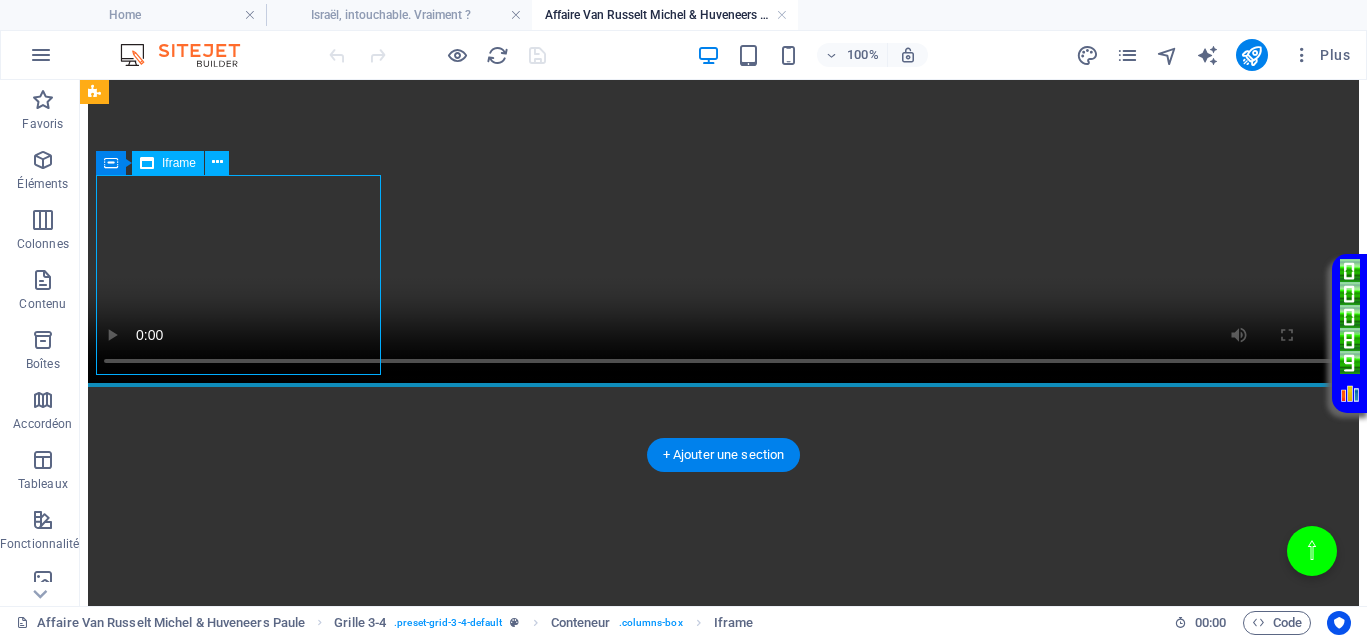 select on "%" 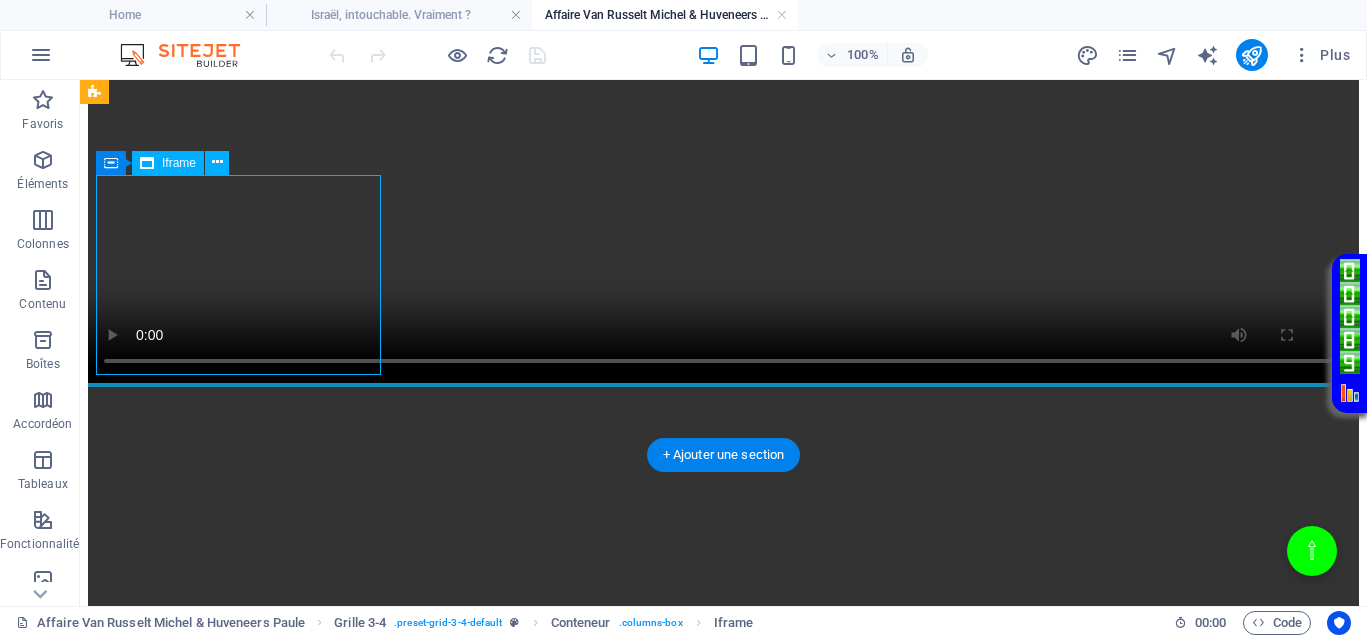 select on "px" 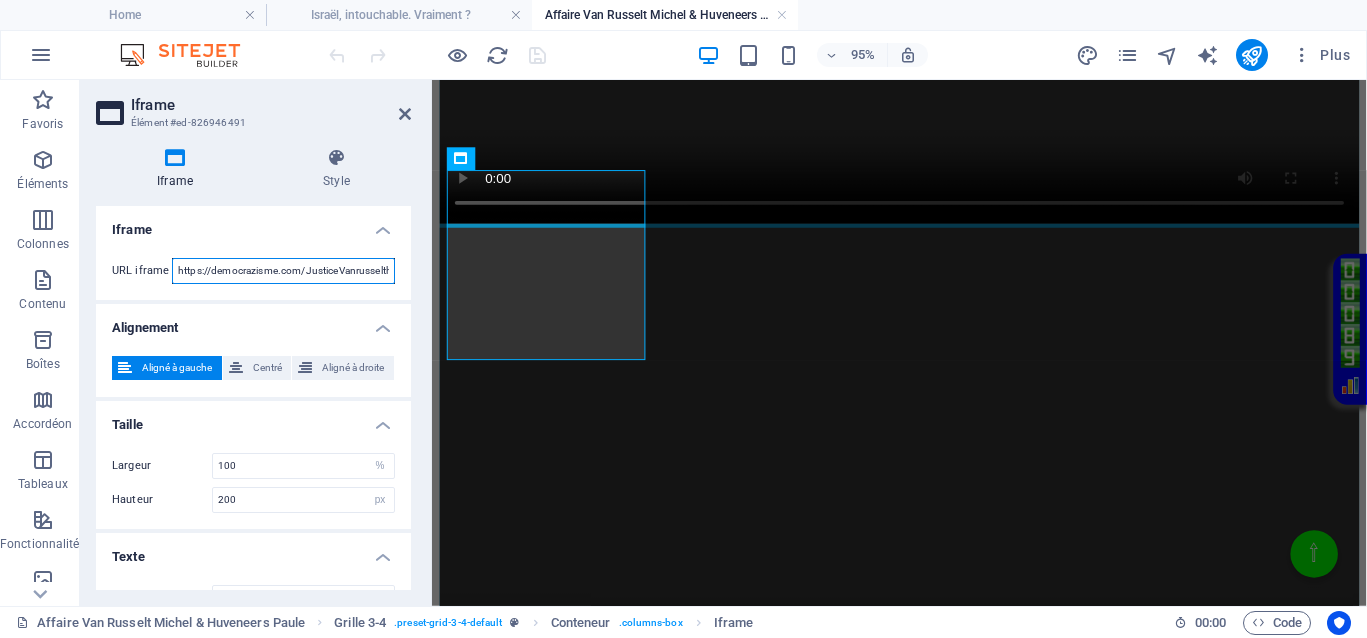click on "https://democrazisme.com/JusticeVanrusselthuveneers/duplessisorphelins.mp4" at bounding box center (283, 271) 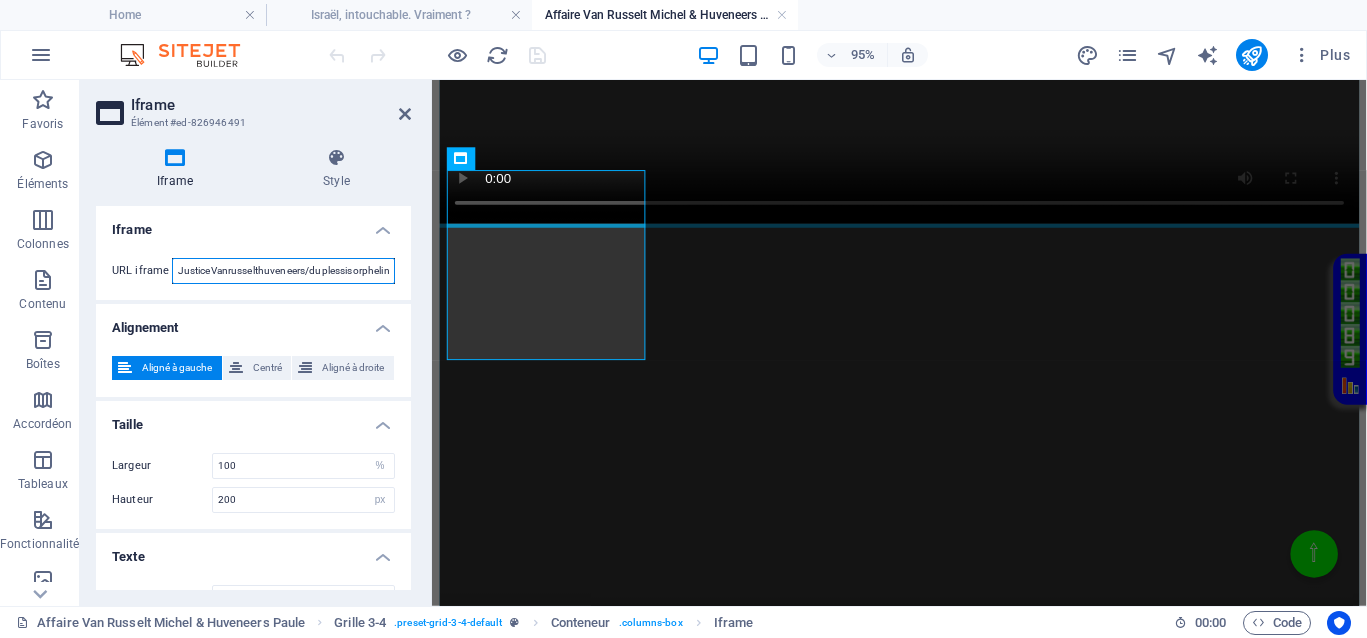 scroll, scrollTop: 0, scrollLeft: 162, axis: horizontal 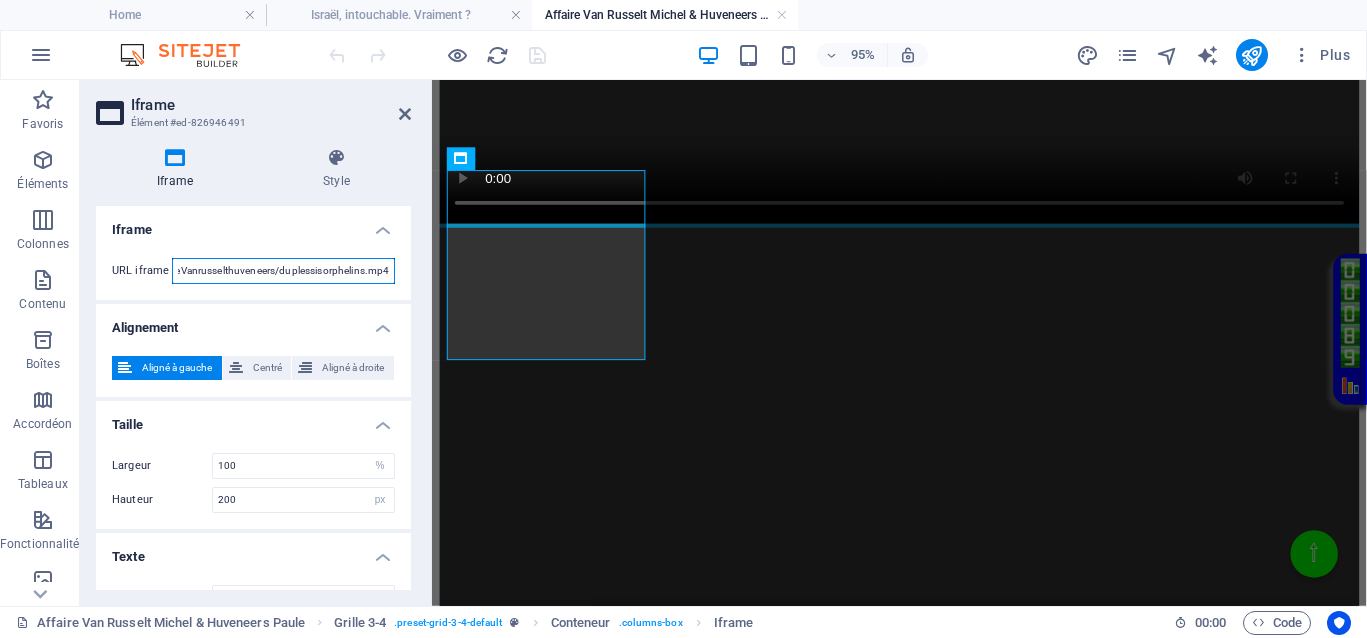 drag, startPoint x: 342, startPoint y: 270, endPoint x: 413, endPoint y: 270, distance: 71 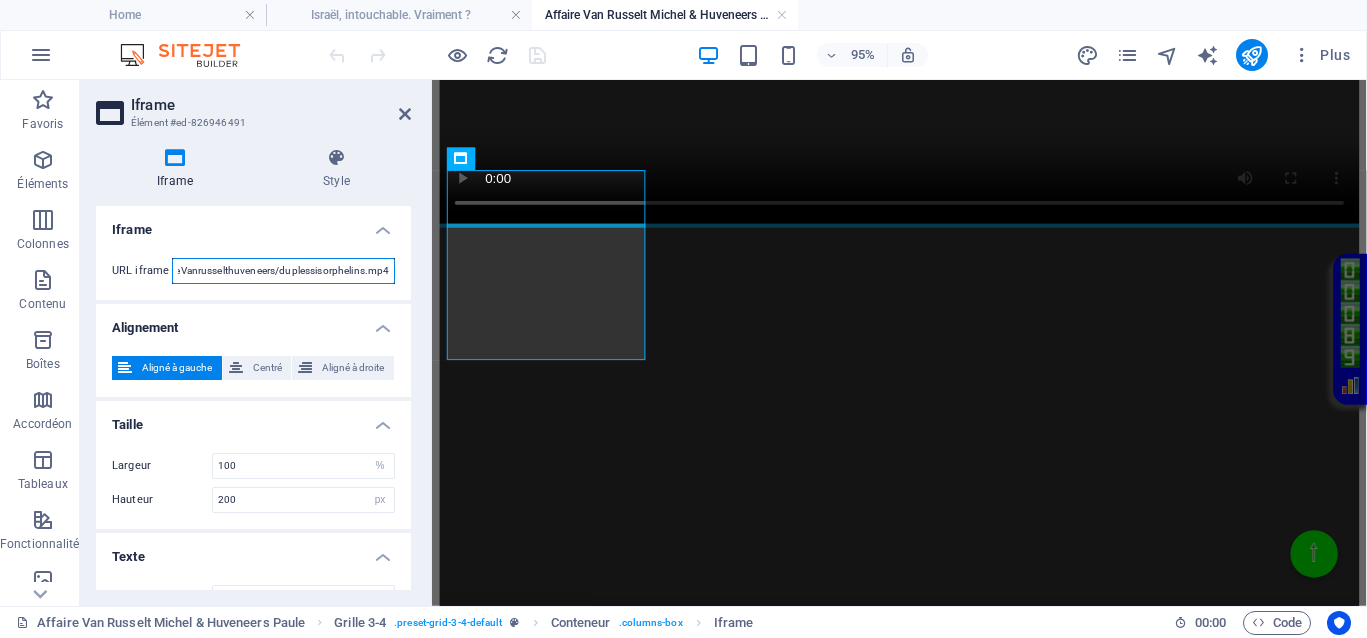 click on "Iframe Style Iframe URL iframe https://democrazisme.com/JusticeVanrusselthuveneers/duplessisorphelins.mp4 Alignement Aligné à gauche Centré Aligné à droite Taille Largeur 100 px % Hauteur 200 px % Texte Texte alternatif Le texte alternatif devrait être ajouté pour améliorer l’accessibilité du site Web. Grille 3-4 Element Mise en page Définit comment cet élément s'étend dans la mise en page (Flexbox). Taille Par défaut auto px % 1/1 1/2 1/3 1/4 1/5 1/6 1/7 1/8 1/9 1/10 Agrandir Réduire Commander Mise en page du conteneur Visible Visible Opacité 100 % Débordement Espacement Marge Par défaut auto px % rem vw vh Personnalisé Personnalisé auto px % rem vw vh auto px % rem vw vh auto px % rem vw vh auto px % rem vw vh Marge intérieure Par défaut px rem % vh vw Personnalisé Personnalisé px rem % vh vw px rem % vh vw px rem % vh vw px rem % vh vw Bordure Style              - Largeur 1 auto px rem % vh vw Personnalisé Personnalisé 1 auto px rem % vh vw 1 auto px rem % vh vw 1 auto" at bounding box center [253, 369] 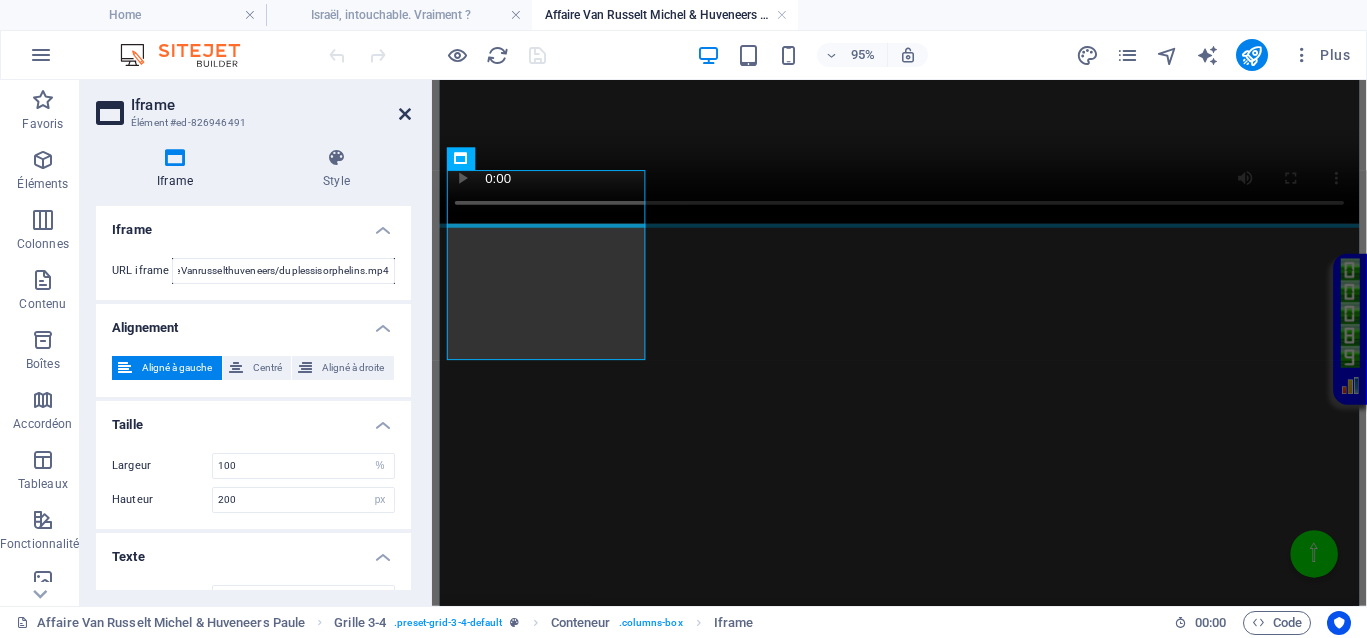 click at bounding box center (405, 114) 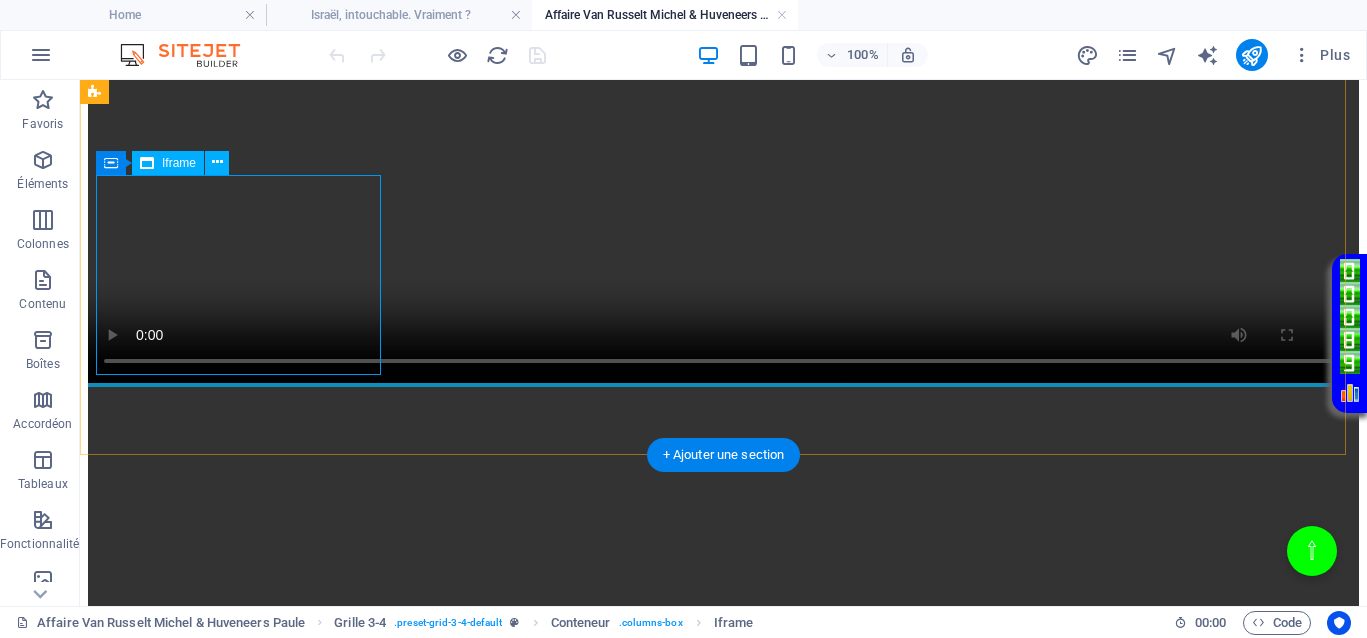 click on "</div>" at bounding box center (723, 1768) 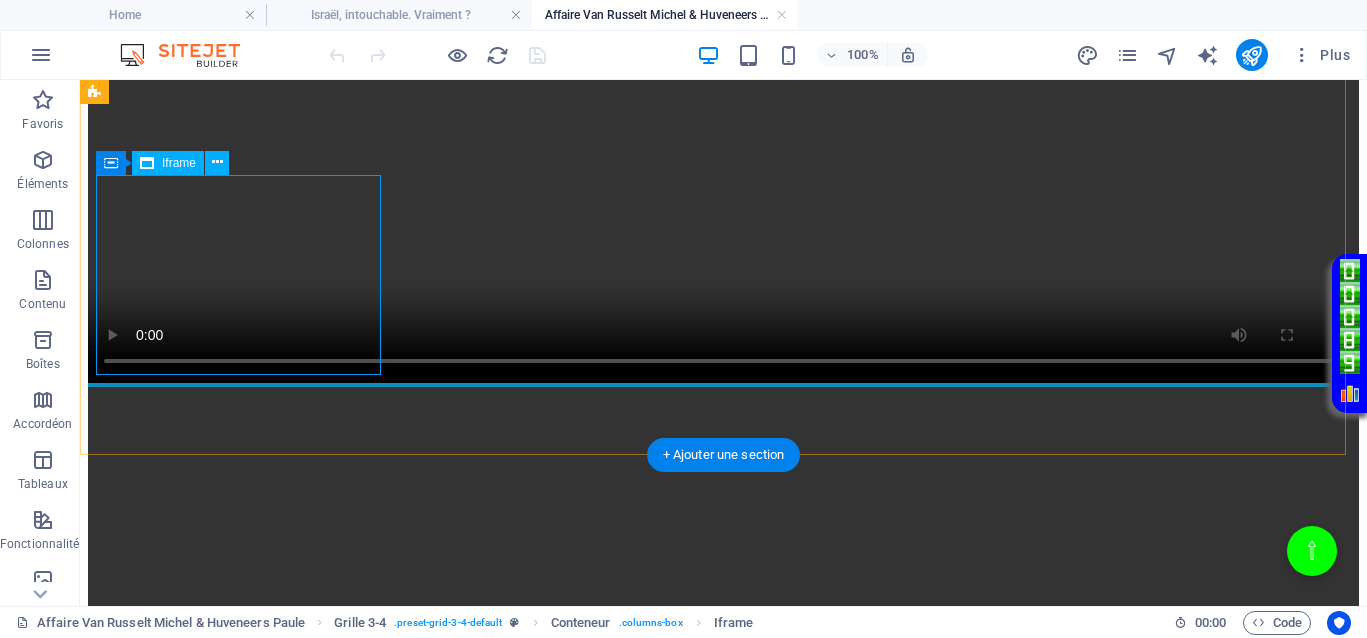 select on "%" 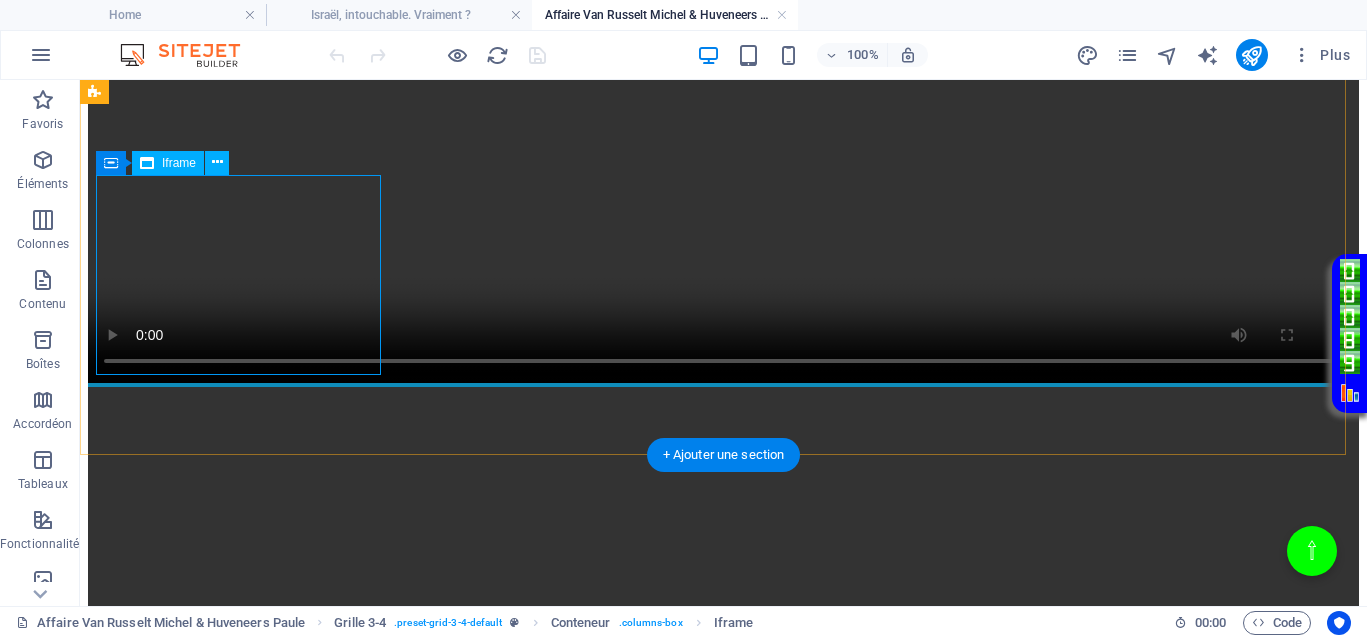 select on "px" 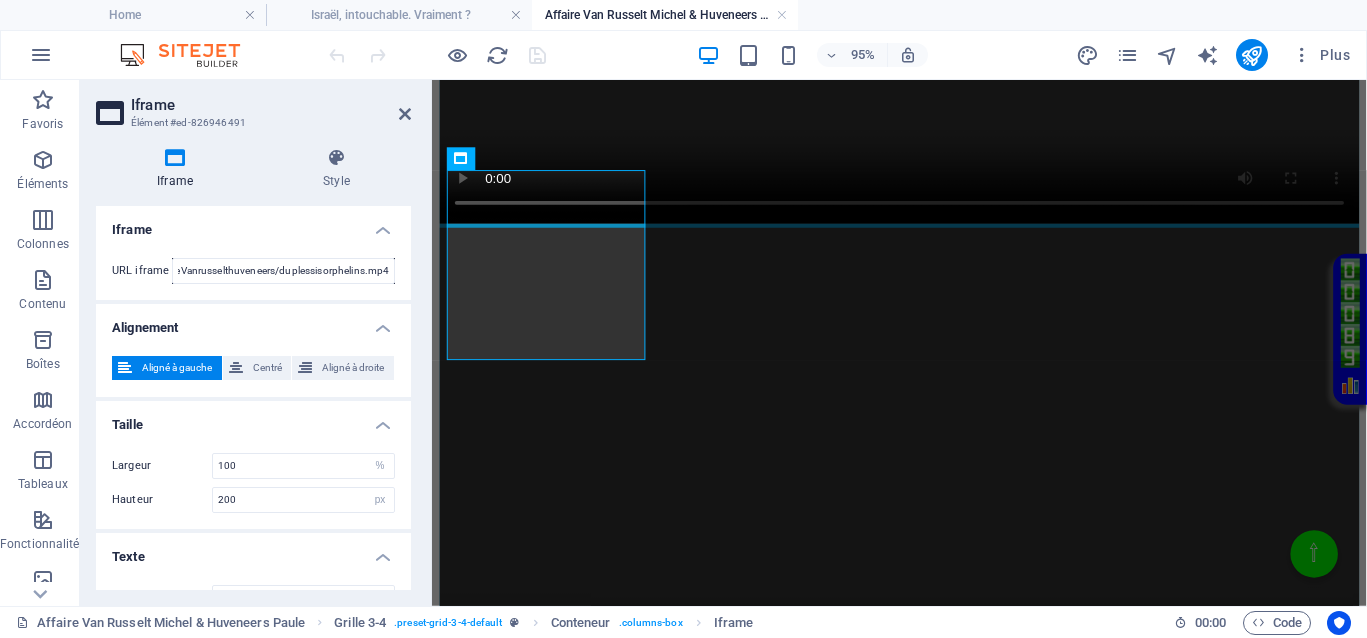 scroll, scrollTop: 0, scrollLeft: 0, axis: both 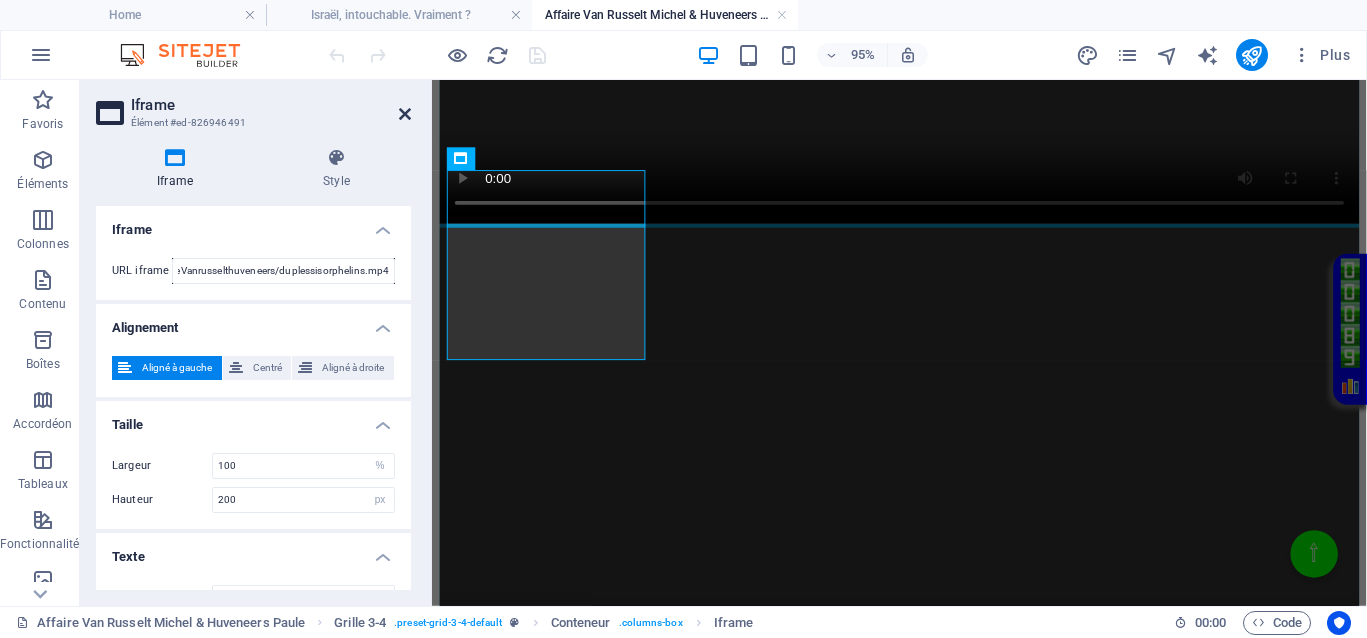 click at bounding box center (405, 114) 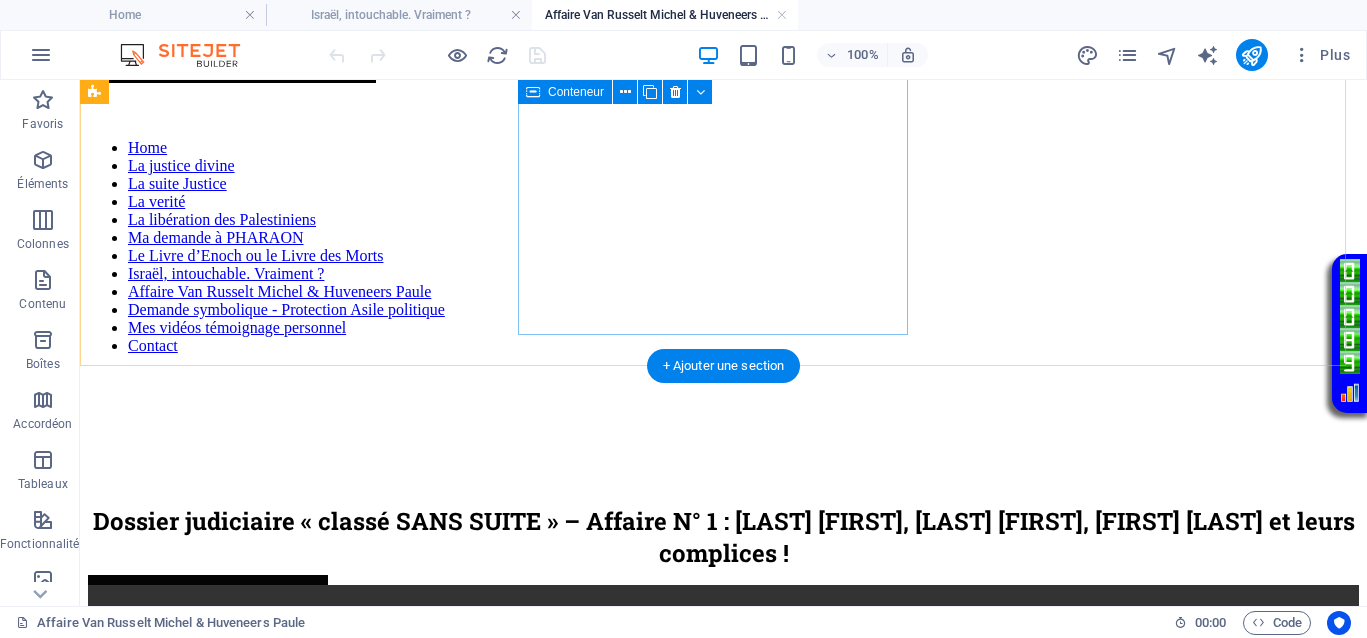 scroll, scrollTop: 0, scrollLeft: 0, axis: both 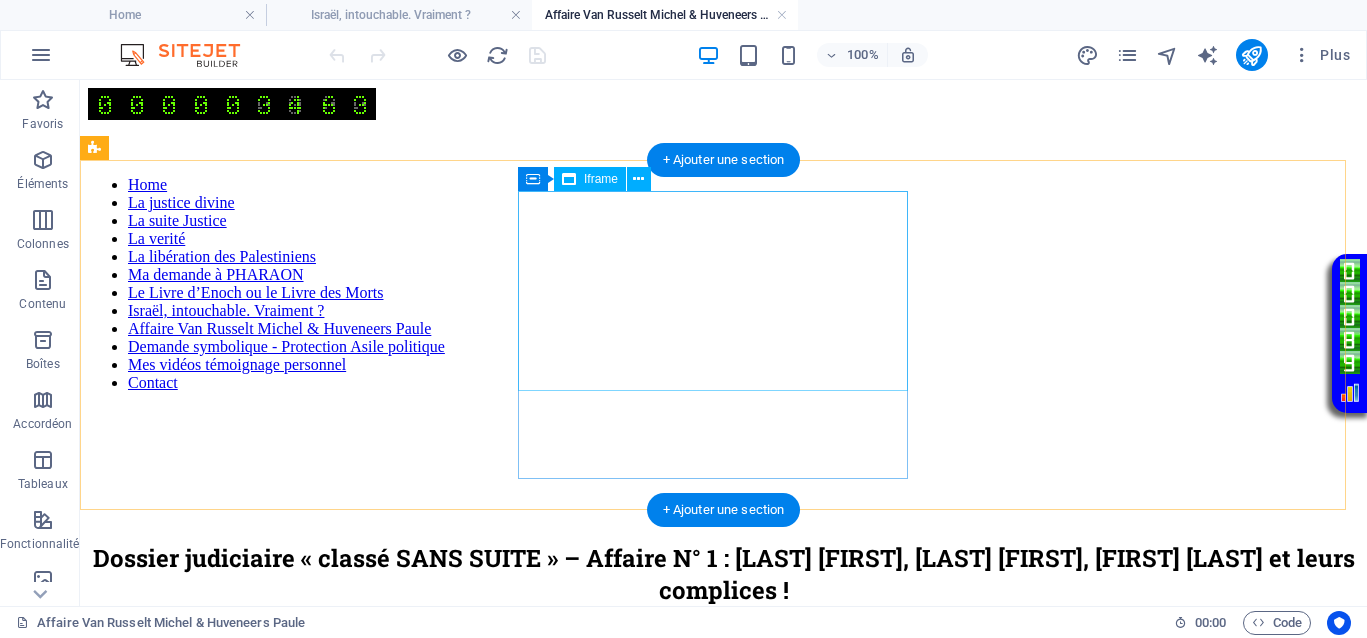 click on "</div>" at bounding box center (723, 510) 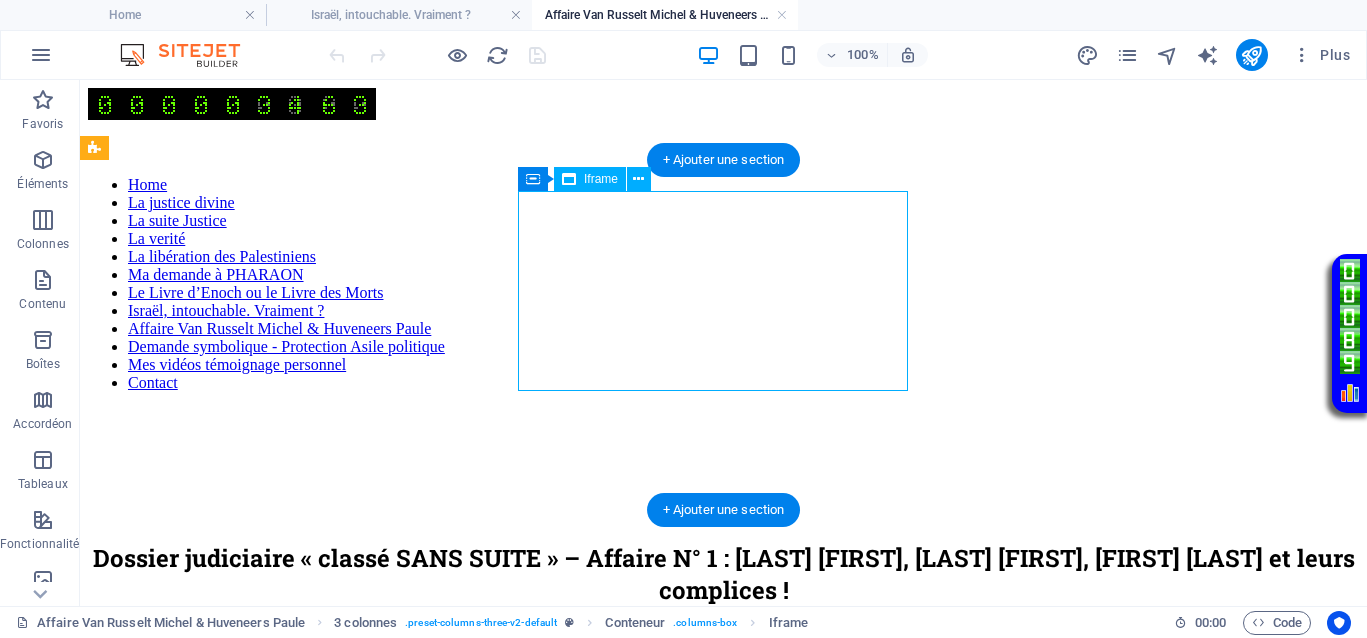 click on "</div>" at bounding box center (723, 510) 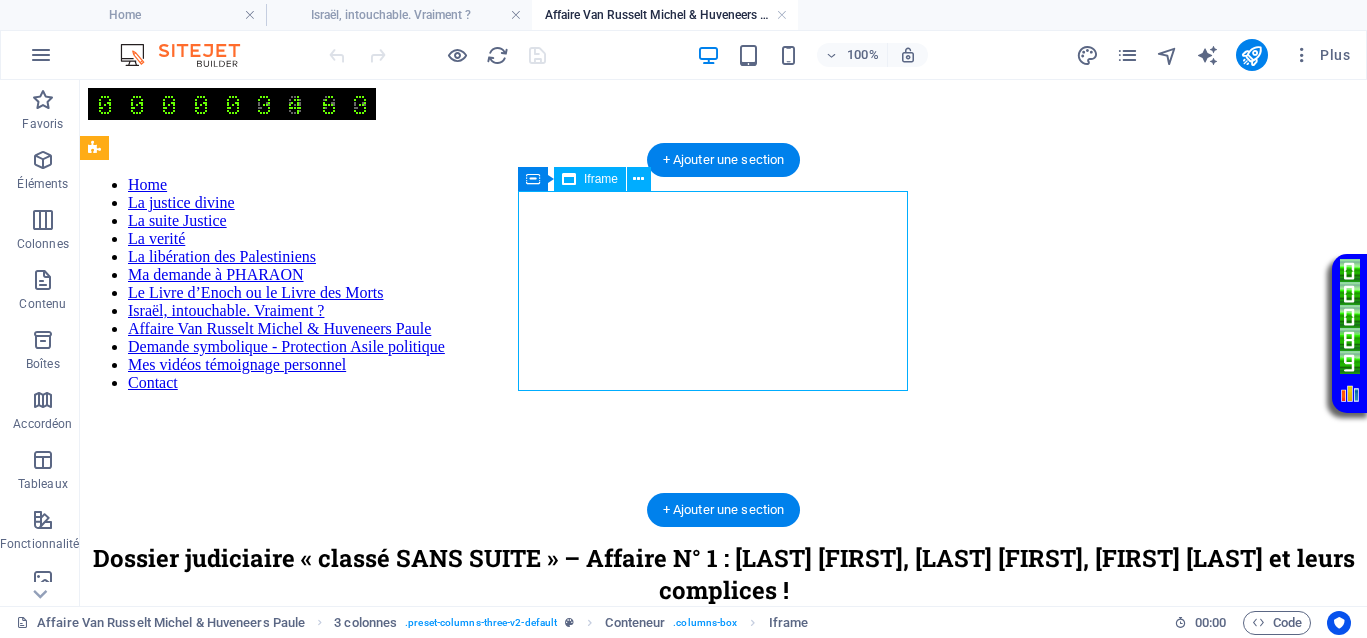 select on "%" 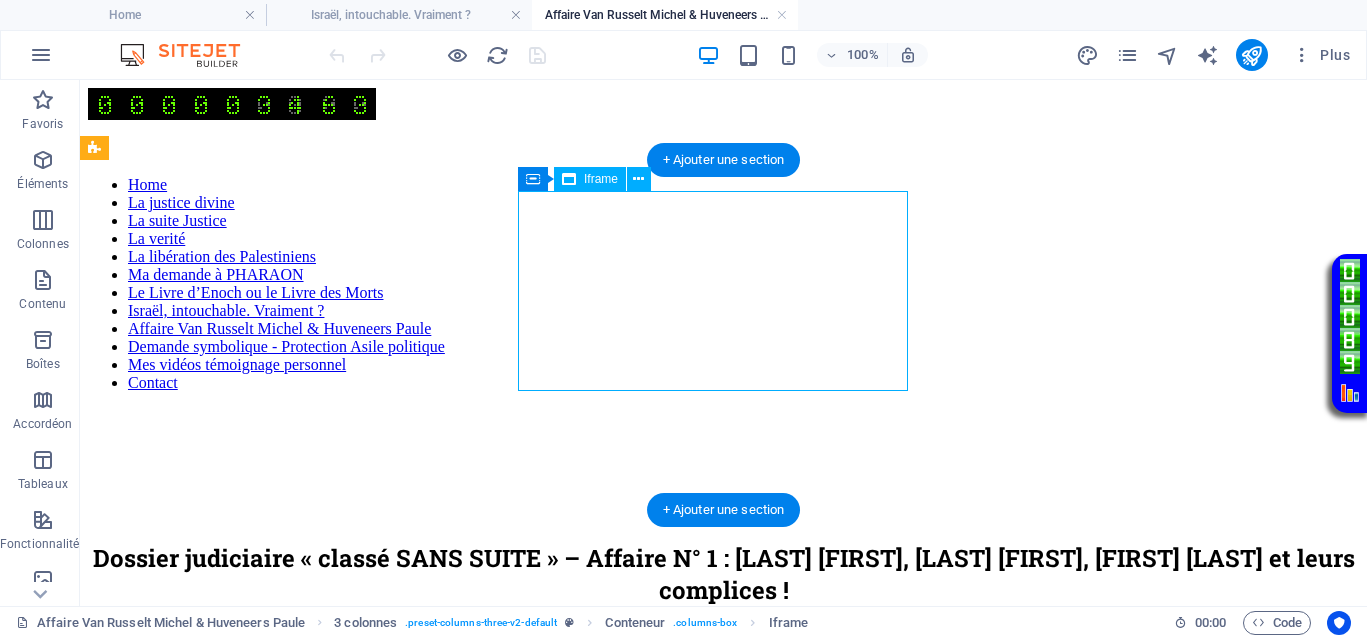 select on "px" 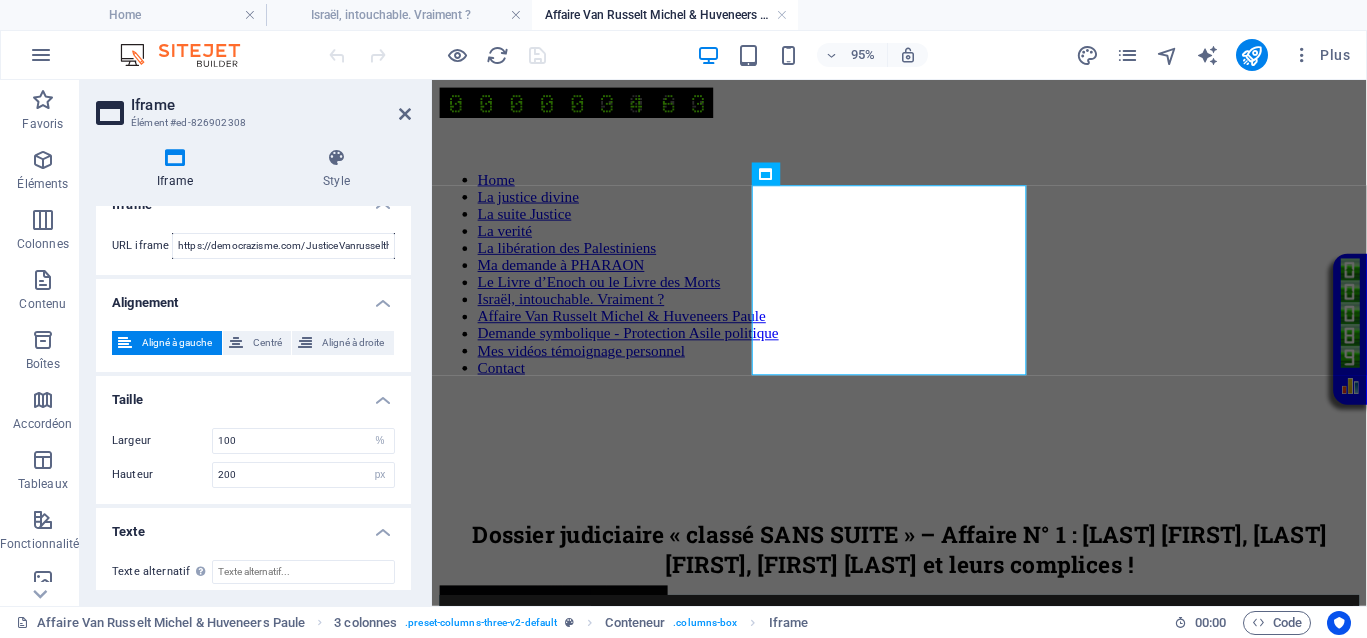scroll, scrollTop: 35, scrollLeft: 0, axis: vertical 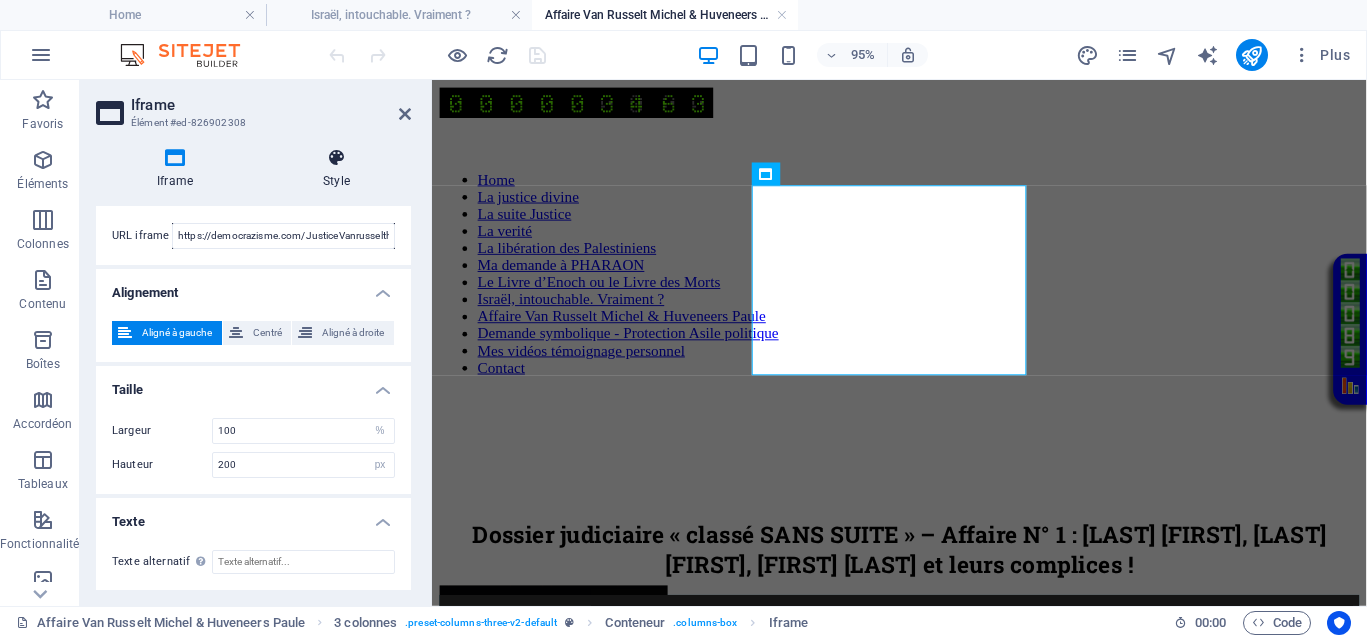 click on "Style" at bounding box center (336, 169) 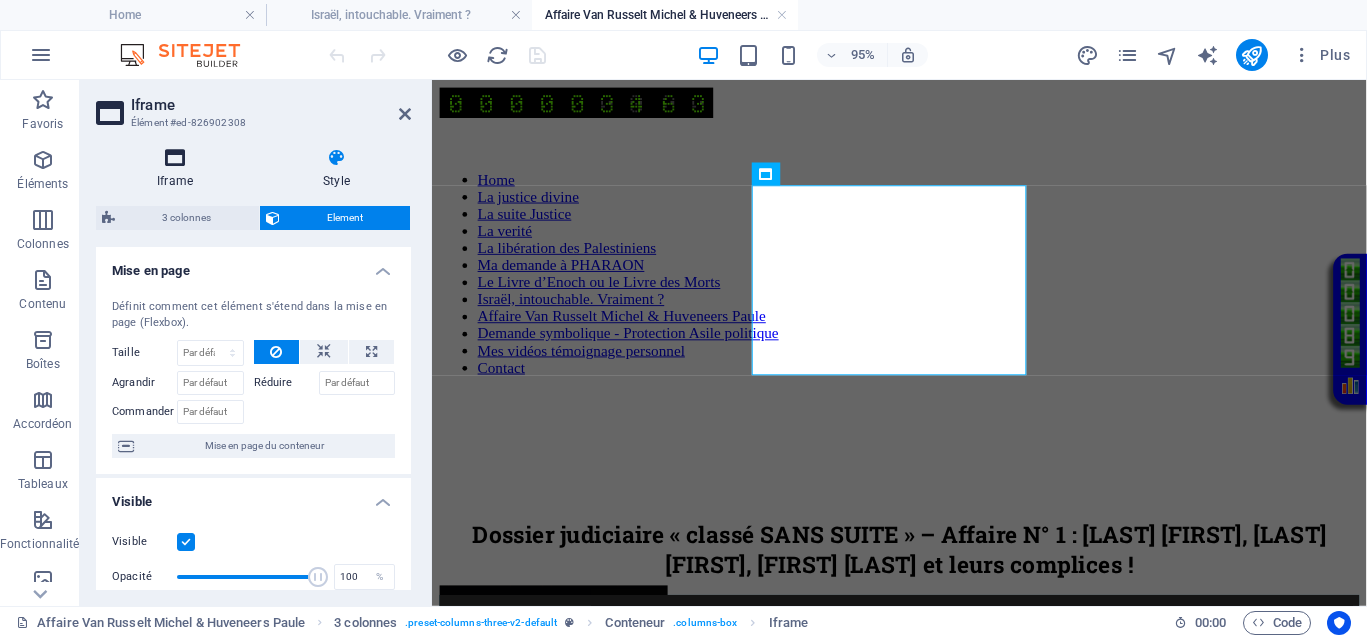 click at bounding box center [175, 158] 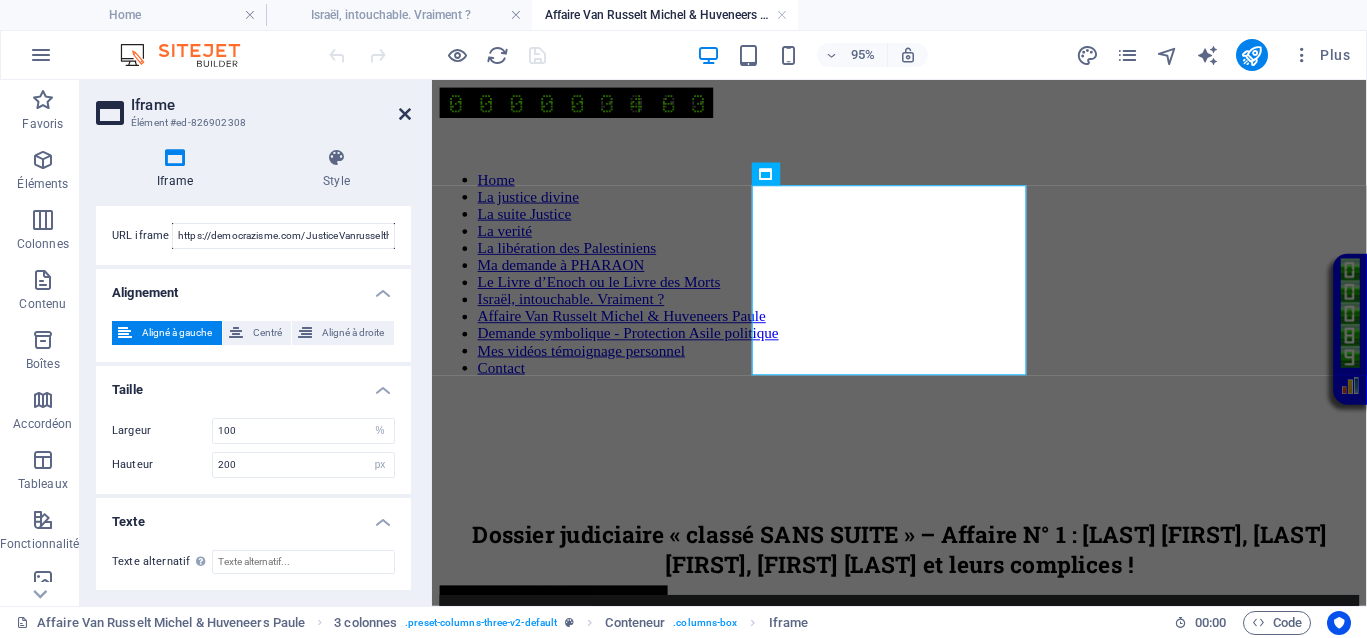 click at bounding box center [405, 114] 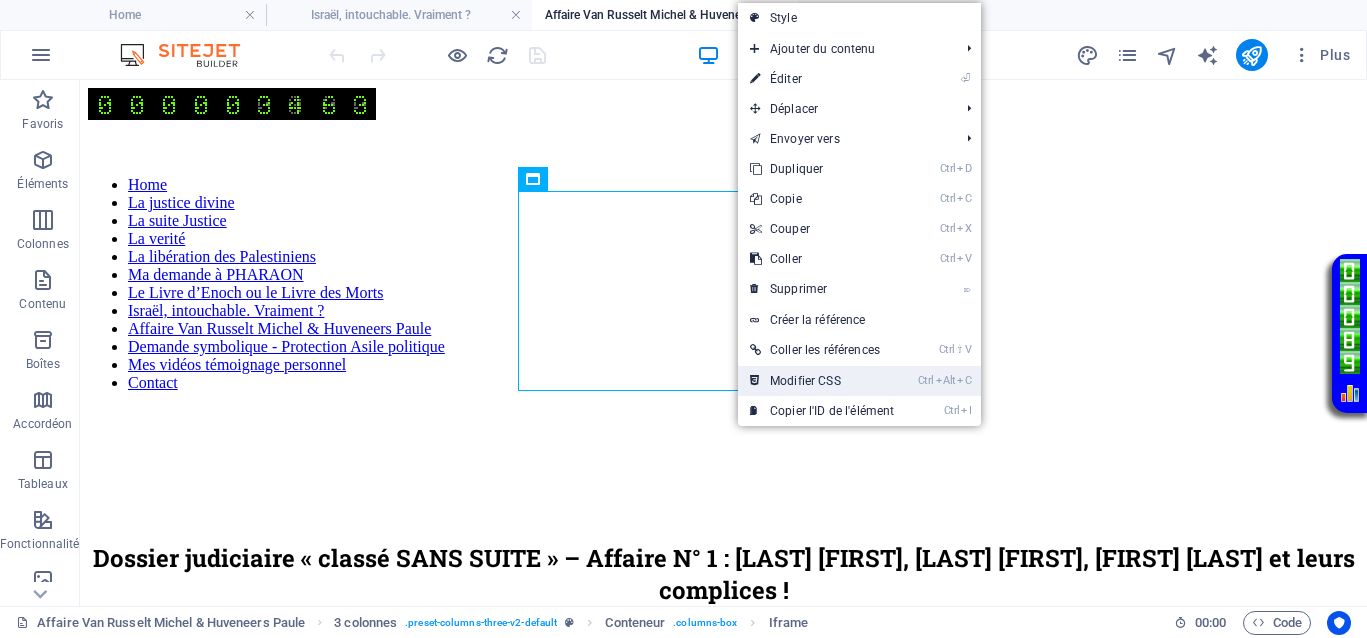 click on "Ctrl Alt C  Modifier CSS" at bounding box center (822, 381) 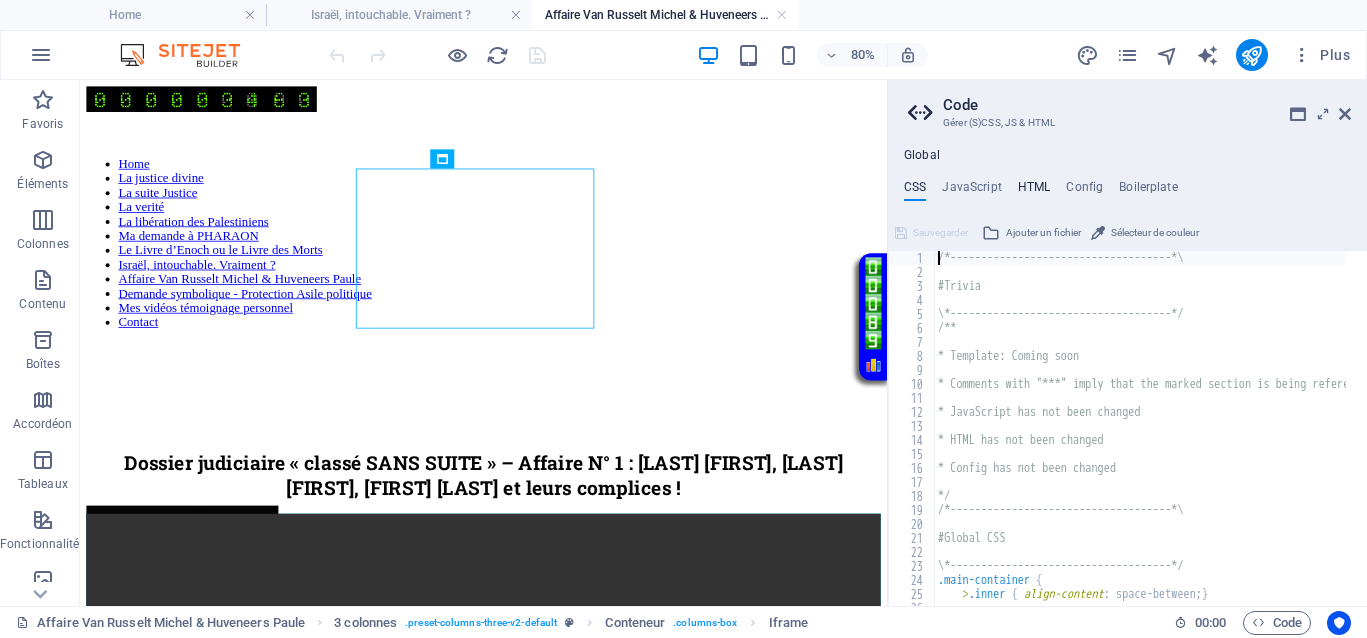click on "HTML" at bounding box center (1034, 191) 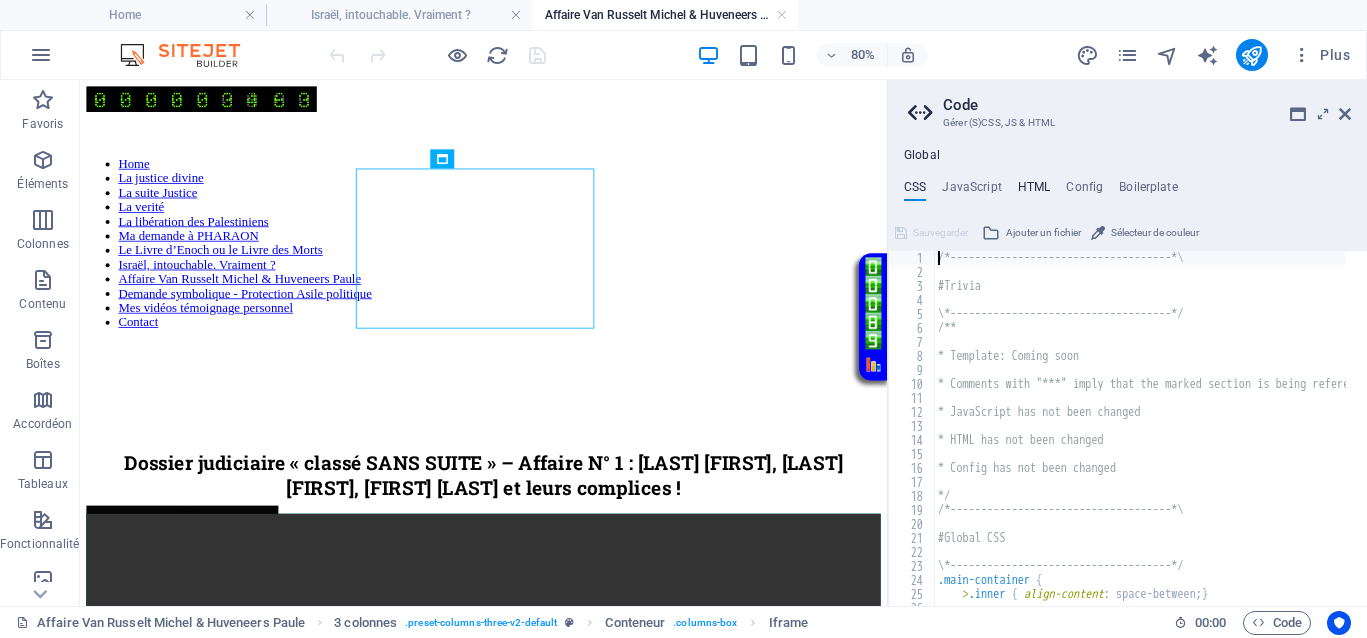 type on "<!-- Lien de saut pour l'accessibilité -->" 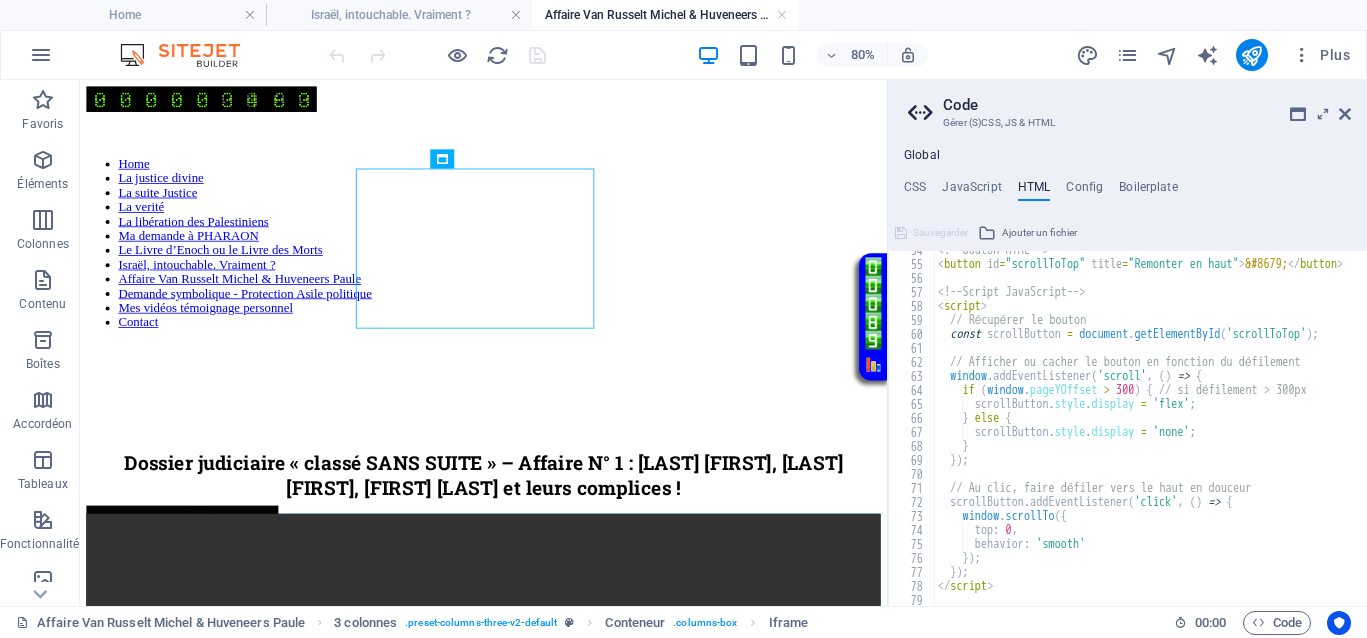 scroll, scrollTop: 750, scrollLeft: 0, axis: vertical 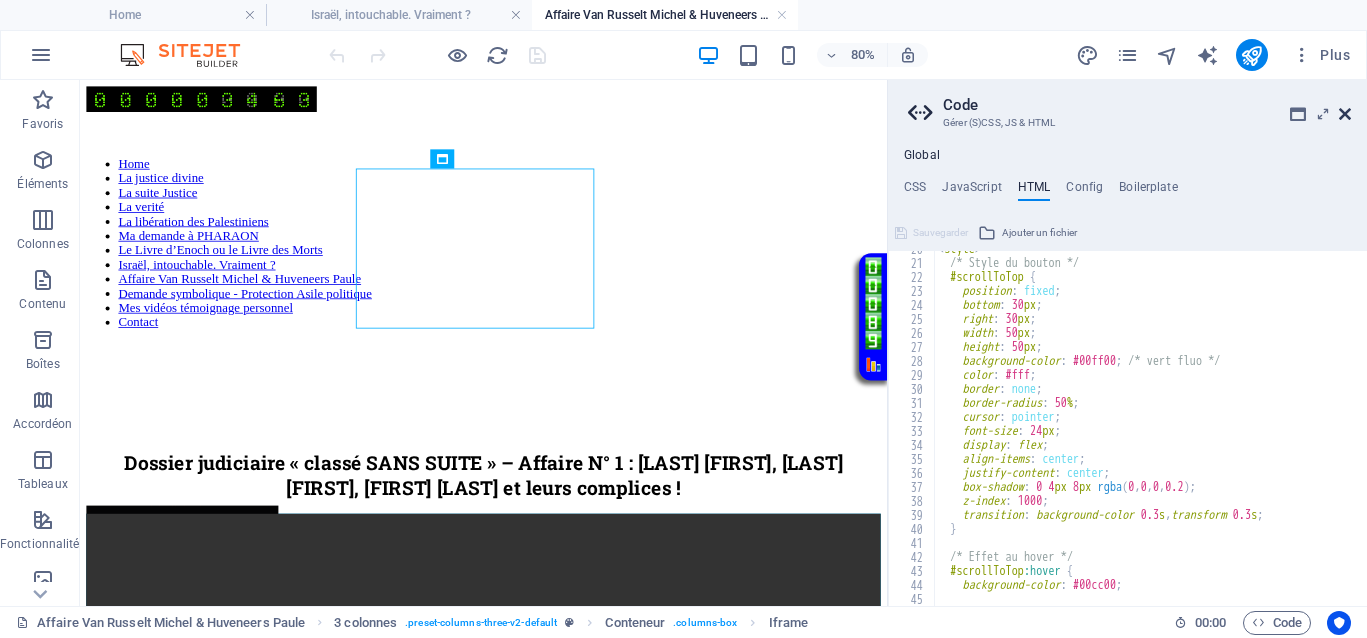 click at bounding box center [1345, 114] 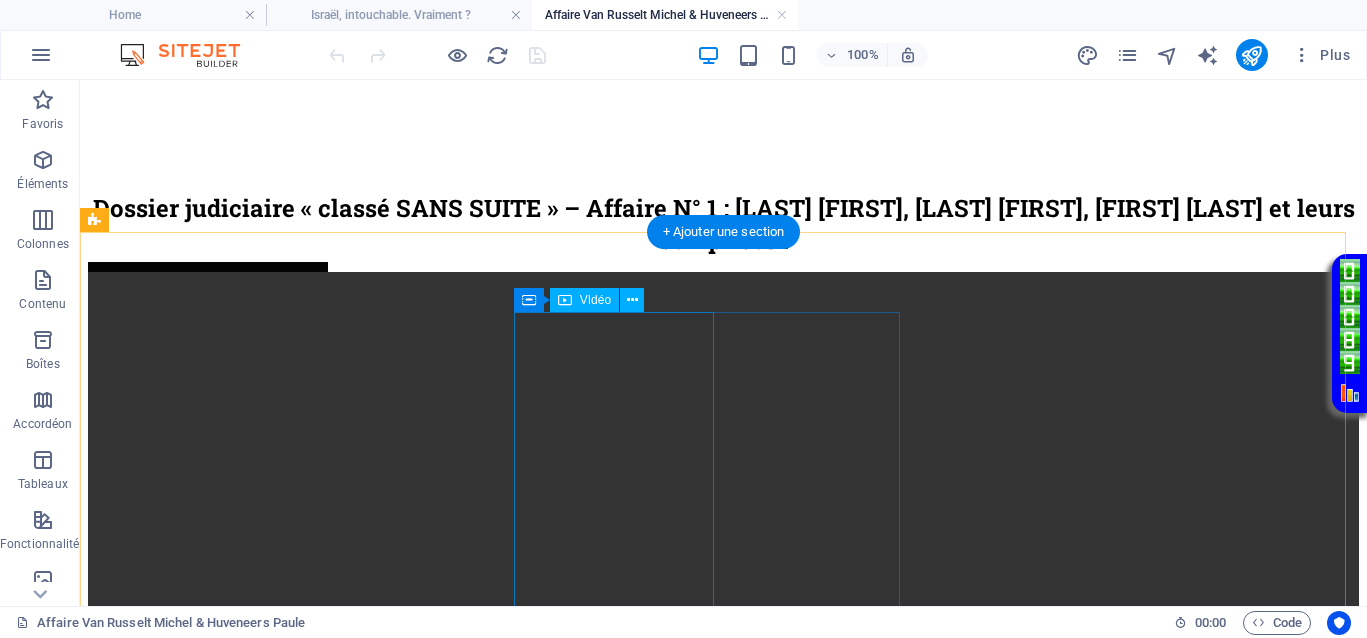 scroll, scrollTop: 125, scrollLeft: 0, axis: vertical 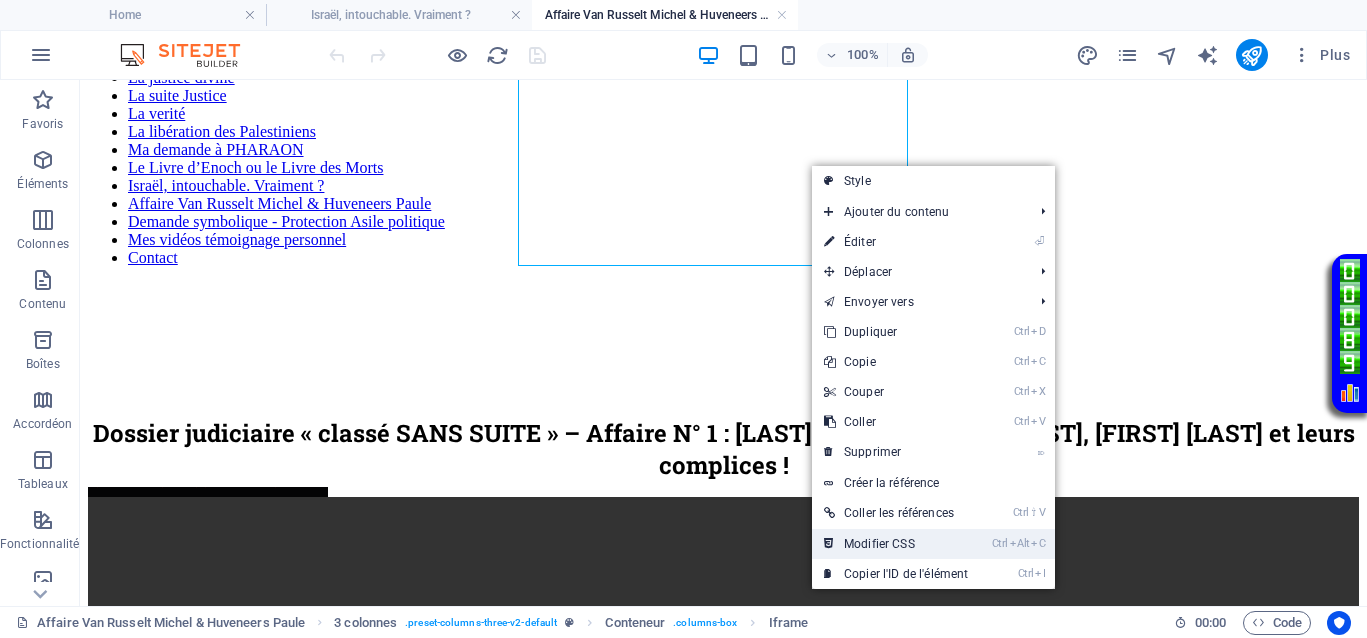 click on "Ctrl Alt C  Modifier CSS" at bounding box center (896, 544) 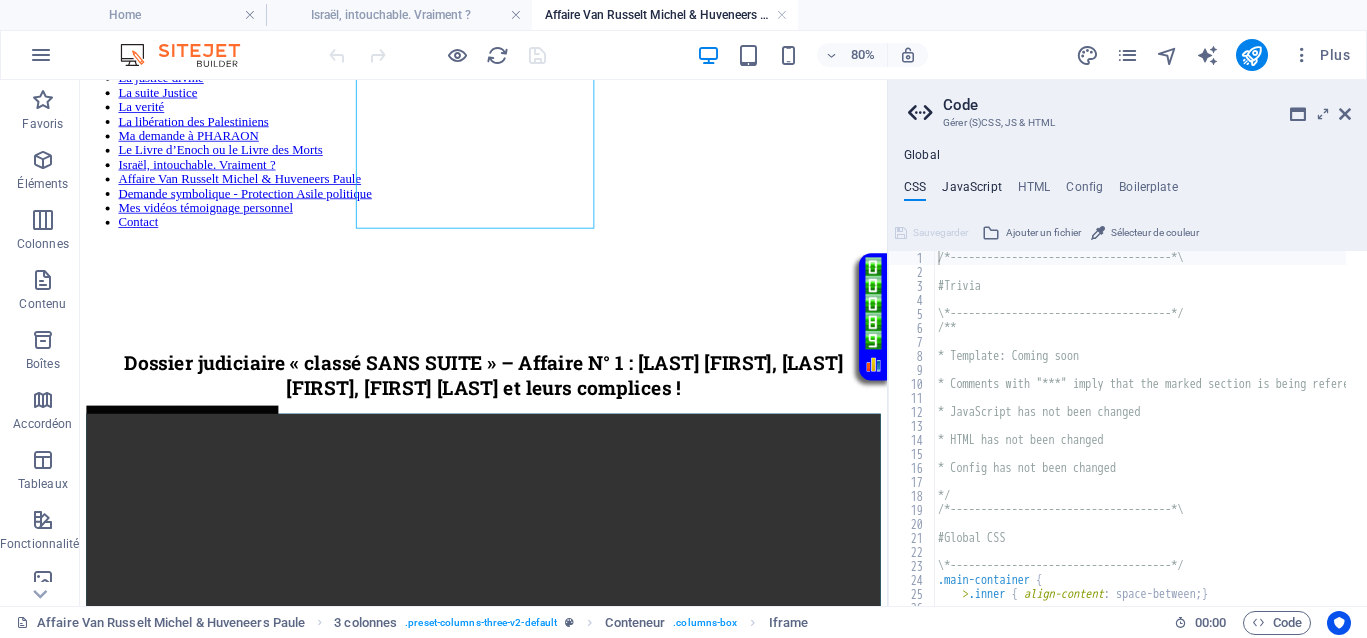click on "JavaScript" at bounding box center [971, 191] 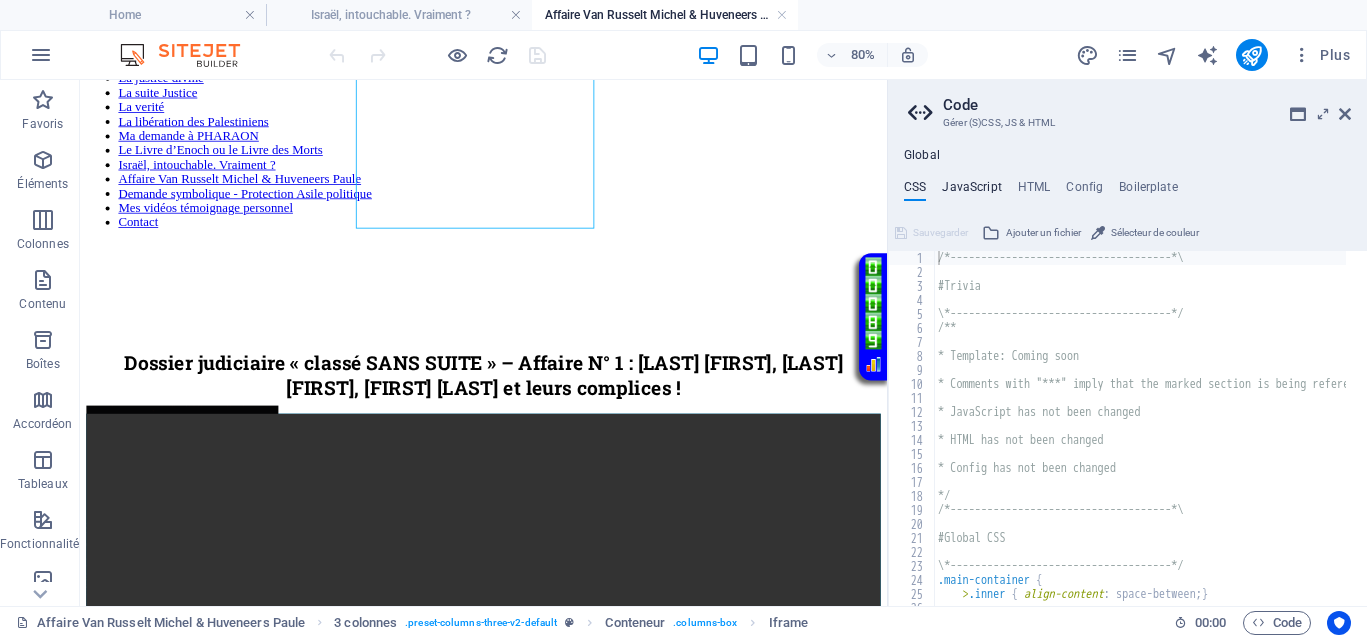 type on "/* JS for preset "Horizontal form" */" 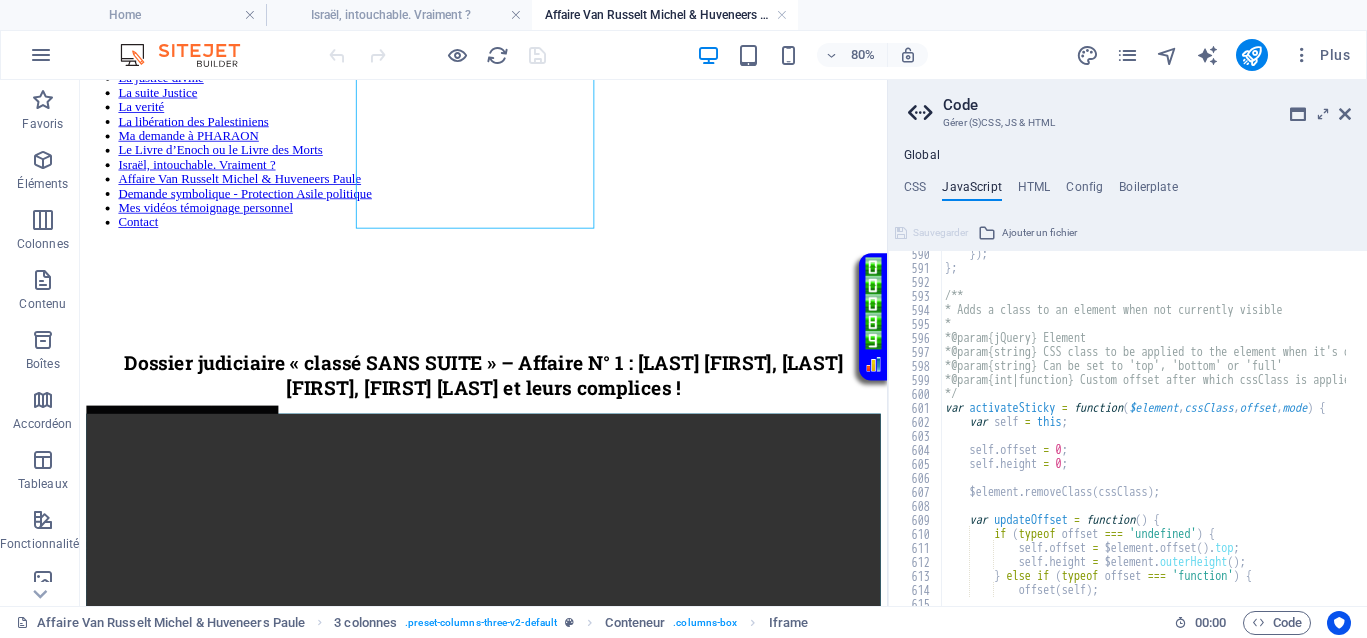 scroll, scrollTop: 8325, scrollLeft: 0, axis: vertical 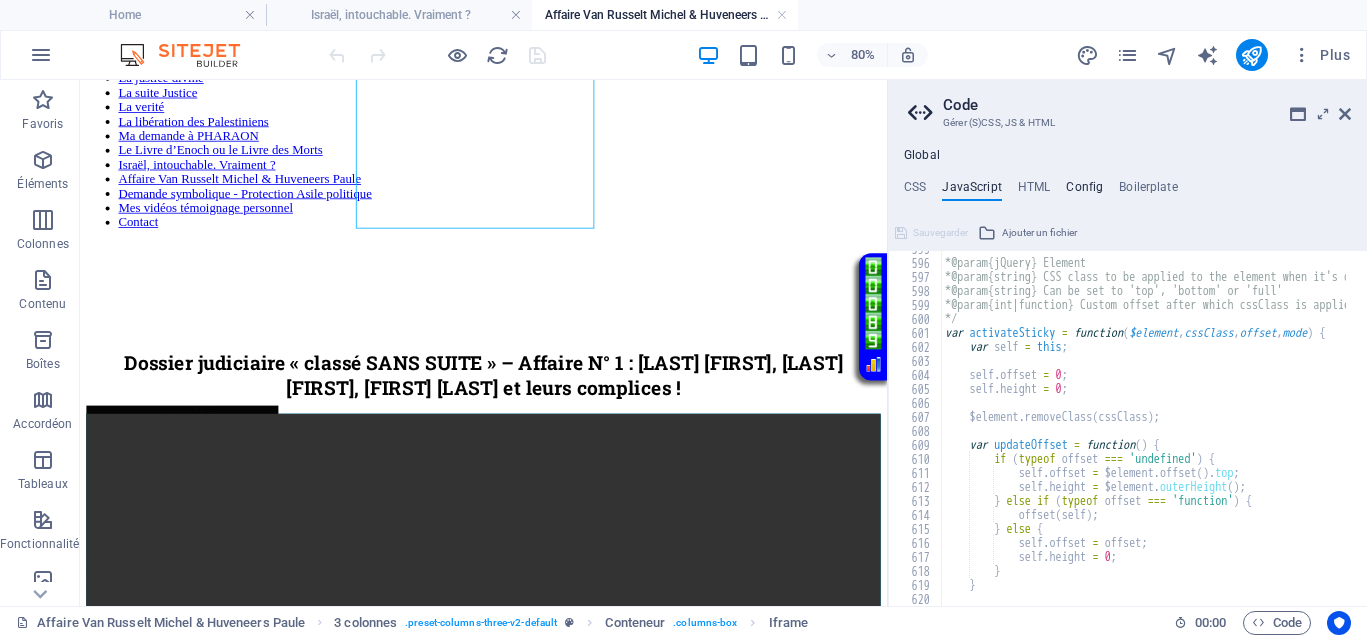 click on "Config" at bounding box center (1084, 191) 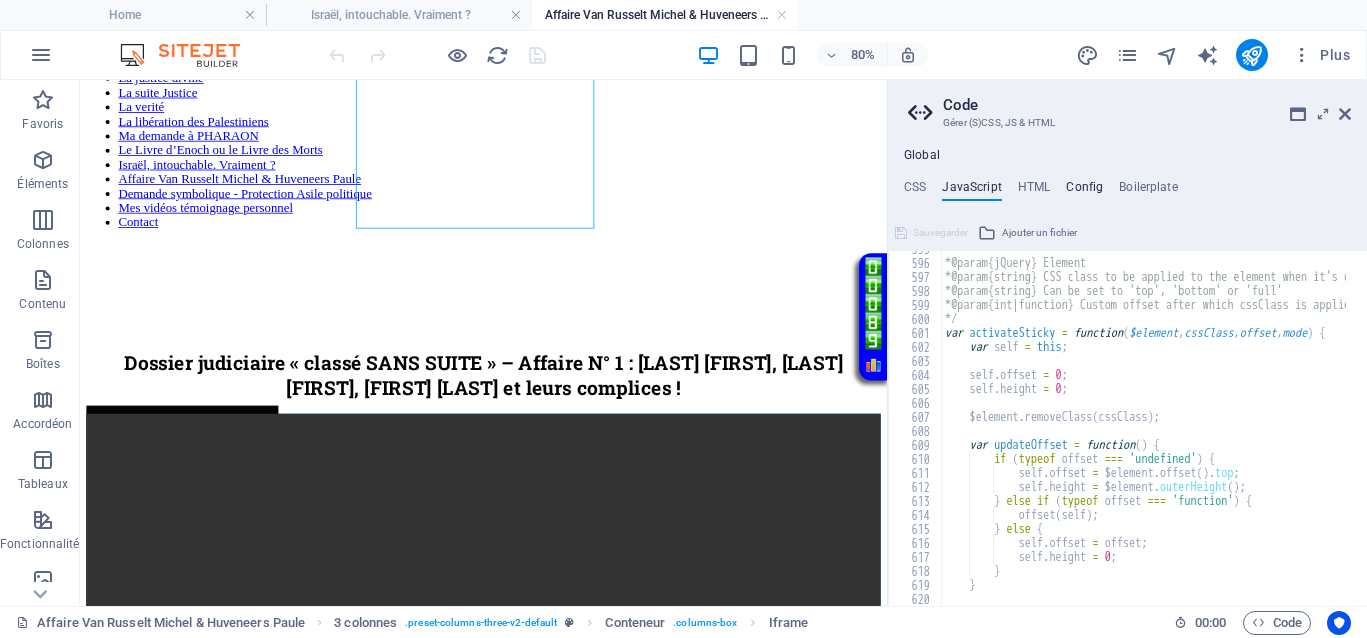 type on "$color-background: #ffffff;" 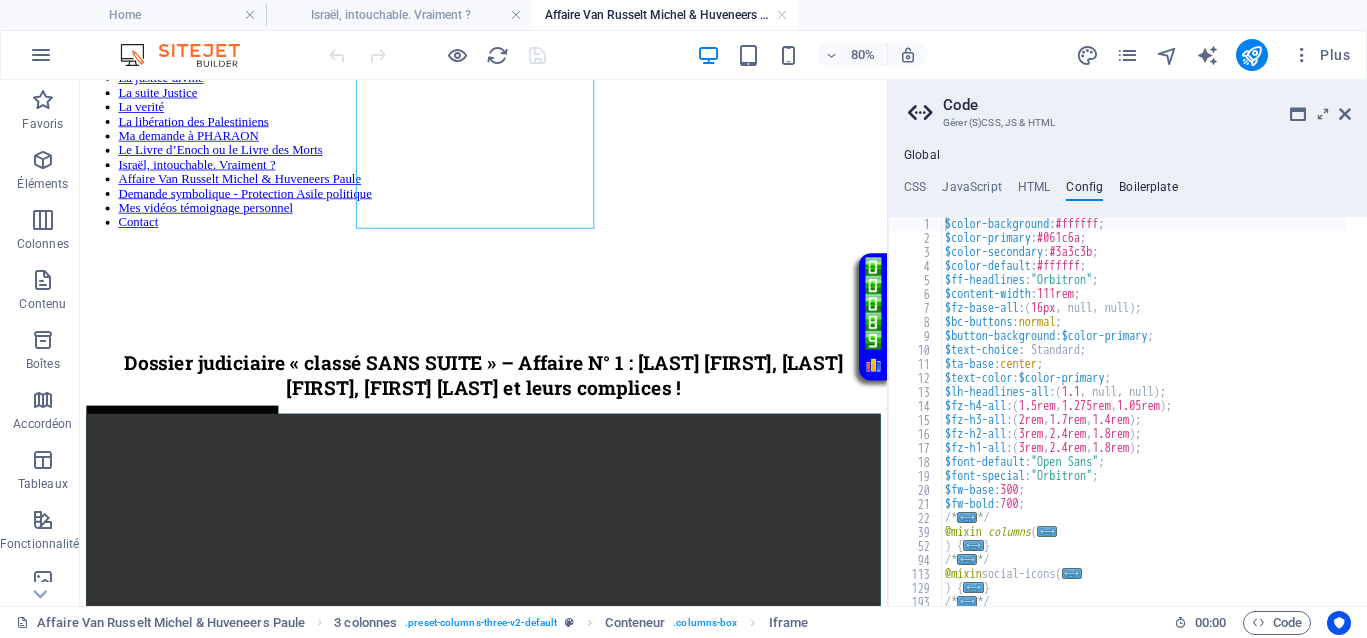 click on "Boilerplate" at bounding box center [1148, 191] 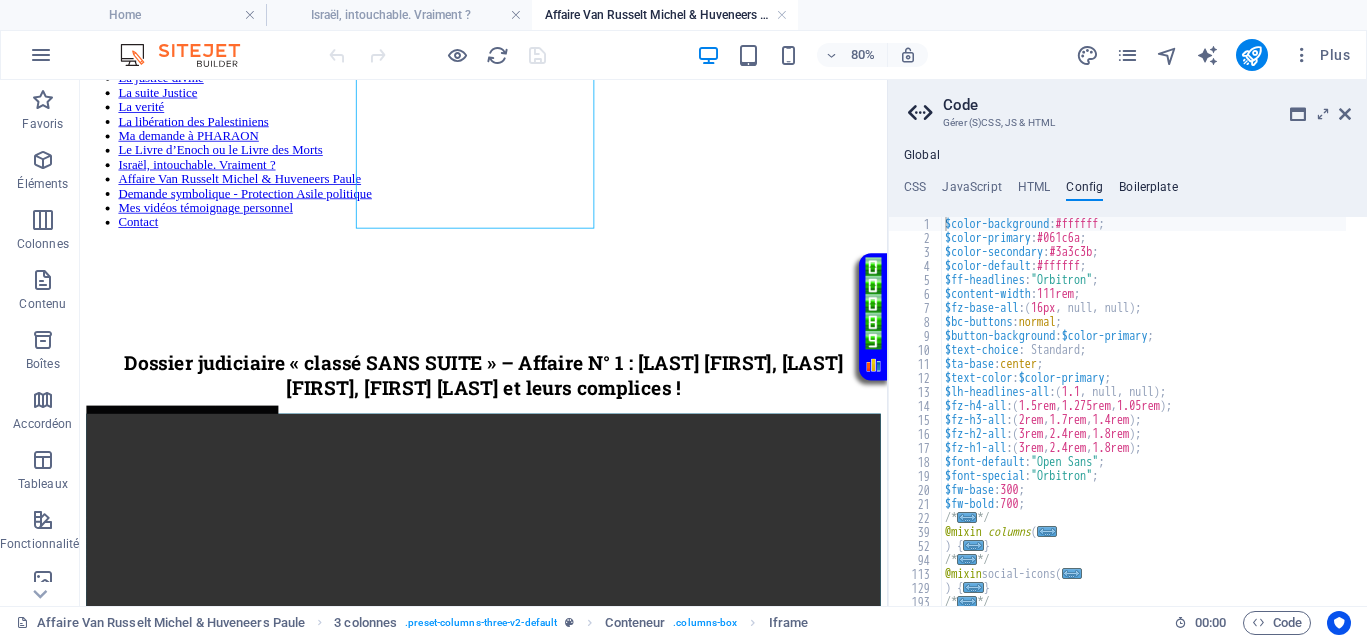 type 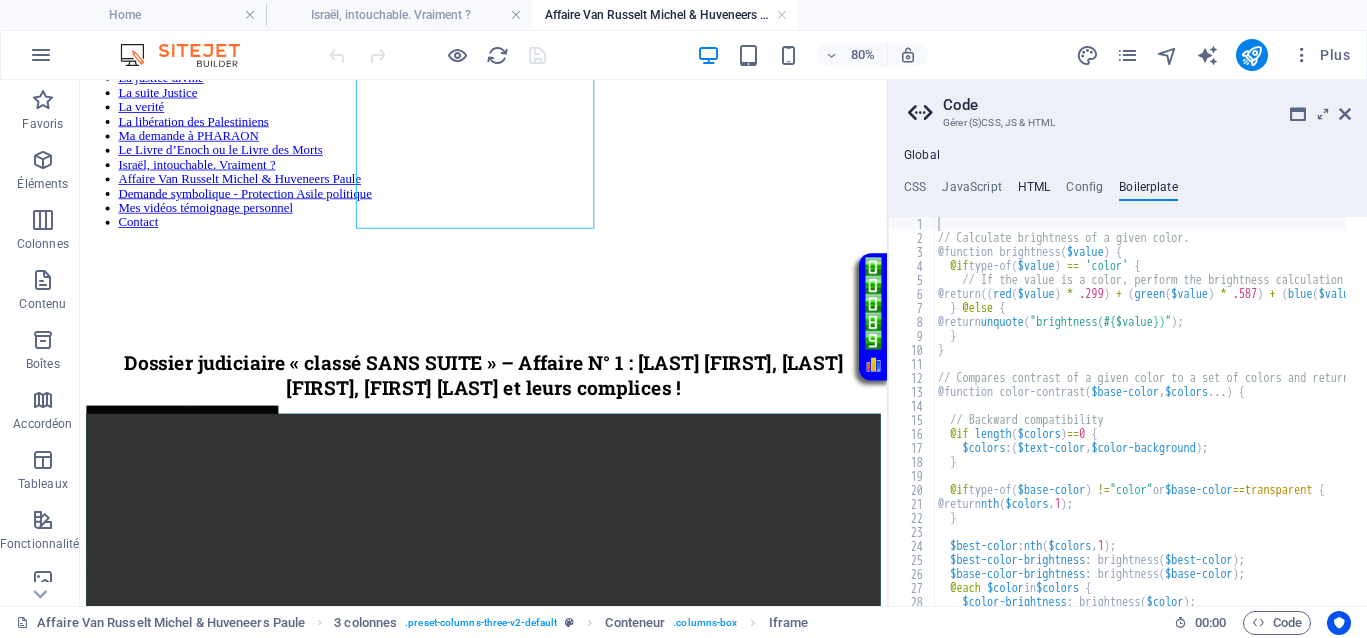 click on "HTML" at bounding box center [1034, 191] 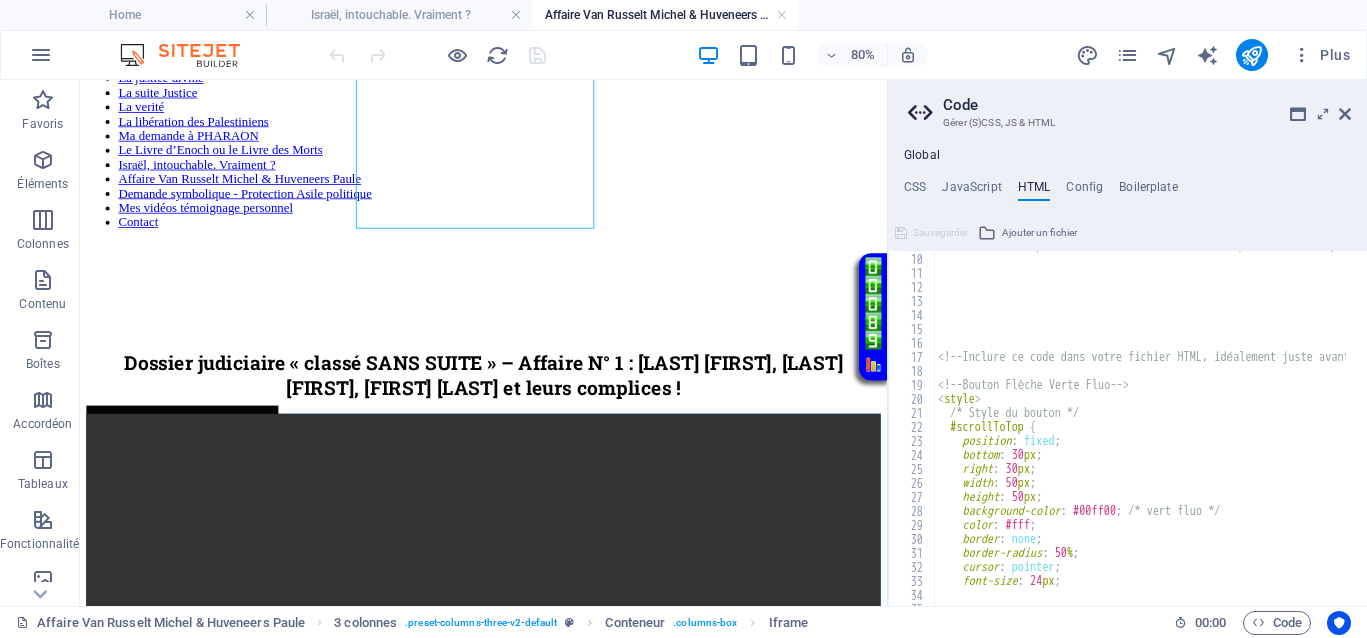 scroll, scrollTop: 0, scrollLeft: 0, axis: both 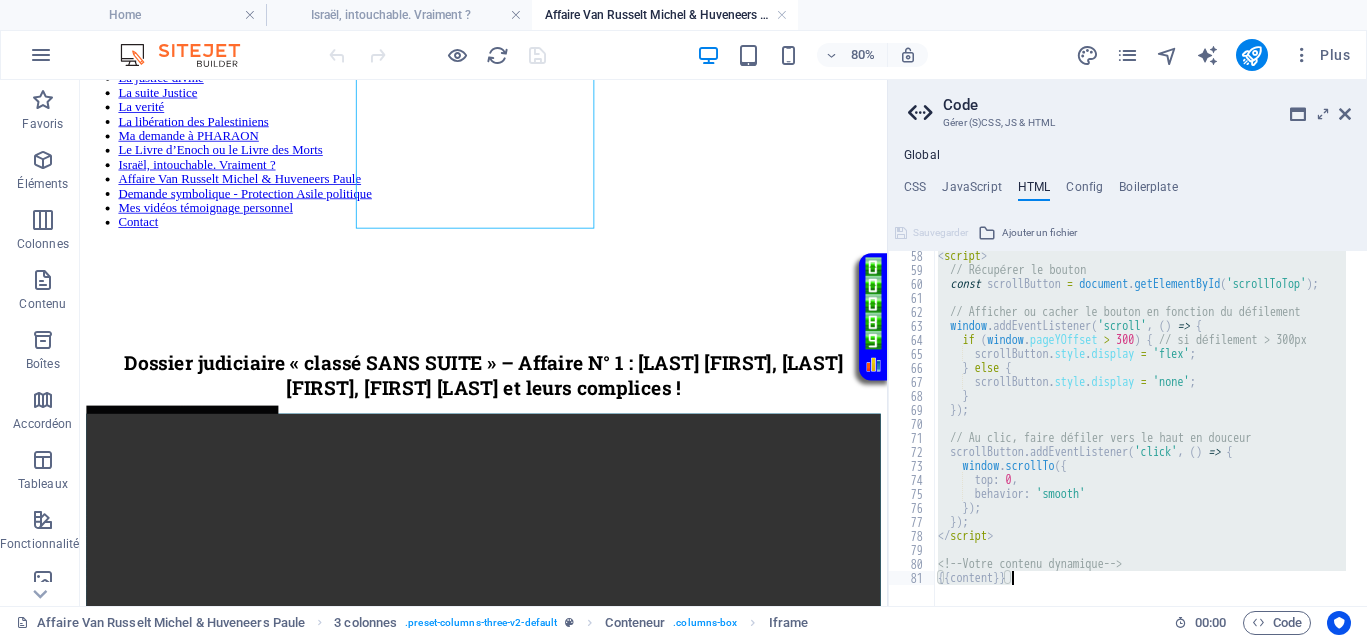 drag, startPoint x: 939, startPoint y: 256, endPoint x: 1022, endPoint y: 638, distance: 390.91302 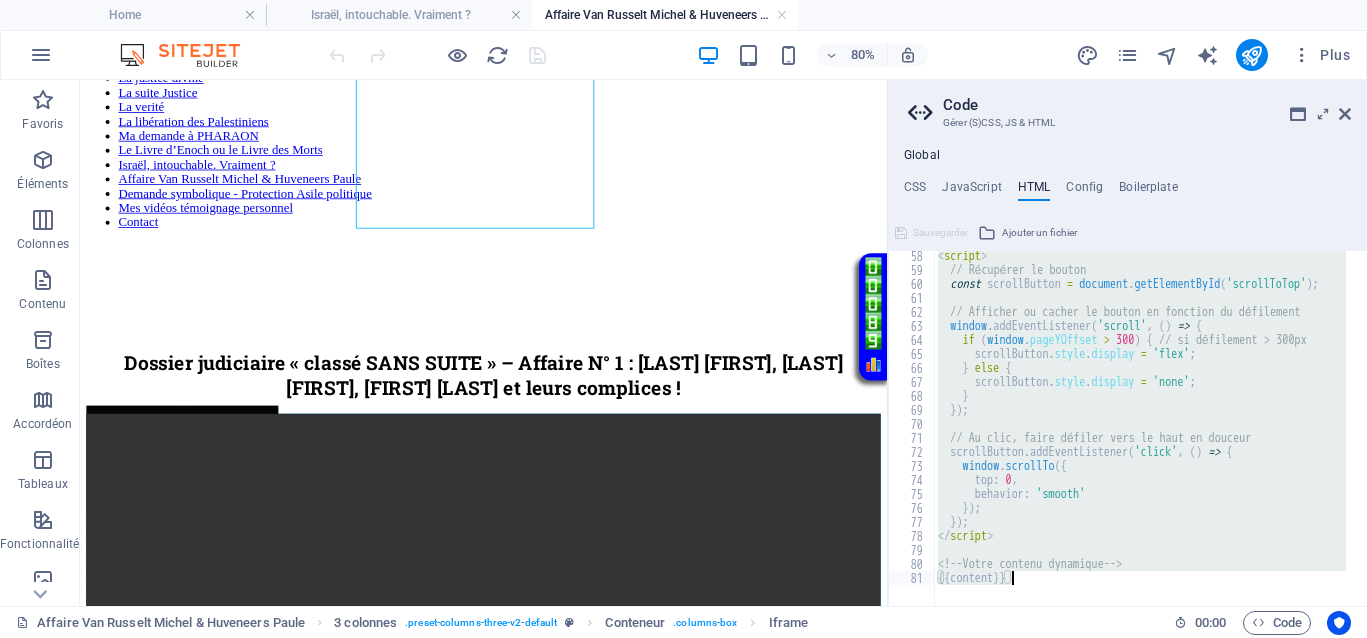 click on "Democrazisme.com@2025 Home Israël, intouchable. Vraiment ? Affaire Van Russelt Michel & Huveneers Paule Favoris Éléments Colonnes Contenu Boîtes Accordéon Tableaux Fonctionnalités Images Slider En-tête Pied de page Formulaires Marketing Collections
Glissez et déposez l'élément de votre choix pour remplacer le contenu existant. Appuyez sur "Ctrl" si vous voulez créer un nouvel élément.
HTML   Image 80% Plus Home 3 colonnes . preset-columns-three-v2-default Conteneur . columns-box Iframe 00 : 00 Code Favoris Éléments Colonnes Contenu Boîtes Accordéon Tableaux Fonctionnalités Images Slider En-tête Pied de page Formulaires Marketing Collections
Glissez et déposez l'élément de votre choix pour remplacer le contenu existant. Appuyez sur "Ctrl" si vous voulez créer un nouvel élément.
80% Plus Israël, intouchable. Vraiment ? 3 colonnes . Conteneur ." at bounding box center [683, 319] 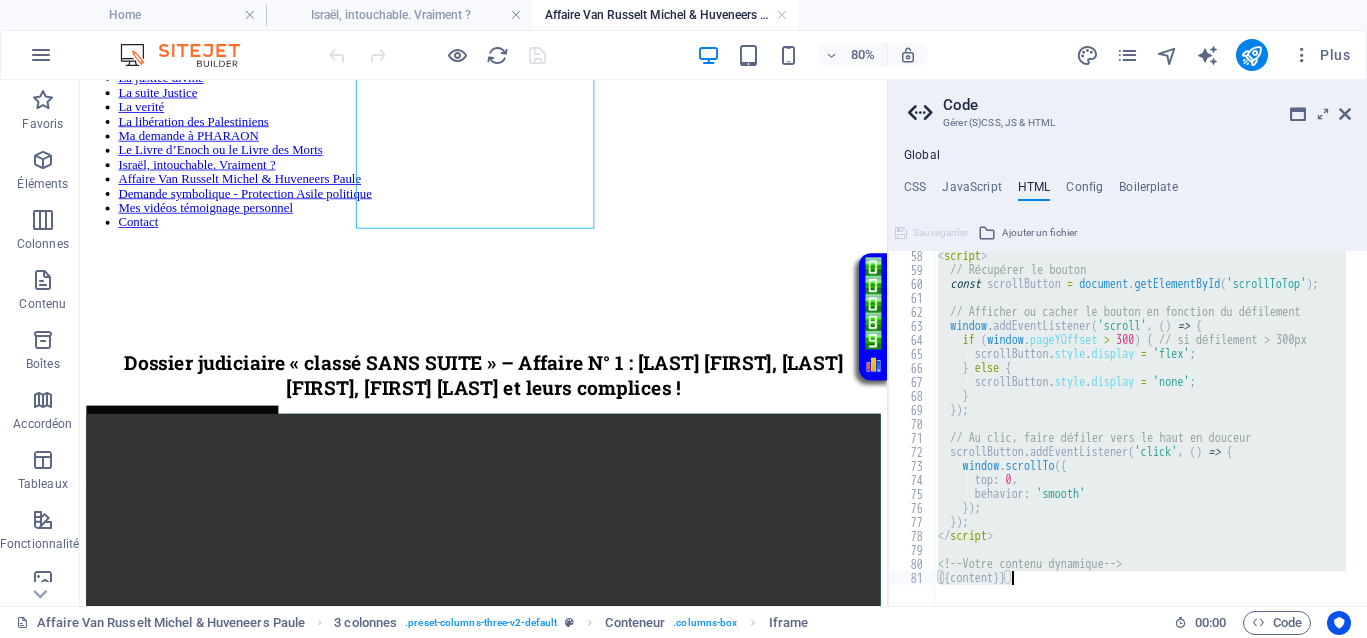 type on "<!-- Votre contenu dynamique -->
{{content}}" 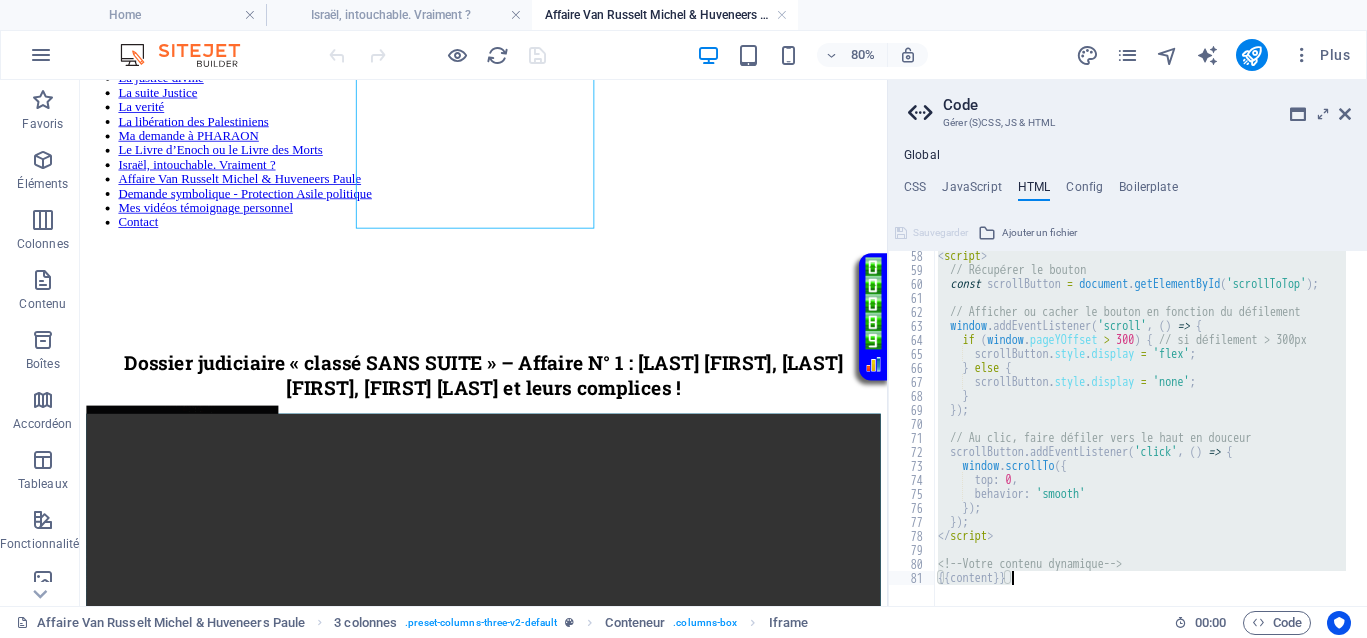 paste 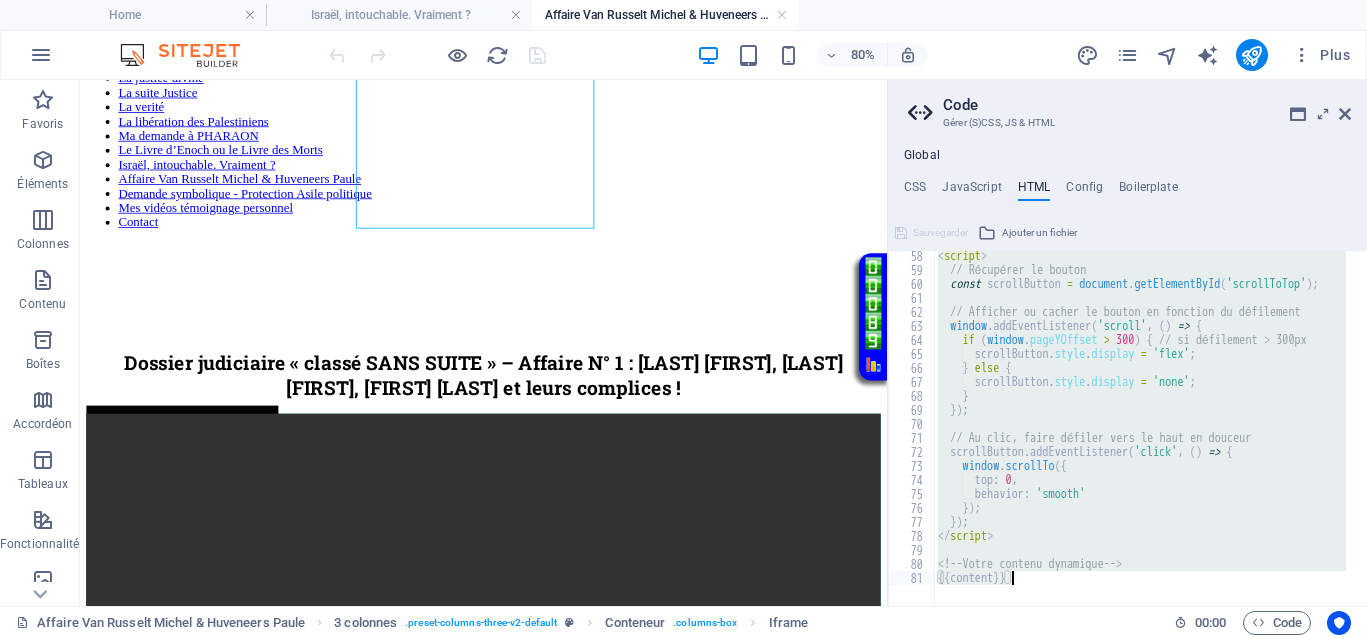 type 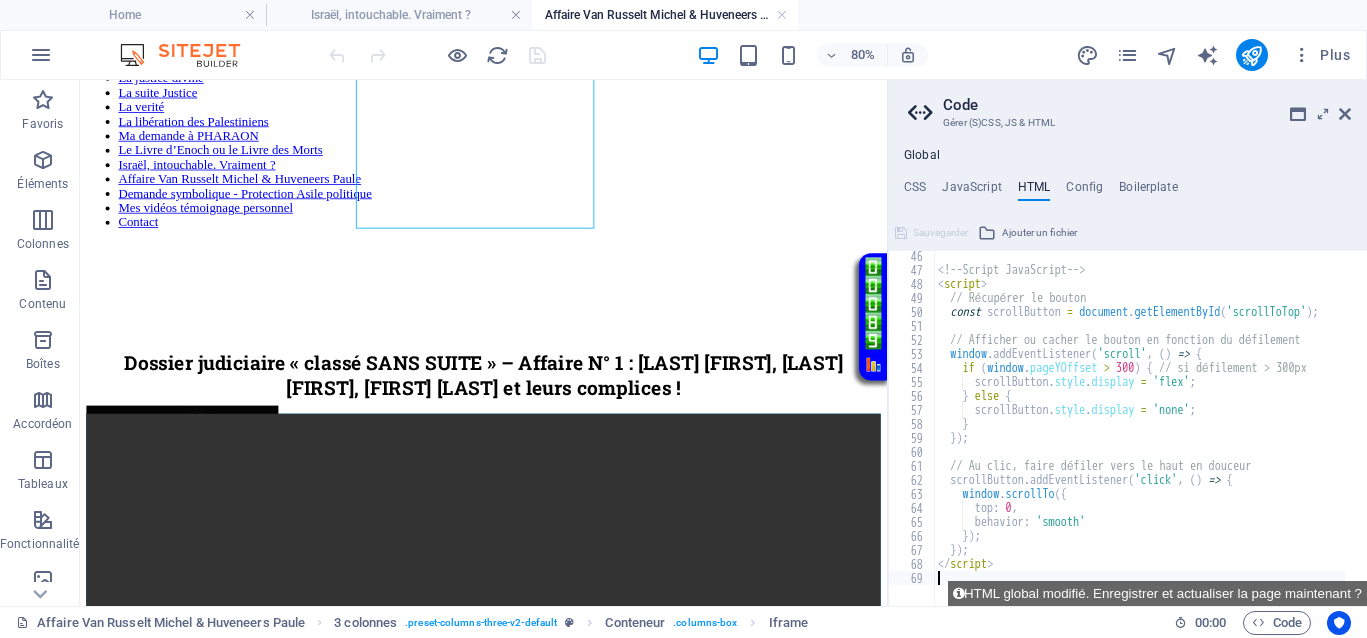 scroll, scrollTop: 632, scrollLeft: 0, axis: vertical 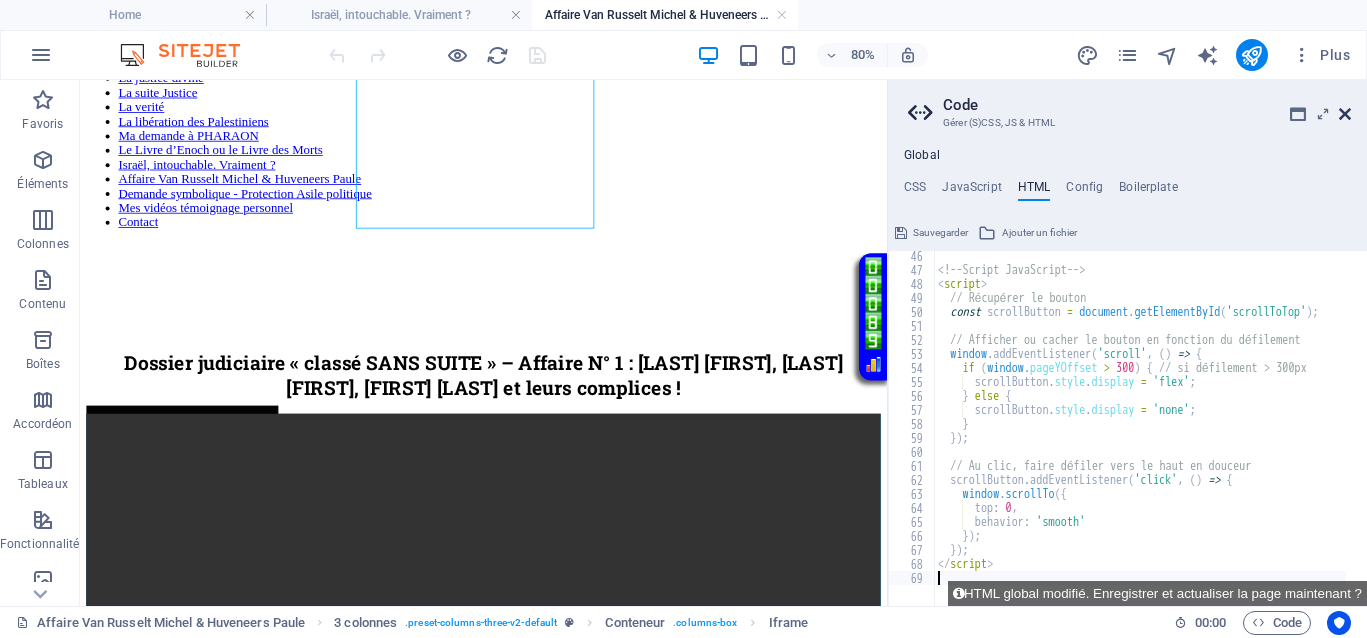 click at bounding box center (1345, 114) 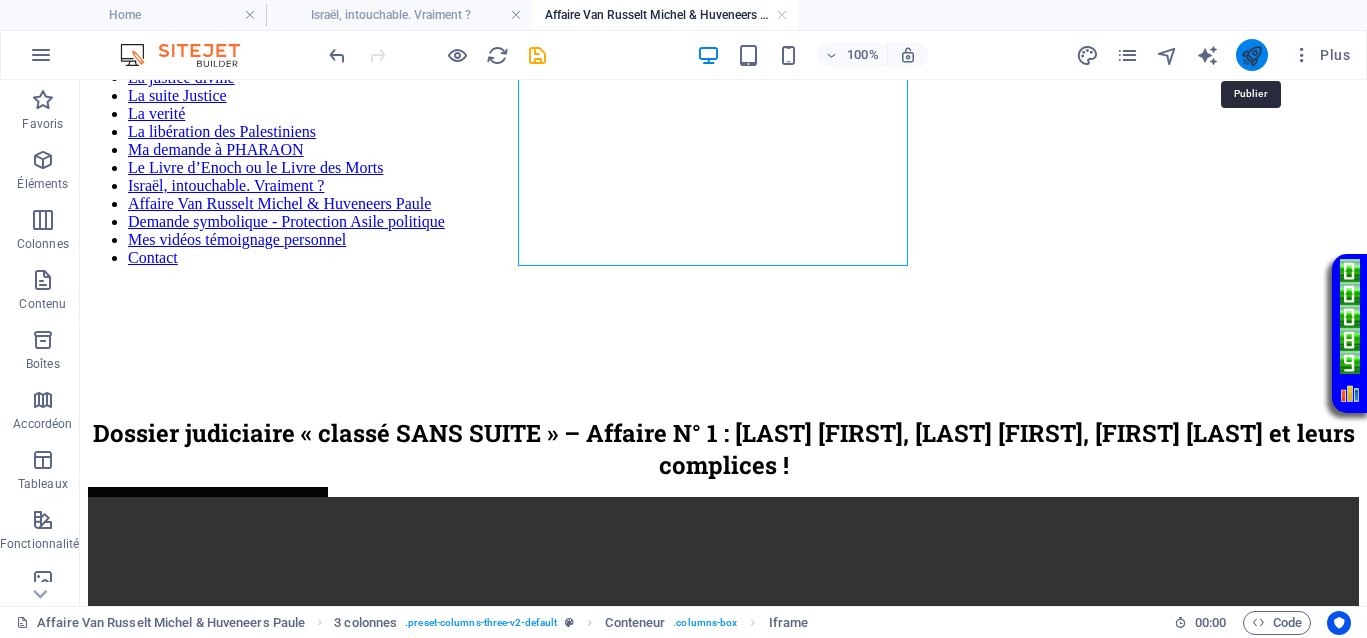 click at bounding box center [1251, 55] 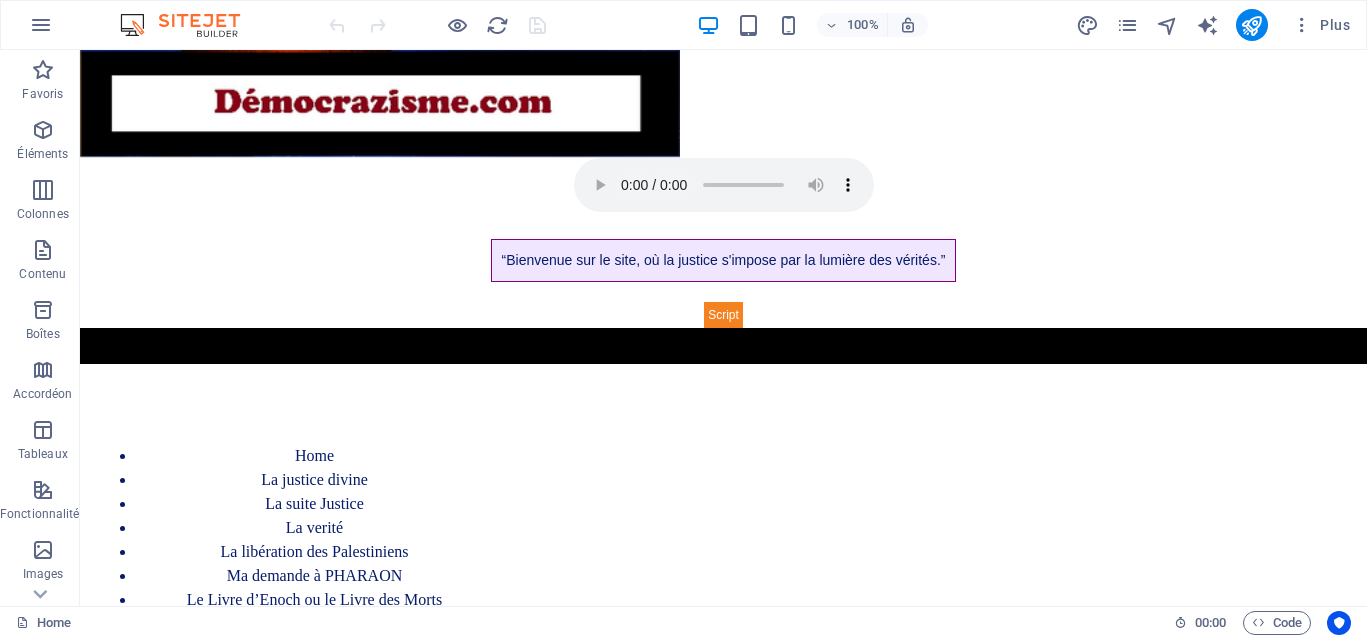 scroll, scrollTop: 0, scrollLeft: 0, axis: both 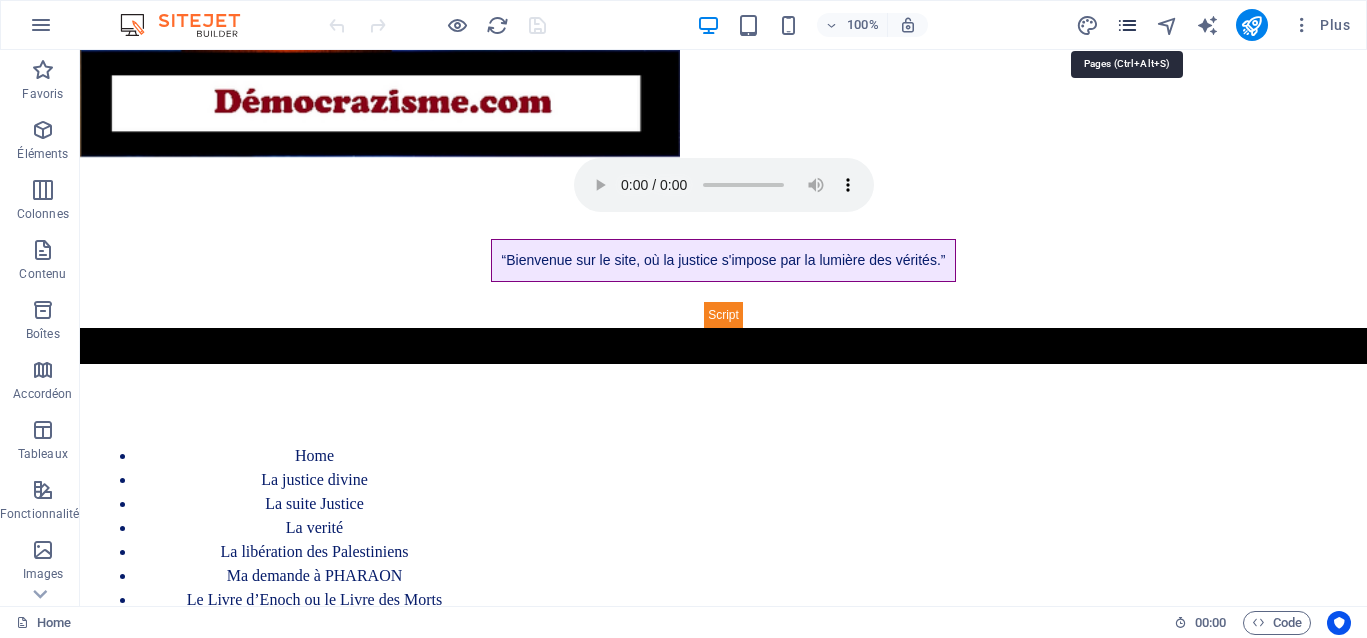 click at bounding box center [1127, 25] 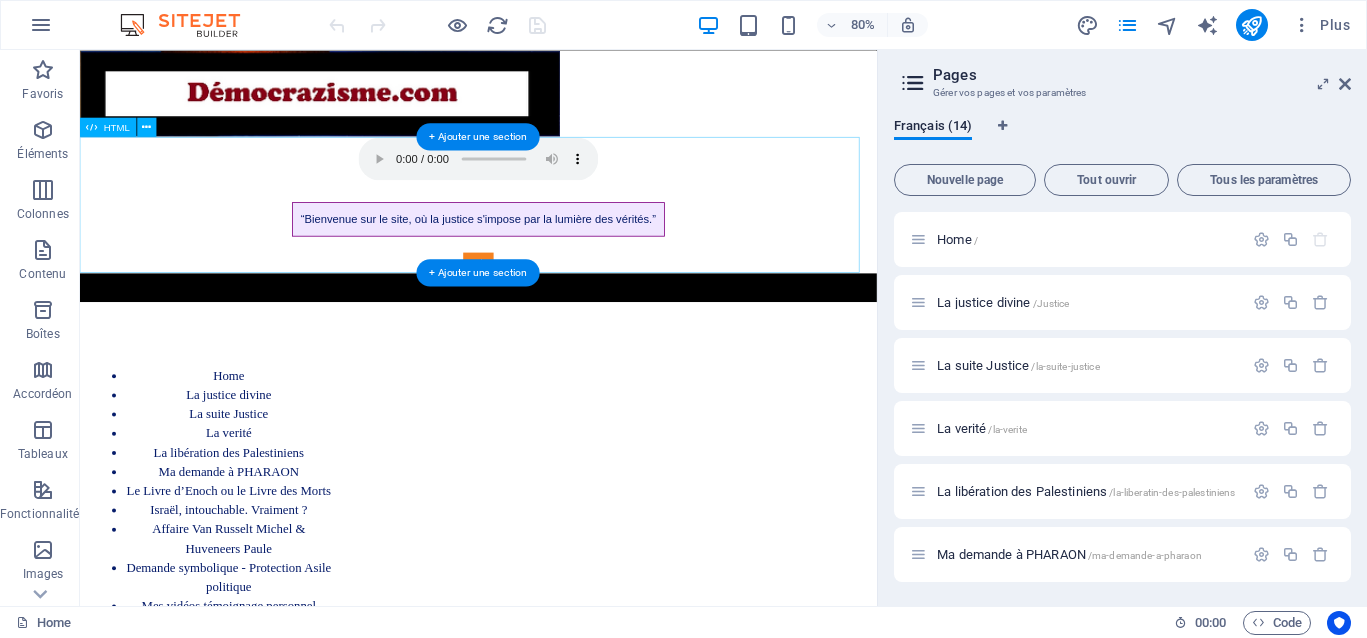 click on "Page avec musique d'ouverture
“Bienvenue sur le site, où la justice s'impose par la lumière des vérités.”" at bounding box center (578, 243) 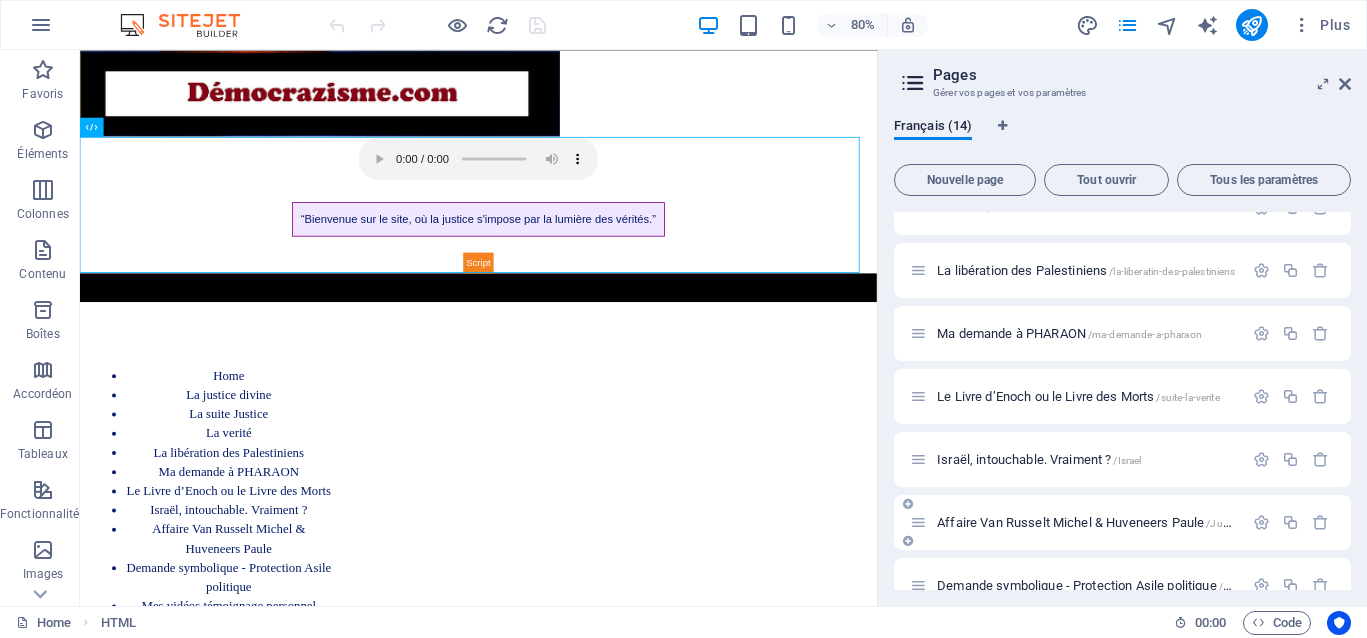 scroll, scrollTop: 250, scrollLeft: 0, axis: vertical 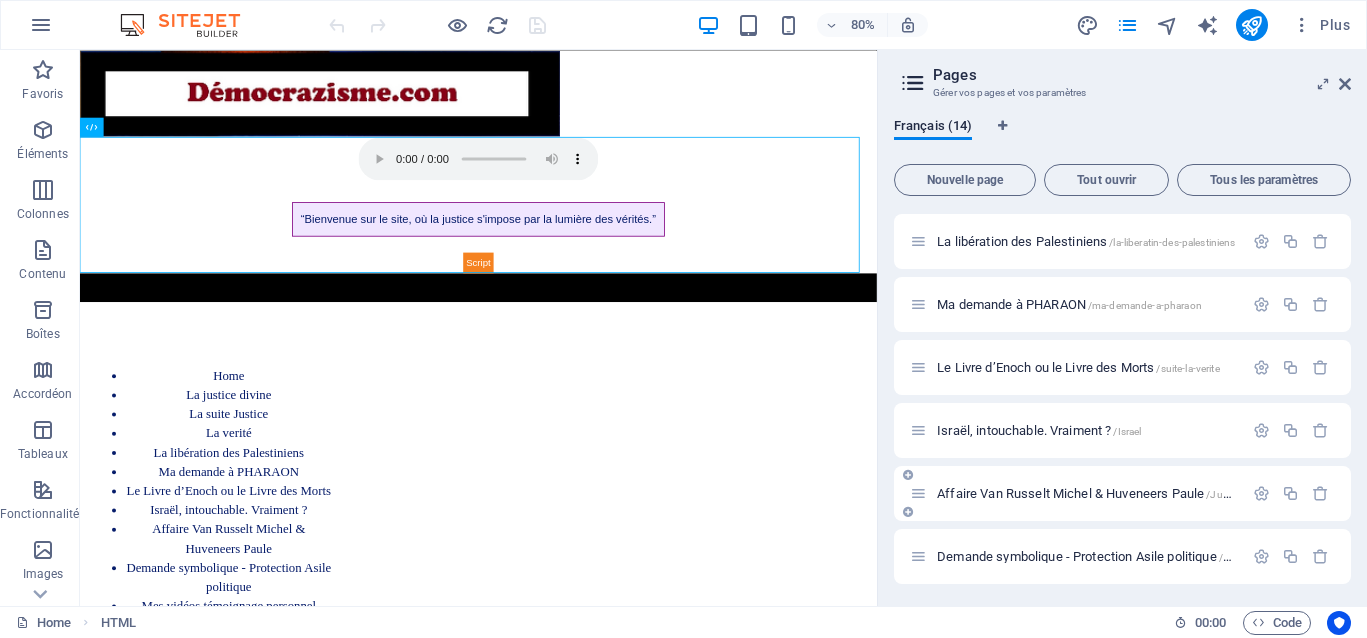 click on "Affaire Van Russelt Michel & Huveneers Paule /JusticeVanrusselthuveneers" at bounding box center [1137, 493] 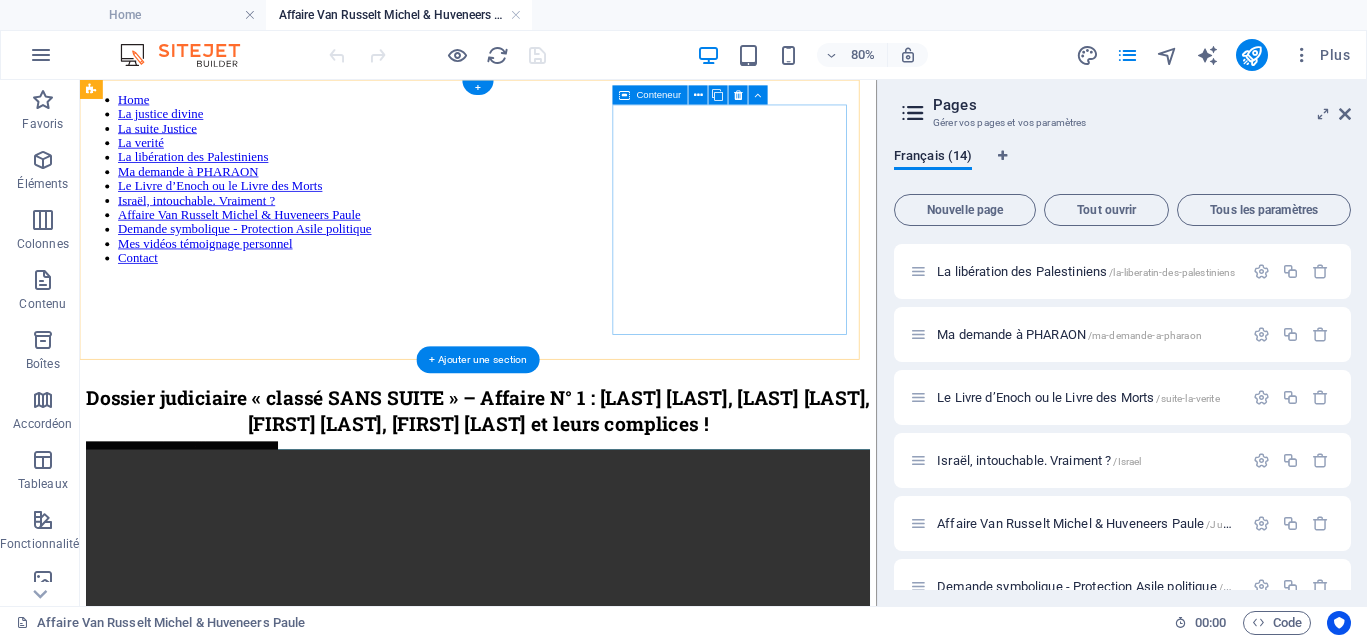 scroll, scrollTop: 0, scrollLeft: 0, axis: both 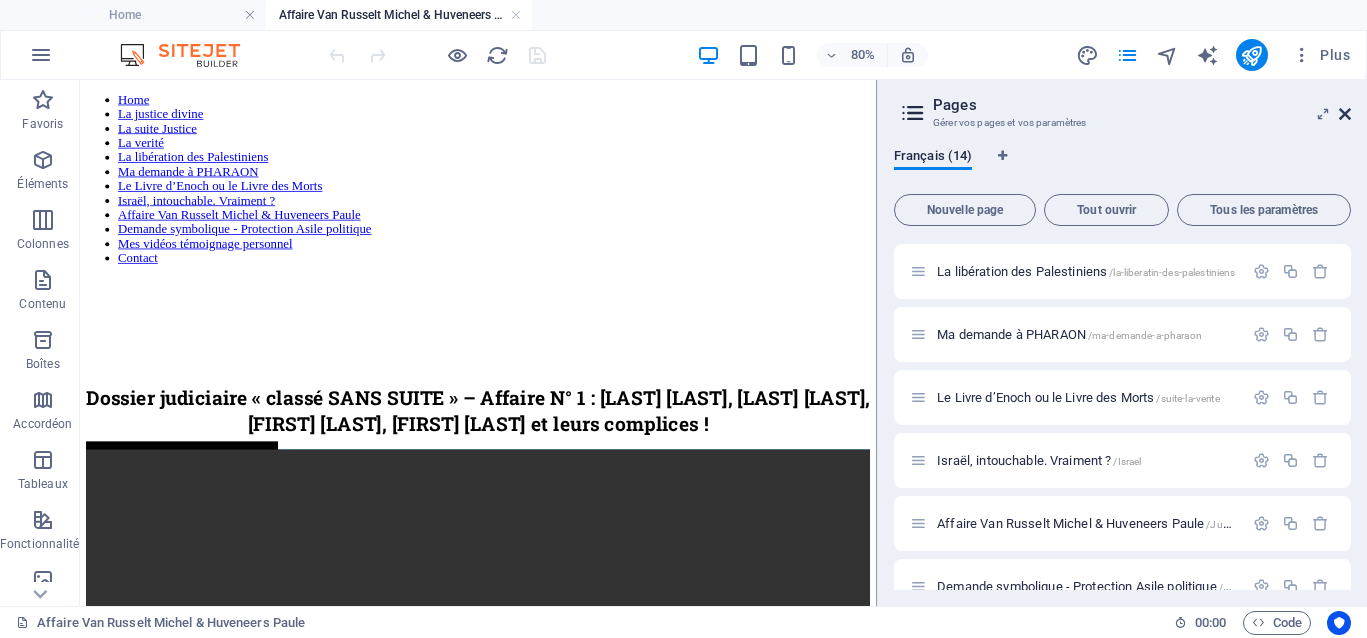 click at bounding box center [1345, 114] 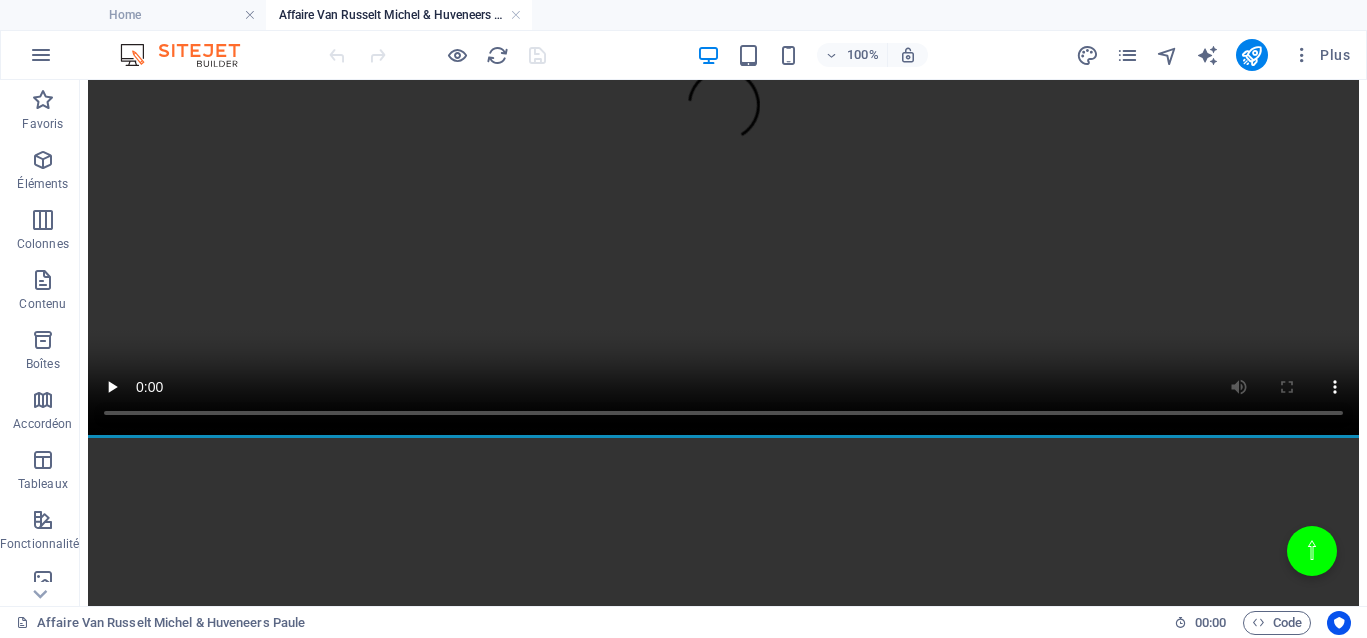 scroll, scrollTop: 1688, scrollLeft: 0, axis: vertical 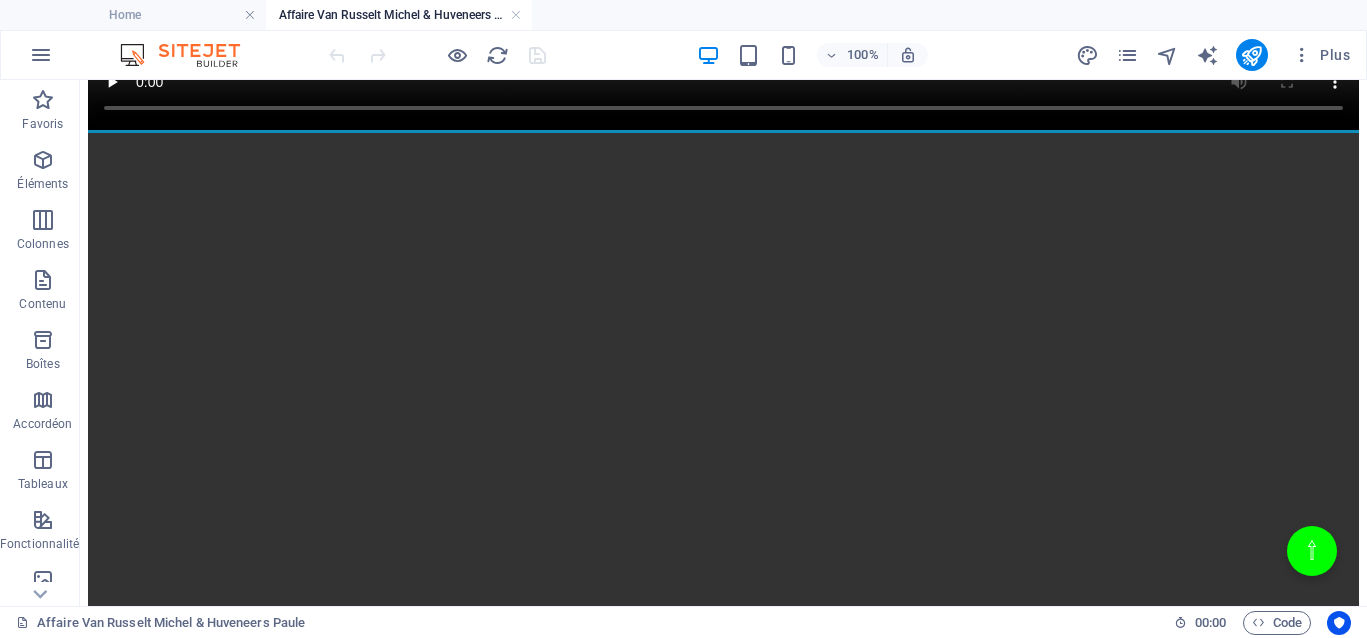 click on "Votre navigateur ne supporte pas la balise vidéo." at bounding box center [724, 10598] 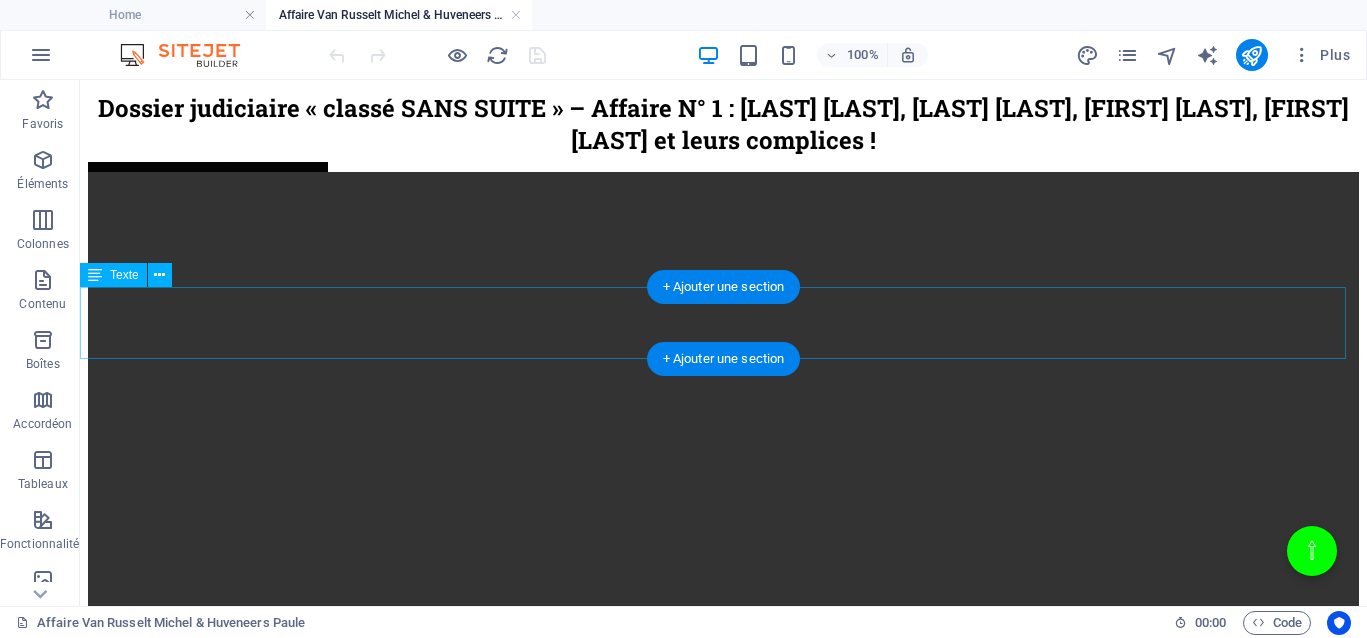 scroll, scrollTop: 0, scrollLeft: 0, axis: both 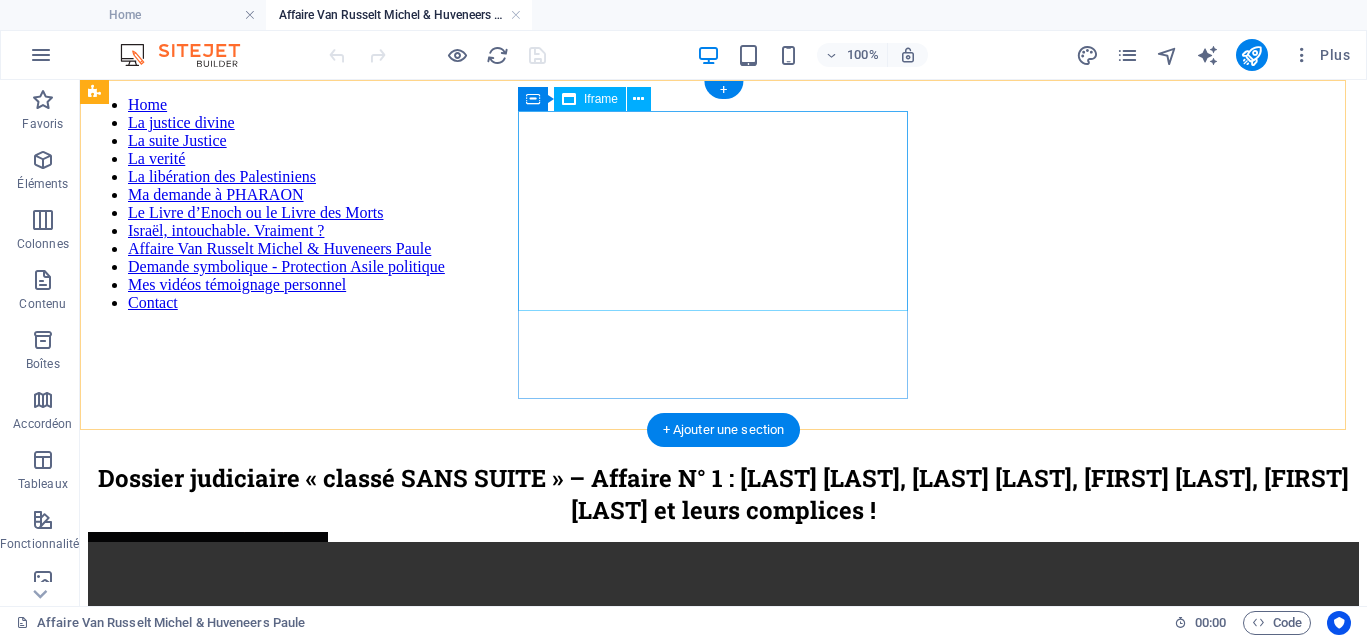 click on "</div>" at bounding box center [723, 430] 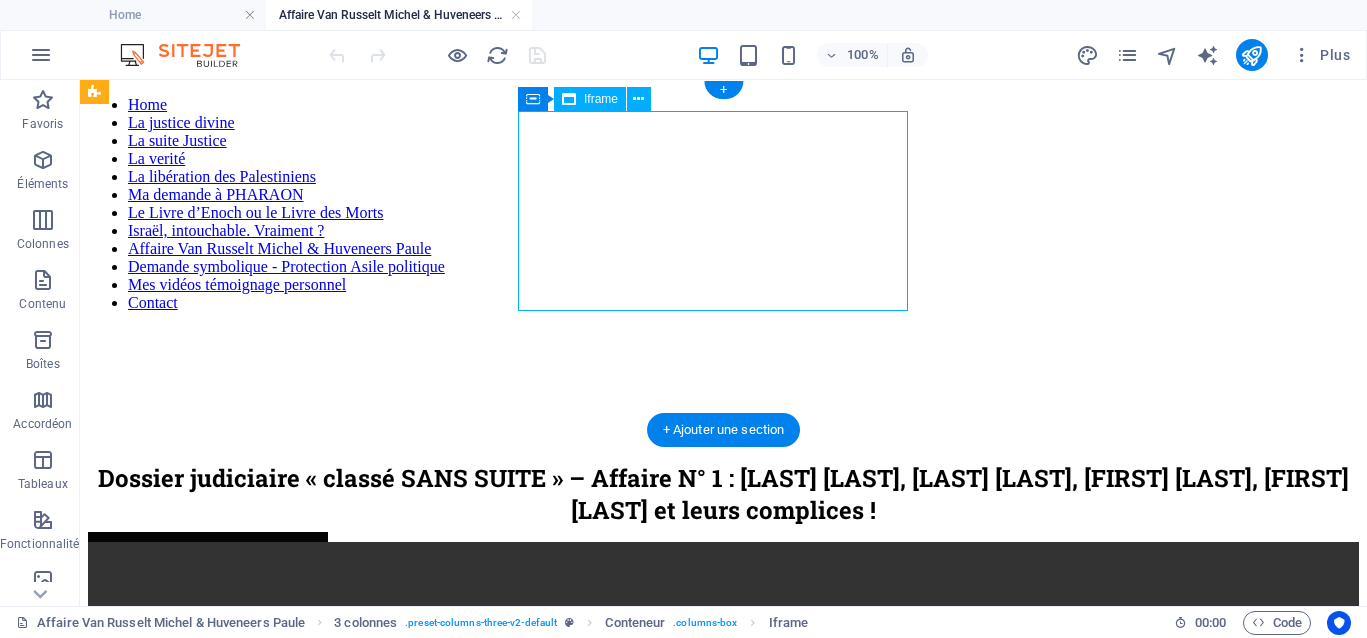 click on "</div>" at bounding box center [723, 430] 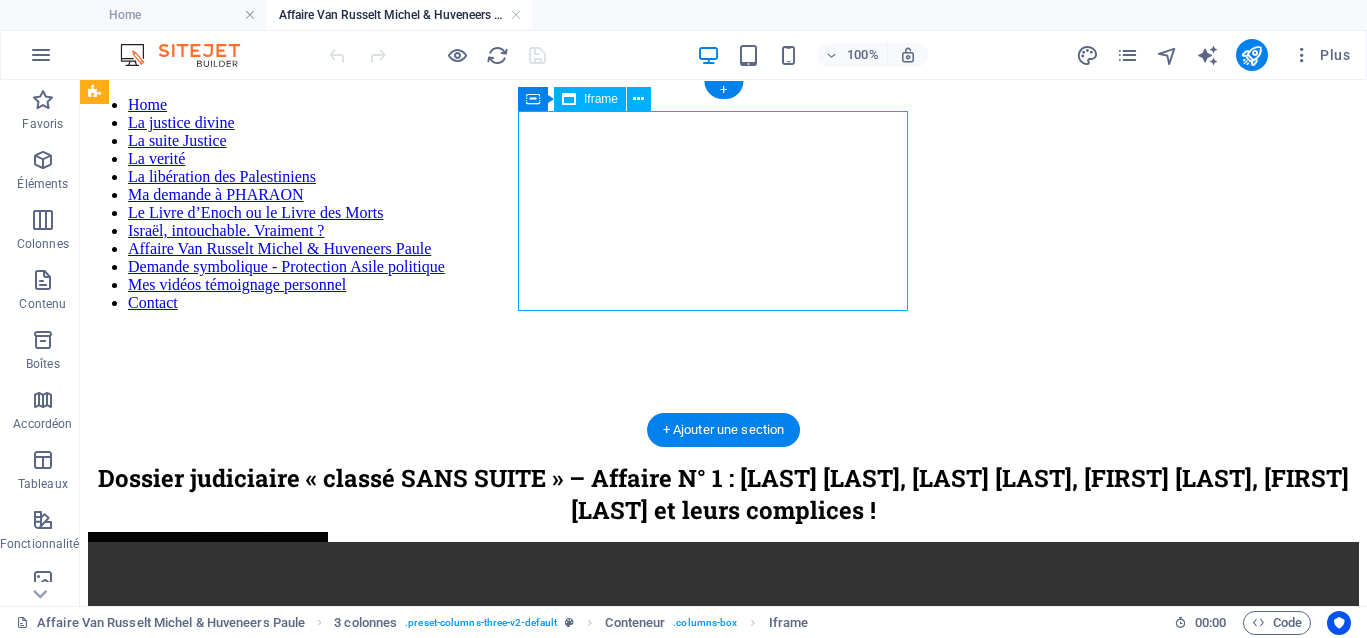 select on "%" 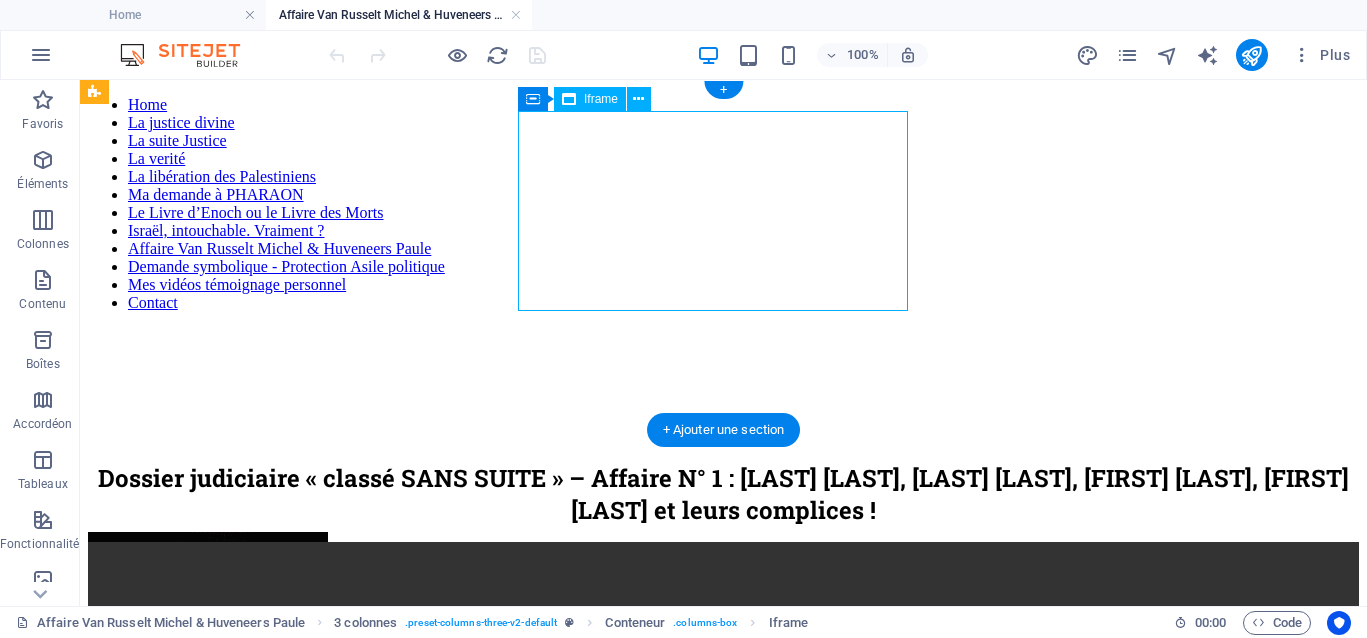 select on "px" 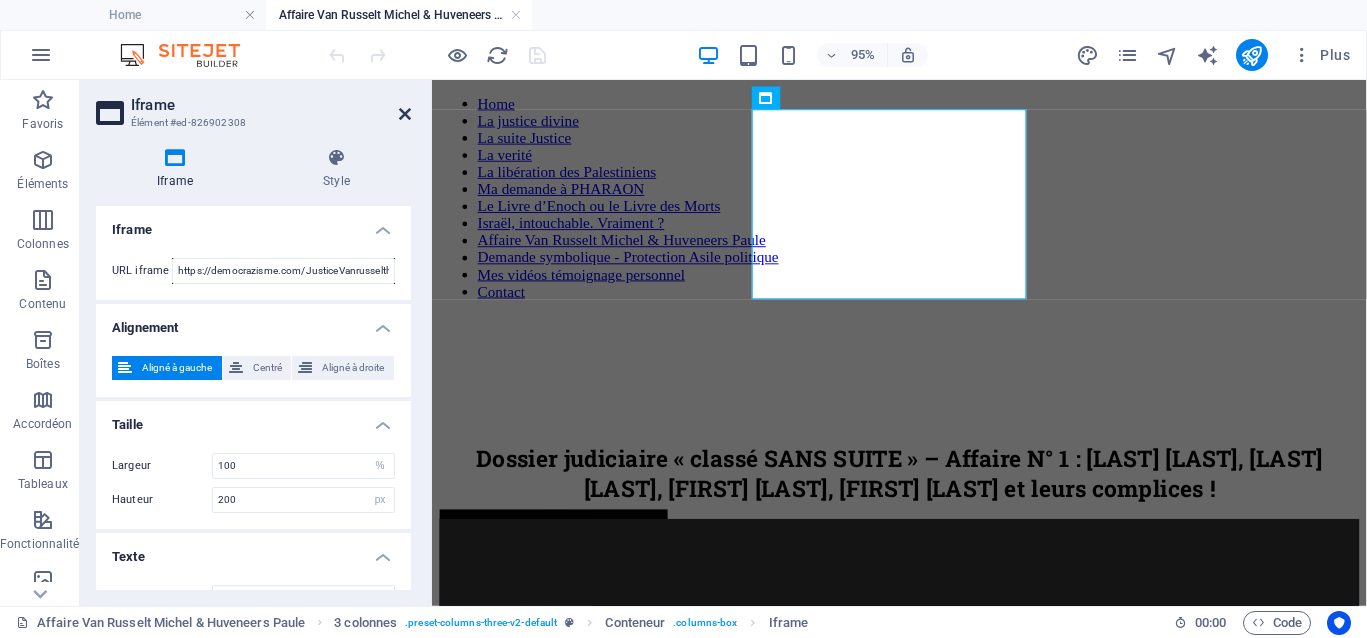 click at bounding box center [405, 114] 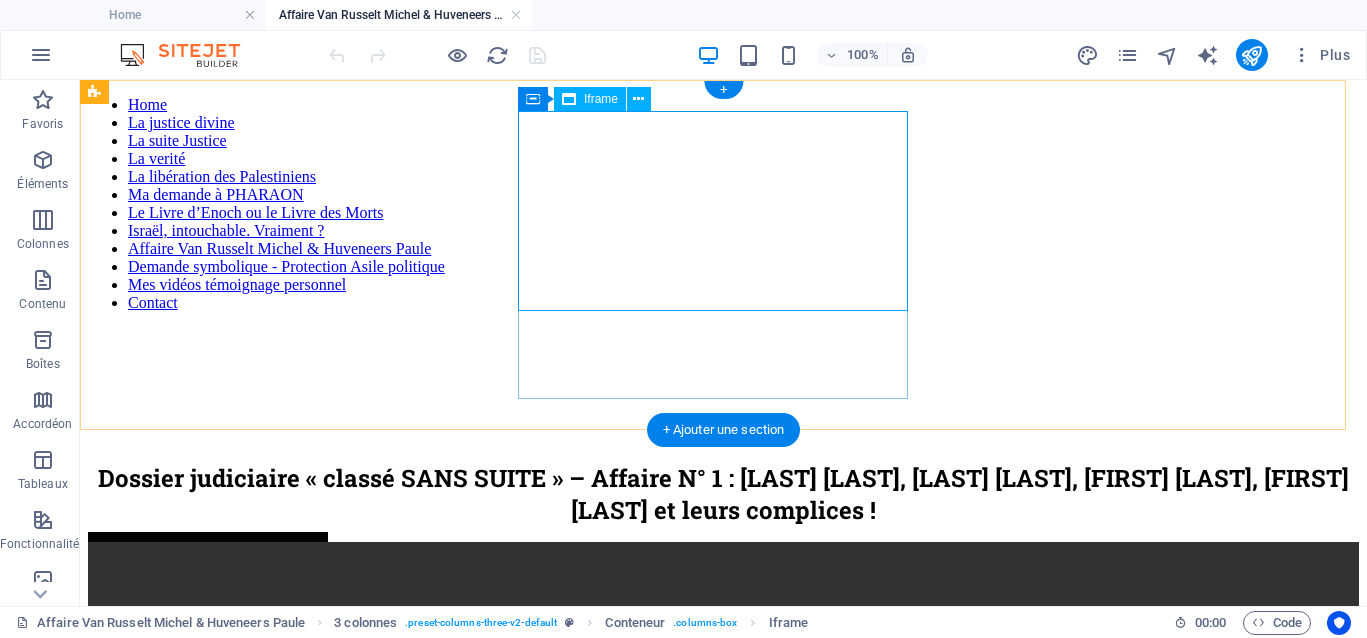 click on "</div>" at bounding box center (723, 430) 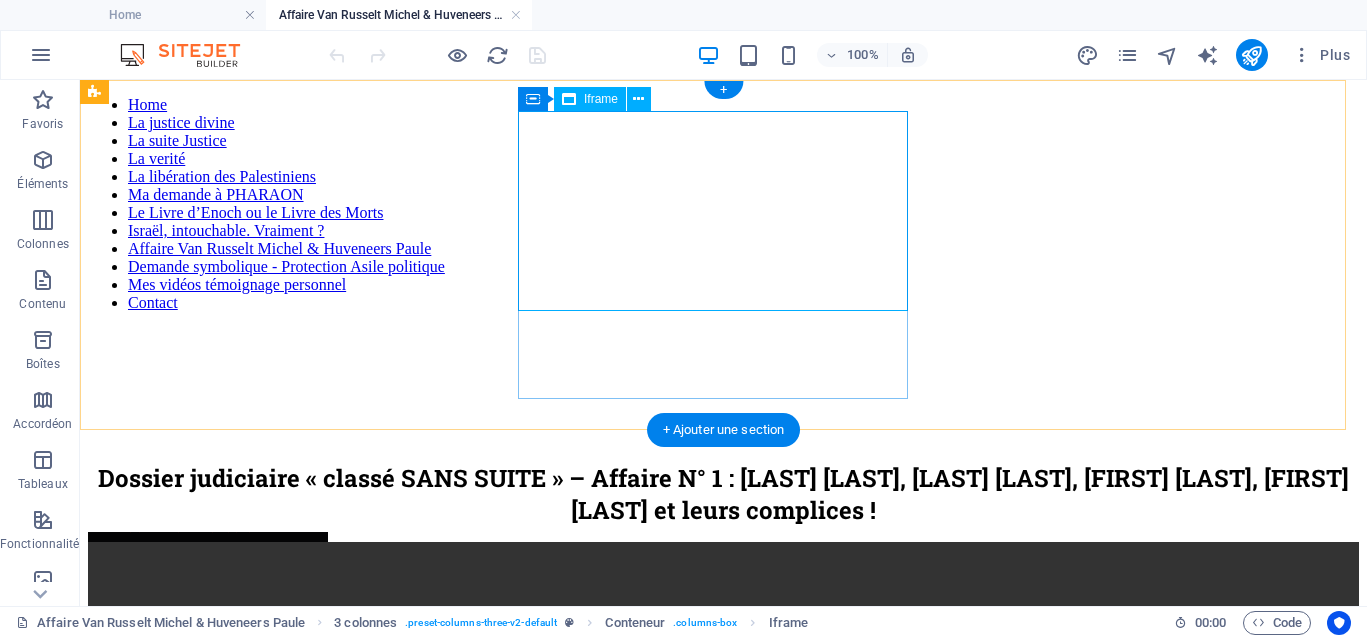 click on "</div>" at bounding box center [723, 430] 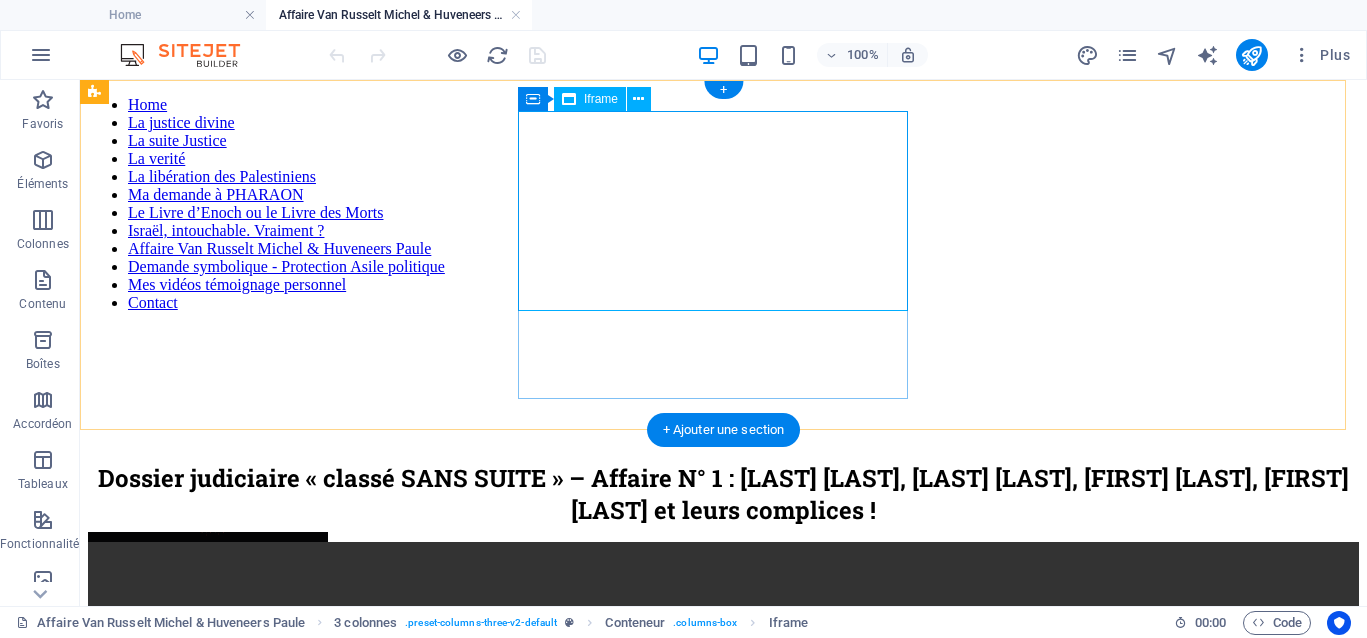select on "%" 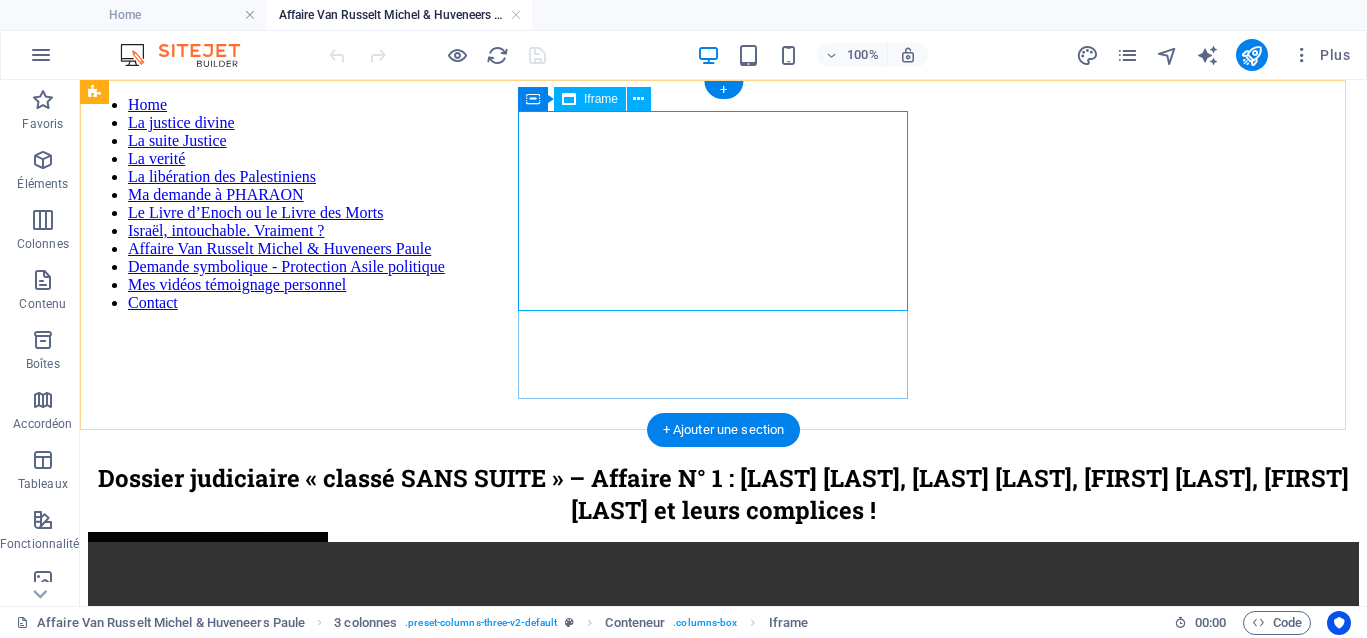 select on "px" 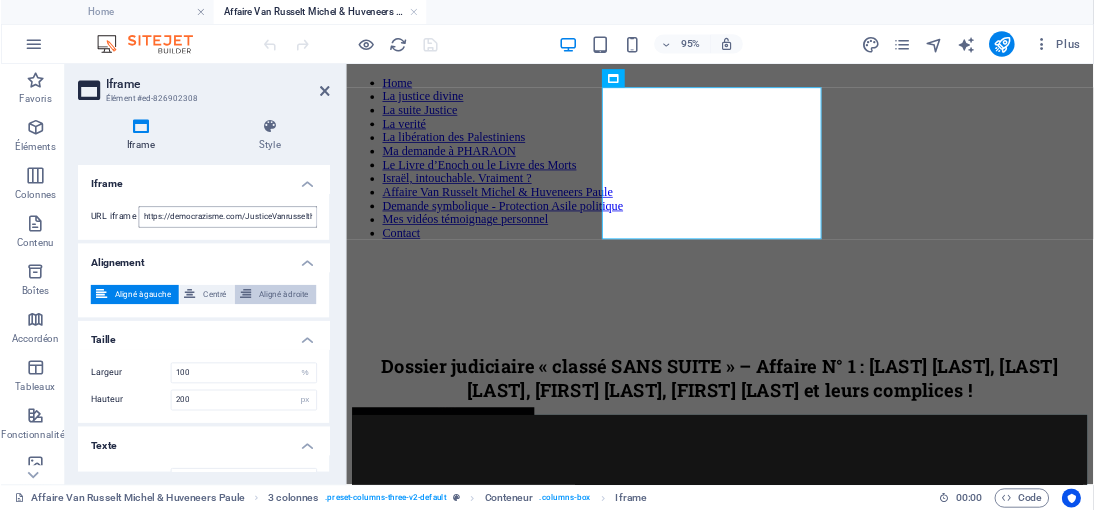 scroll, scrollTop: 35, scrollLeft: 0, axis: vertical 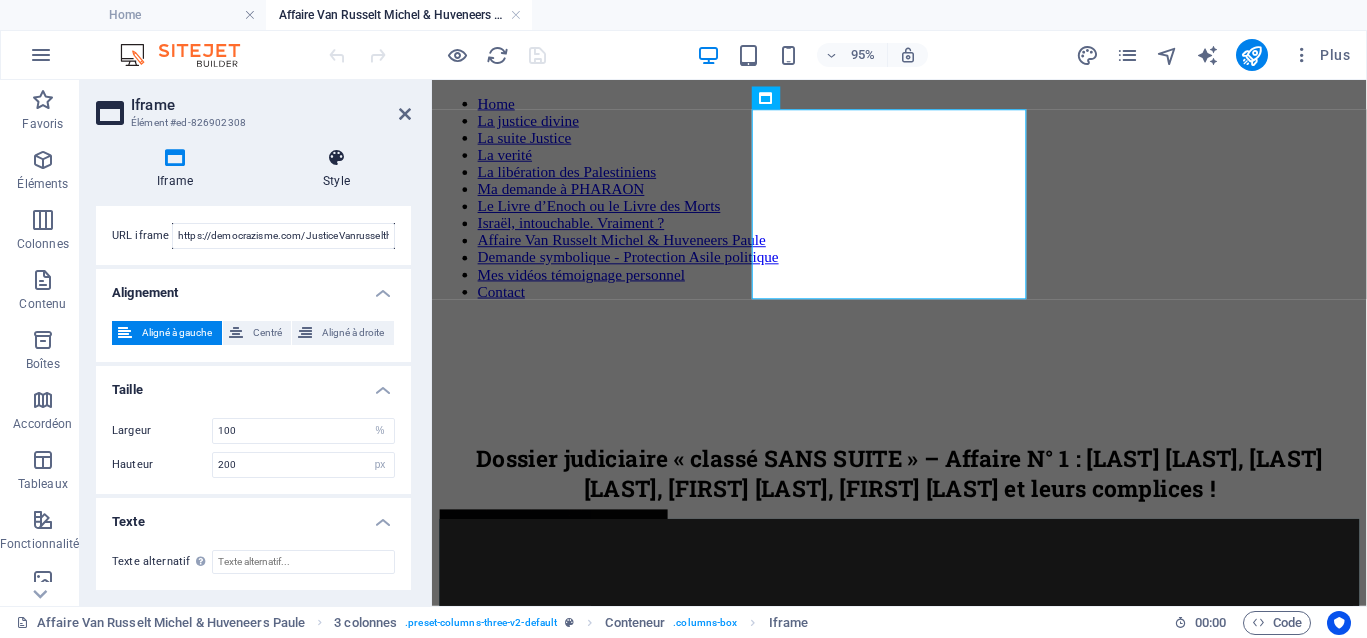 click on "Style" at bounding box center (336, 169) 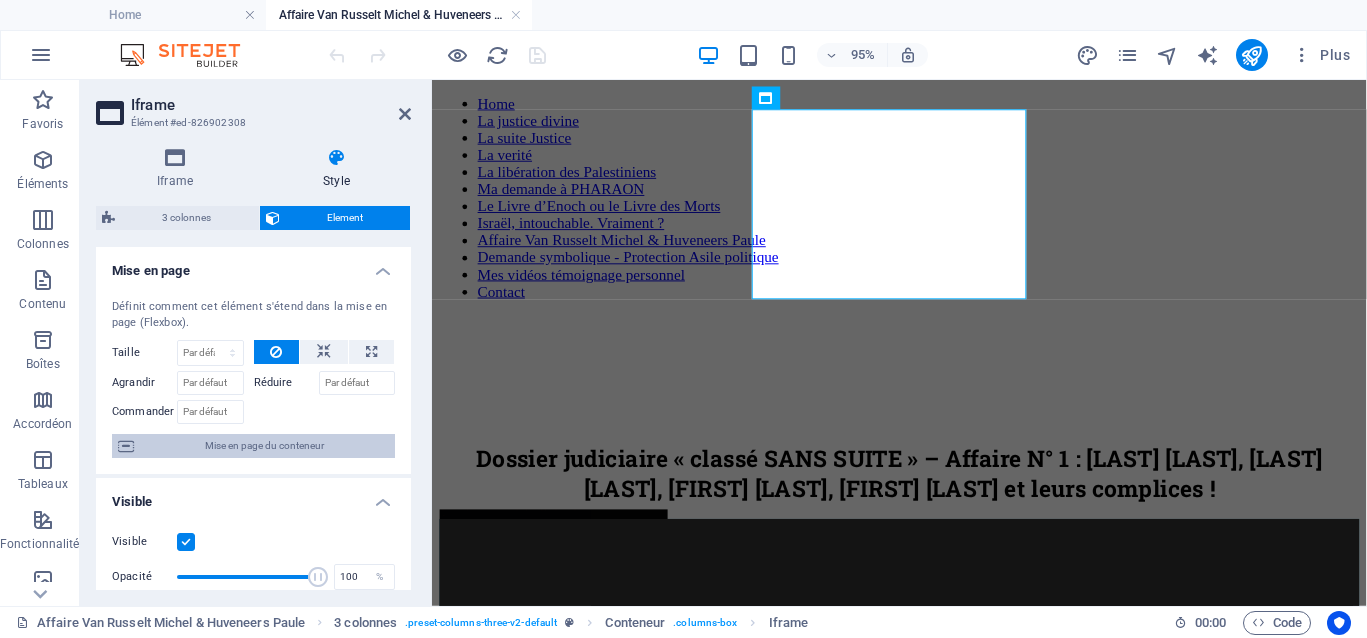 click on "Mise en page du conteneur" at bounding box center [264, 446] 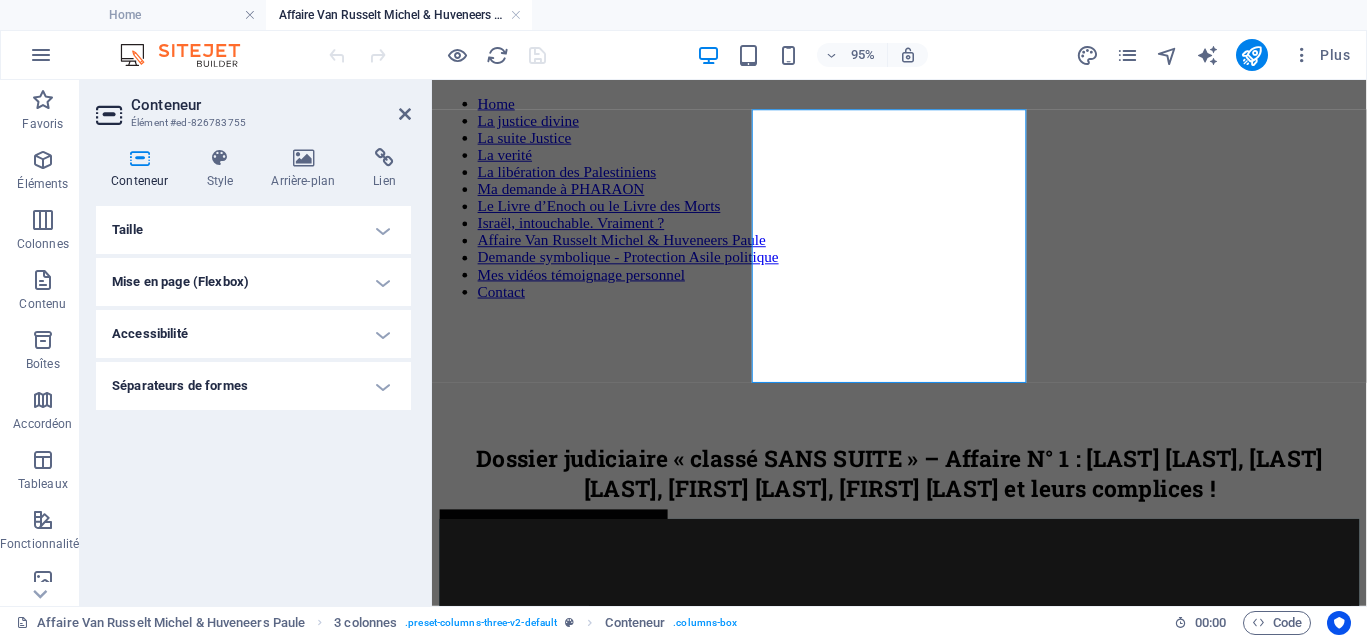 click on "Accessibilité" at bounding box center (253, 334) 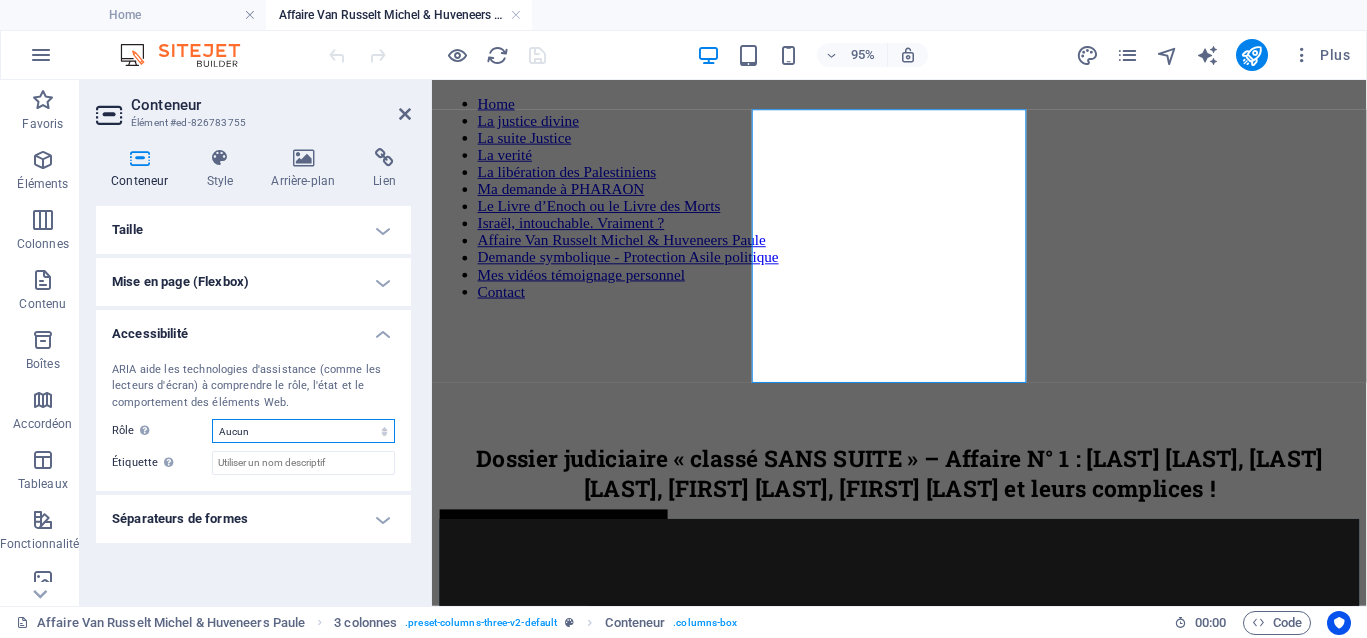 click on "Aucun Alert Article Banner Comment Complementary Dialog En-tête Marquee Pied de page Presentation Region Section Separator Status Timer" at bounding box center (303, 431) 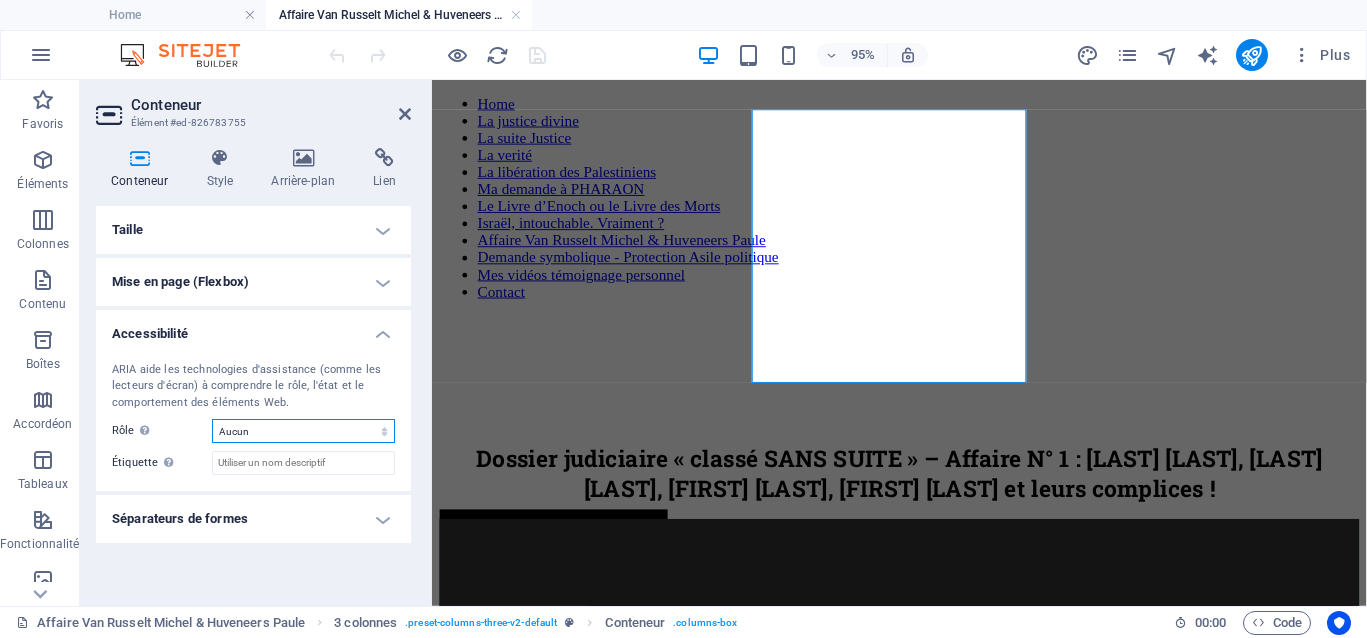 click on "Aucun Alert Article Banner Comment Complementary Dialog En-tête Marquee Pied de page Presentation Region Section Separator Status Timer" at bounding box center [303, 431] 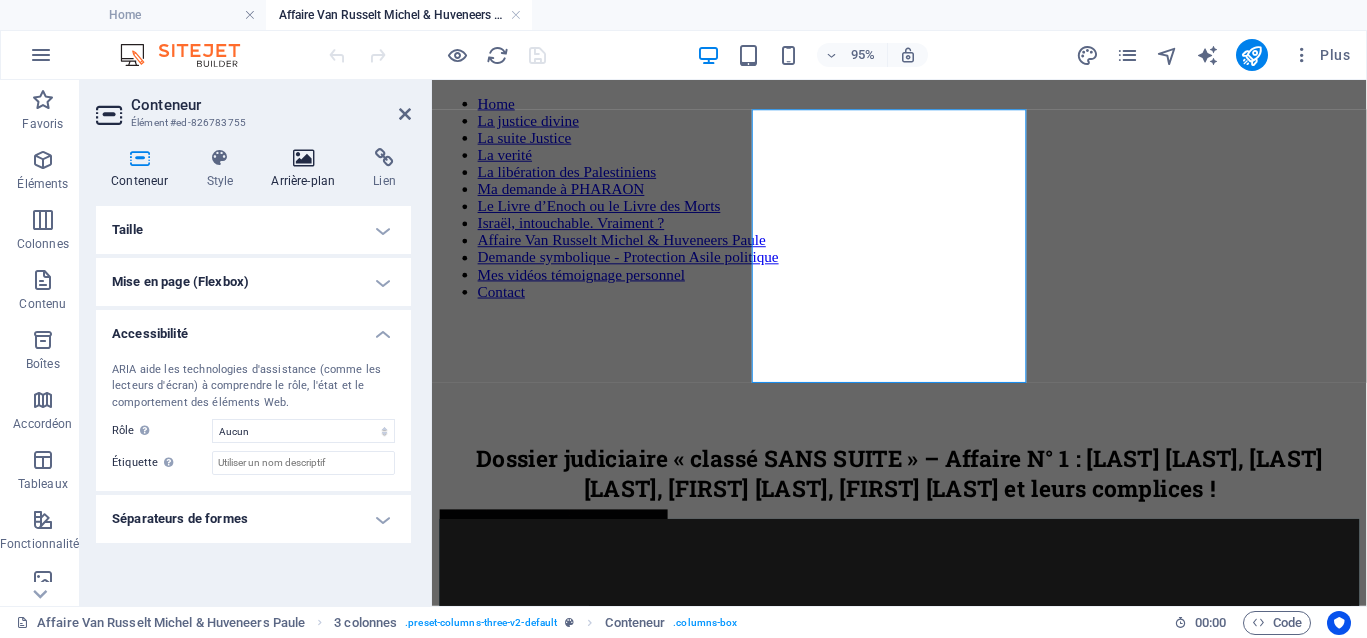 click on "Arrière-plan" at bounding box center (307, 169) 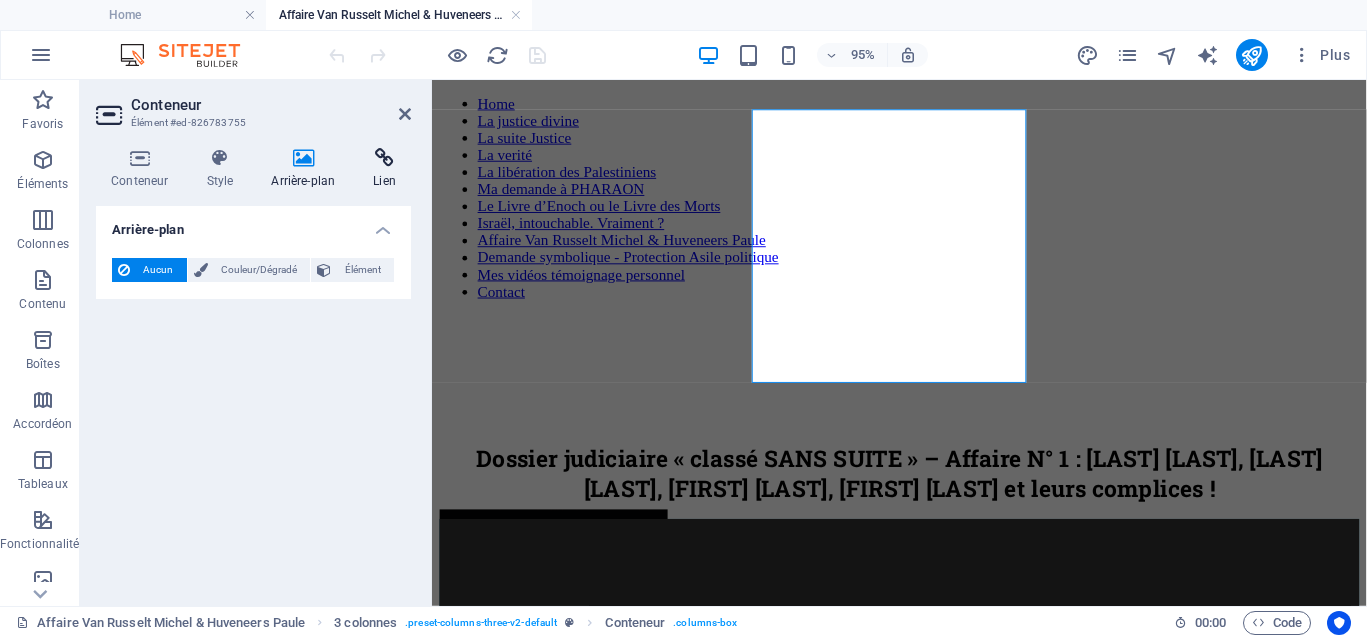 click on "Lien" at bounding box center (384, 169) 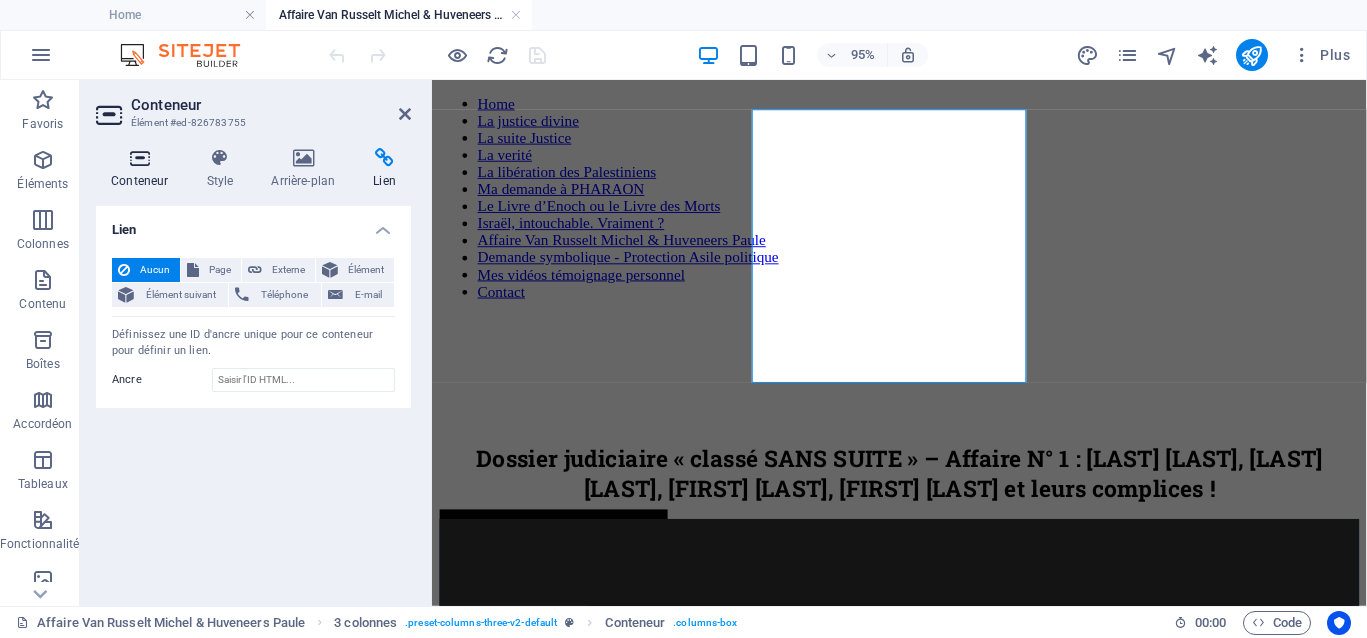click on "Conteneur" at bounding box center [143, 169] 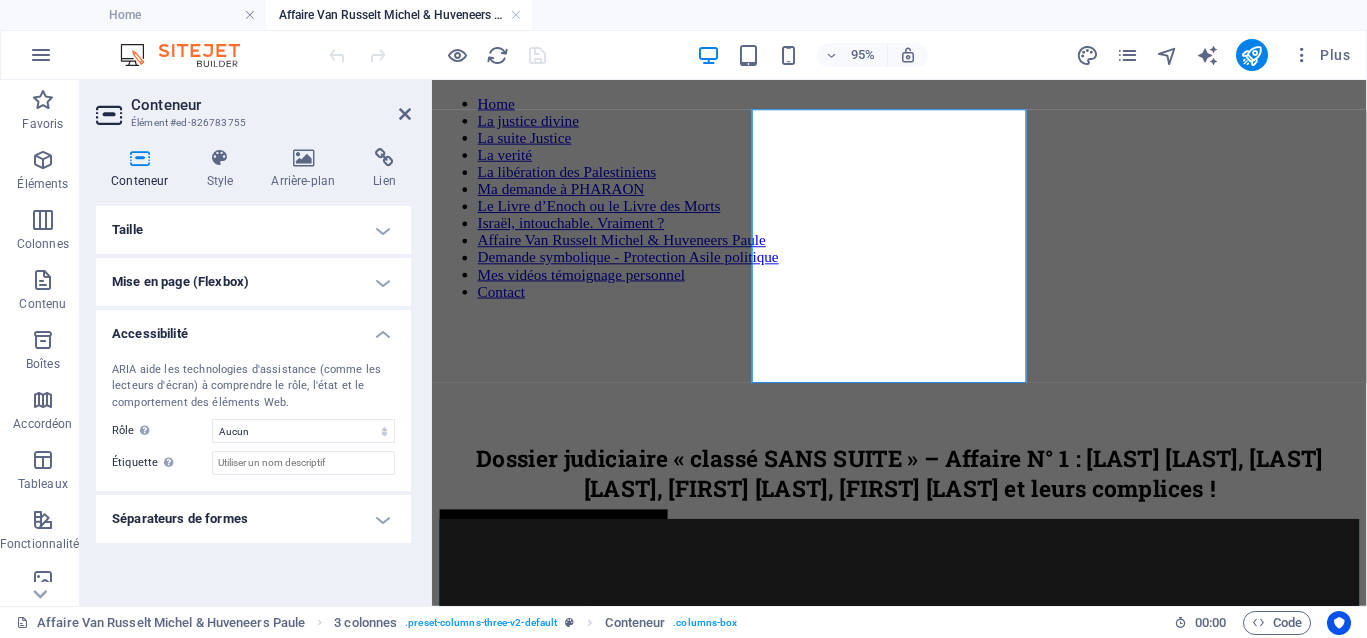 click on "Mise en page (Flexbox)" at bounding box center (253, 282) 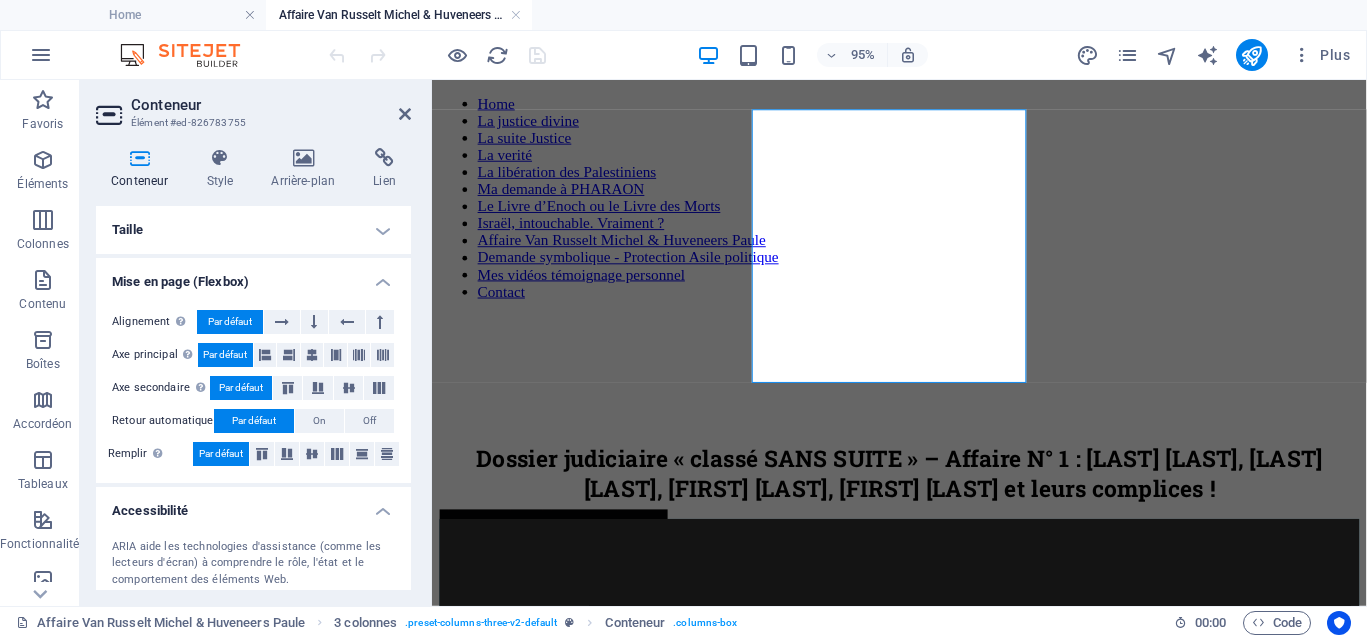 click on "Mise en page (Flexbox)" at bounding box center (253, 276) 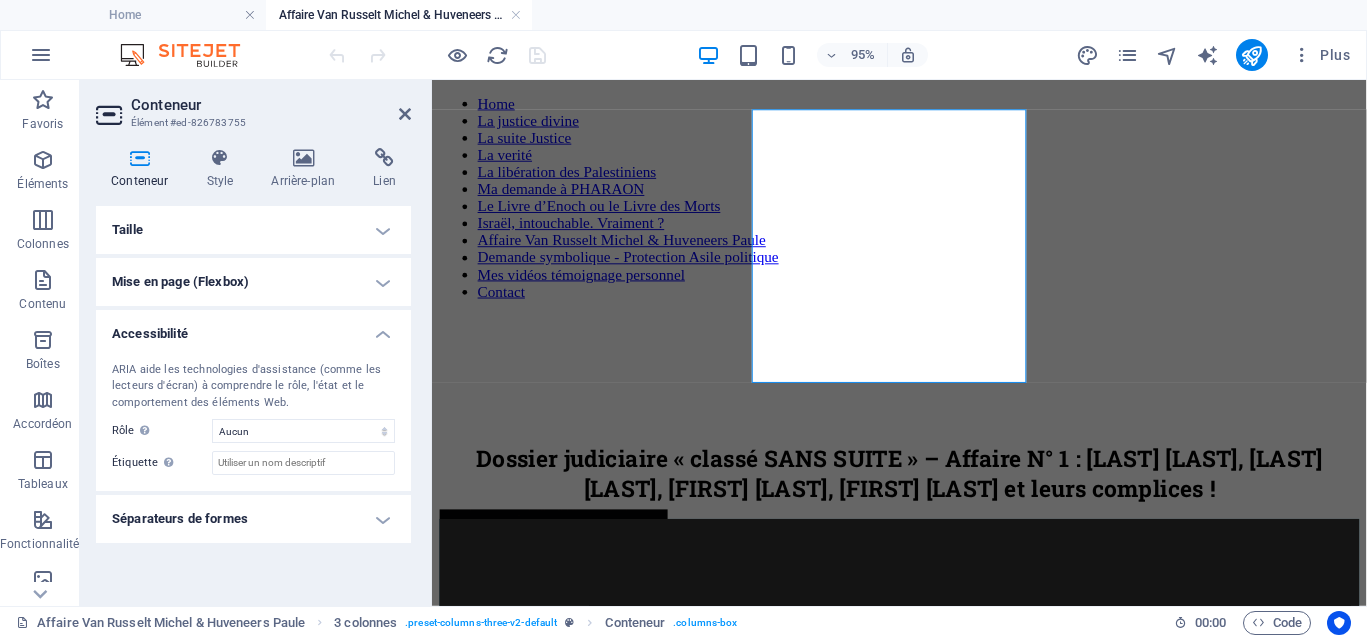 click on "Accessibilité" at bounding box center (253, 328) 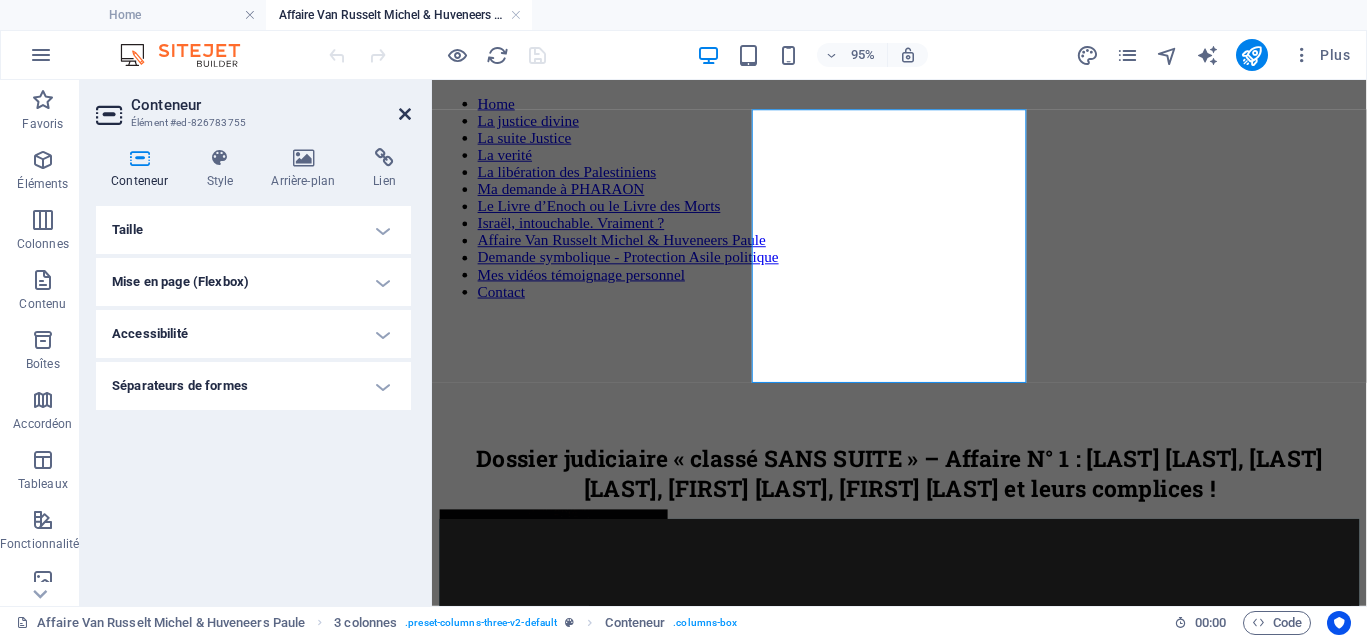 click at bounding box center [405, 114] 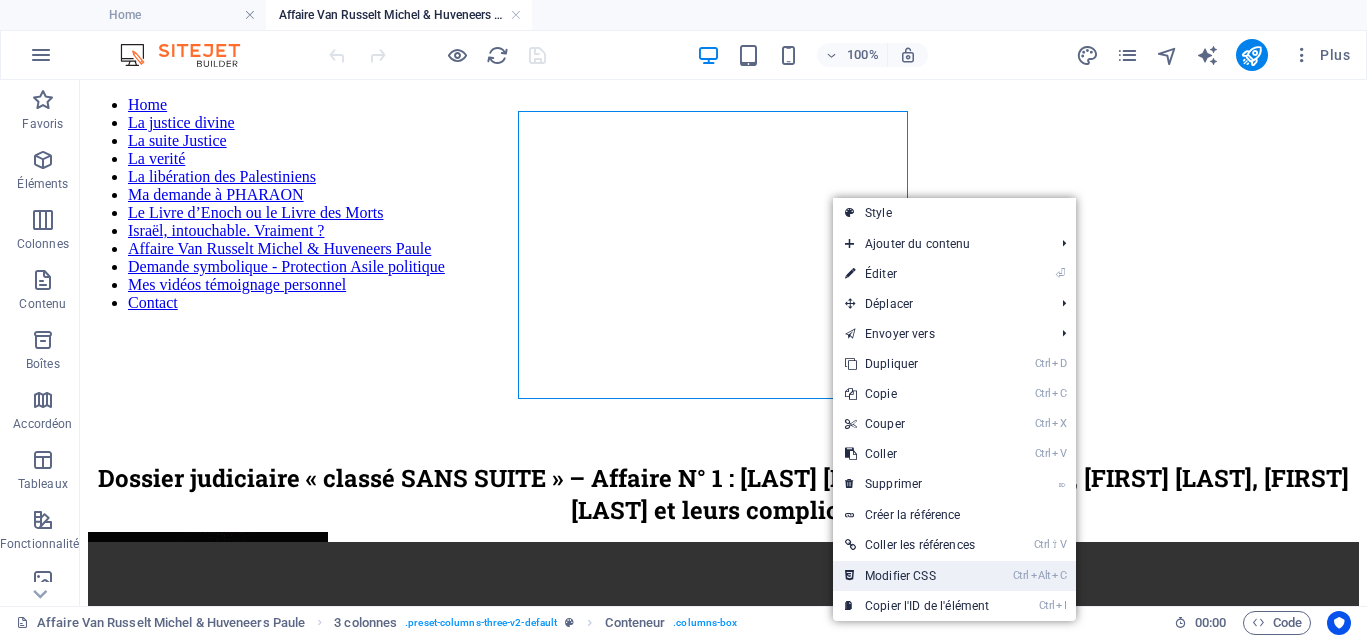 click on "Ctrl Alt C  Modifier CSS" at bounding box center [917, 576] 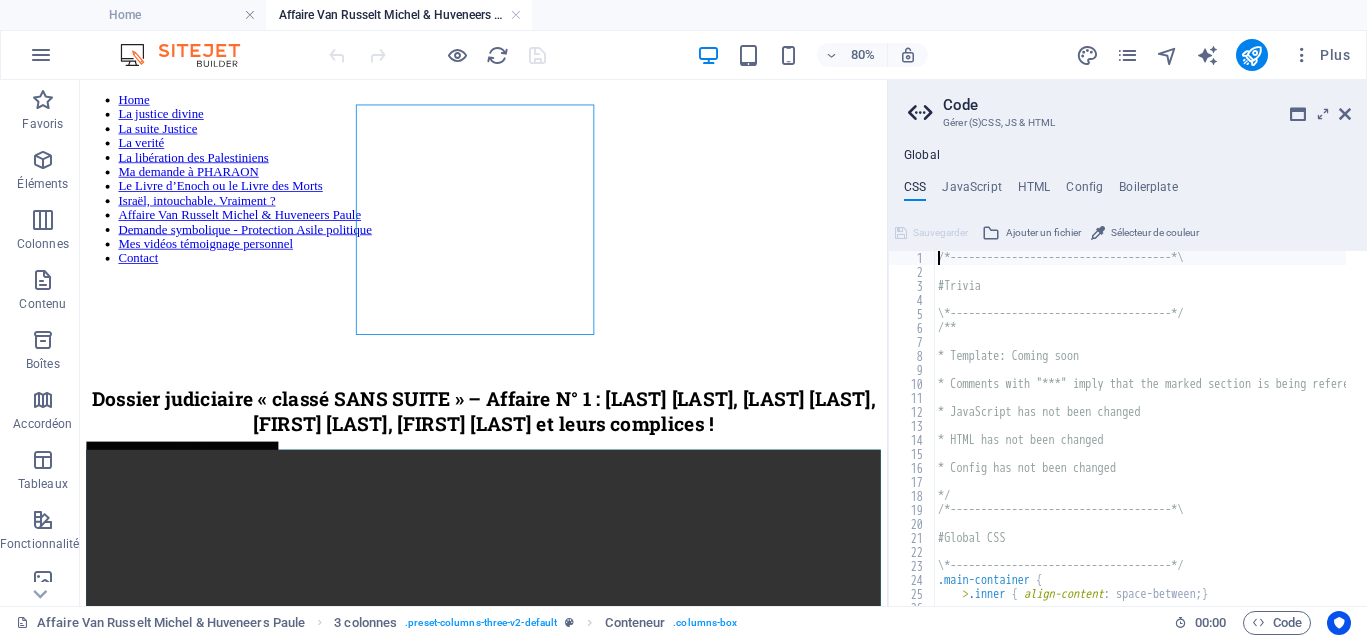 click on "Global CSS JavaScript HTML Config Boilerplate /*------------------------------------*\ 1 2 3 4 5 6 7 8 9 10 11 12 13 14 15 16 17 18 19 20 21 22 23 24 25 26 27 /*------------------------------------*\     #Trivia \*------------------------------------*/ /**   * Template: Coming soon   * Comments with "***" imply that the marked section is being referenced somewhere else   * JavaScript has not been changed   * HTML has not been changed   * Config has not been changed   */ /*------------------------------------*\     #Global CSS \*------------------------------------*/ .main-container   {      > .inner   {   align-content : space-between;  }     XXXXXXXXXXXXXXXXXXXXXXXXXXXXXXXXXXXXXXXXXXXXXXXXXXXXXXXXXXXXXXXXXXXXXXXXXXXXXXXXXXXXXXXXXXXXXXXXXXXXXXXXXXXXXXXXXXXXXXXXXXXXXXXXXXXXXXXXXXXXXXXXXXXXXXXXXXXXXXXXXXXXXXXXXXXXXXXXXXXXXXXXXXXXXXXXXXXXXXXXXXXXXXXXXXXXXXXXXXXXXXXXXXXXXXXXXXXXXXXXXXXXXXXXXXXXXXXX Sauvegarder Ajouter un fichier Sélecteur de couleur     Sauvegarder Ajouter un fichier     Sauvegarder" at bounding box center [1127, 377] 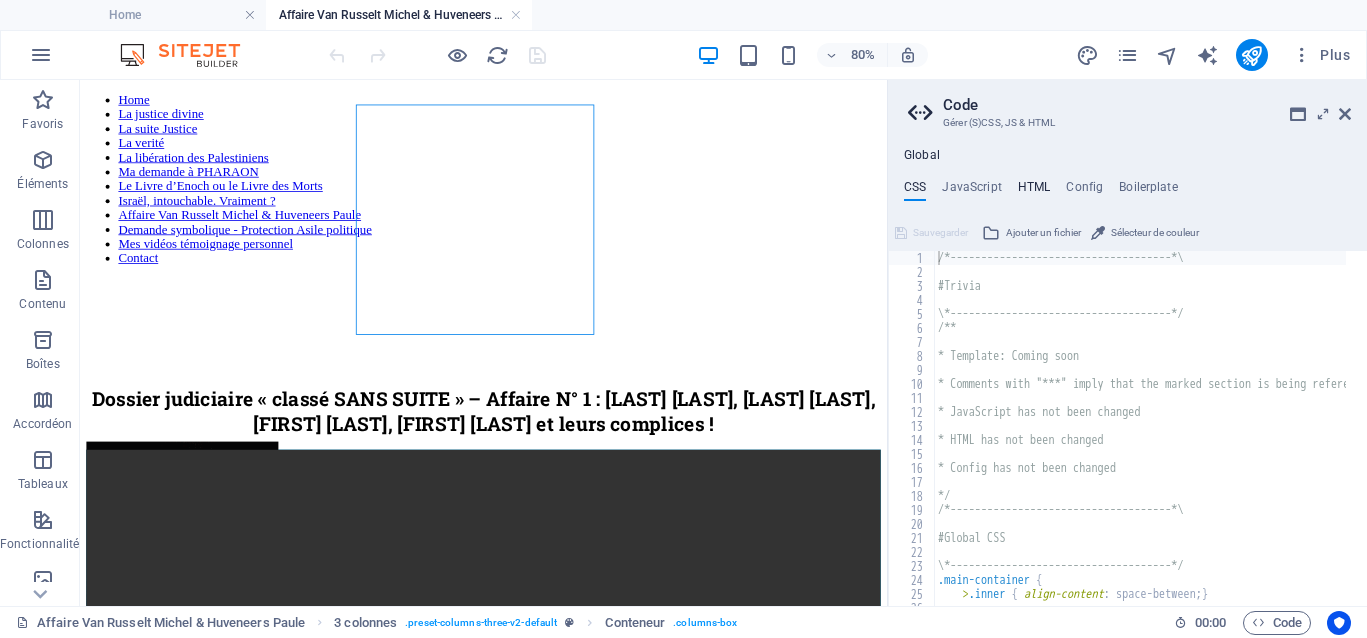 click on "HTML" at bounding box center [1034, 191] 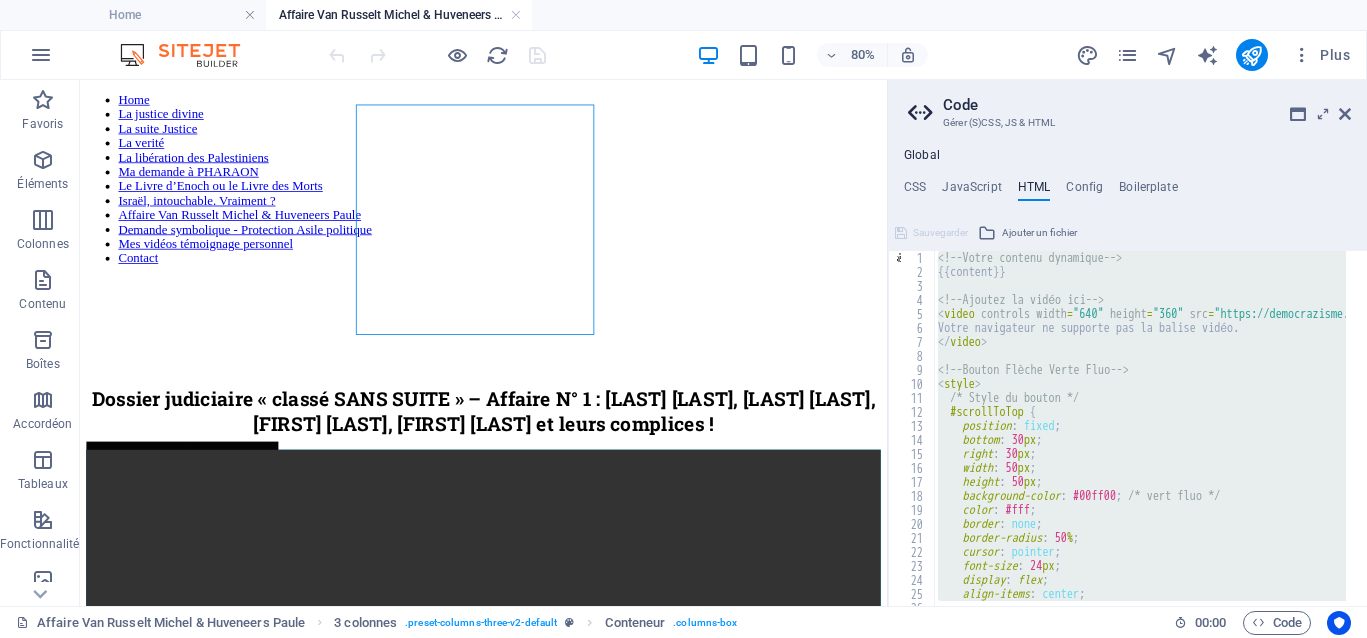paste on "{{content}}" 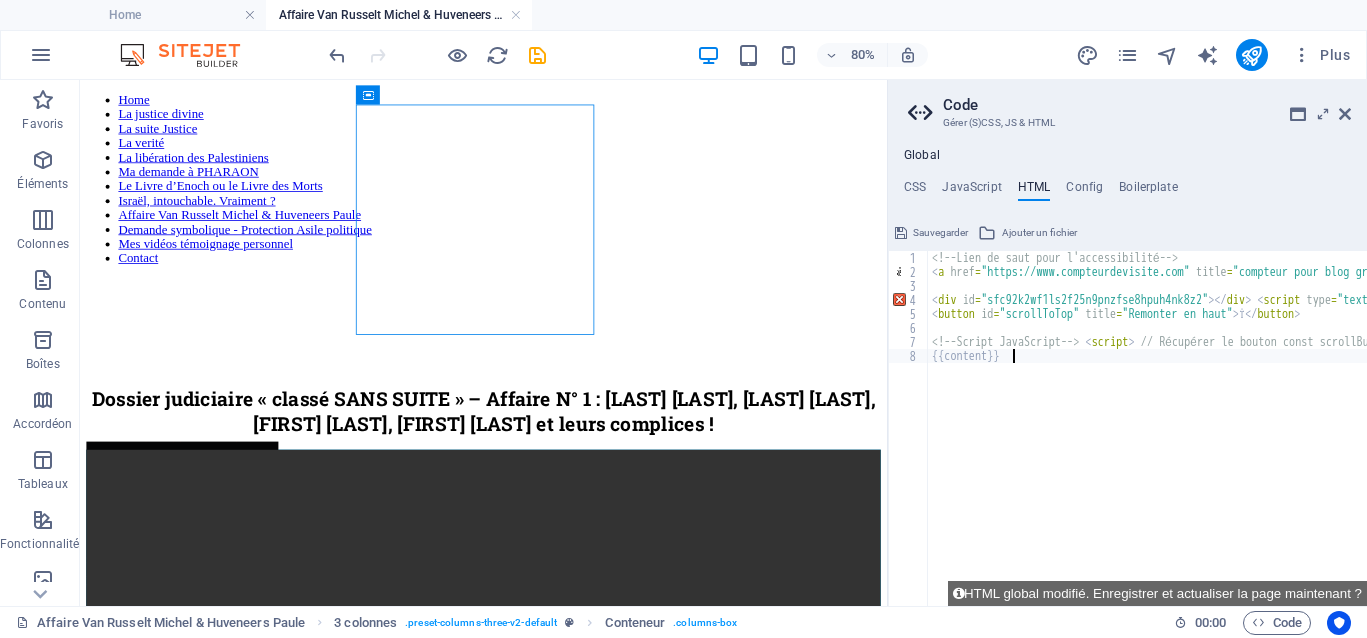 click on "<!--  Lien de saut pour l'accessibilité  --> < a   href = "https://www.compteurdevisite.com"   title = "compteur pour blog gratuit" > < img   src = "https://counter1.optistats.ovh/private/compteurdevisite.php?c=yc1lhhu13s7gpnkp3lu1qmn6lgny6bth"   border = "0"   title = "compteur pour blog gratuit"   alt = "compteur pour blog gratuit" > </ a > < div   id = "sfc92k2wf1ls2f25n9pnzfse8hpuh4nk8z2" > </ div >   < script   type = "text/javascript"   src = "https://counter1.optistats.ovh/private/counter.js?c=92k2wf1ls2f25n9pnzfse8hpuh4nk8z2&down=async"   async > </ script >   < br > < a   href = "https://www.assoclub.fr" > </ a > < noscript > < a   href = "https://www.compteurdevisite.com"   title = "compteur de visites html" > < img   src = "https://counter1.optistats.ovh/private/compteurdevisite.php?c=92k2wf1ls2f25n9pnzfse8hpuh4nk8z2"   border = "0"   title = "compteur de visites html"   alt = "compteur de visites html" > </ a > </ noscript >   <!-- -->   <!--  Bouton Flèche Verte Fluo  -->   < style >       {" at bounding box center [5173, 432] 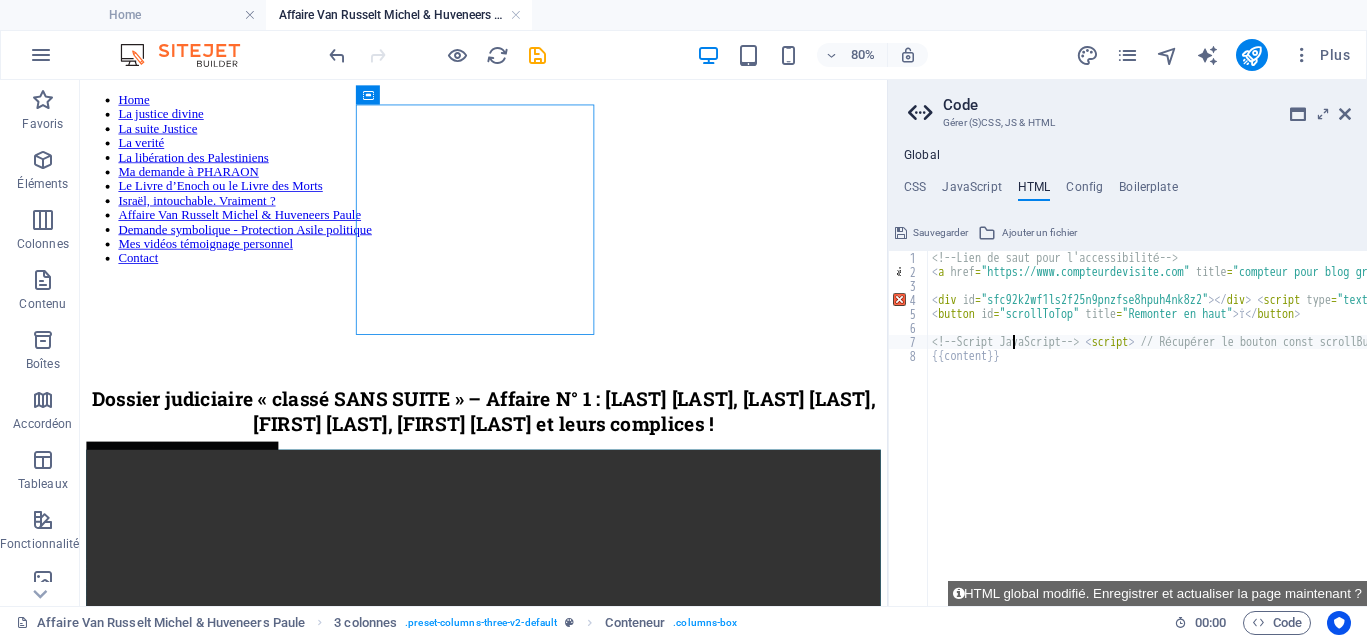 click on "<!--  Lien de saut pour l'accessibilité  --> < a   href = "https://www.compteurdevisite.com"   title = "compteur pour blog gratuit" > < img   src = "https://counter1.optistats.ovh/private/compteurdevisite.php?c=yc1lhhu13s7gpnkp3lu1qmn6lgny6bth"   border = "0"   title = "compteur pour blog gratuit"   alt = "compteur pour blog gratuit" > </ a > < div   id = "sfc92k2wf1ls2f25n9pnzfse8hpuh4nk8z2" > </ div >   < script   type = "text/javascript"   src = "https://counter1.optistats.ovh/private/counter.js?c=92k2wf1ls2f25n9pnzfse8hpuh4nk8z2&down=async"   async > </ script >   < br > < a   href = "https://www.assoclub.fr" > </ a > < noscript > < a   href = "https://www.compteurdevisite.com"   title = "compteur de visites html" > < img   src = "https://counter1.optistats.ovh/private/compteurdevisite.php?c=92k2wf1ls2f25n9pnzfse8hpuh4nk8z2"   border = "0"   title = "compteur de visites html"   alt = "compteur de visites html" > </ a > </ noscript >   <!-- -->   <!--  Bouton Flèche Verte Fluo  -->   < style >       {" at bounding box center (5173, 432) 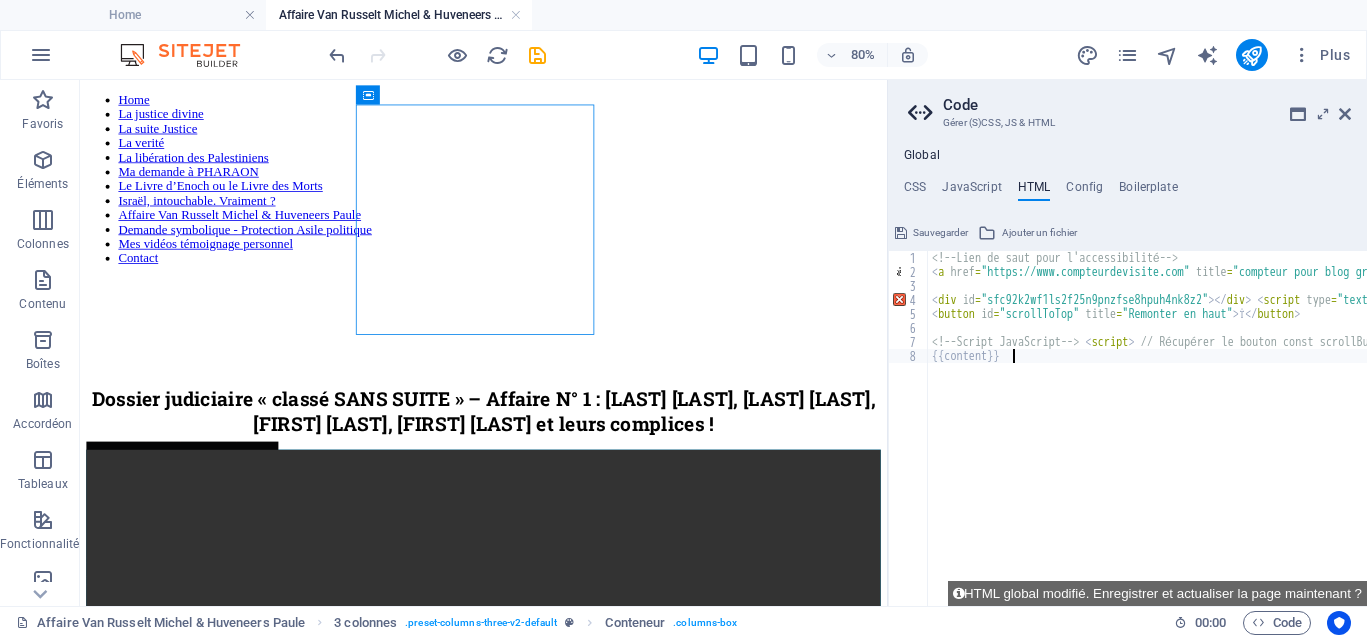 click on "<!--  Lien de saut pour l'accessibilité  --> < a   href = "https://www.compteurdevisite.com"   title = "compteur pour blog gratuit" > < img   src = "https://counter1.optistats.ovh/private/compteurdevisite.php?c=yc1lhhu13s7gpnkp3lu1qmn6lgny6bth"   border = "0"   title = "compteur pour blog gratuit"   alt = "compteur pour blog gratuit" > </ a > < div   id = "sfc92k2wf1ls2f25n9pnzfse8hpuh4nk8z2" > </ div >   < script   type = "text/javascript"   src = "https://counter1.optistats.ovh/private/counter.js?c=92k2wf1ls2f25n9pnzfse8hpuh4nk8z2&down=async"   async > </ script >   < br > < a   href = "https://www.assoclub.fr" > </ a > < noscript > < a   href = "https://www.compteurdevisite.com"   title = "compteur de visites html" > < img   src = "https://counter1.optistats.ovh/private/compteurdevisite.php?c=92k2wf1ls2f25n9pnzfse8hpuh4nk8z2"   border = "0"   title = "compteur de visites html"   alt = "compteur de visites html" > </ a > </ noscript >   <!-- -->   <!--  Bouton Flèche Verte Fluo  -->   < style >       {" at bounding box center (5173, 432) 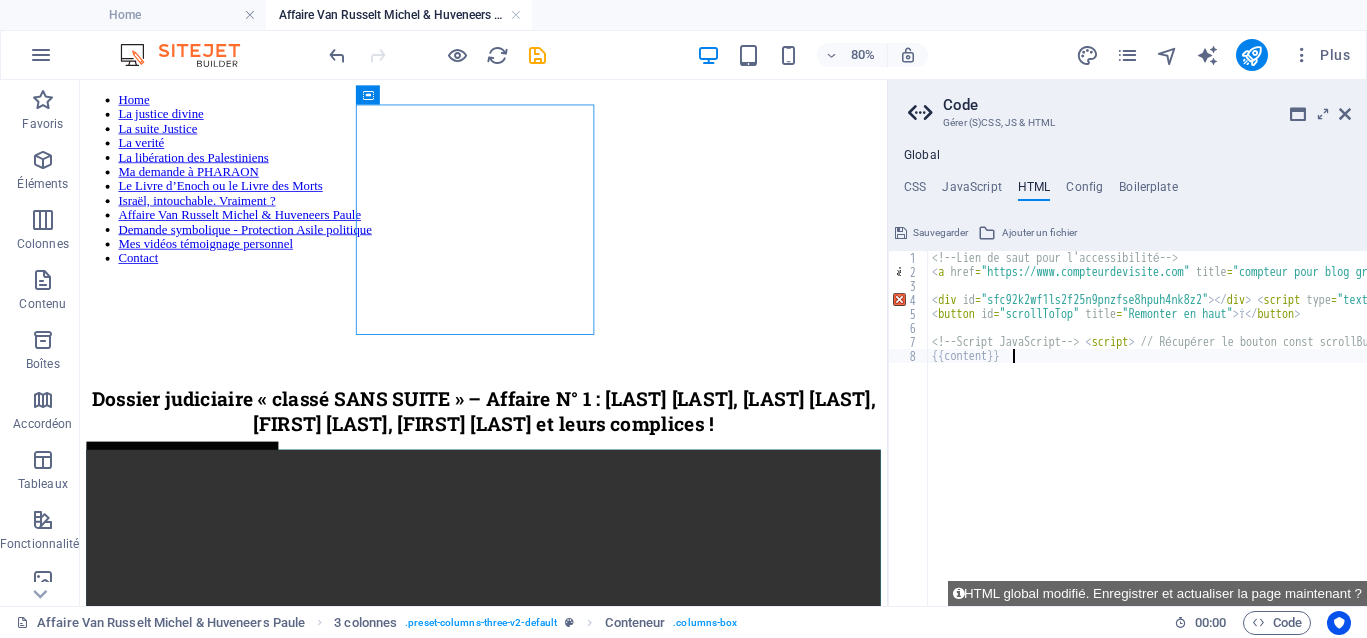 paste on "</video>" 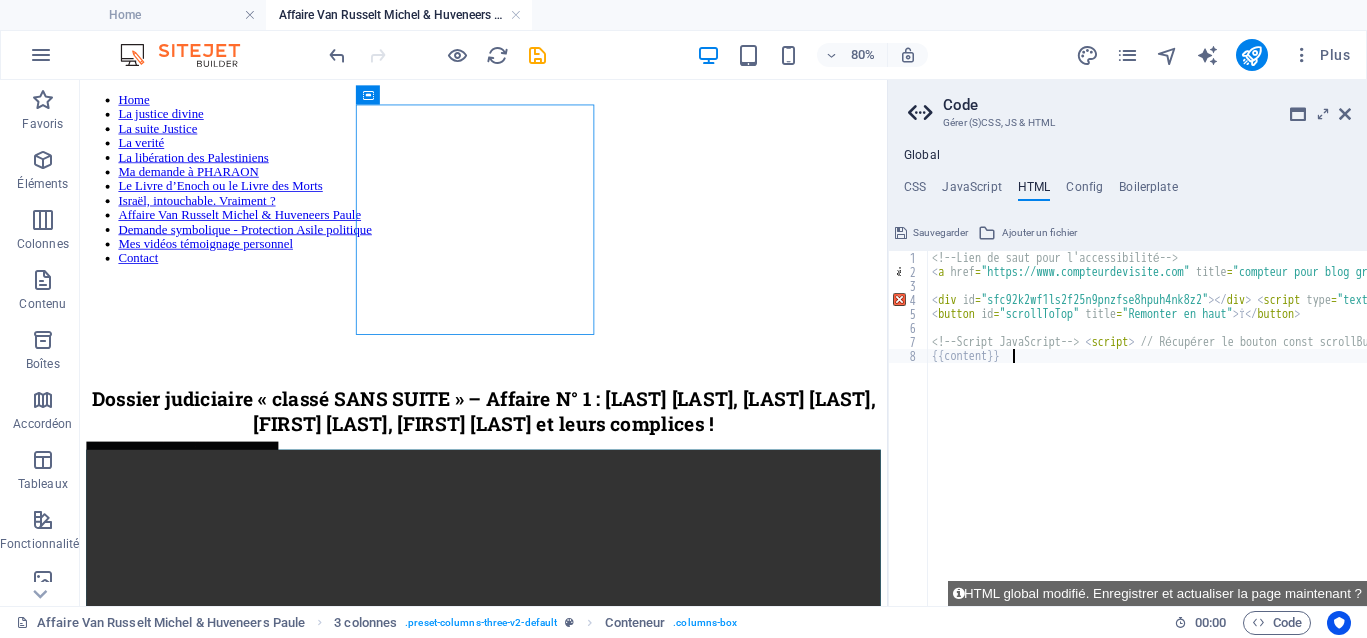 type on "</video>" 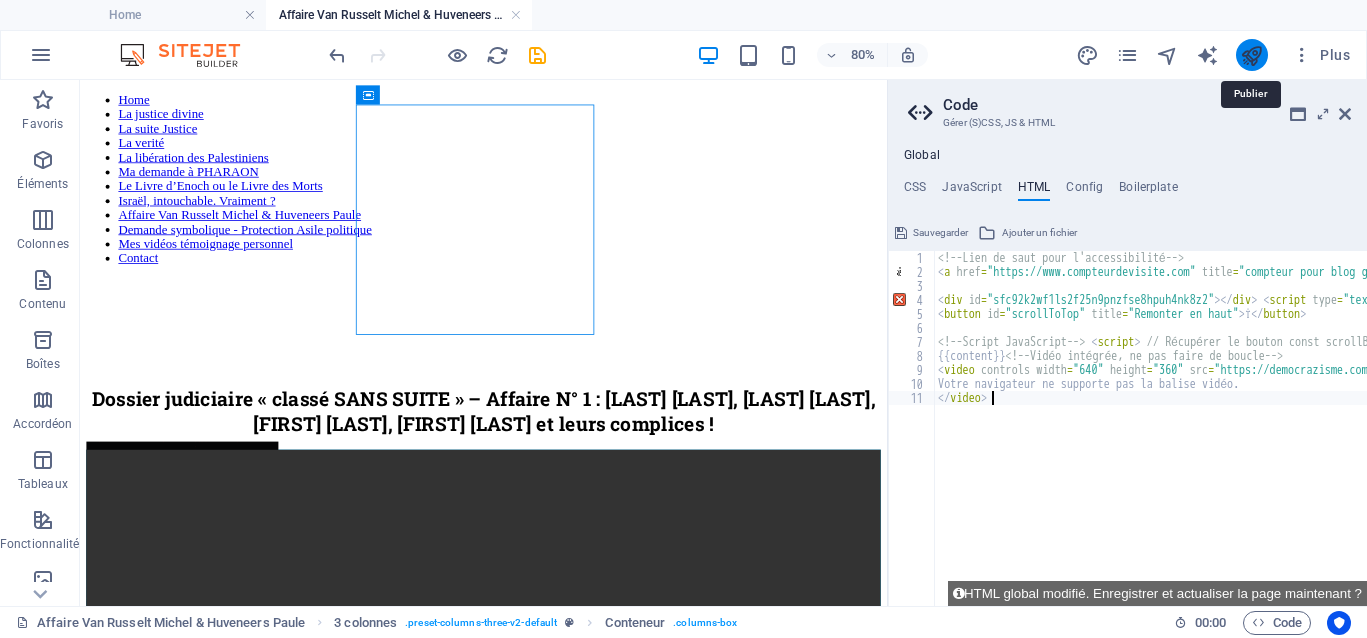 click at bounding box center (1251, 55) 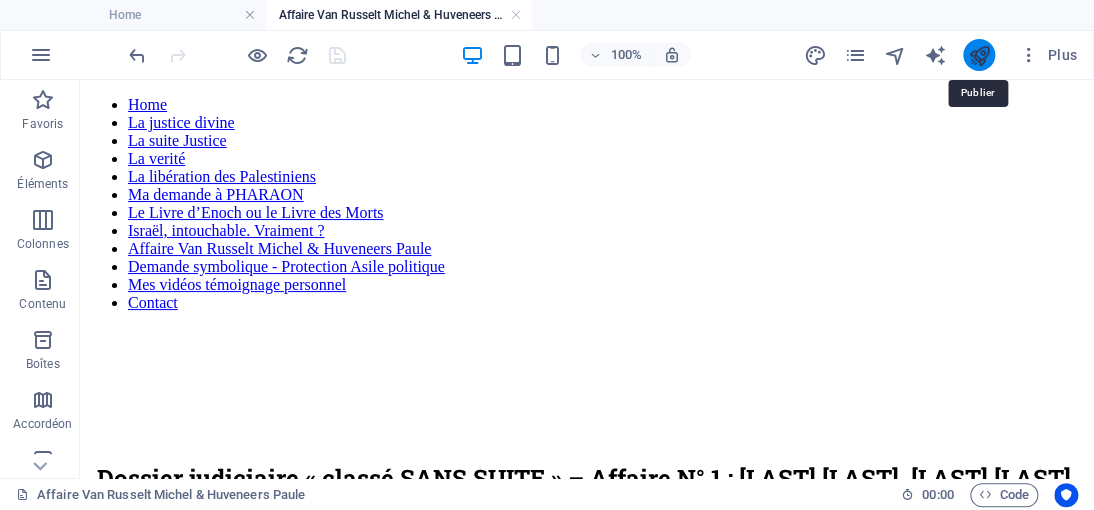 click at bounding box center (978, 55) 